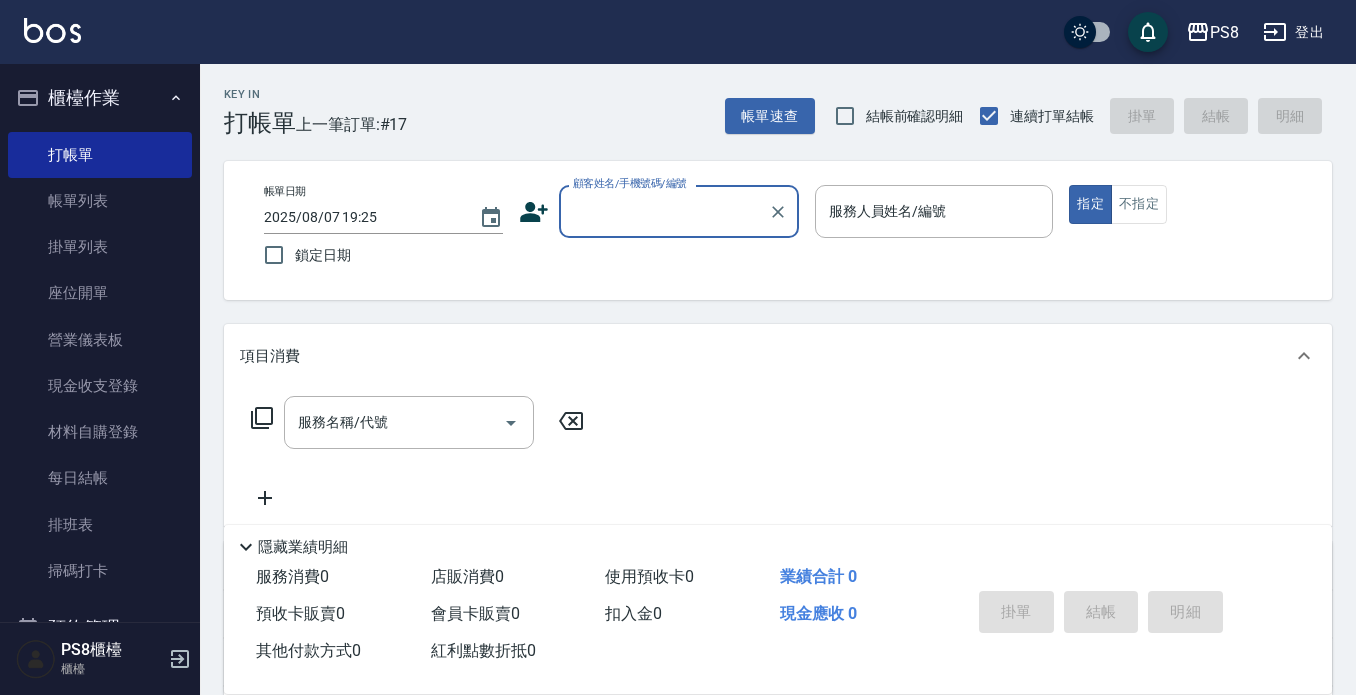 scroll, scrollTop: 0, scrollLeft: 0, axis: both 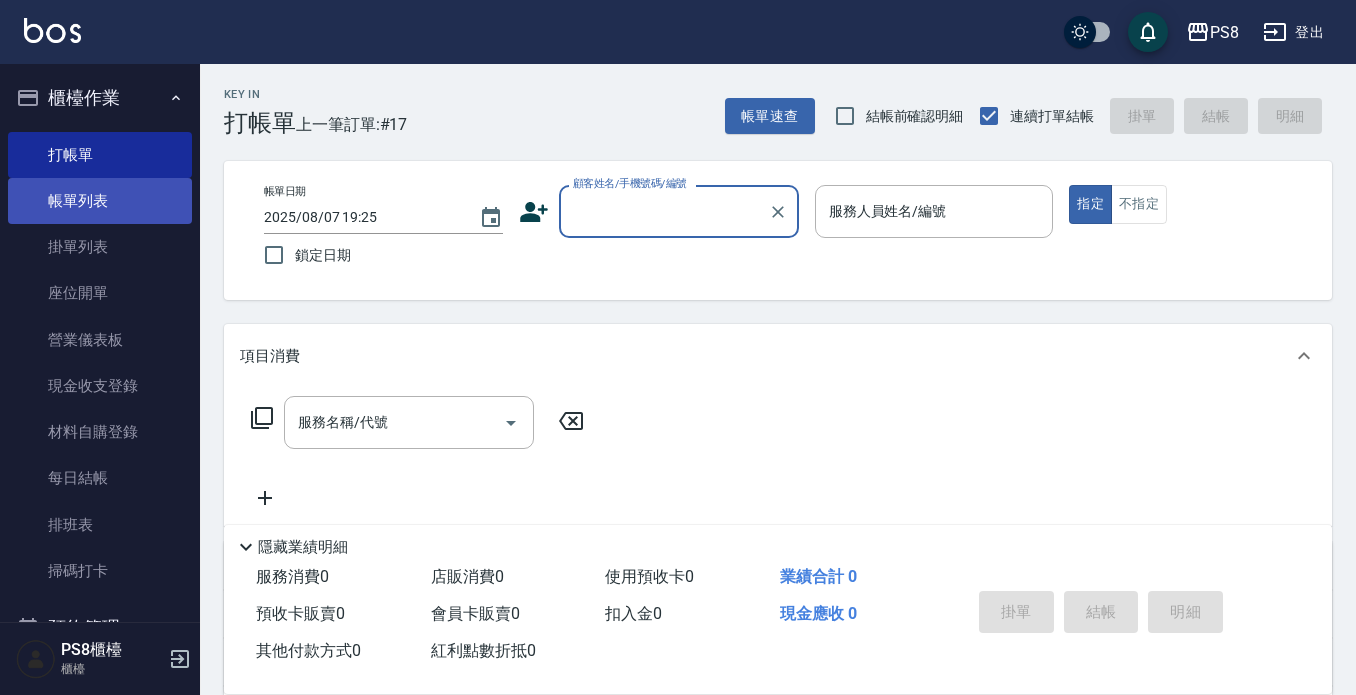 click on "帳單列表" at bounding box center [100, 201] 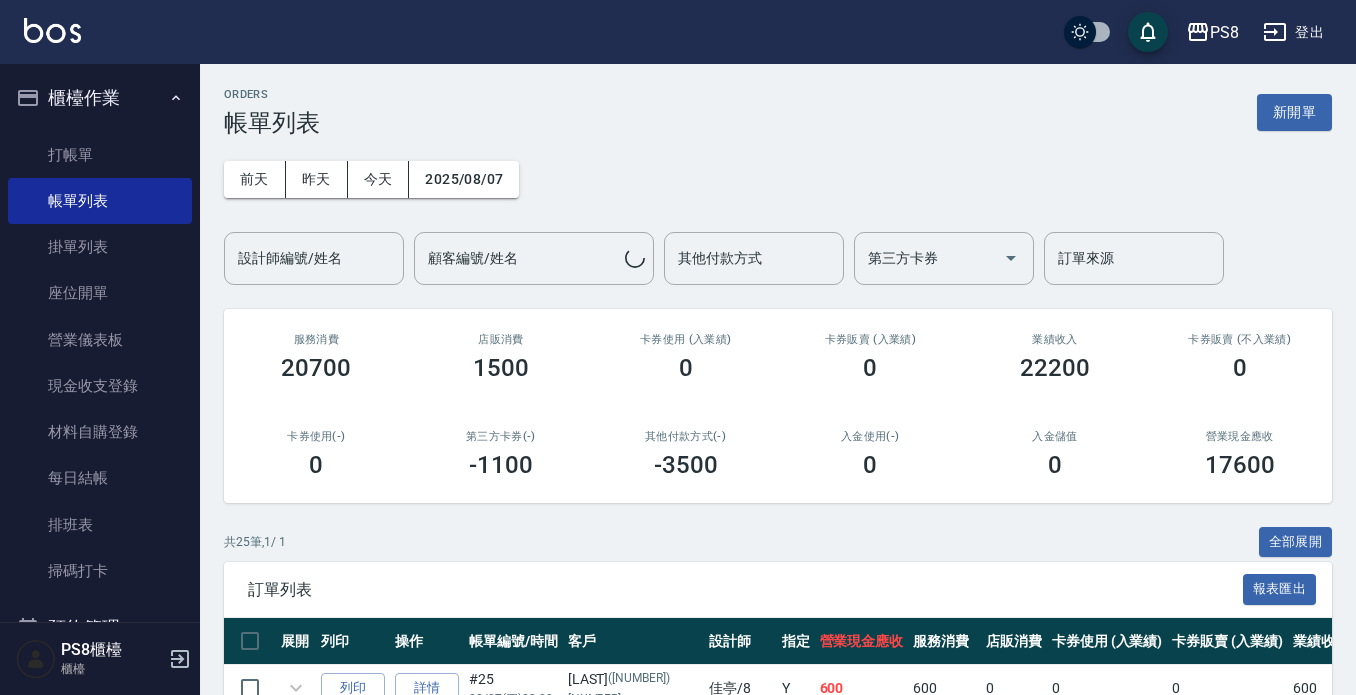 click on "設計師編號/姓名 設計師編號/姓名" at bounding box center (314, 258) 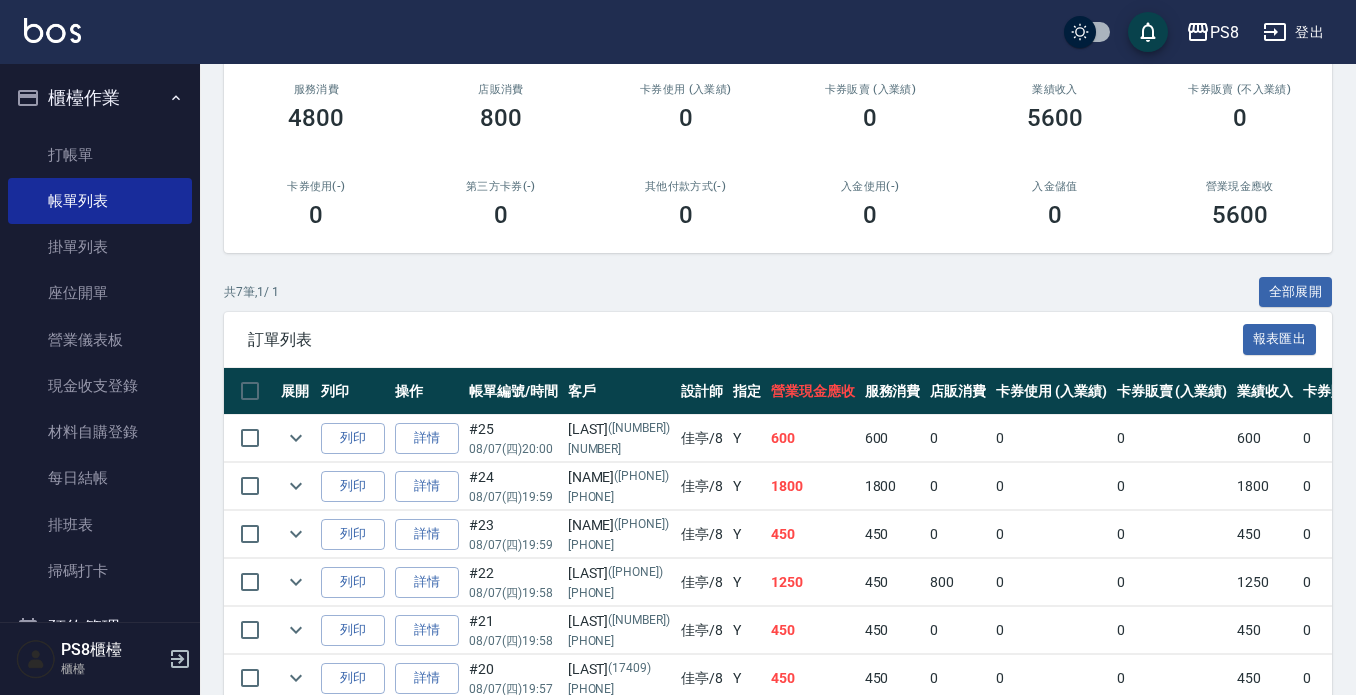 scroll, scrollTop: 101, scrollLeft: 0, axis: vertical 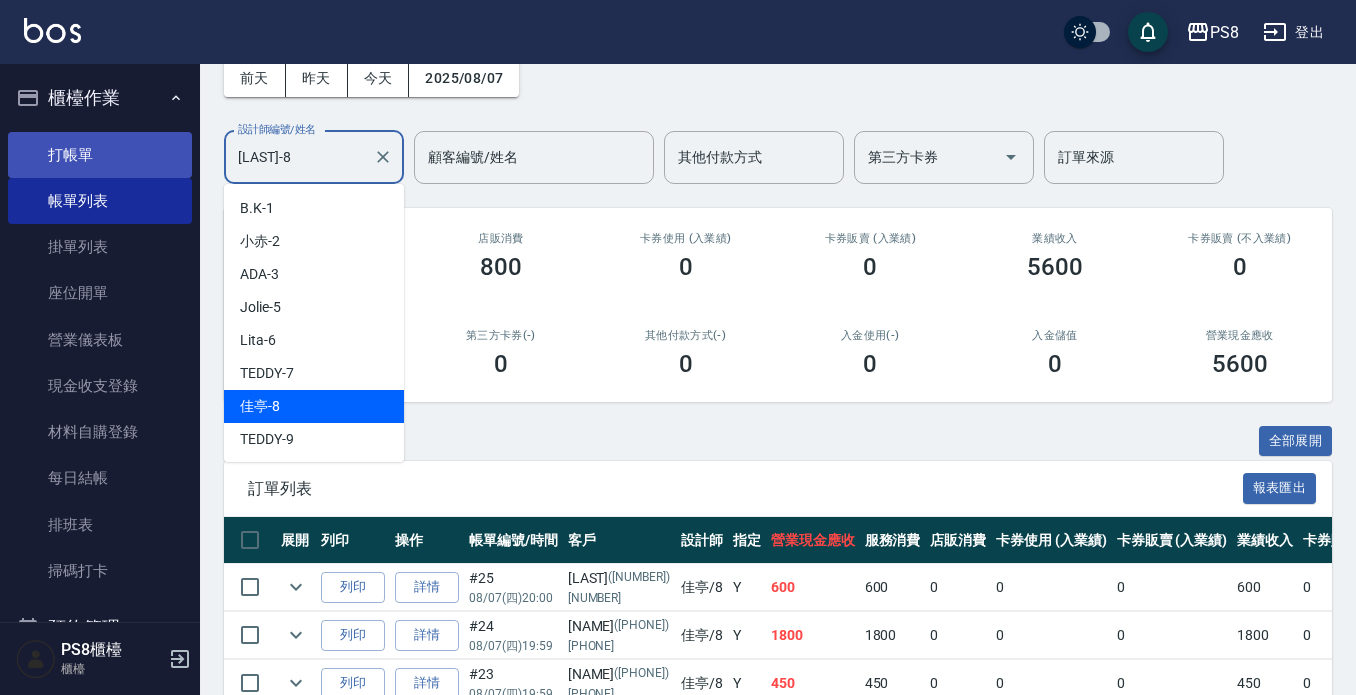drag, startPoint x: 281, startPoint y: 150, endPoint x: 160, endPoint y: 159, distance: 121.33425 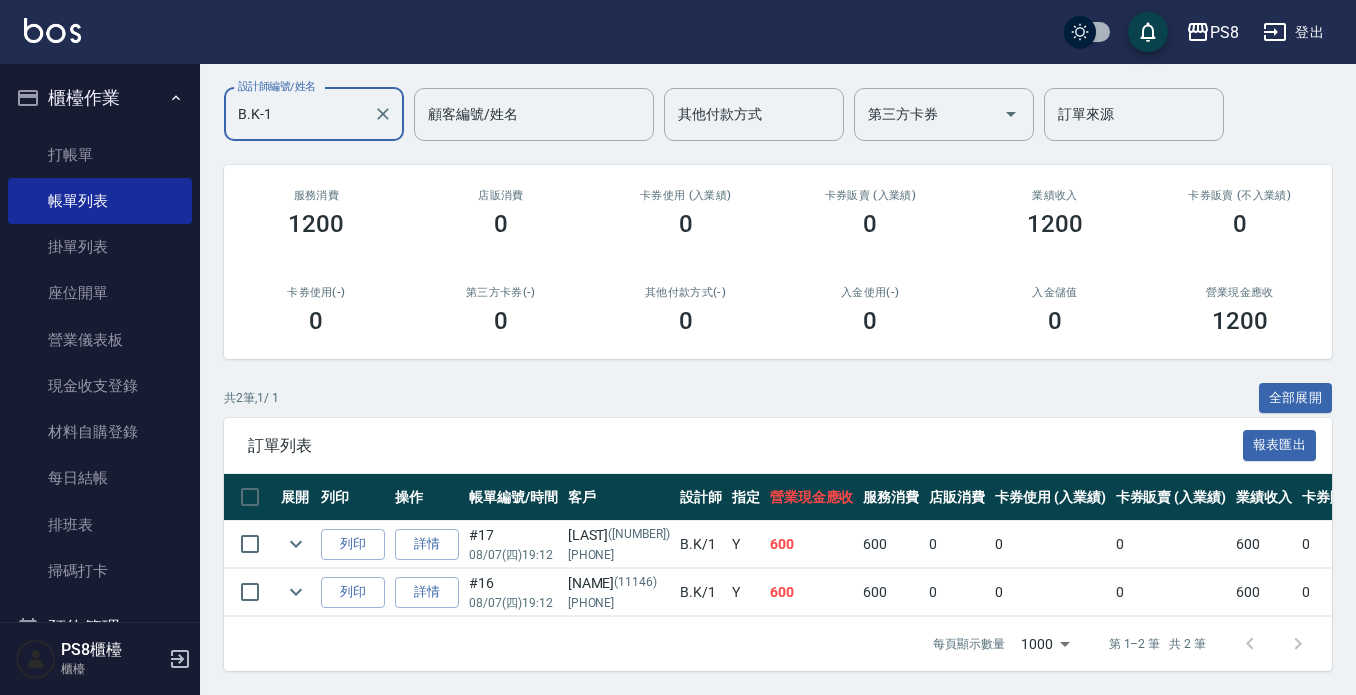 scroll, scrollTop: 0, scrollLeft: 0, axis: both 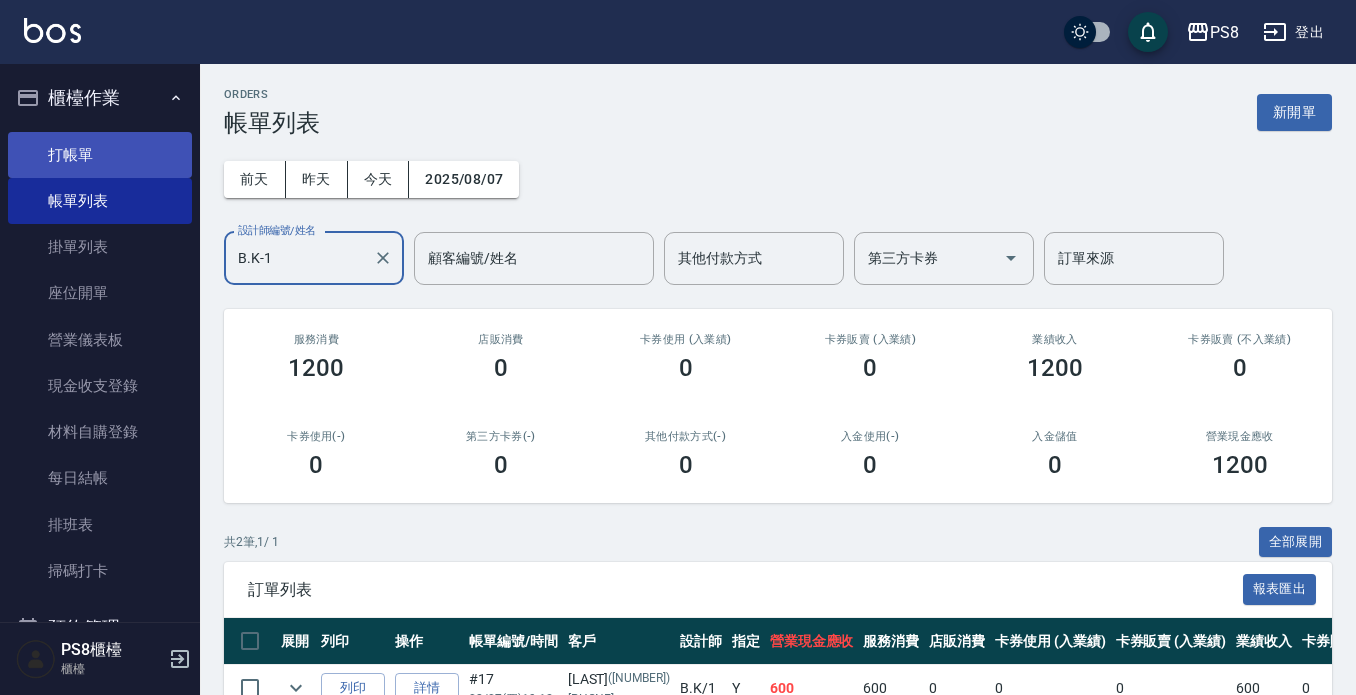 type on "B.K-1" 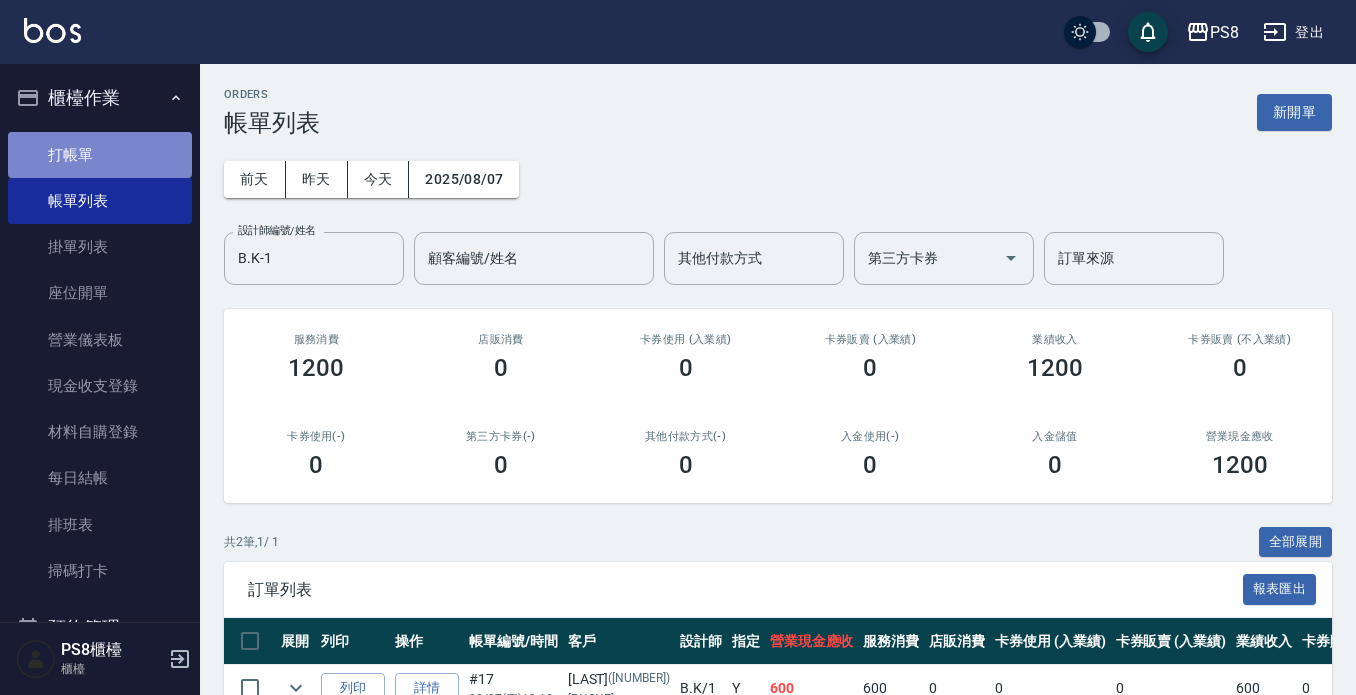click on "打帳單" at bounding box center (100, 155) 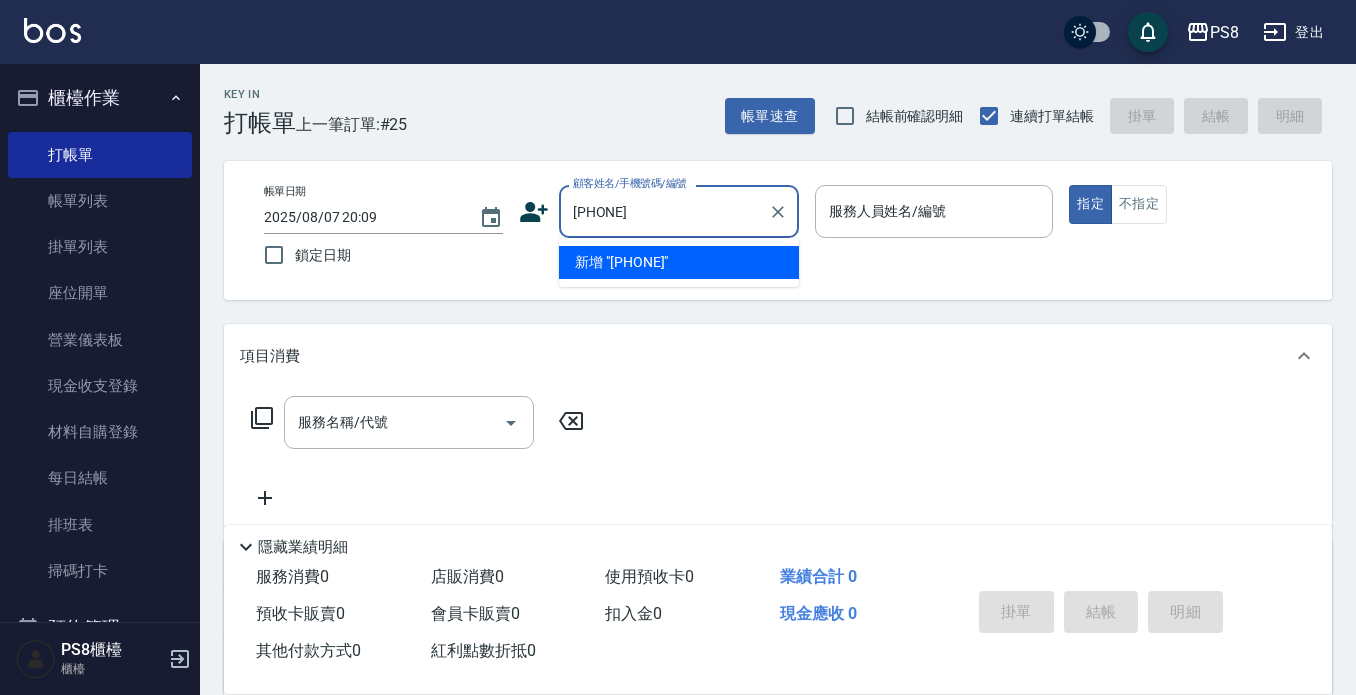 click on "新增 "[PHONE]"" at bounding box center [679, 262] 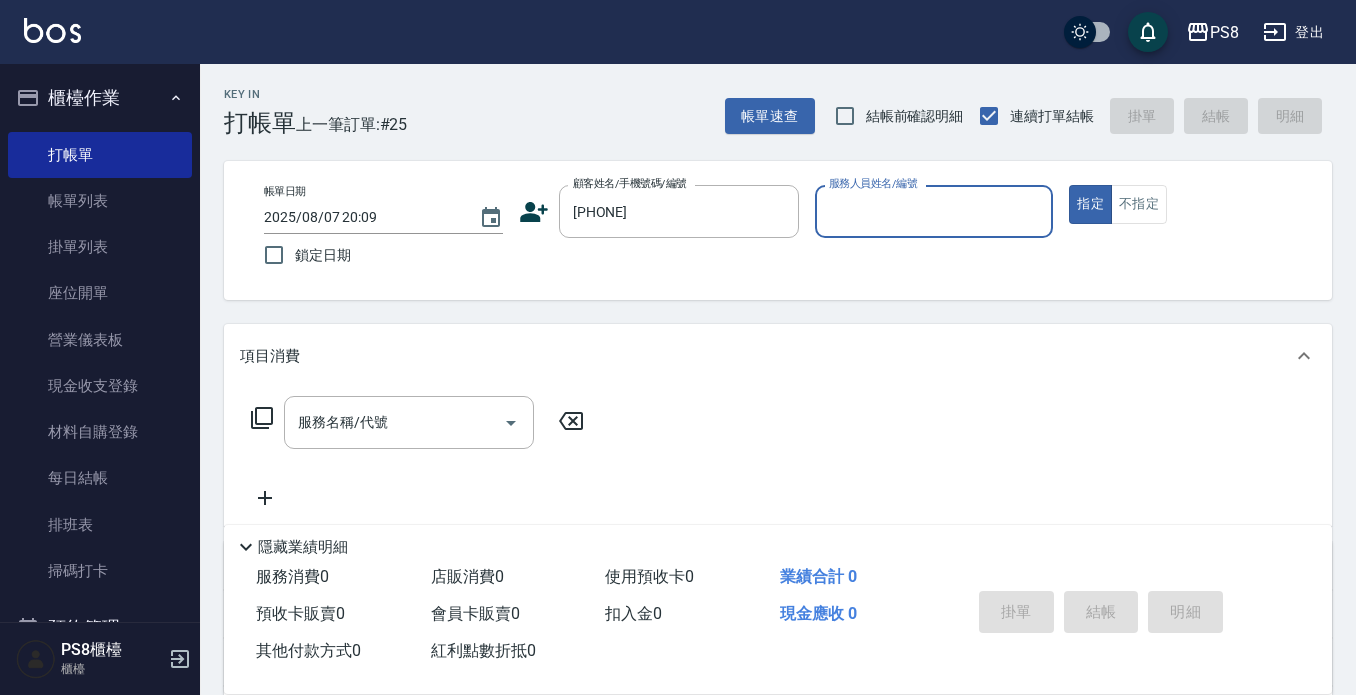click 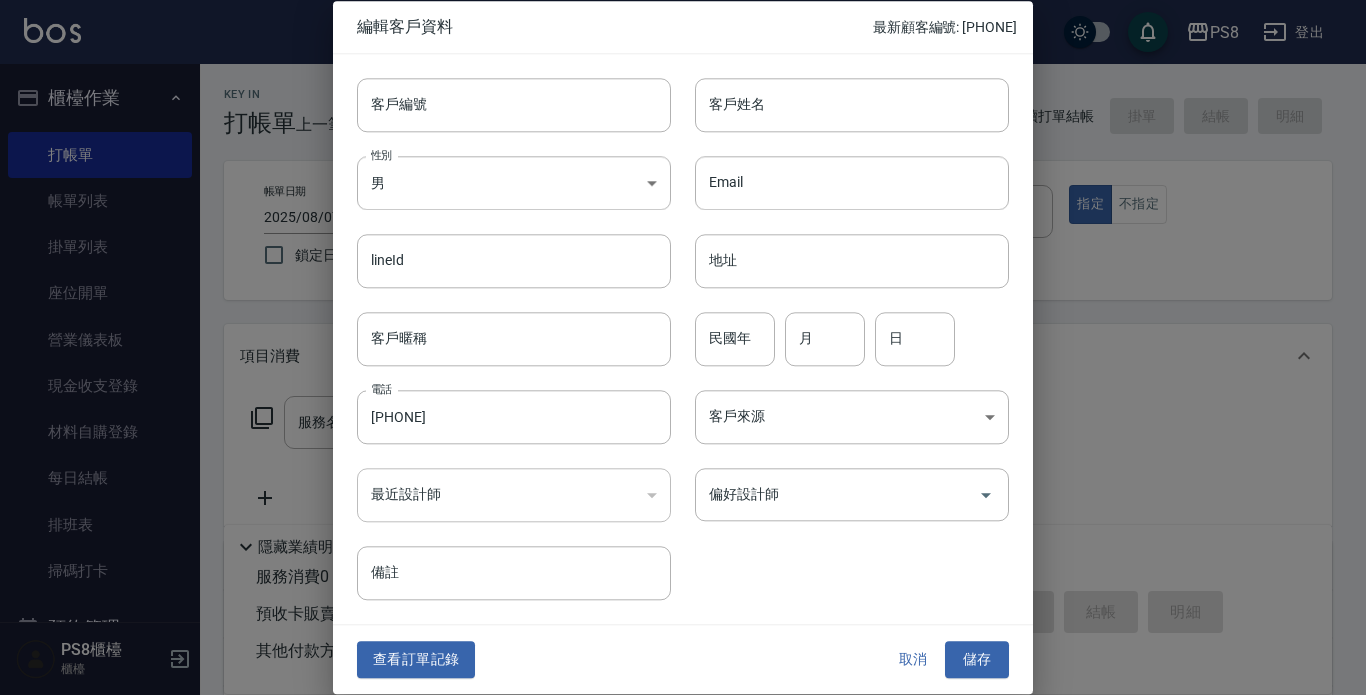 type on "[PHONE]" 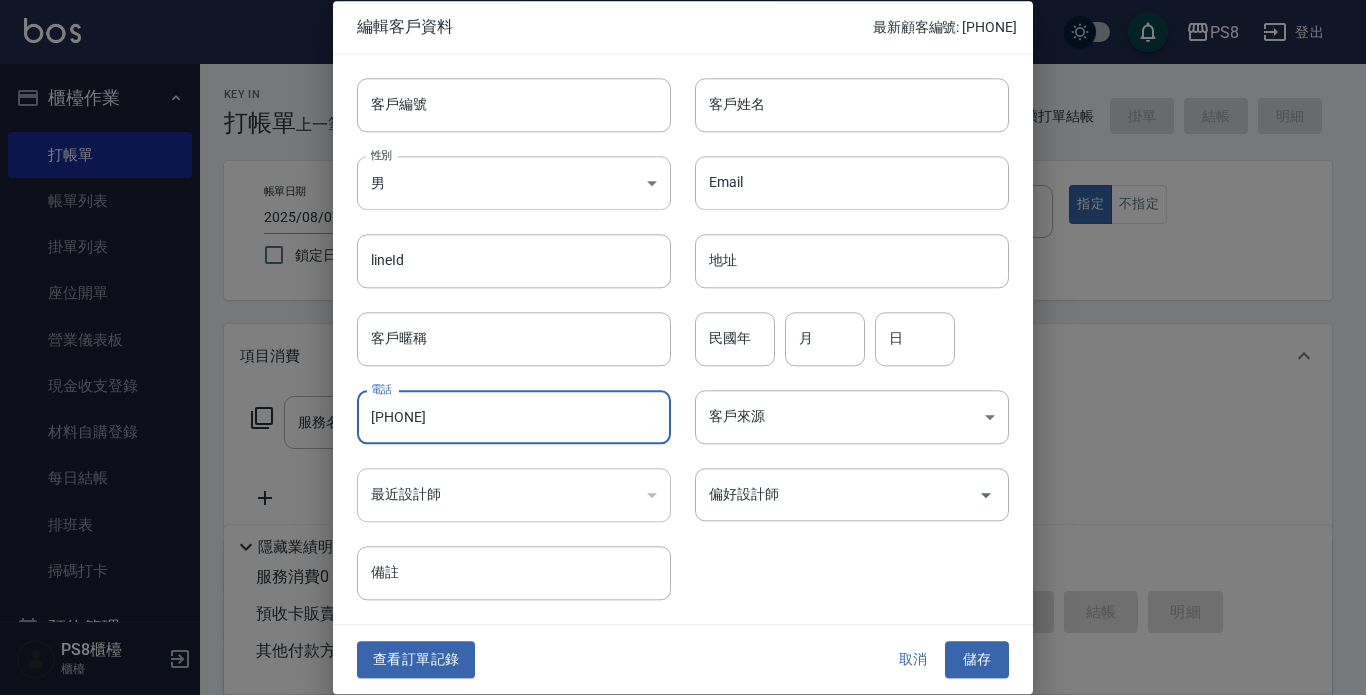 drag, startPoint x: 501, startPoint y: 431, endPoint x: 333, endPoint y: 447, distance: 168.76018 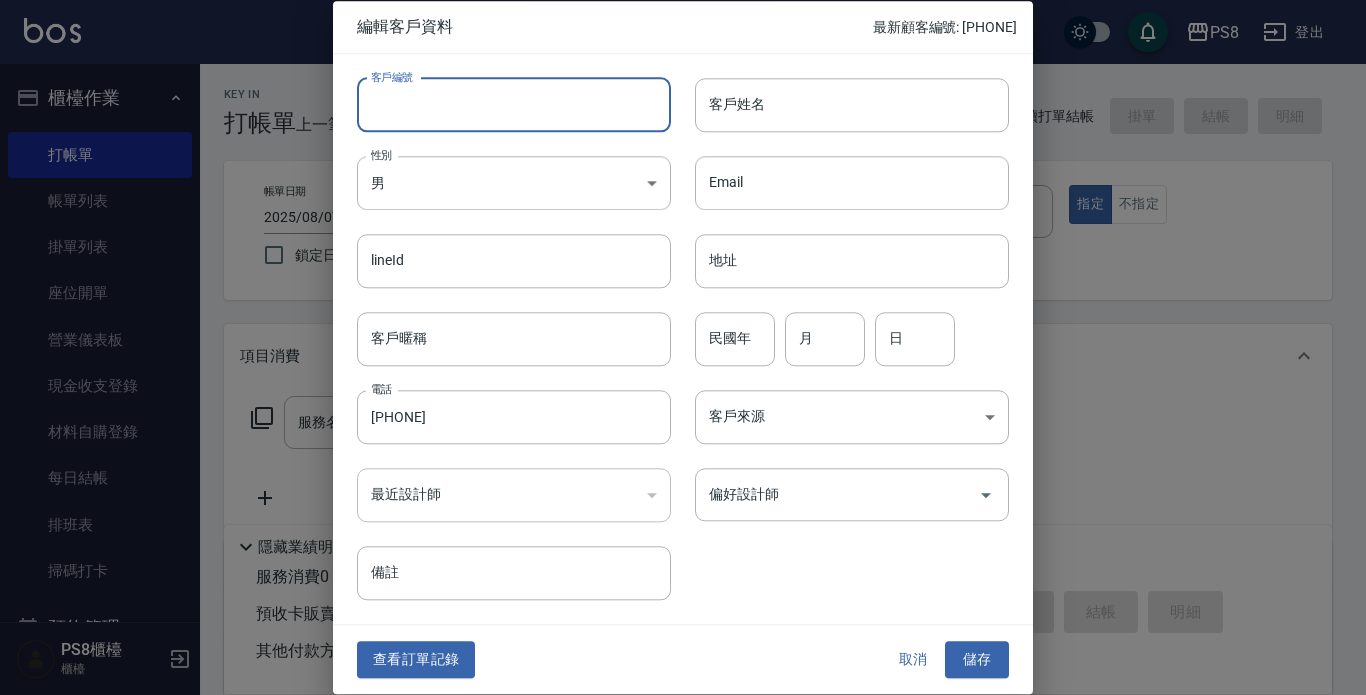 click on "客戶編號" at bounding box center (514, 105) 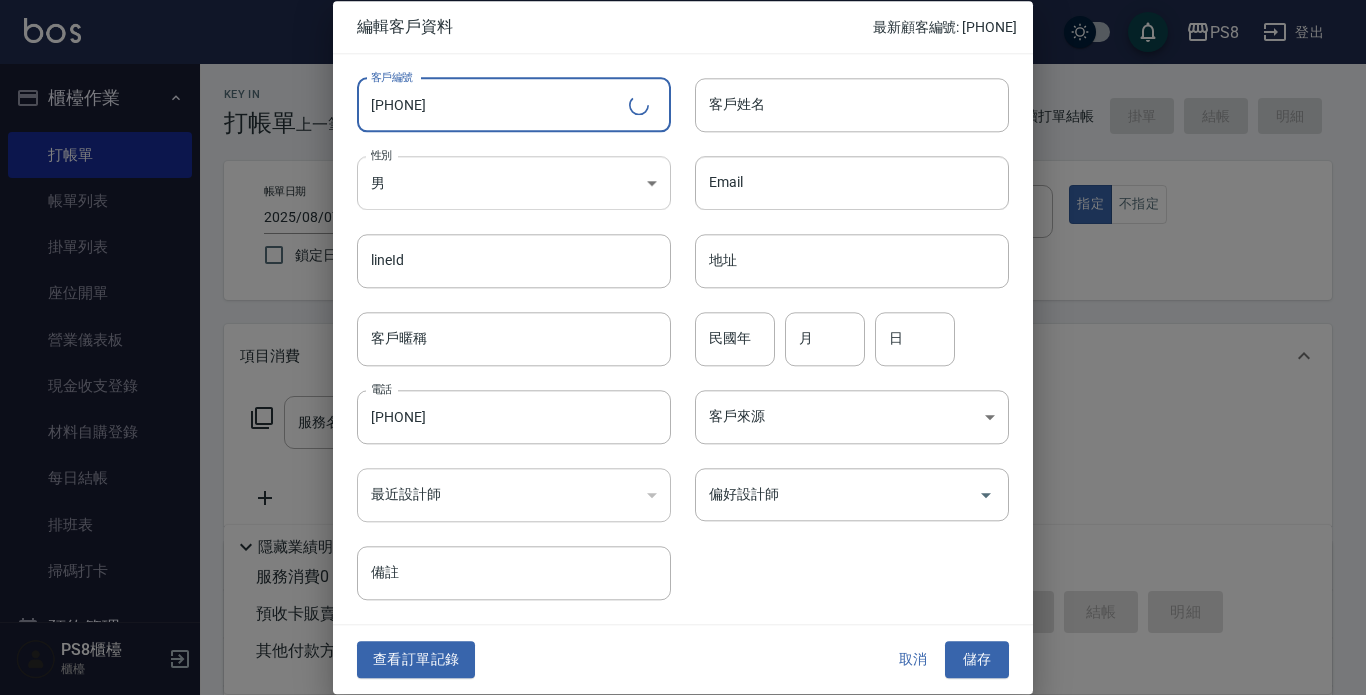 type on "[PHONE]" 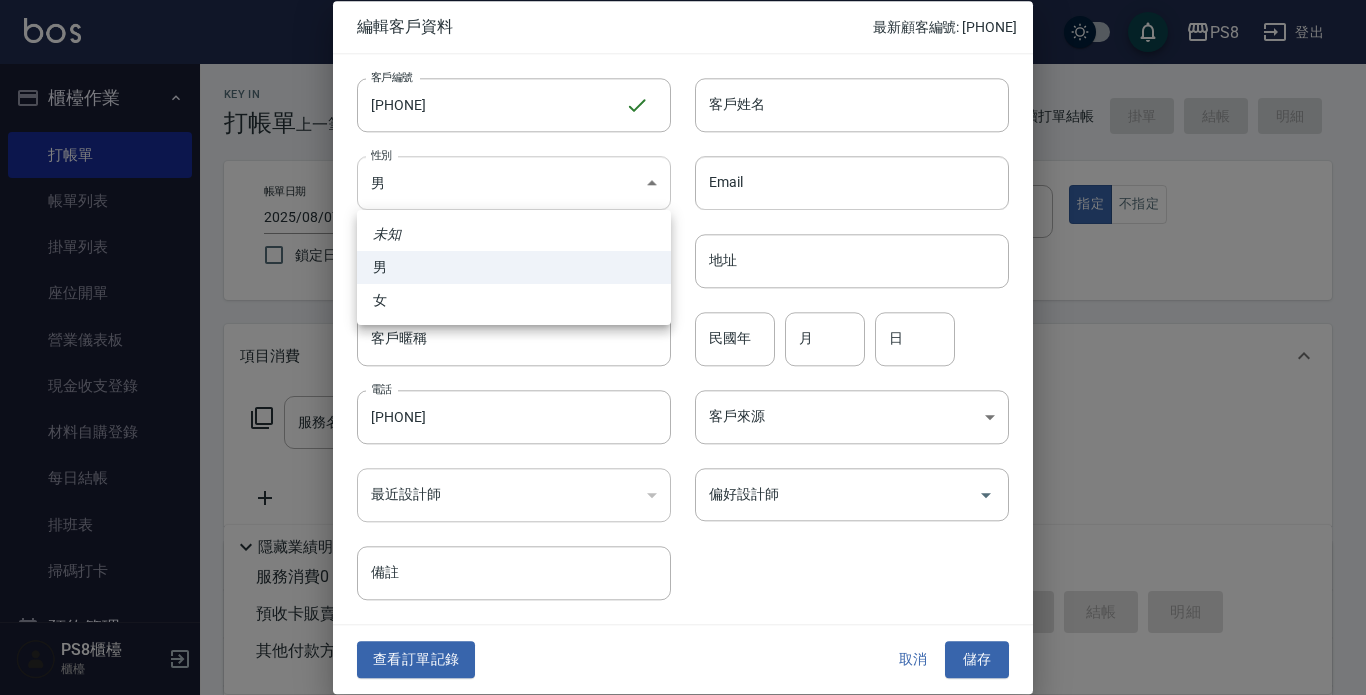 click on "PS8 登出 櫃檯作業 打帳單 帳單列表 掛單列表 座位開單 營業儀表板 現金收支登錄 材料自購登錄 每日結帳 排班表 掃碼打卡 預約管理 預約管理 單日預約紀錄 單週預約紀錄 報表及分析 報表目錄 店家日報表 互助日報表 互助排行榜 互助點數明細 全店業績分析表 設計師日報表 設計師業績分析表 設計師業績月報表 設計師排行榜 每日收支明細 收支分類明細表 客戶管理 客戶列表 卡券管理 入金管理 員工及薪資 員工列表 全店打卡記錄 商品管理 商品分類設定 商品列表 資料設定 服務分類設定 服務項目設定 預收卡設定 系統參數設定 業績抽成參數設定 收支科目設定 支付方式設定 第三方卡券設定 PS8櫃檯 櫃檯 Key In 打帳單 上一筆訂單:#25 帳單速查 結帳前確認明細 連續打單結帳 掛單 結帳 明細 帳單日期 2025/08/07 20:09 鎖定日期 顧客姓名/手機號碼/編號 [PHONE] 指定 不指定 0" at bounding box center [683, 487] 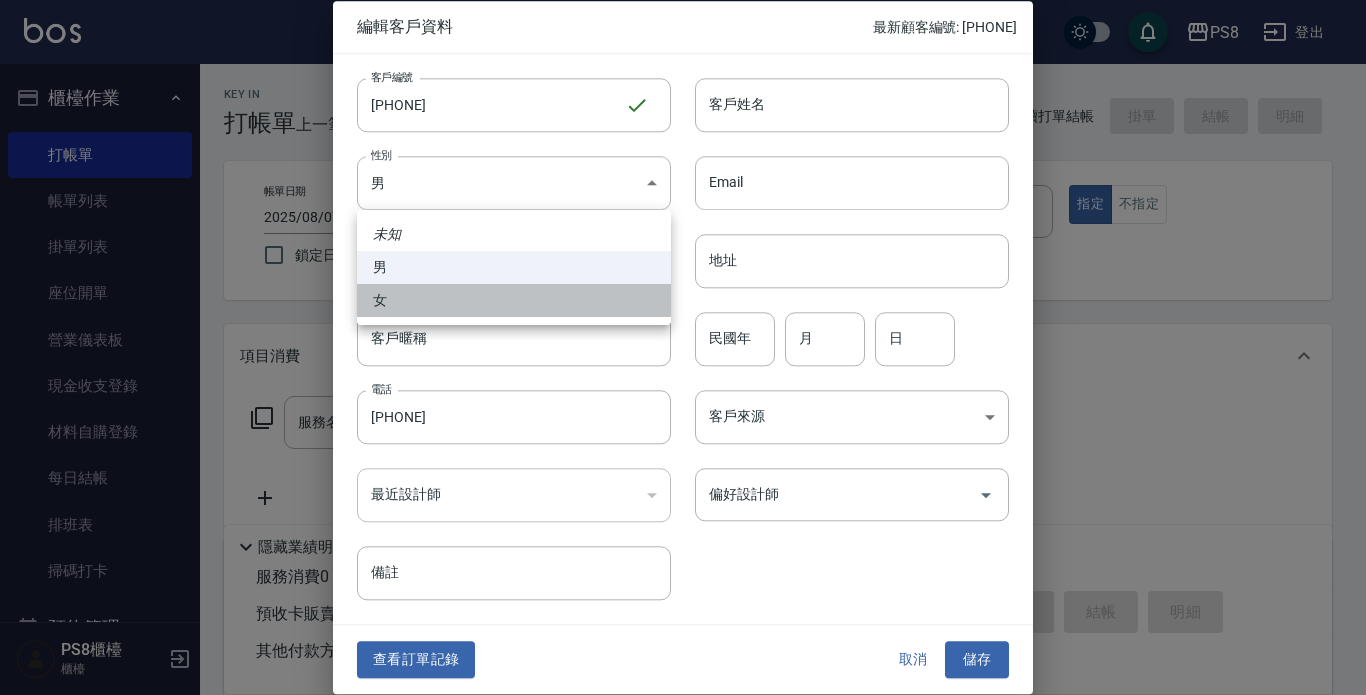 click on "女" at bounding box center (514, 300) 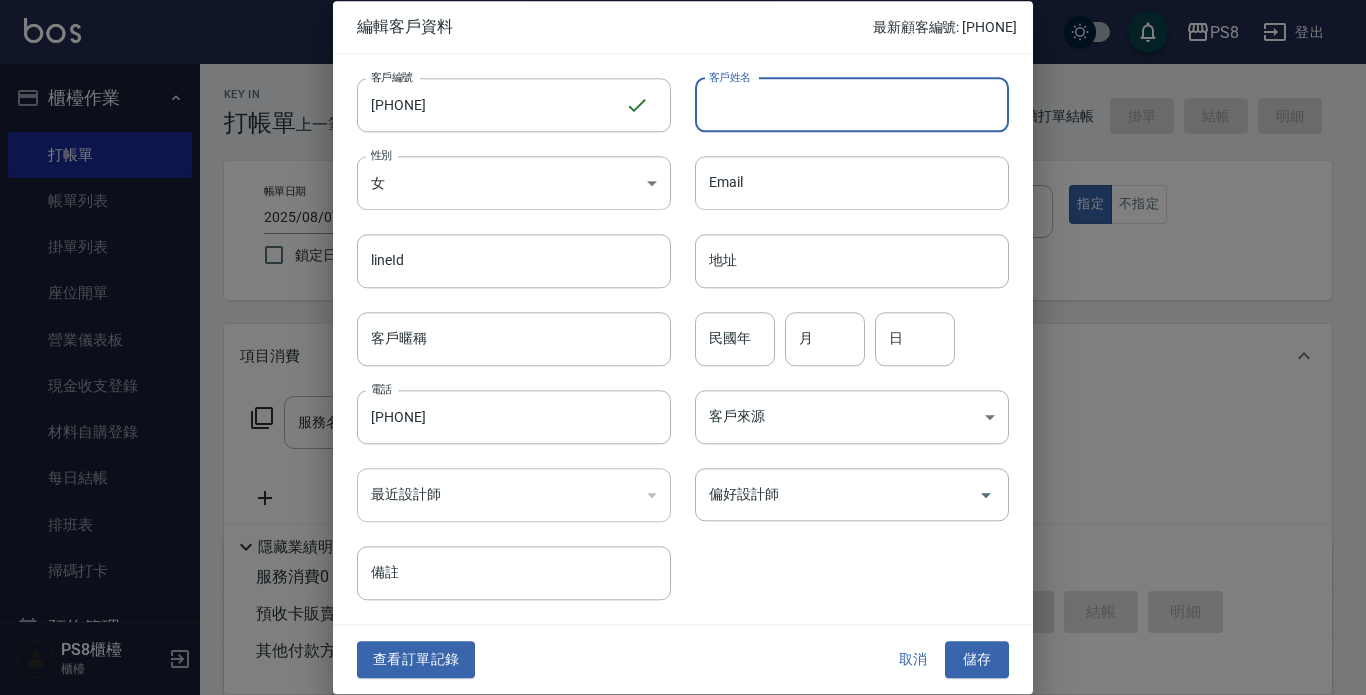 click on "客戶姓名" at bounding box center [852, 105] 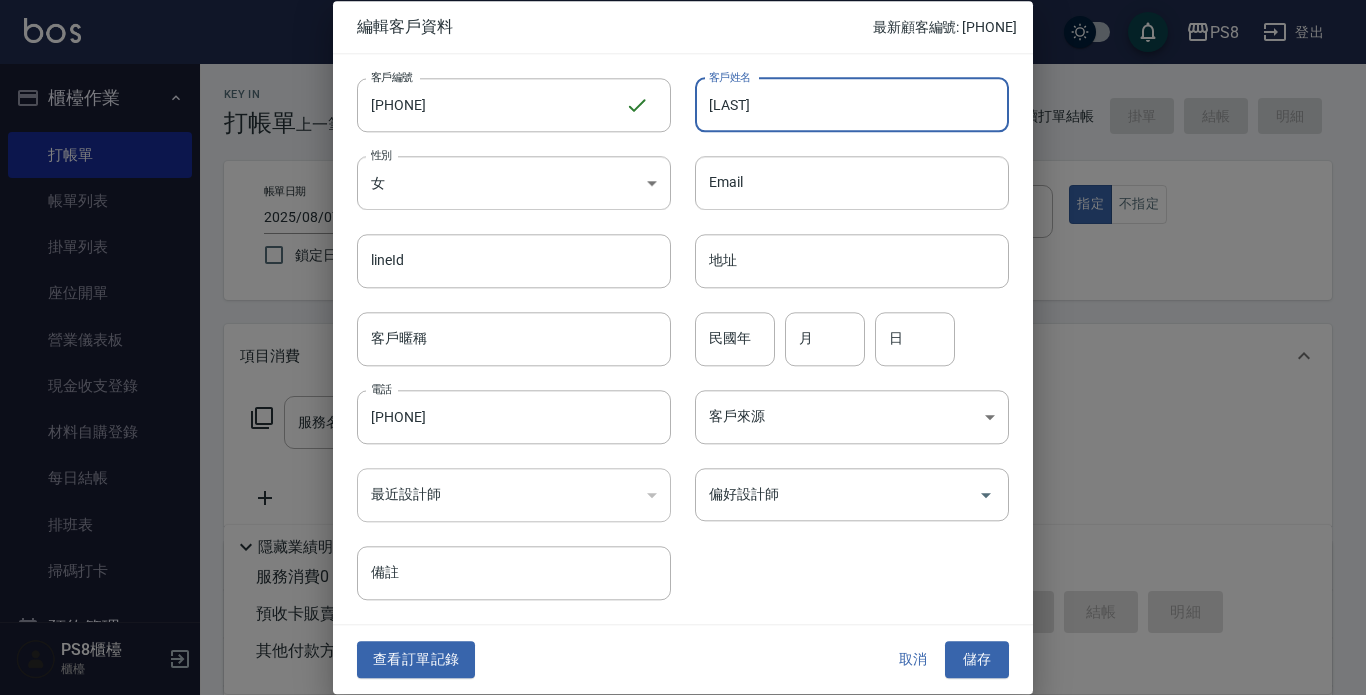type on "[LAST]" 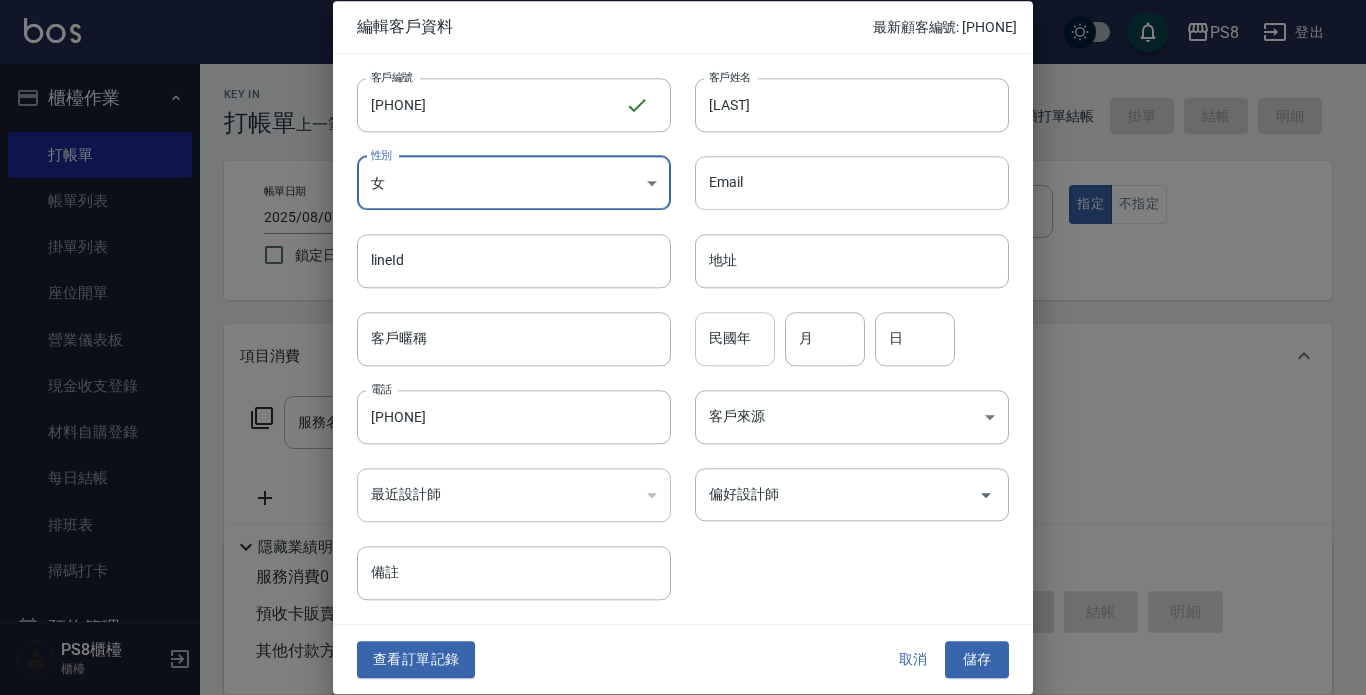 click on "民國年" at bounding box center [735, 339] 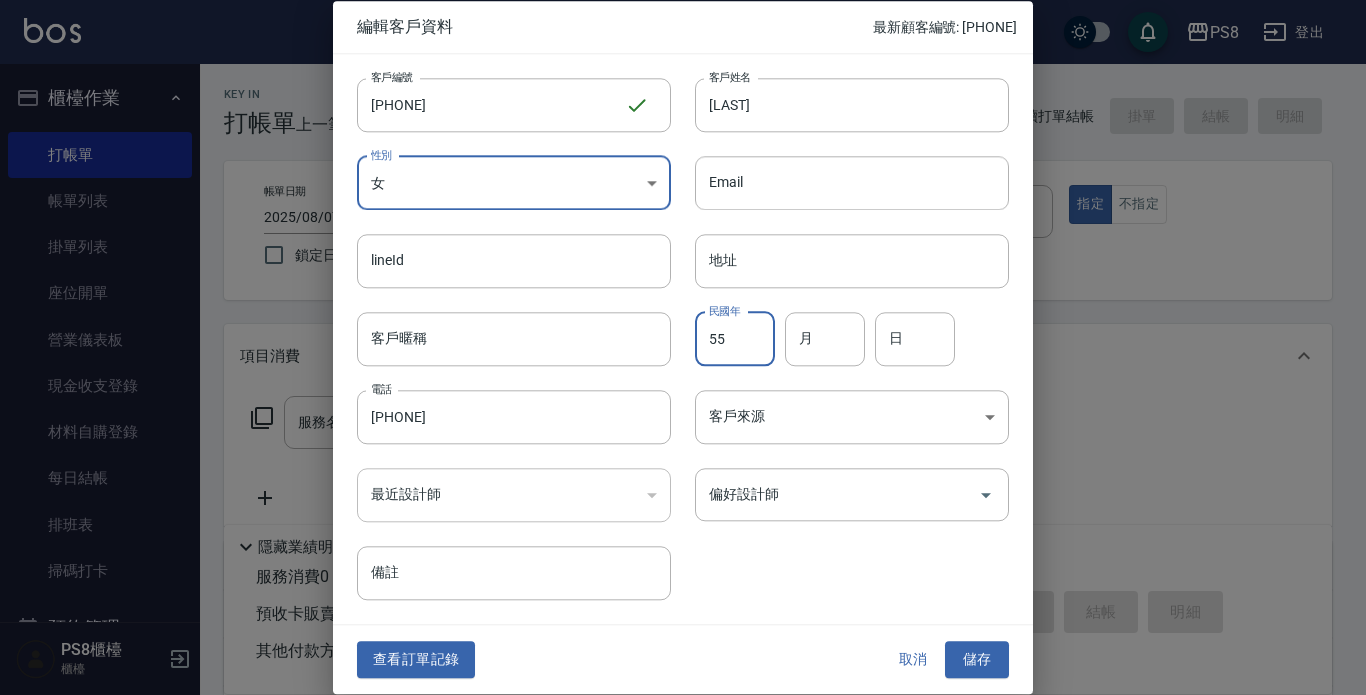 type on "55" 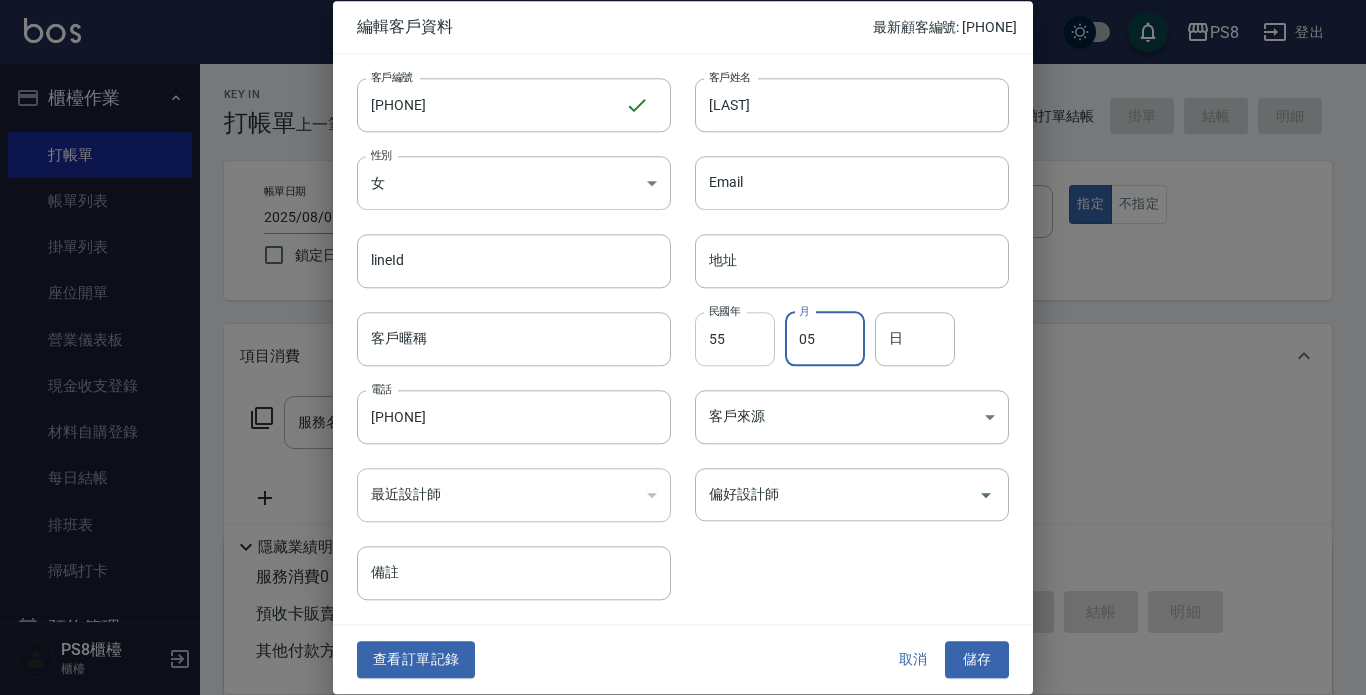 type on "05" 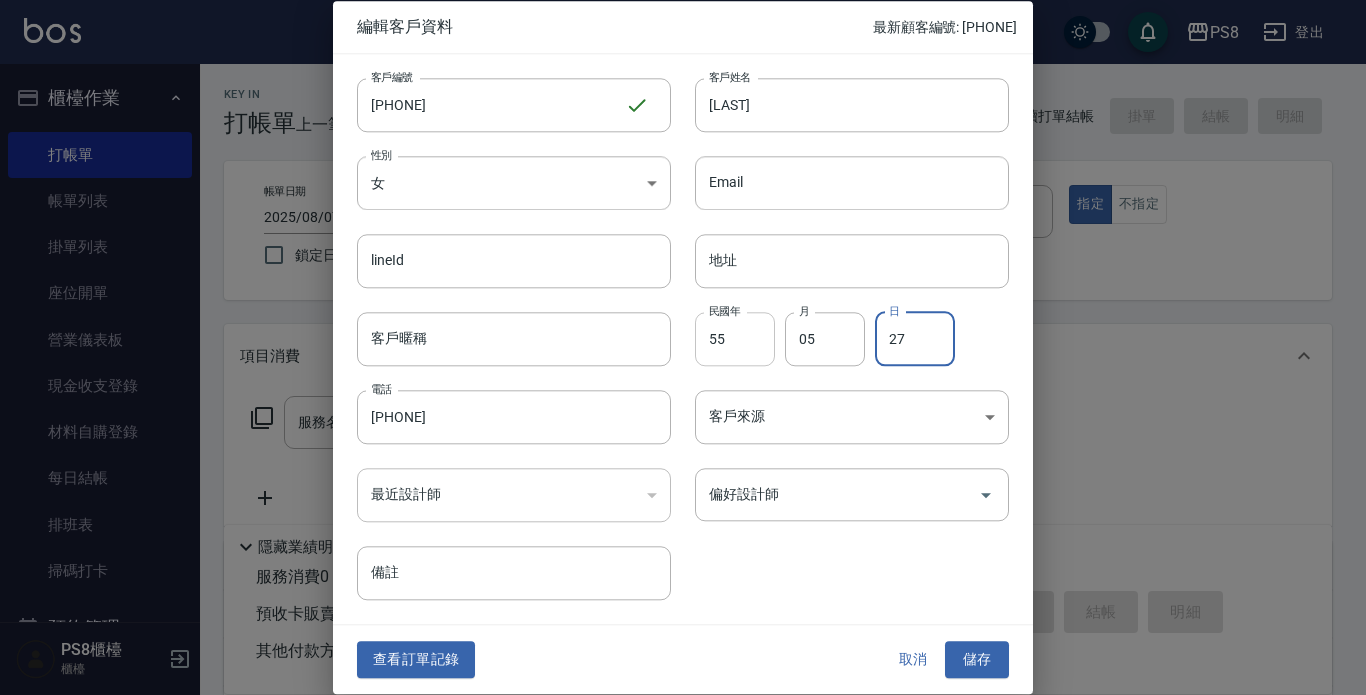 type on "27" 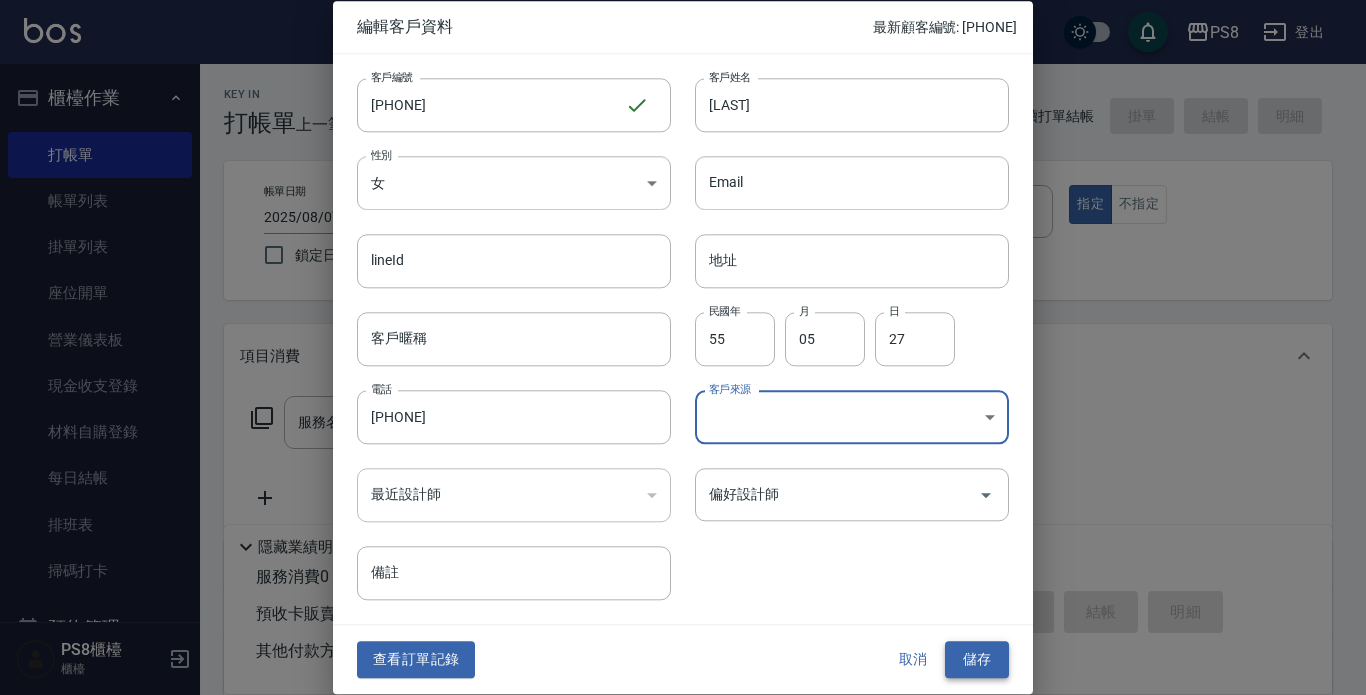 click on "儲存" at bounding box center (977, 660) 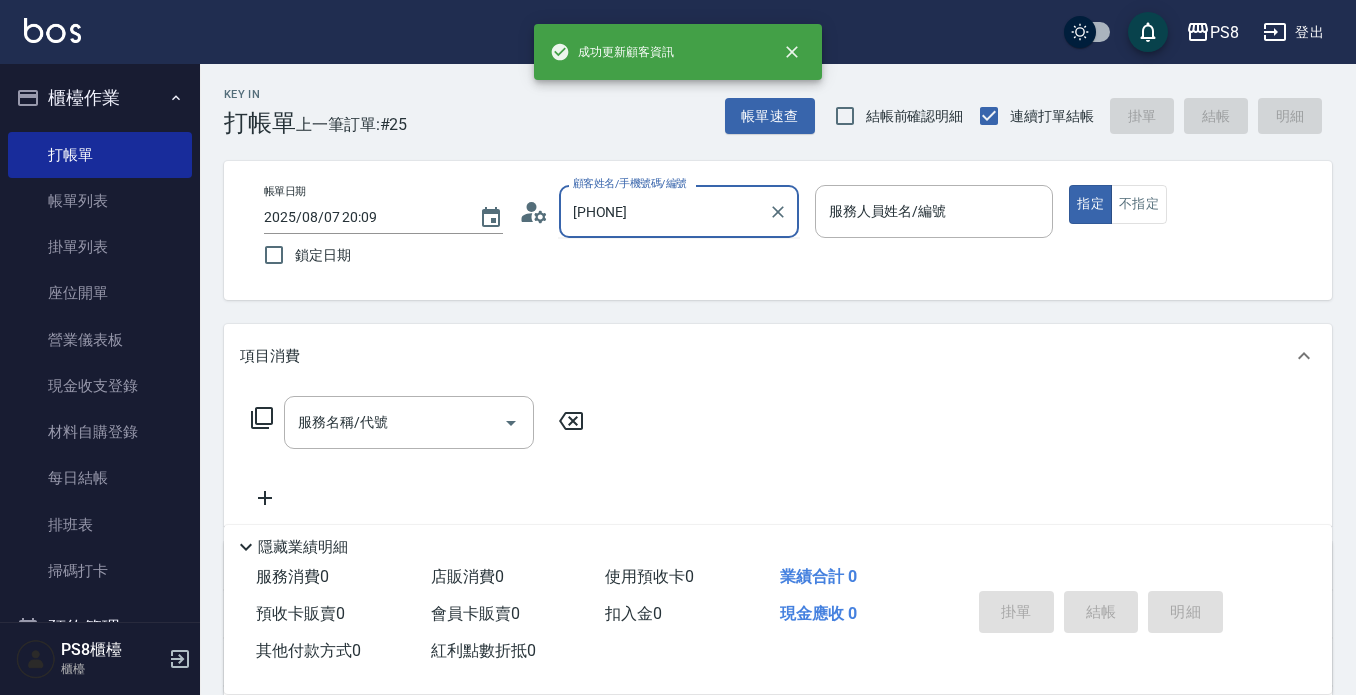 click on "[PHONE]" at bounding box center [664, 211] 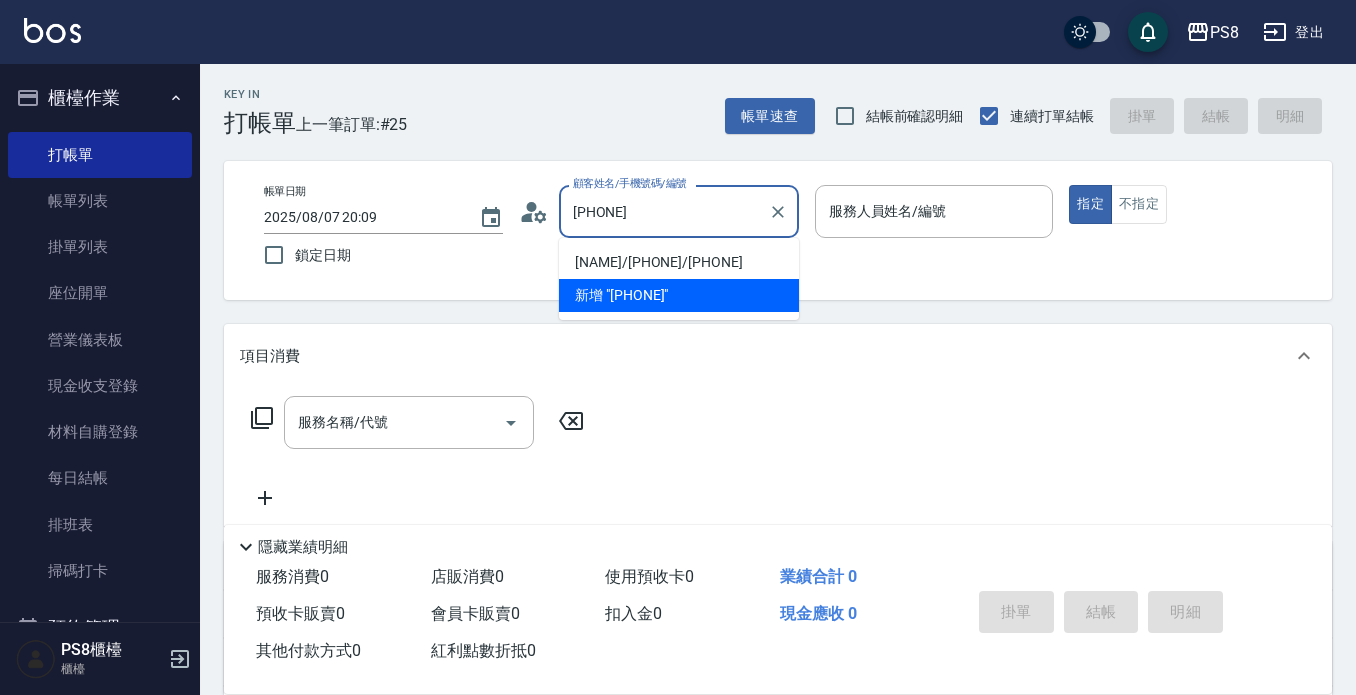 click on "[NAME]/[PHONE]/[PHONE]" at bounding box center (679, 262) 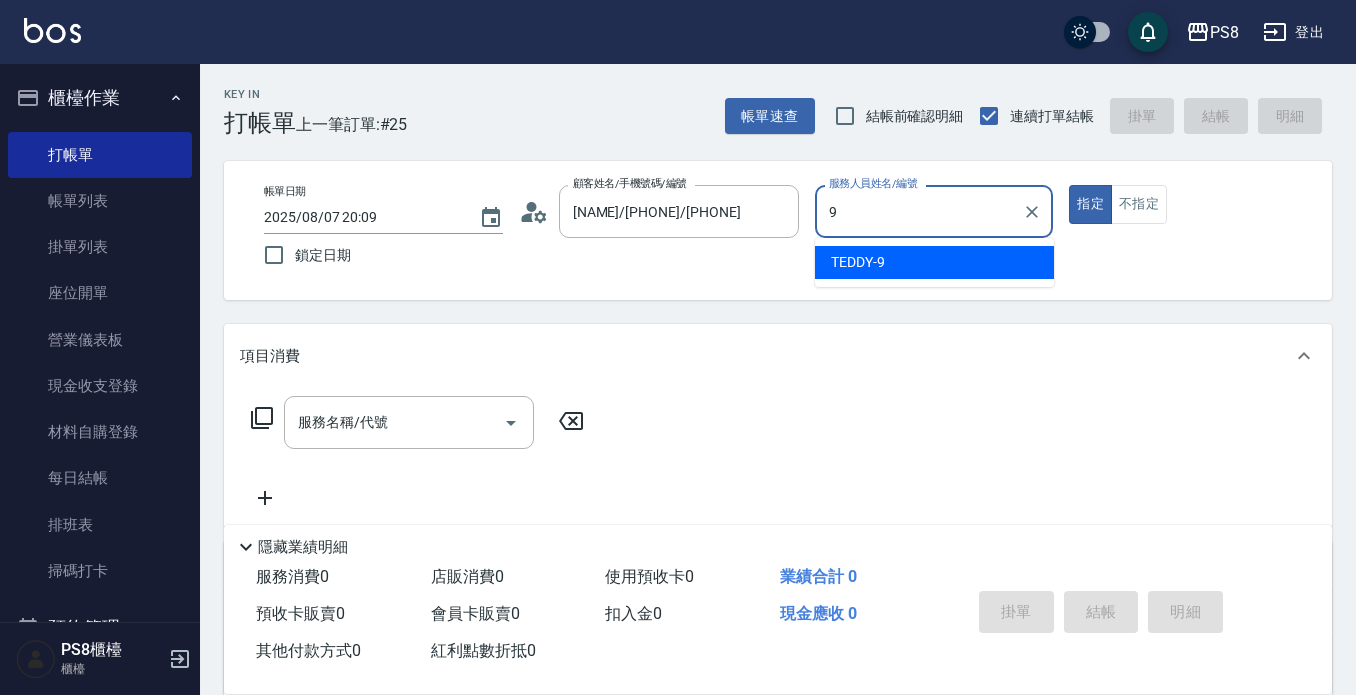 type on "TEDDY-9" 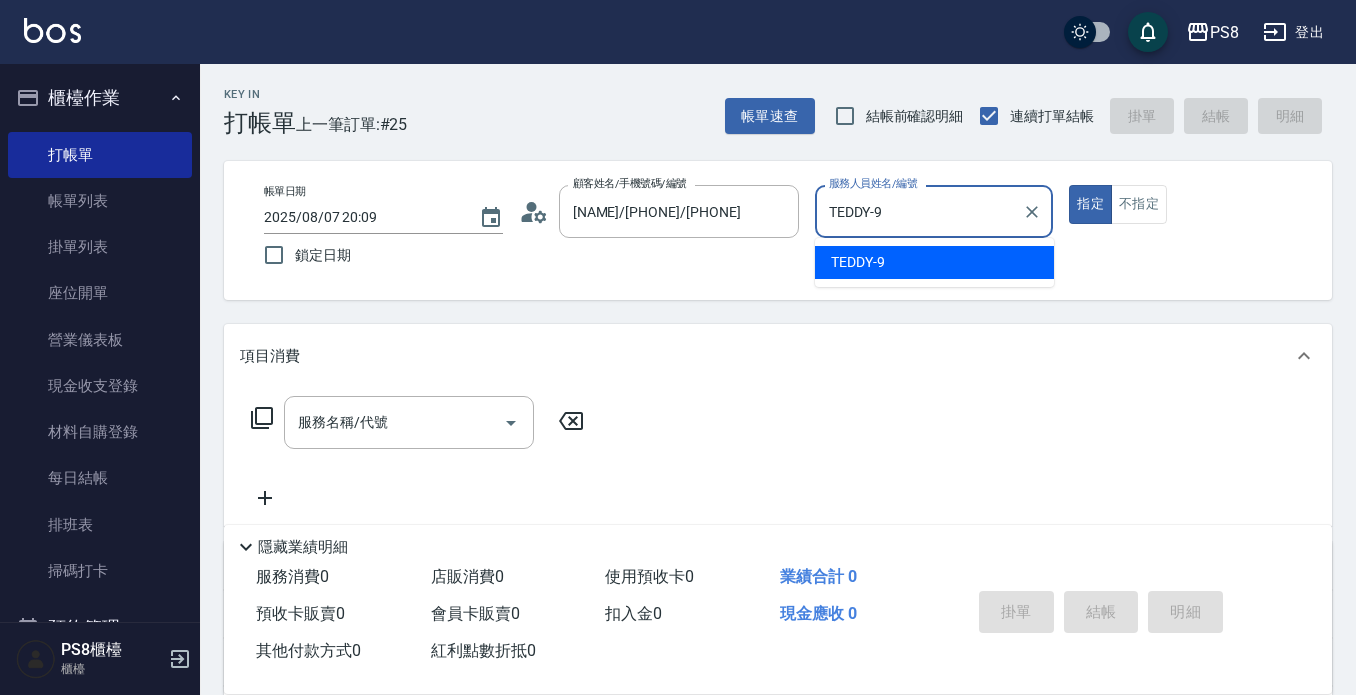 type on "true" 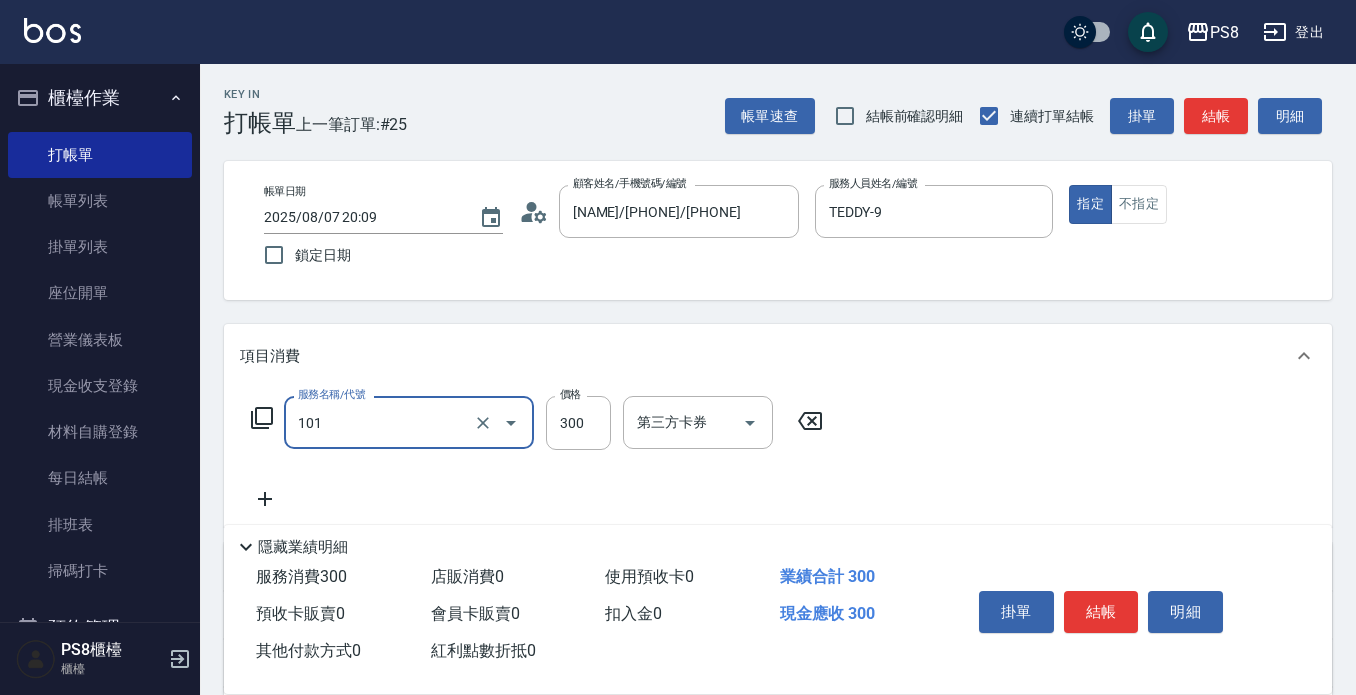 type on "洗髮(101)" 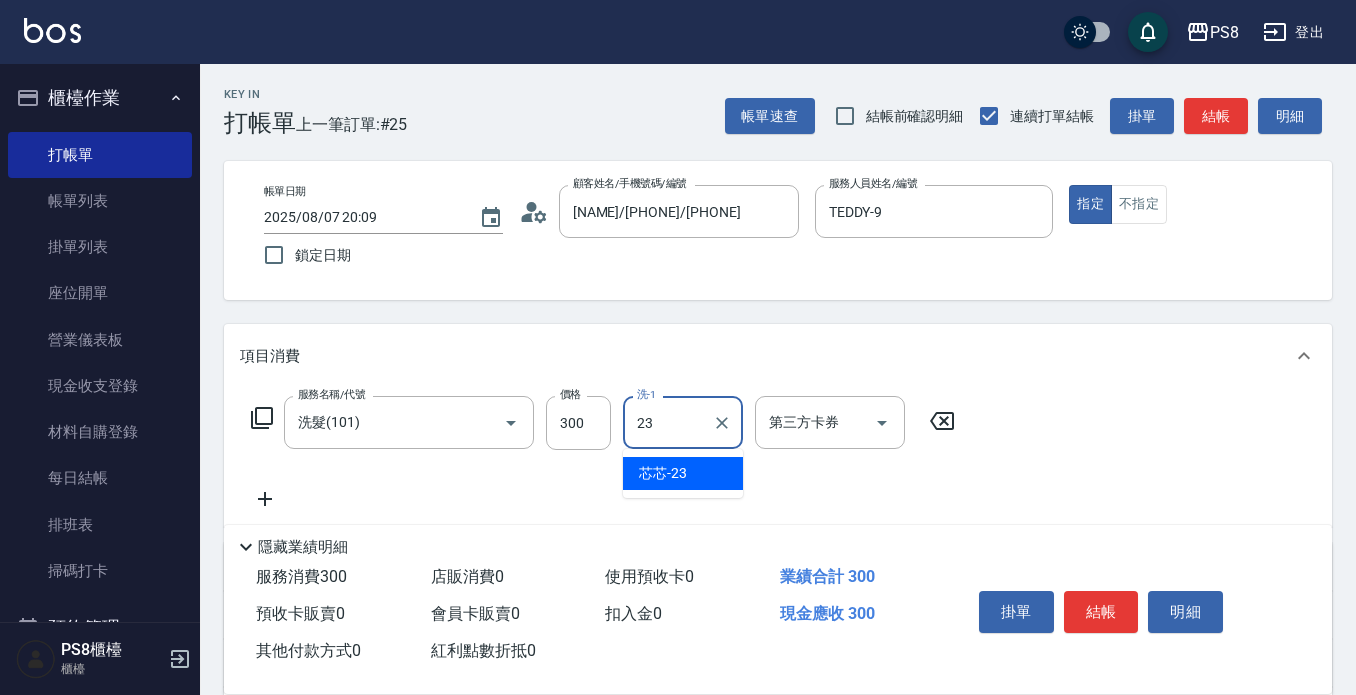 type on "芯芯-23" 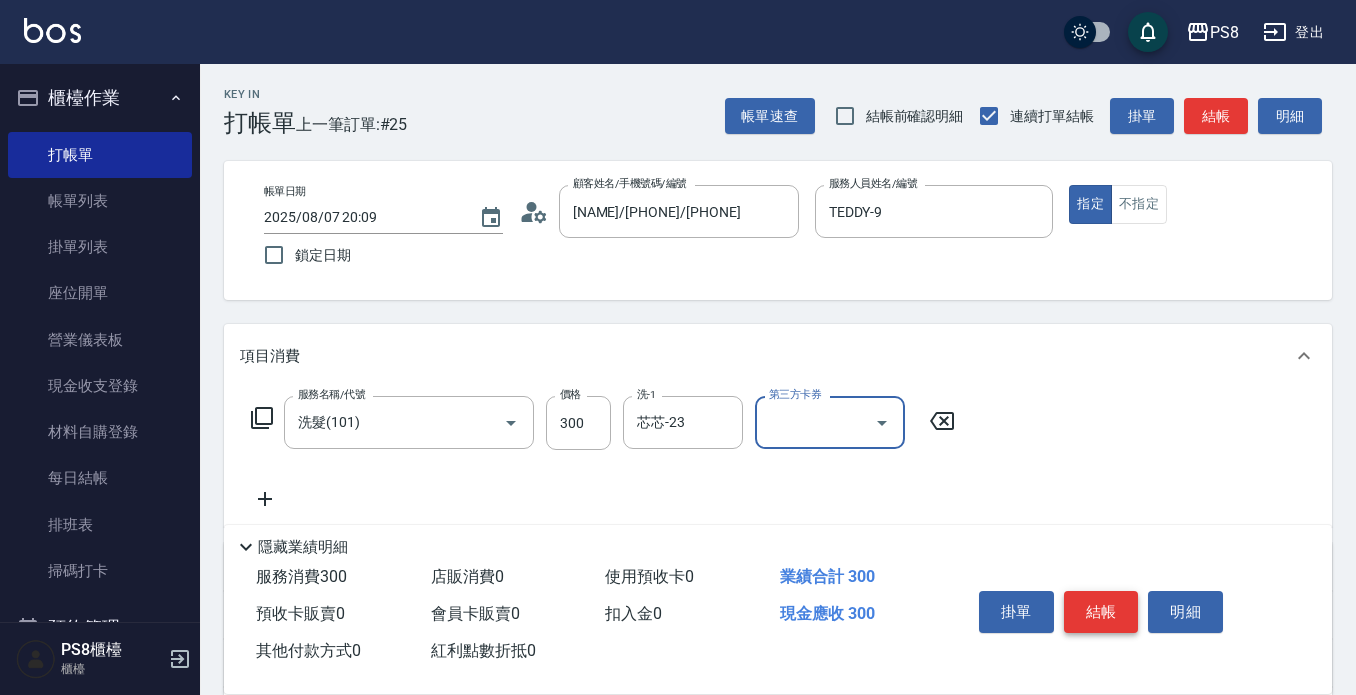 click on "結帳" at bounding box center (1101, 612) 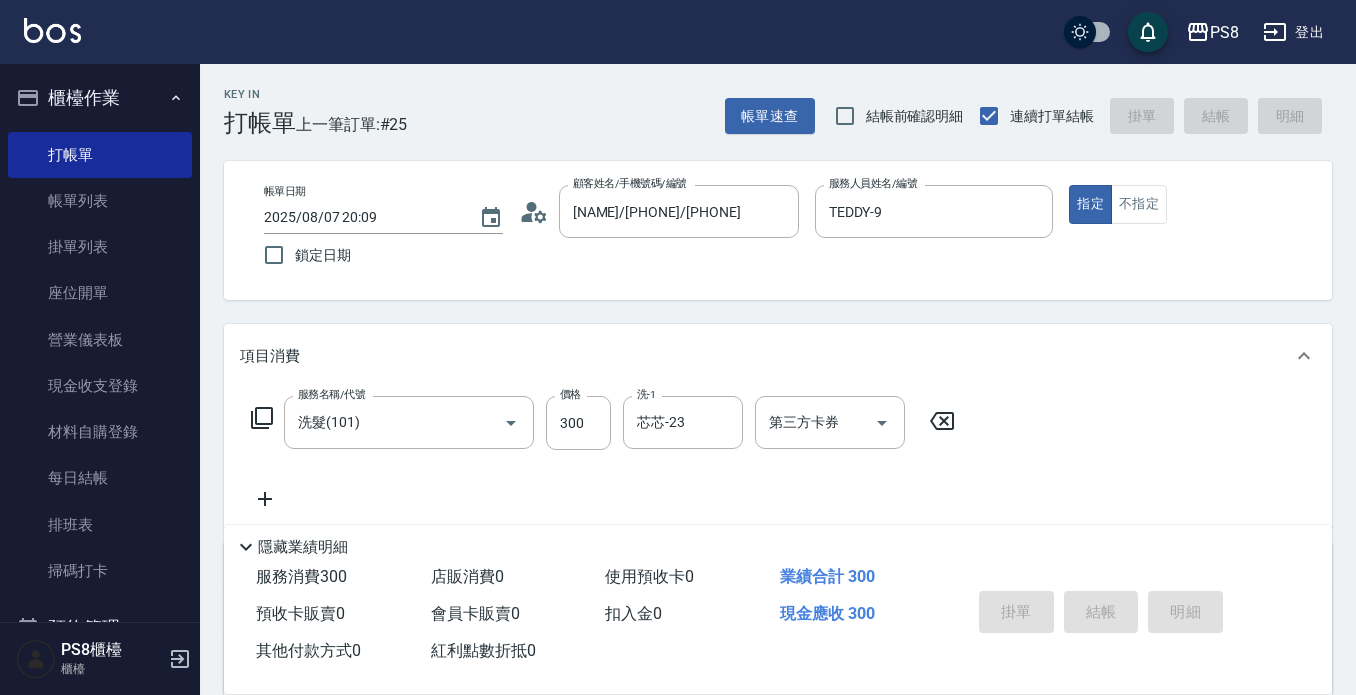 type on "2025/08/07 20:10" 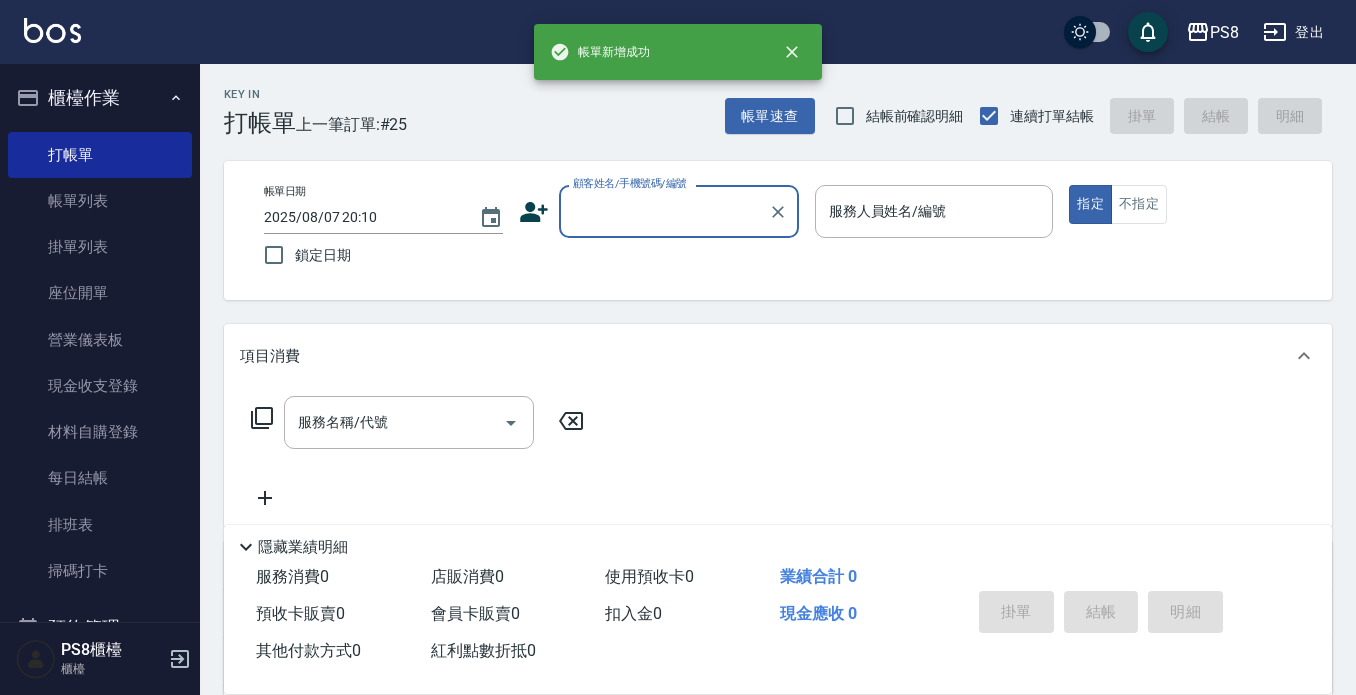 scroll, scrollTop: 0, scrollLeft: 0, axis: both 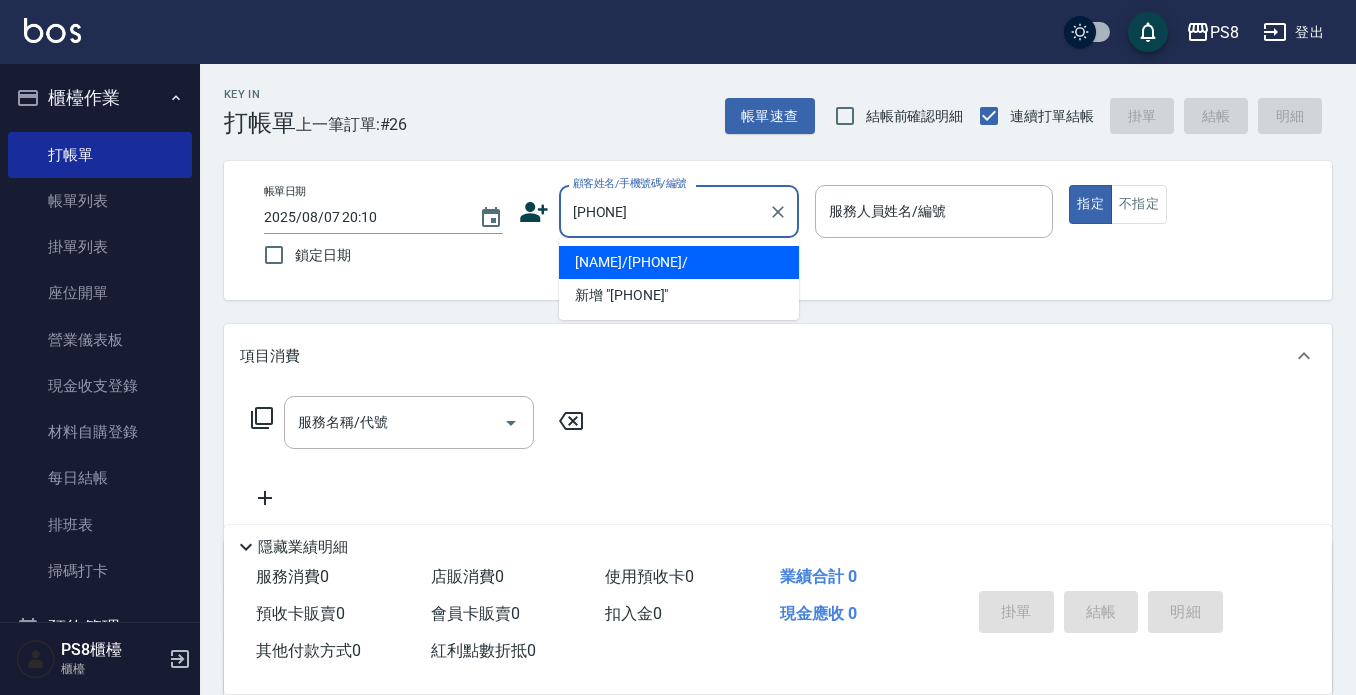 click on "[NAME]/[PHONE]/" at bounding box center (679, 262) 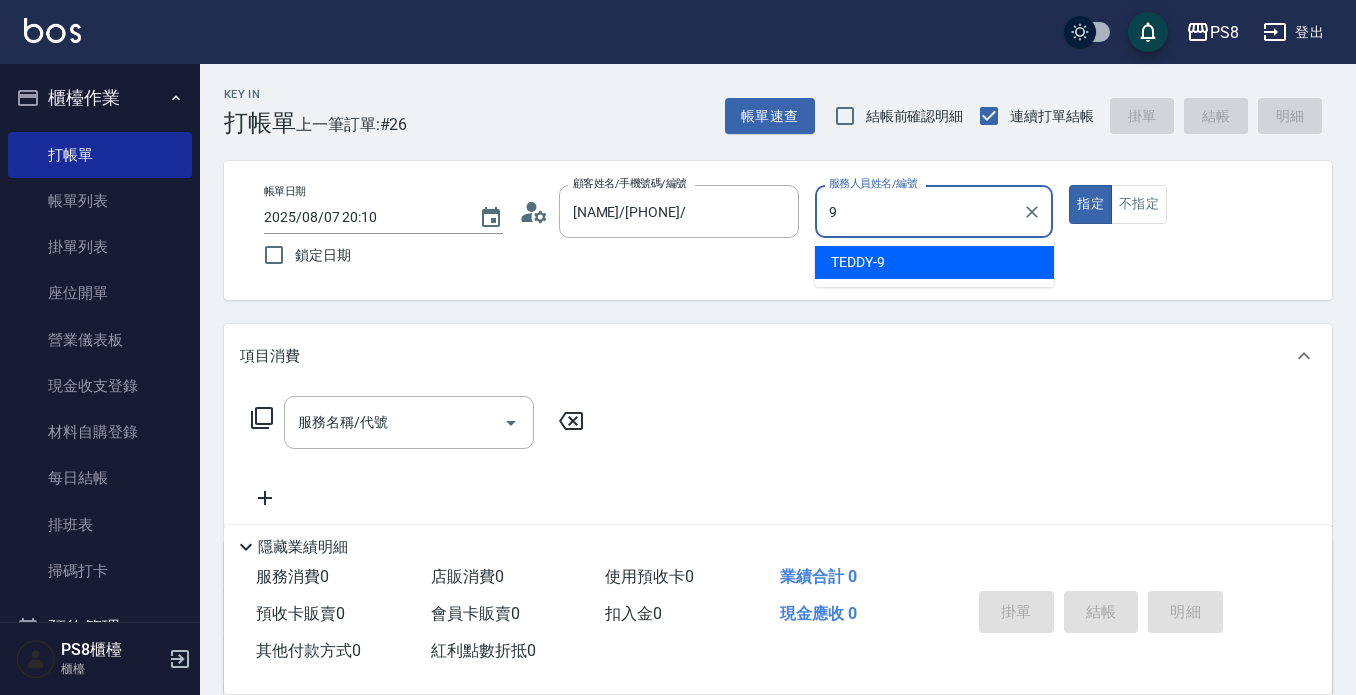 type on "TEDDY-9" 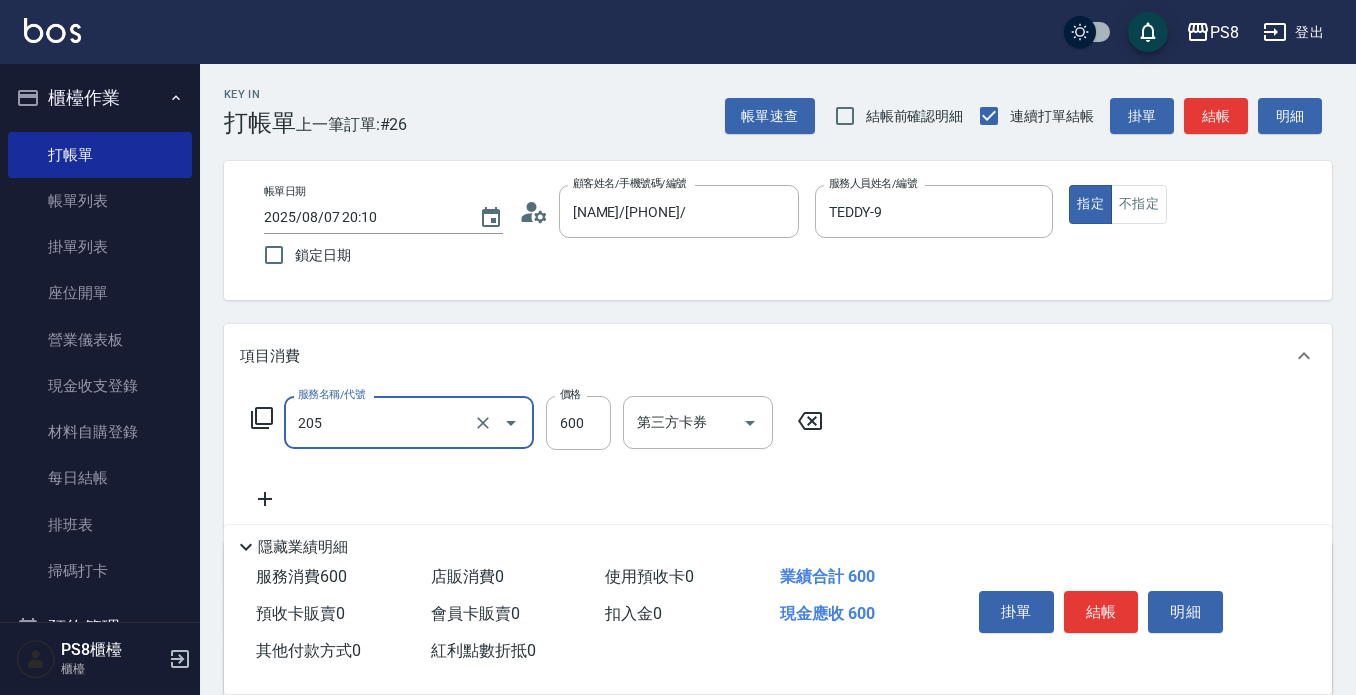 type on "A級洗剪600(205)" 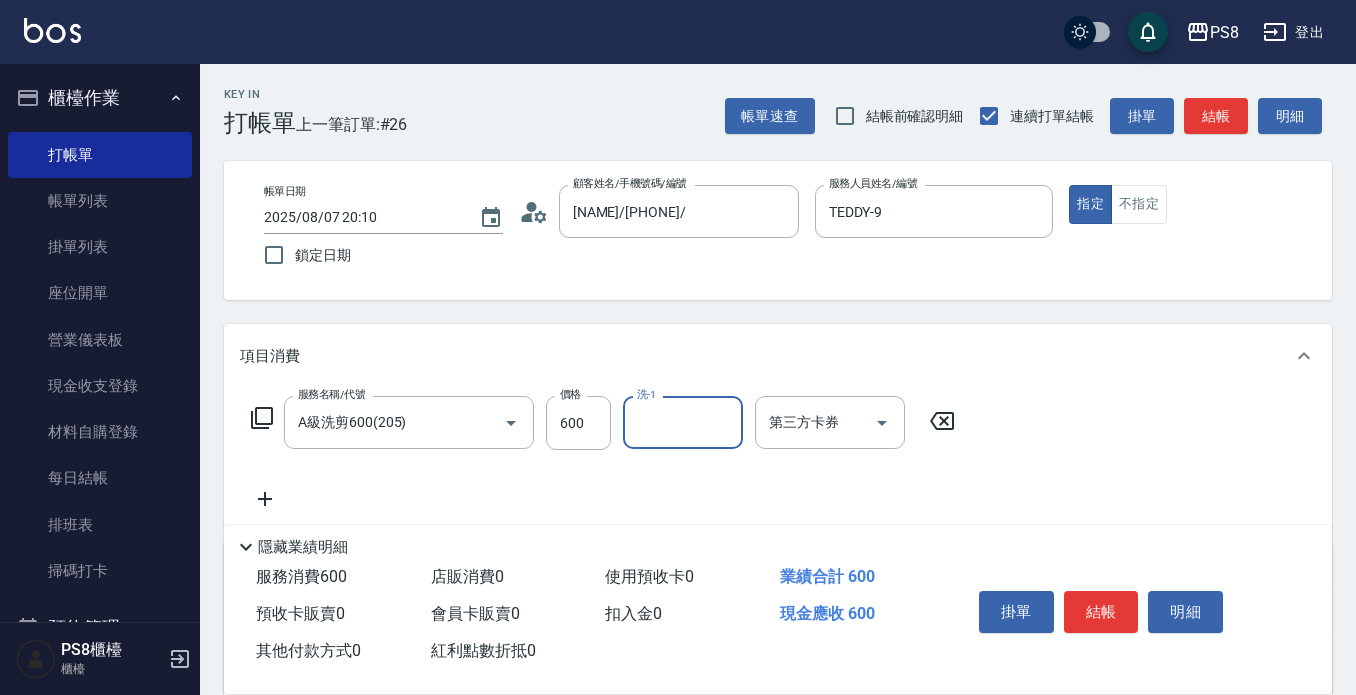 click on "結帳" at bounding box center [1101, 612] 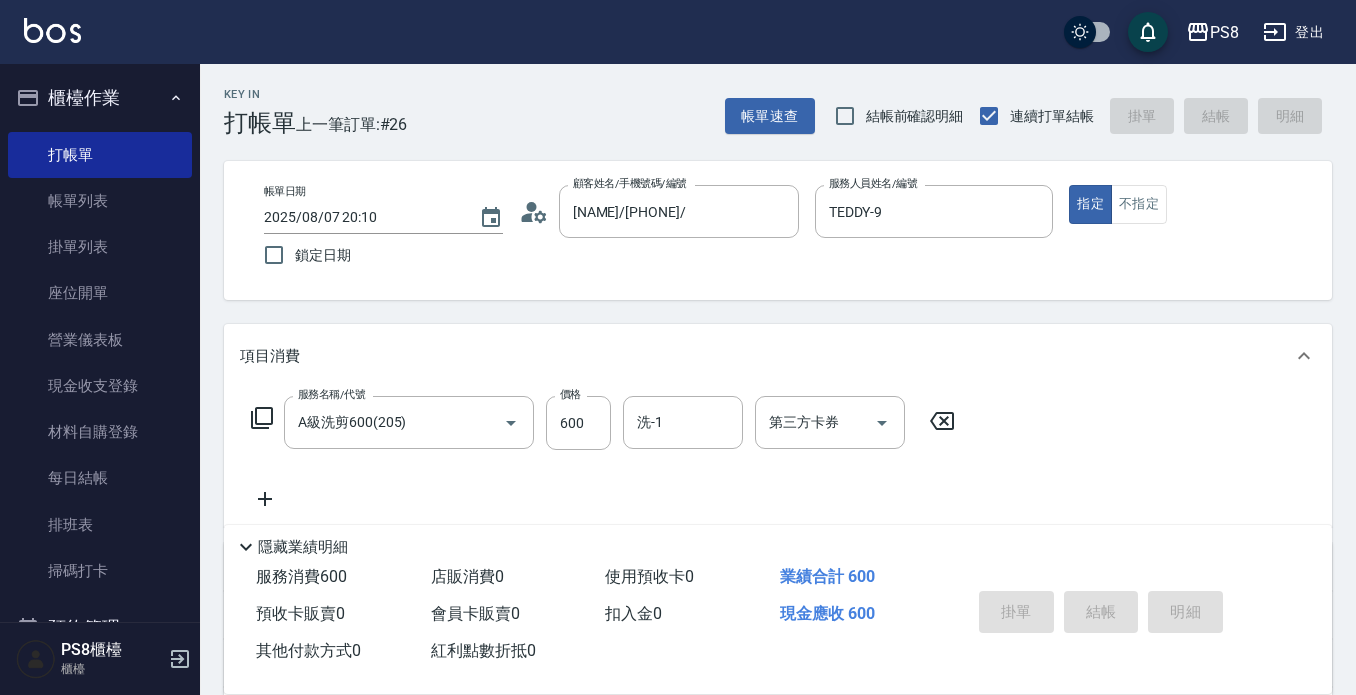 type on "2025/08/07 20:11" 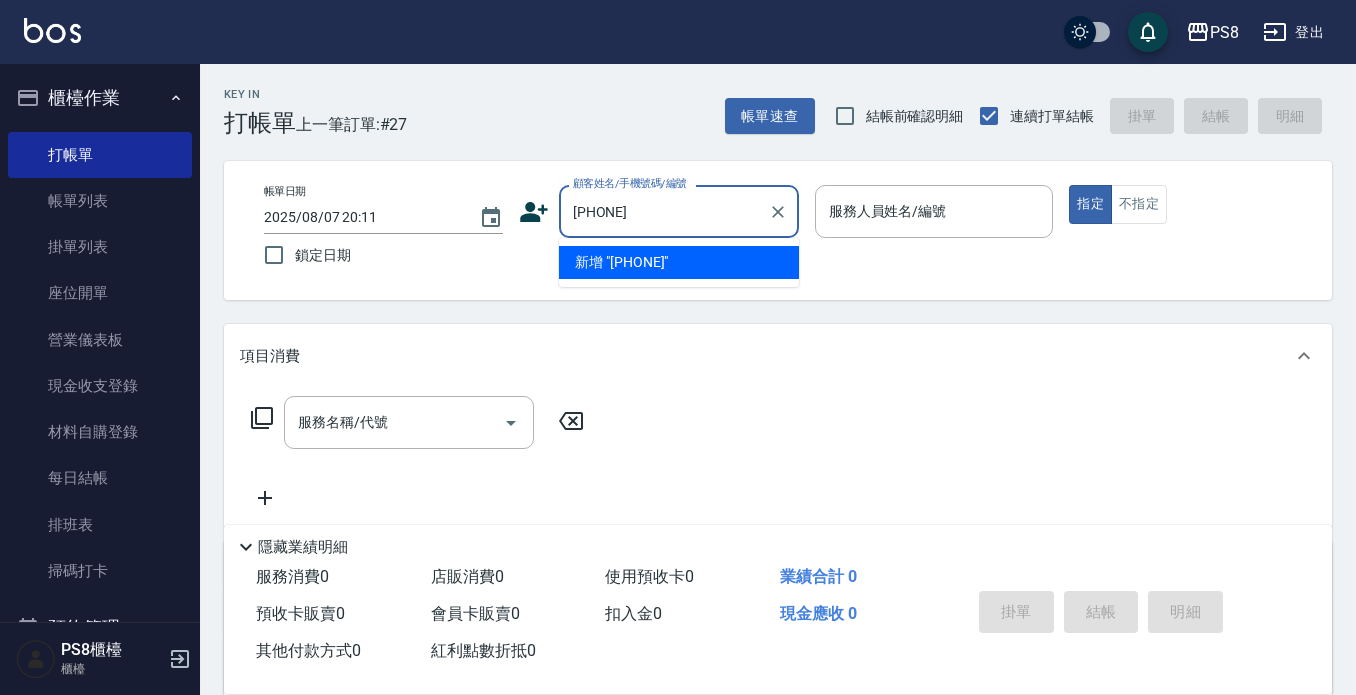type on "[PHONE]" 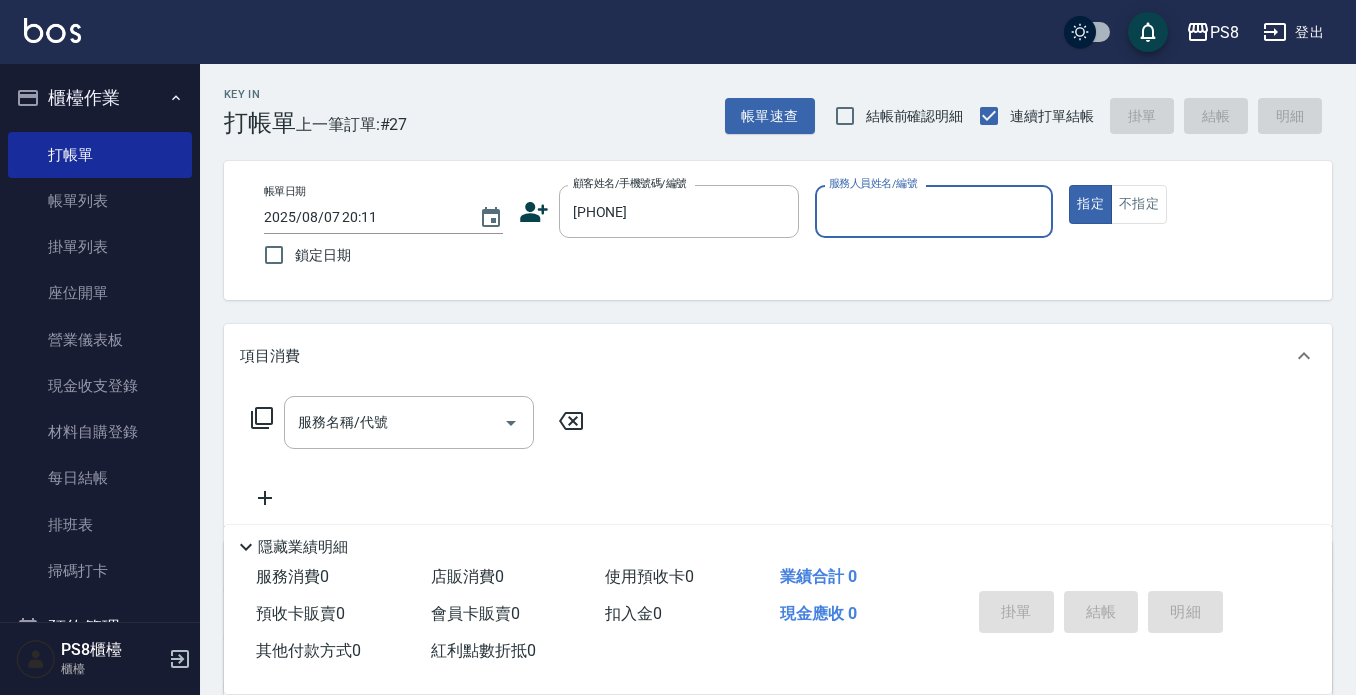 click 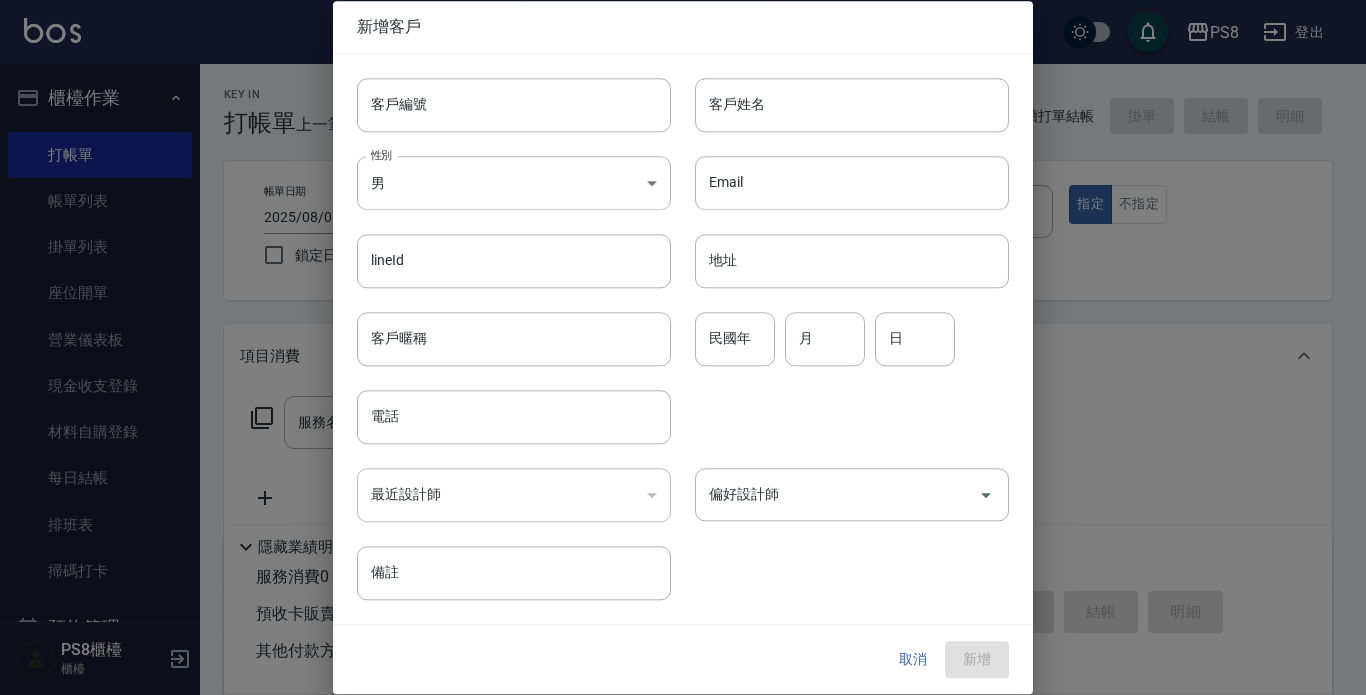 type on "[PHONE]" 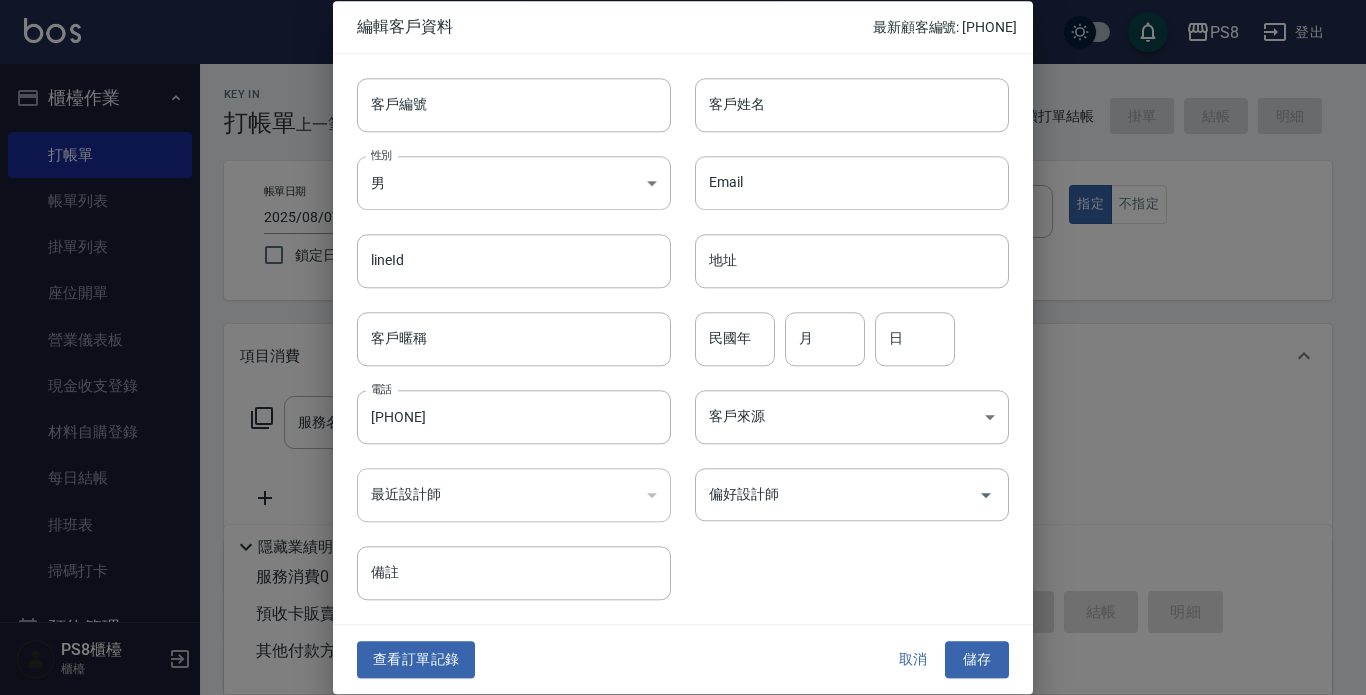 click on "​" at bounding box center (514, 495) 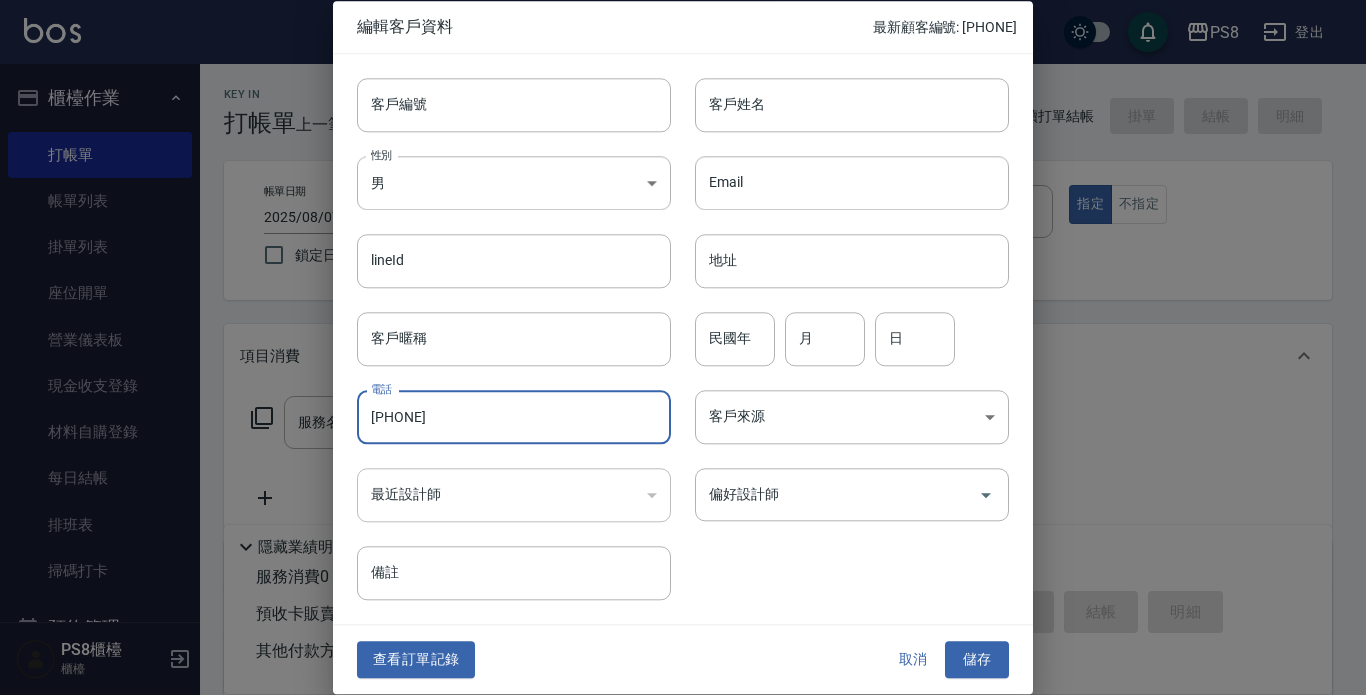 drag, startPoint x: 499, startPoint y: 406, endPoint x: 299, endPoint y: 442, distance: 203.21417 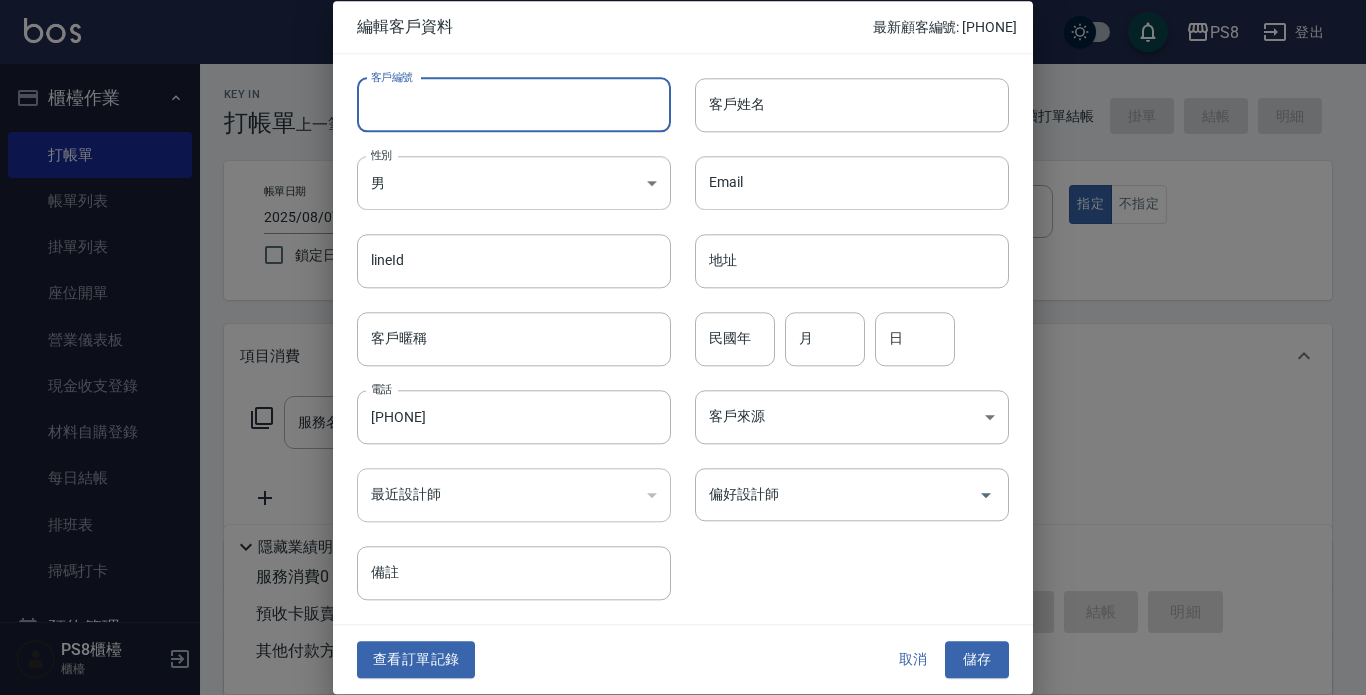 click on "客戶編號" at bounding box center [514, 105] 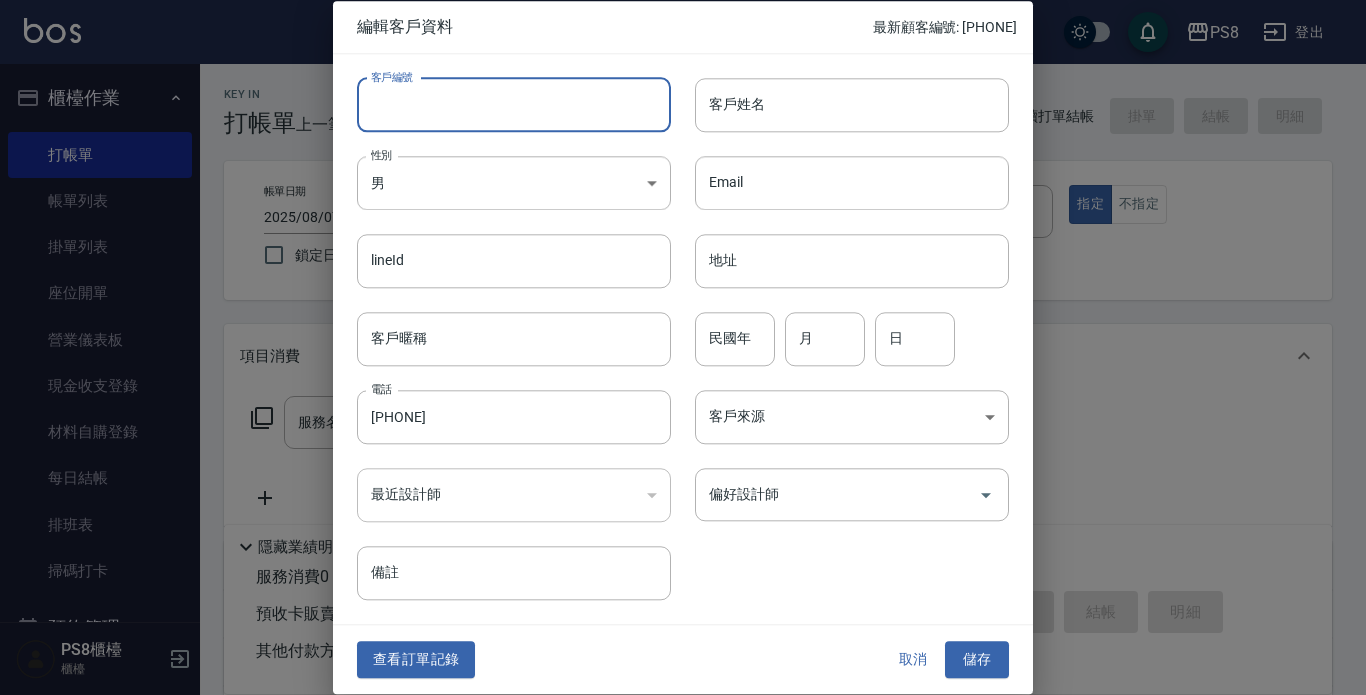 paste on "[PHONE]" 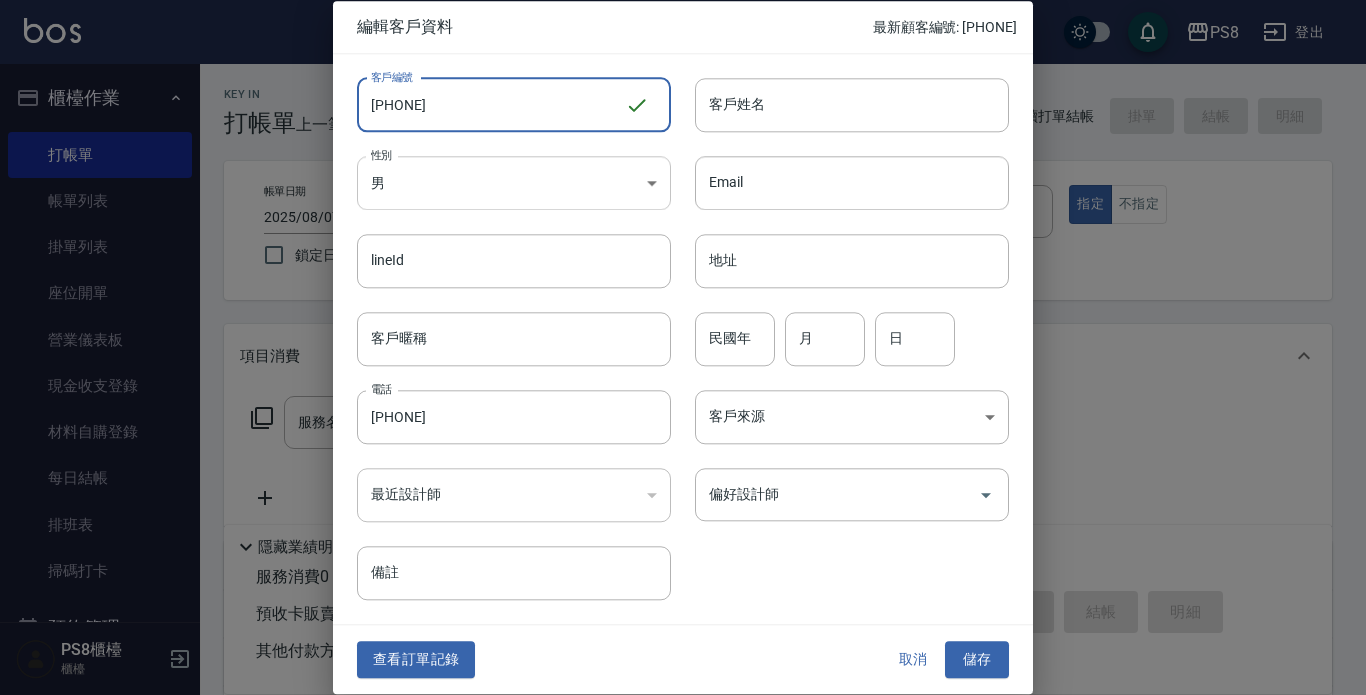 type on "[PHONE]" 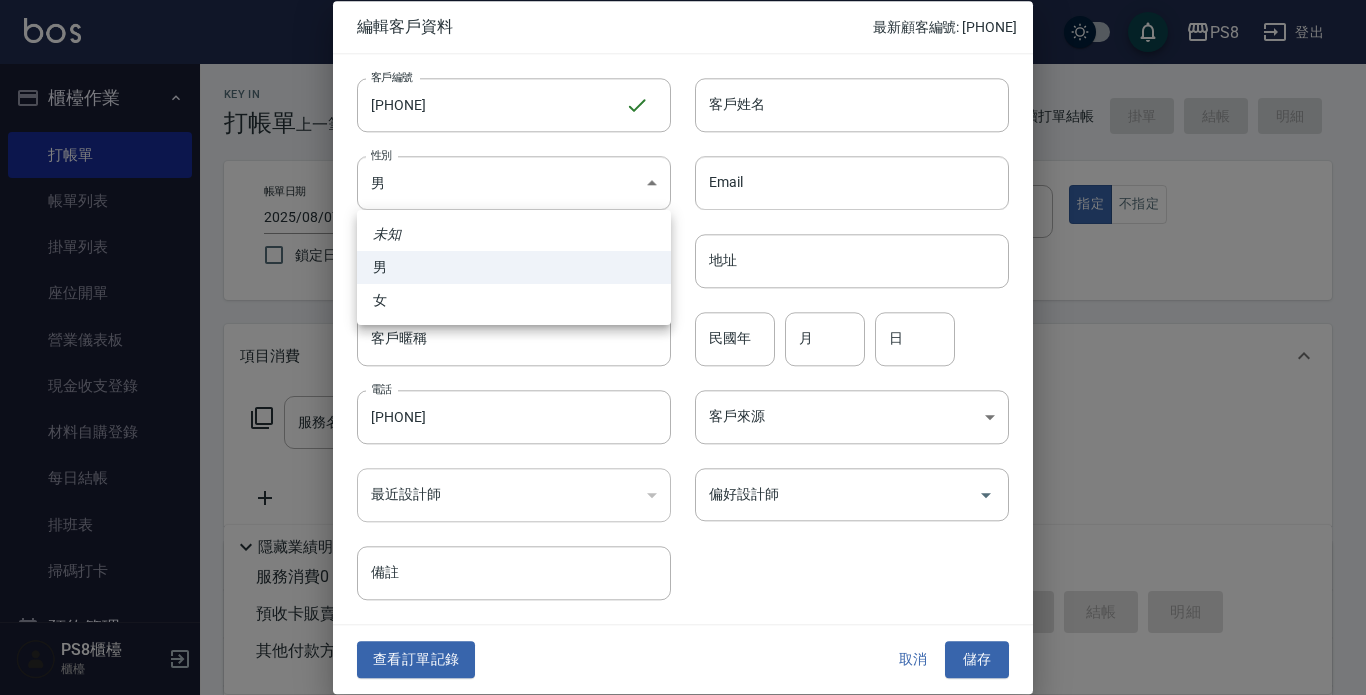 click on "男" at bounding box center (514, 267) 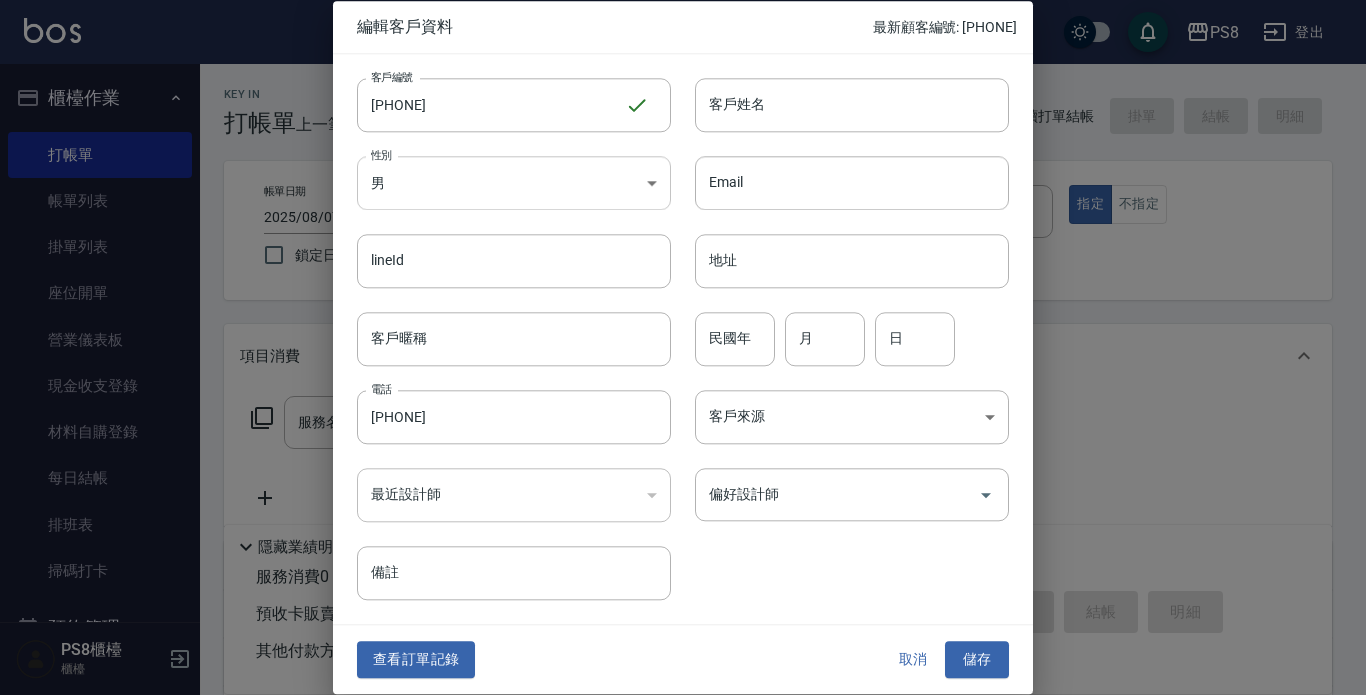 click on "PS8 登出 櫃檯作業 打帳單 帳單列表 掛單列表 座位開單 營業儀表板 現金收支登錄 材料自購登錄 每日結帳 排班表 掃碼打卡 預約管理 預約管理 單日預約紀錄 單週預約紀錄 報表及分析 報表目錄 店家日報表 互助日報表 互助排行榜 互助點數明細 全店業績分析表 設計師日報表 設計師業績分析表 設計師業績月報表 設計師排行榜 每日收支明細 收支分類明細表 客戶管理 客戶列表 卡券管理 入金管理 員工及薪資 員工列表 全店打卡記錄 商品管理 商品分類設定 商品列表 資料設定 服務分類設定 服務項目設定 預收卡設定 系統參數設定 業績抽成參數設定 收支科目設定 支付方式設定 第三方卡券設定 PS8櫃檯 櫃檯 Key In 打帳單 上一筆訂單:#27 帳單速查 結帳前確認明細 連續打單結帳 掛單 結帳 明細 帳單日期 2025/08/07 20:11 鎖定日期 顧客姓名/手機號碼/編號 [PHONE] 指定 不指定 0" at bounding box center (683, 487) 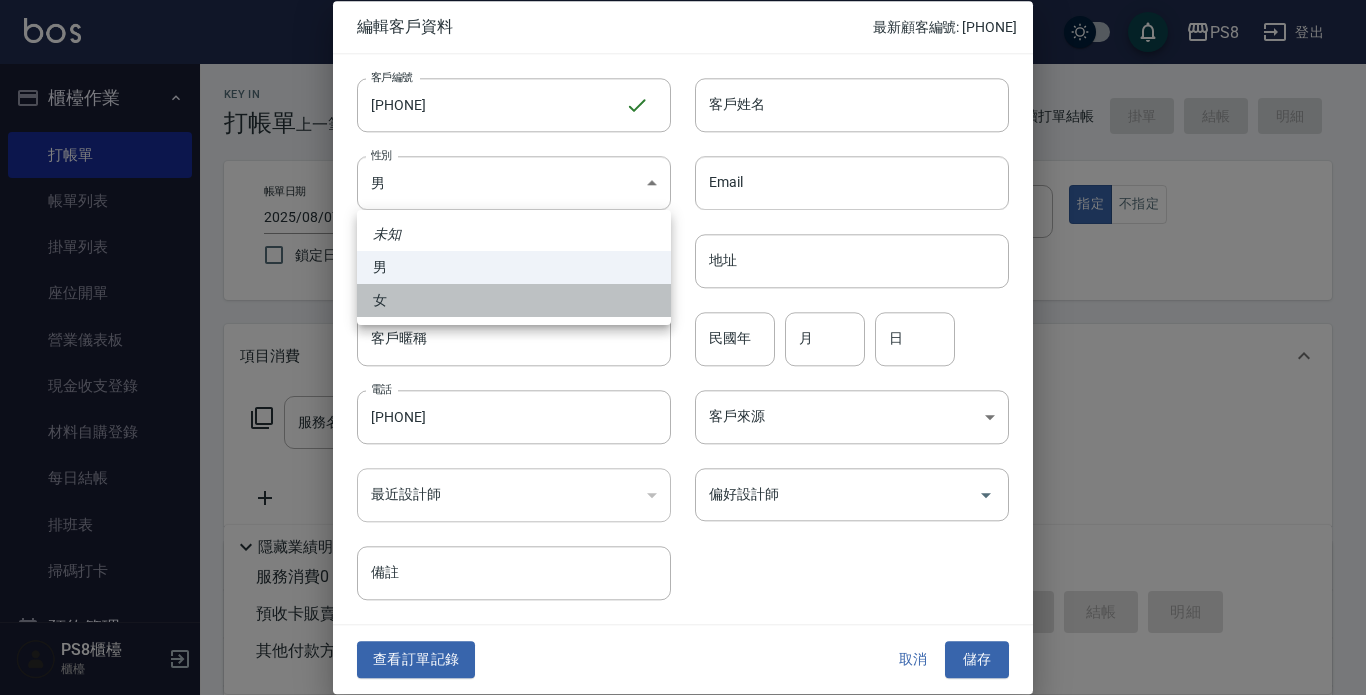 click on "女" at bounding box center [514, 300] 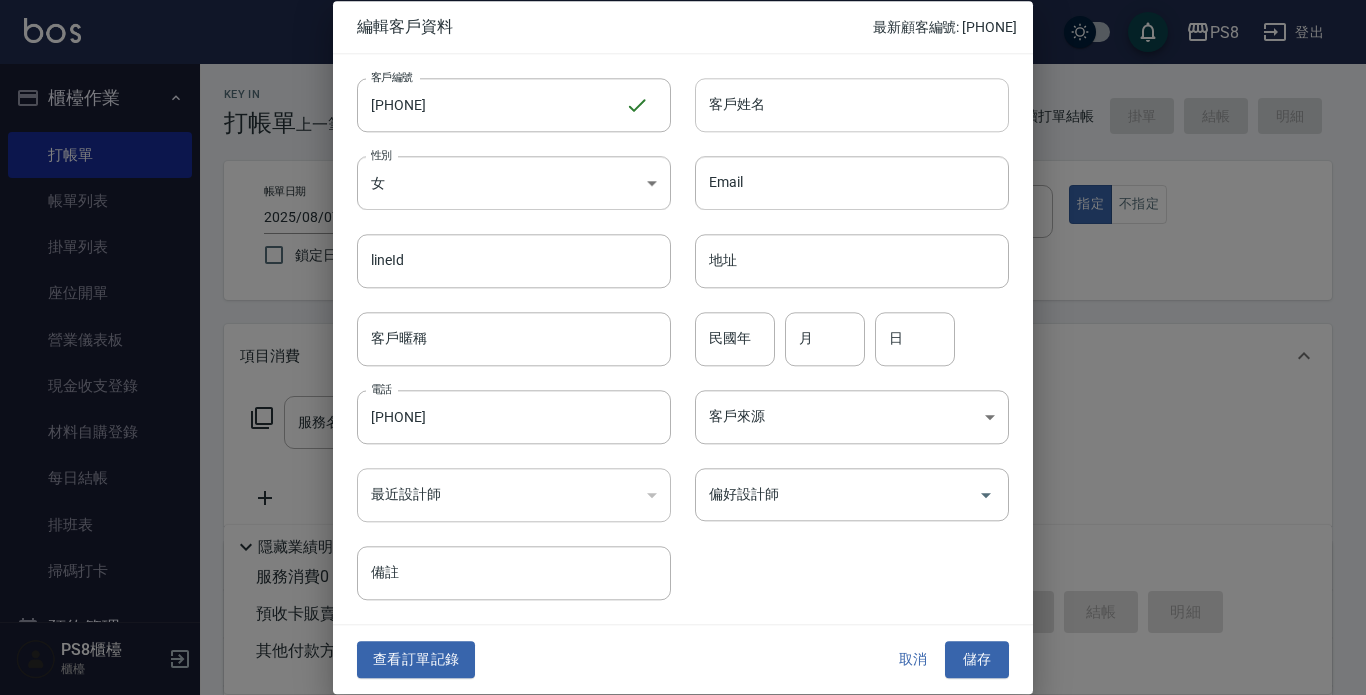 click on "客戶姓名" at bounding box center (852, 105) 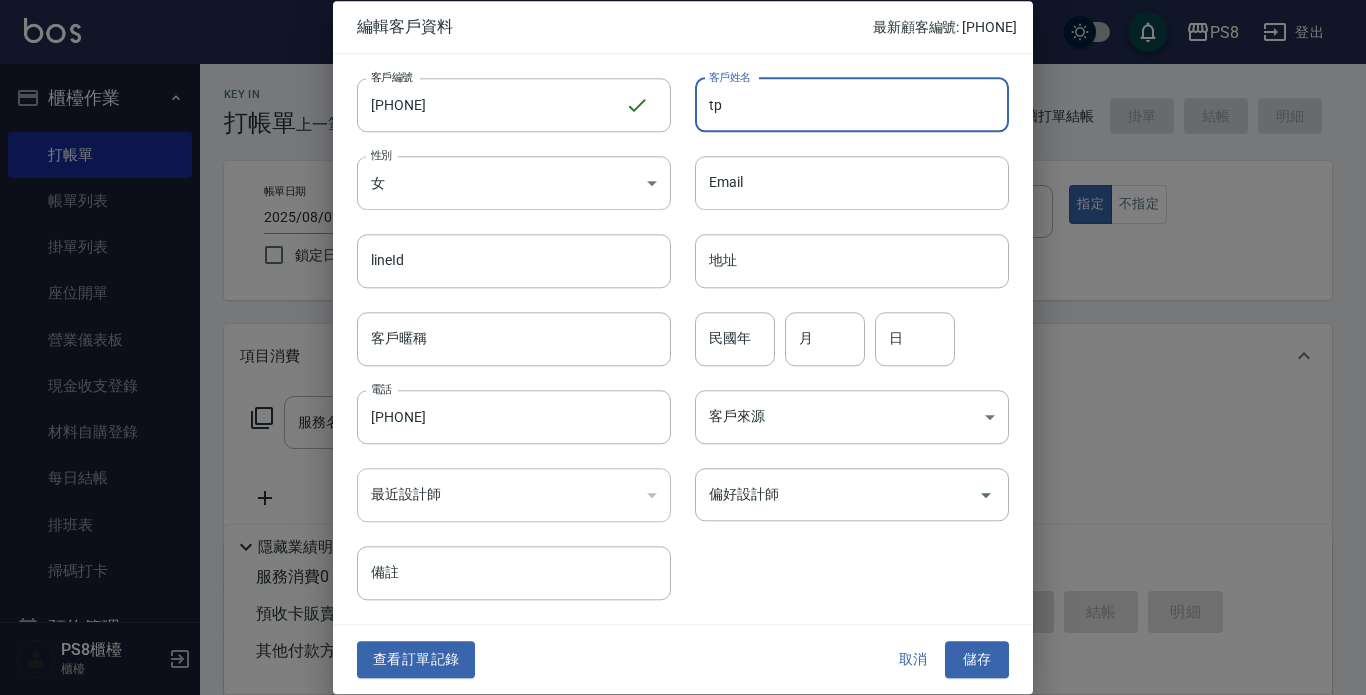 type on "t" 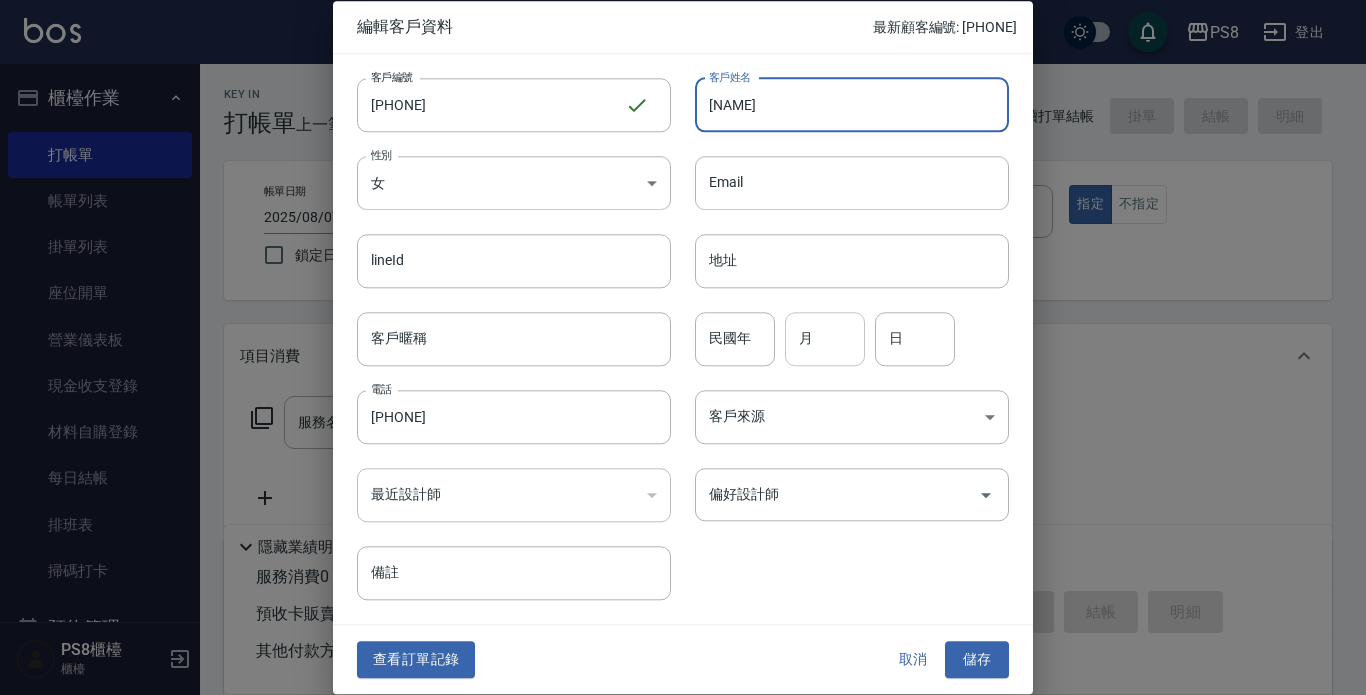 type on "[NAME]" 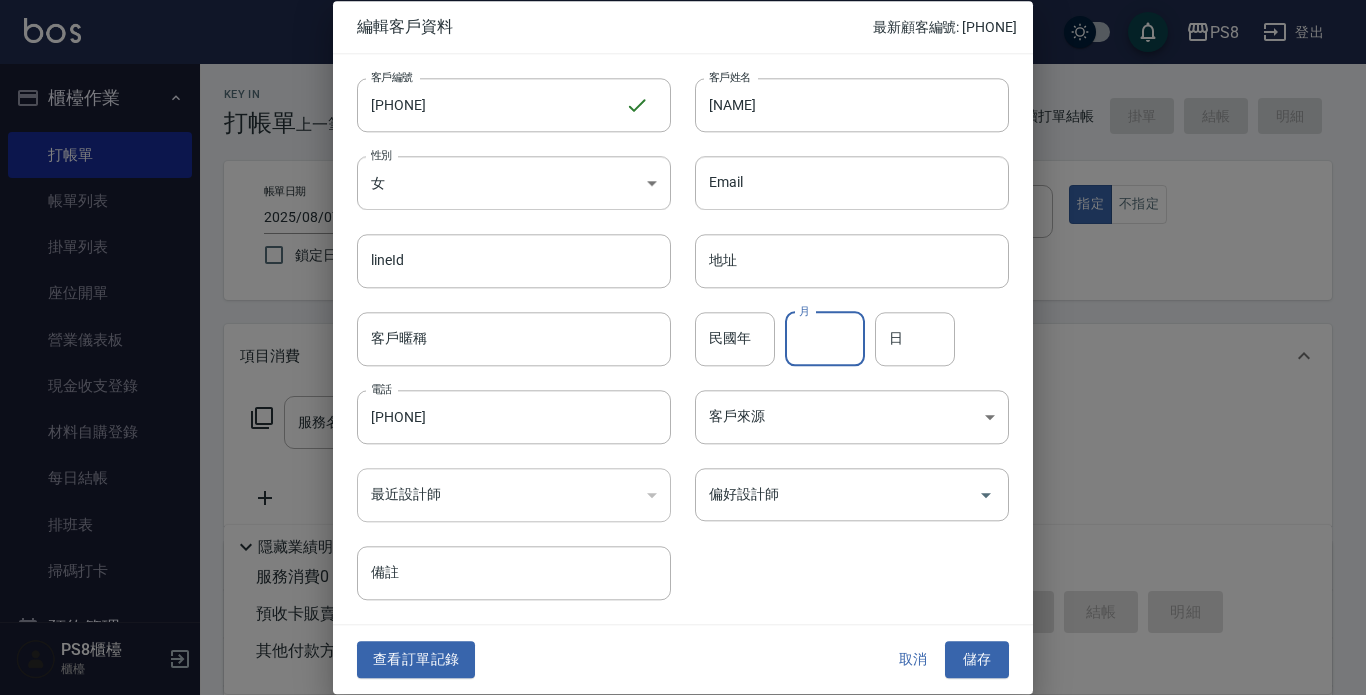 click on "月" at bounding box center [825, 339] 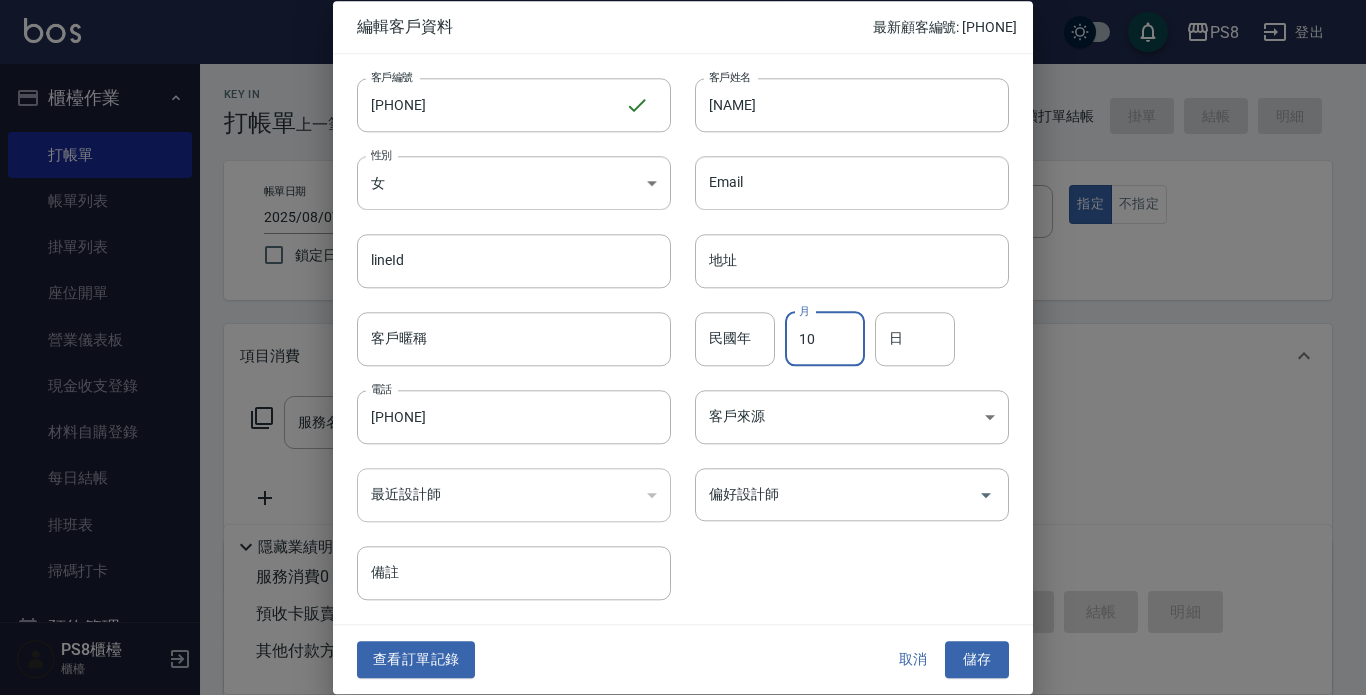 type on "10" 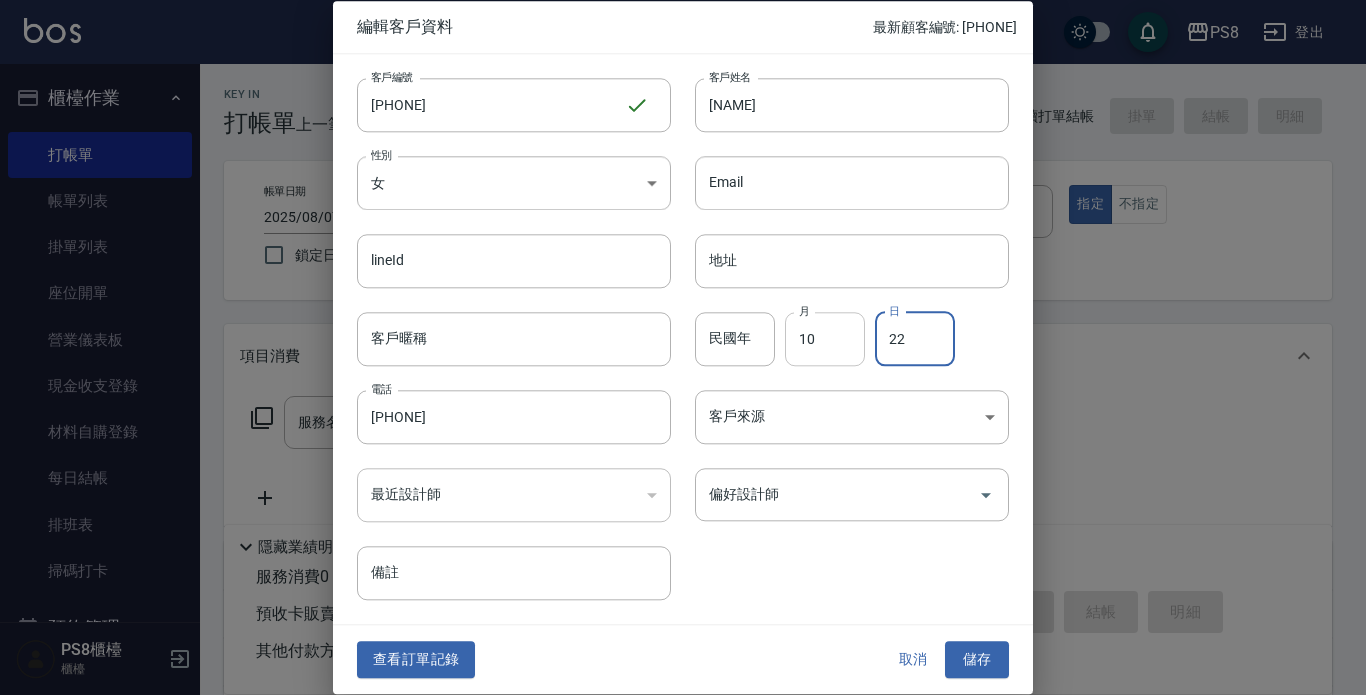 type on "22" 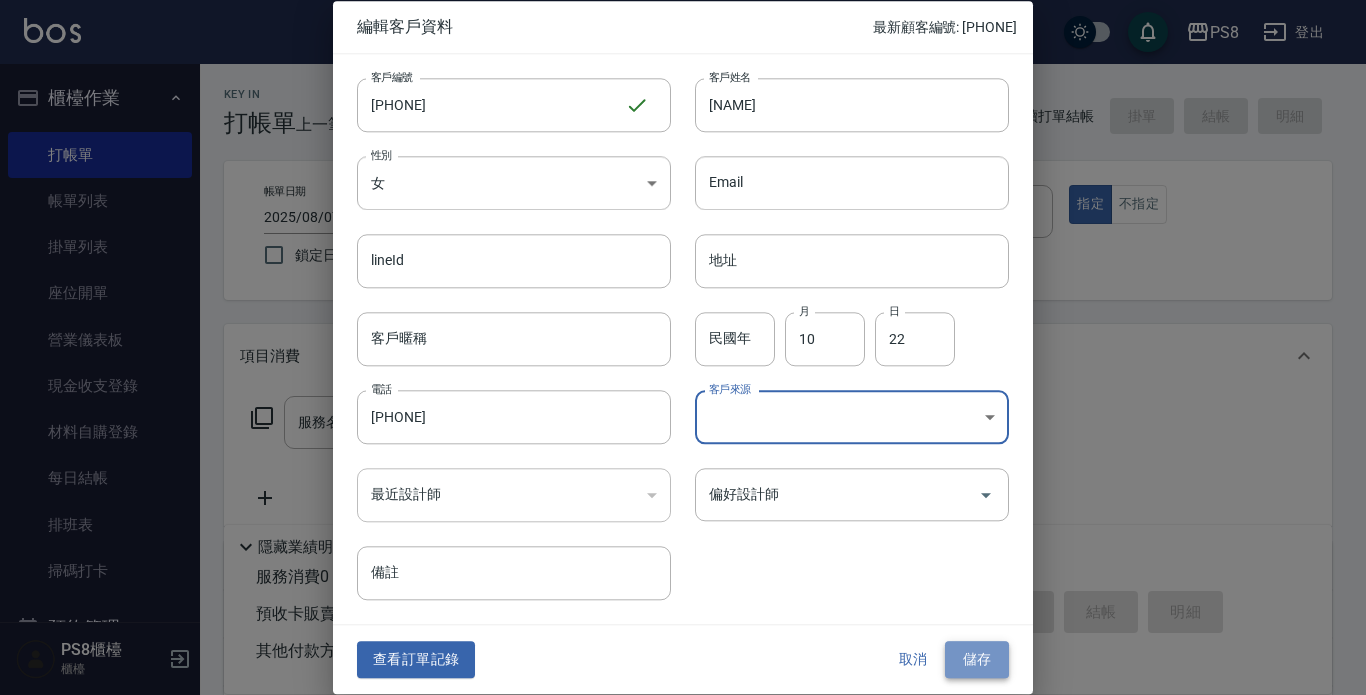 click on "儲存" at bounding box center [977, 660] 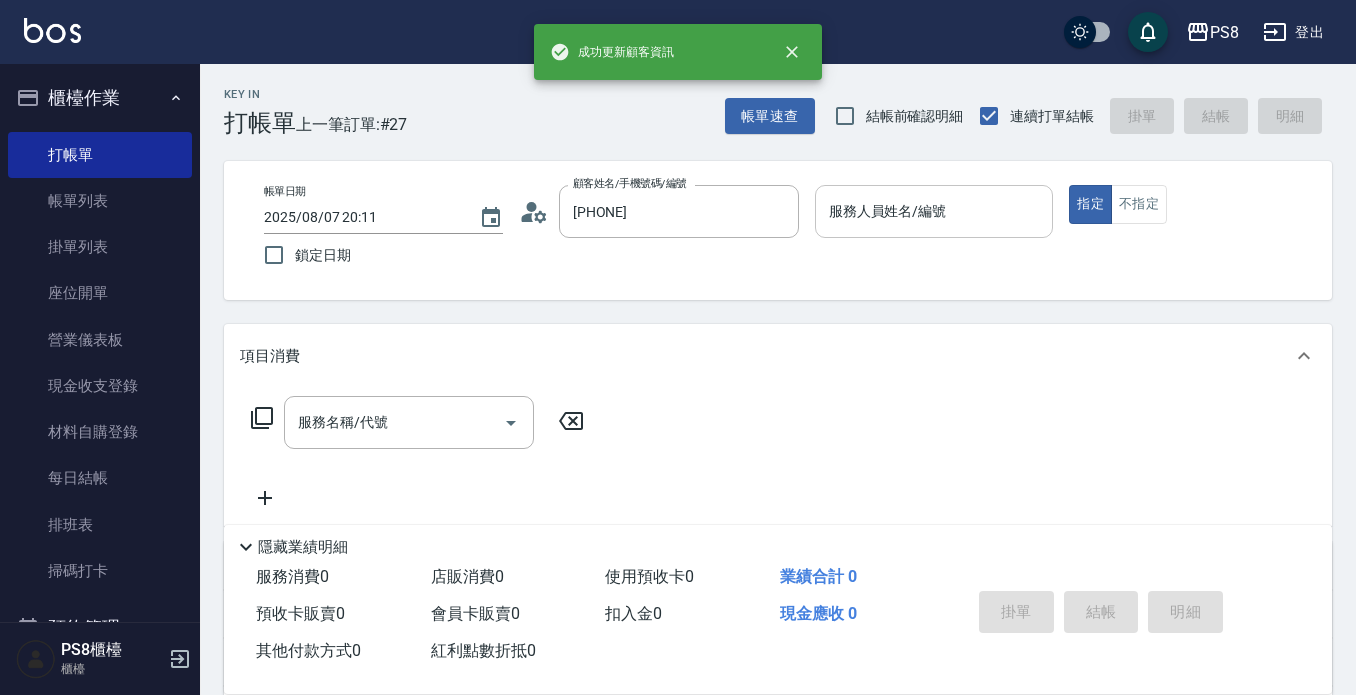 click on "服務人員姓名/編號" at bounding box center [934, 211] 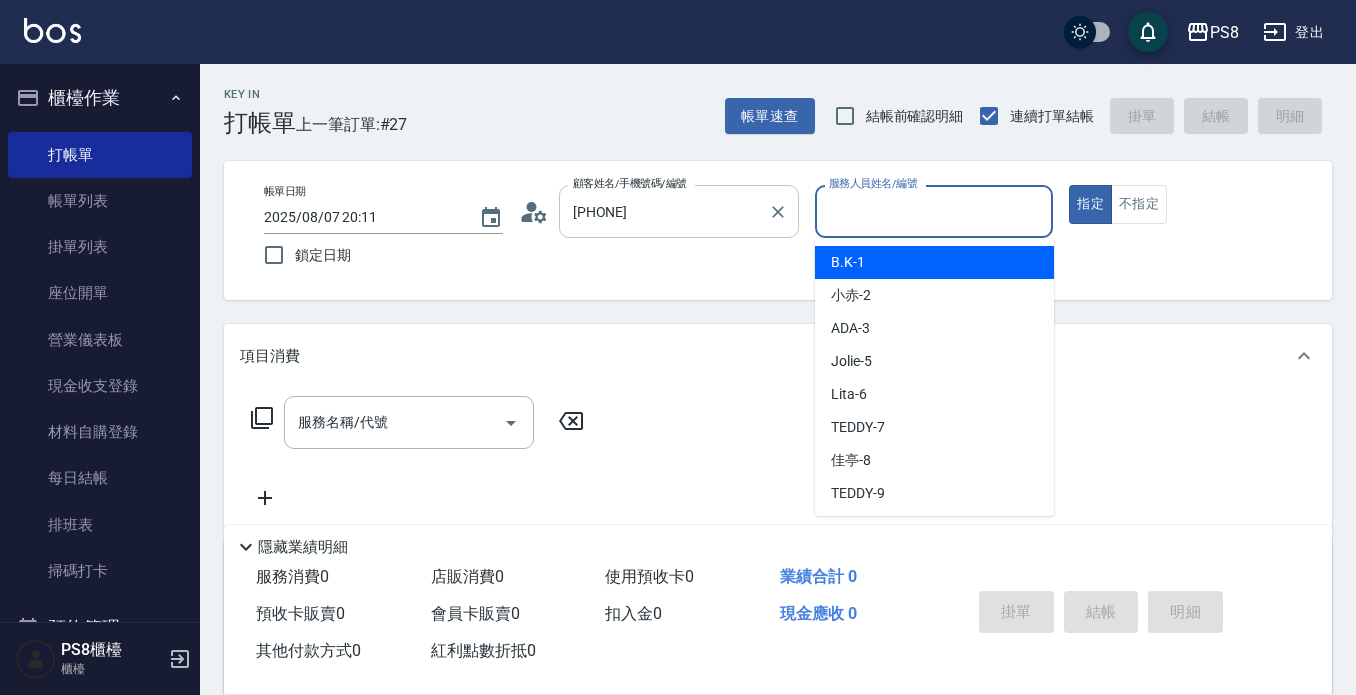click on "[PHONE]" at bounding box center [664, 211] 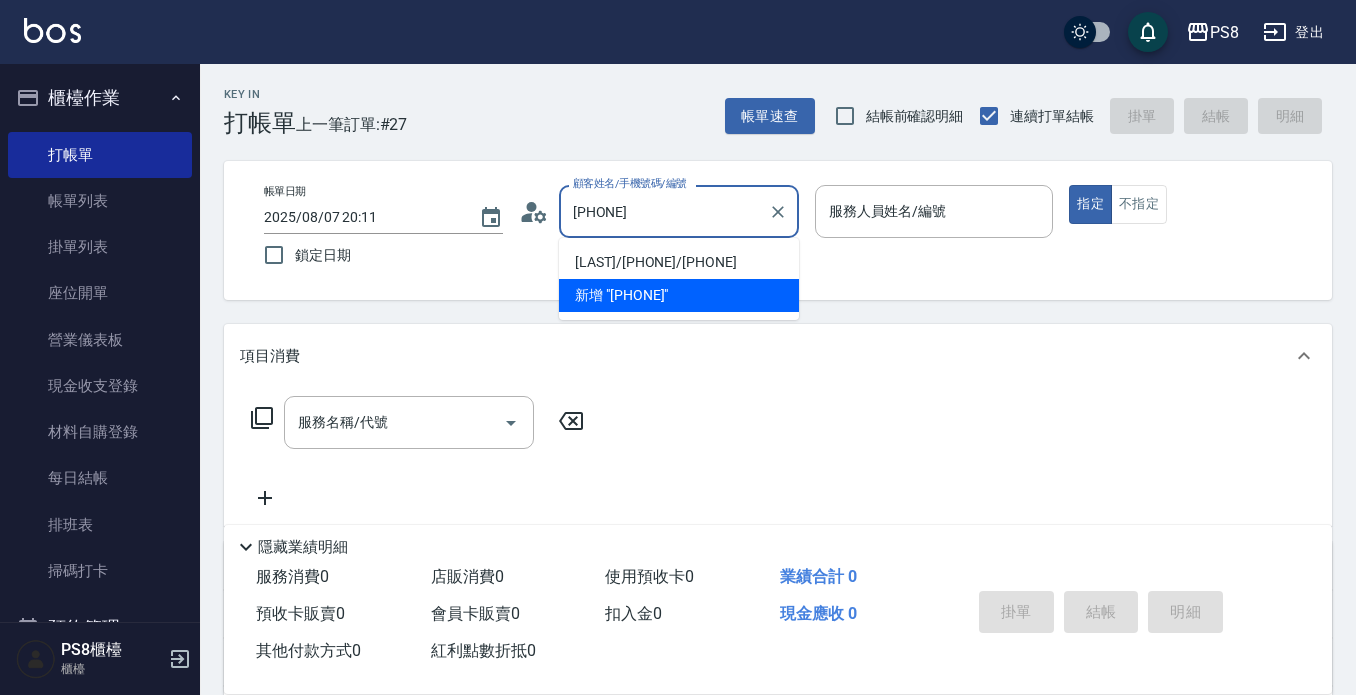click on "[LAST]/[PHONE]/[PHONE]" at bounding box center (679, 262) 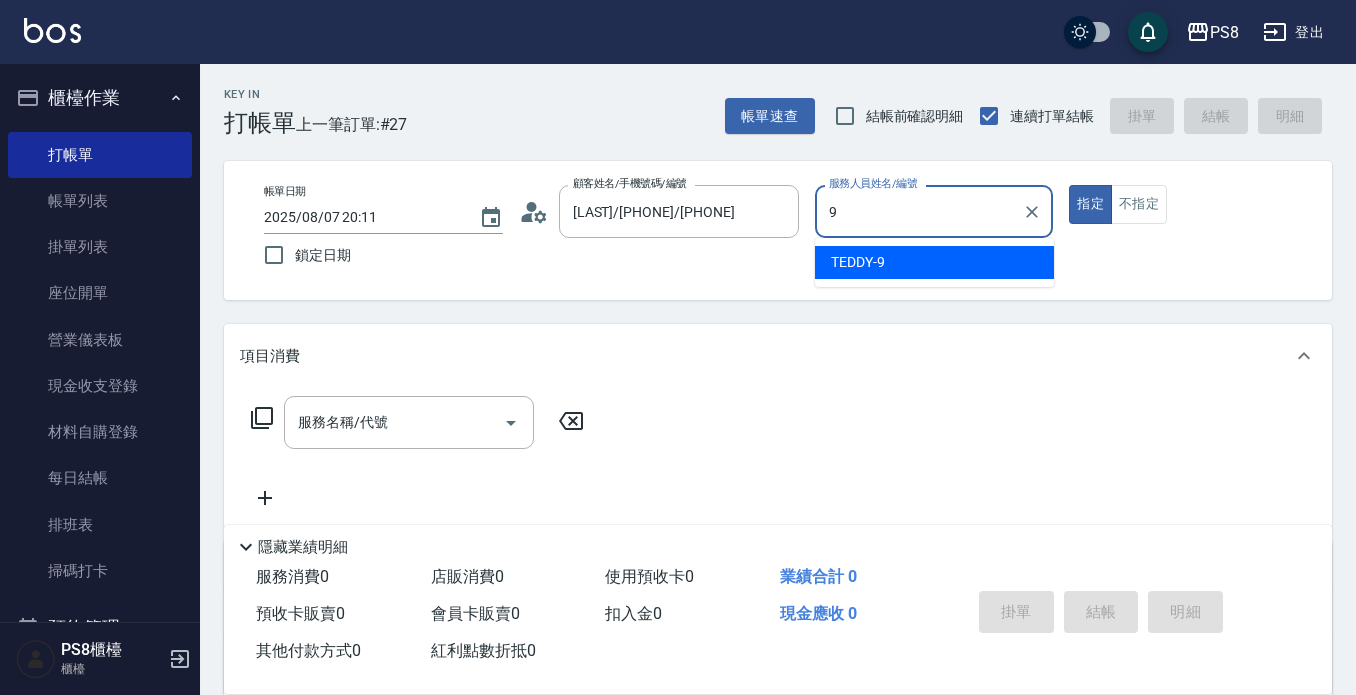 type on "TEDDY-9" 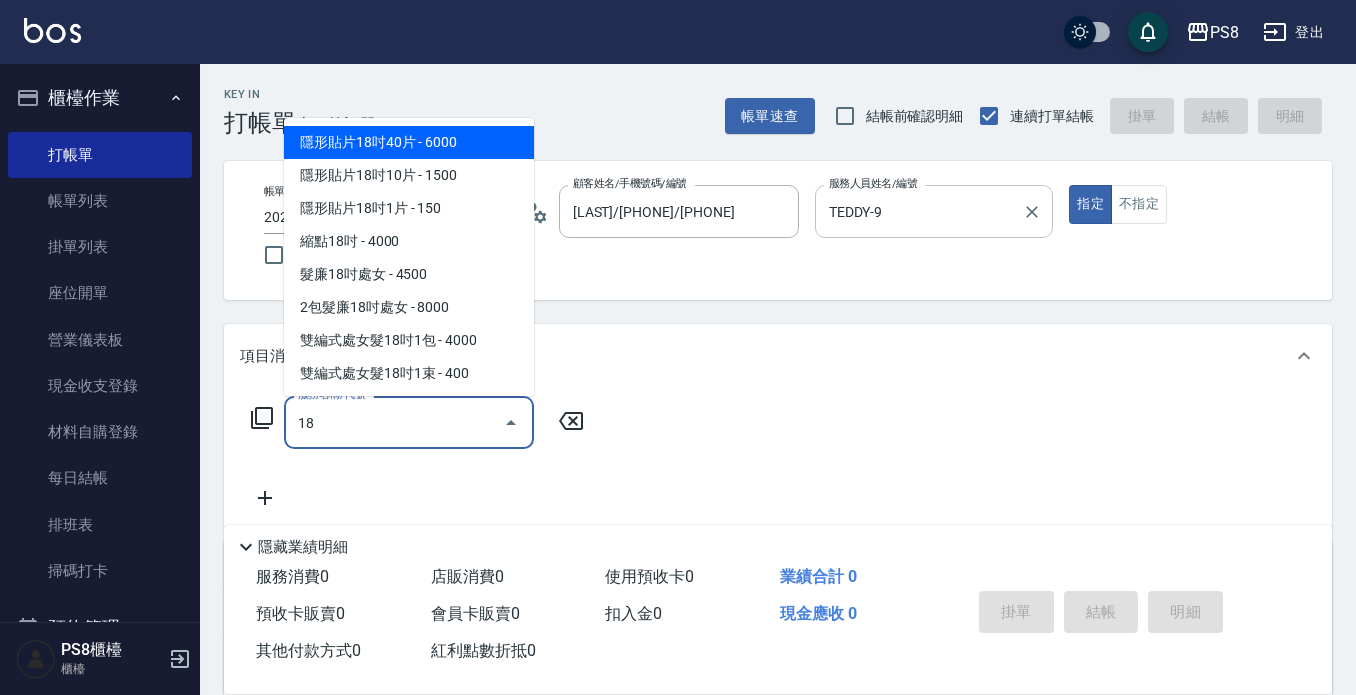 type on "1" 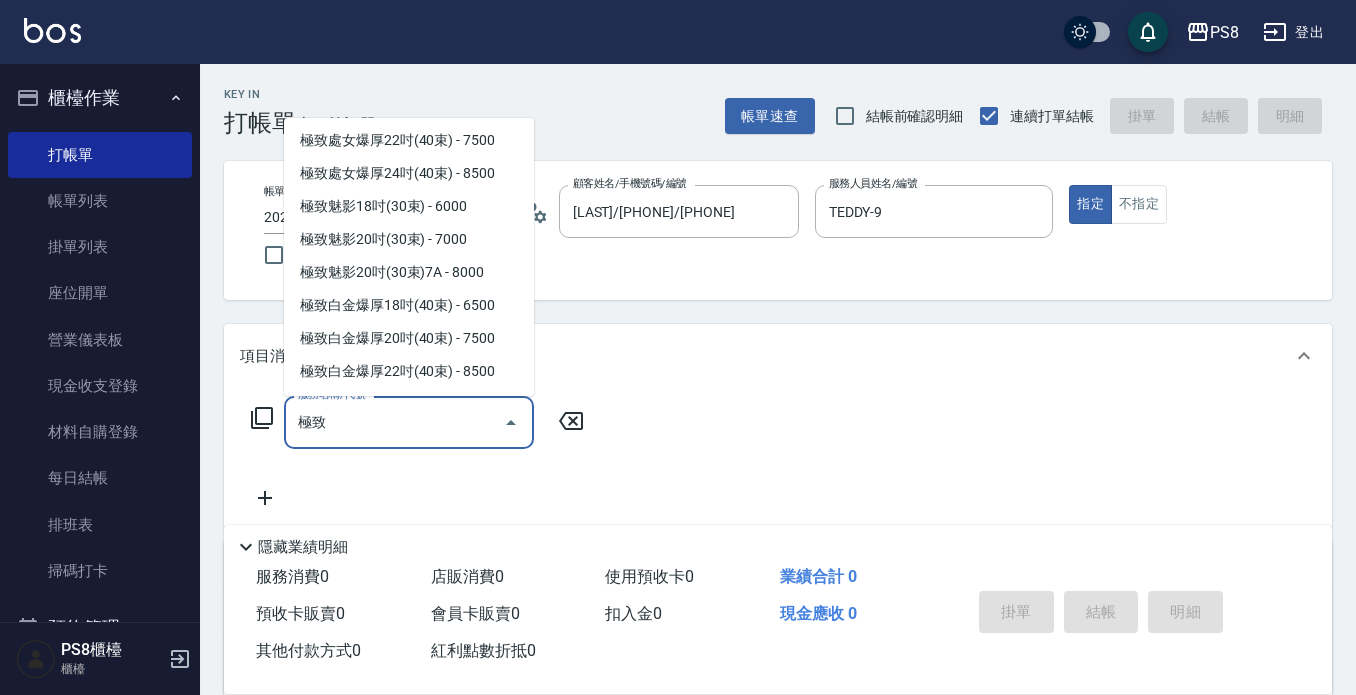 scroll, scrollTop: 400, scrollLeft: 0, axis: vertical 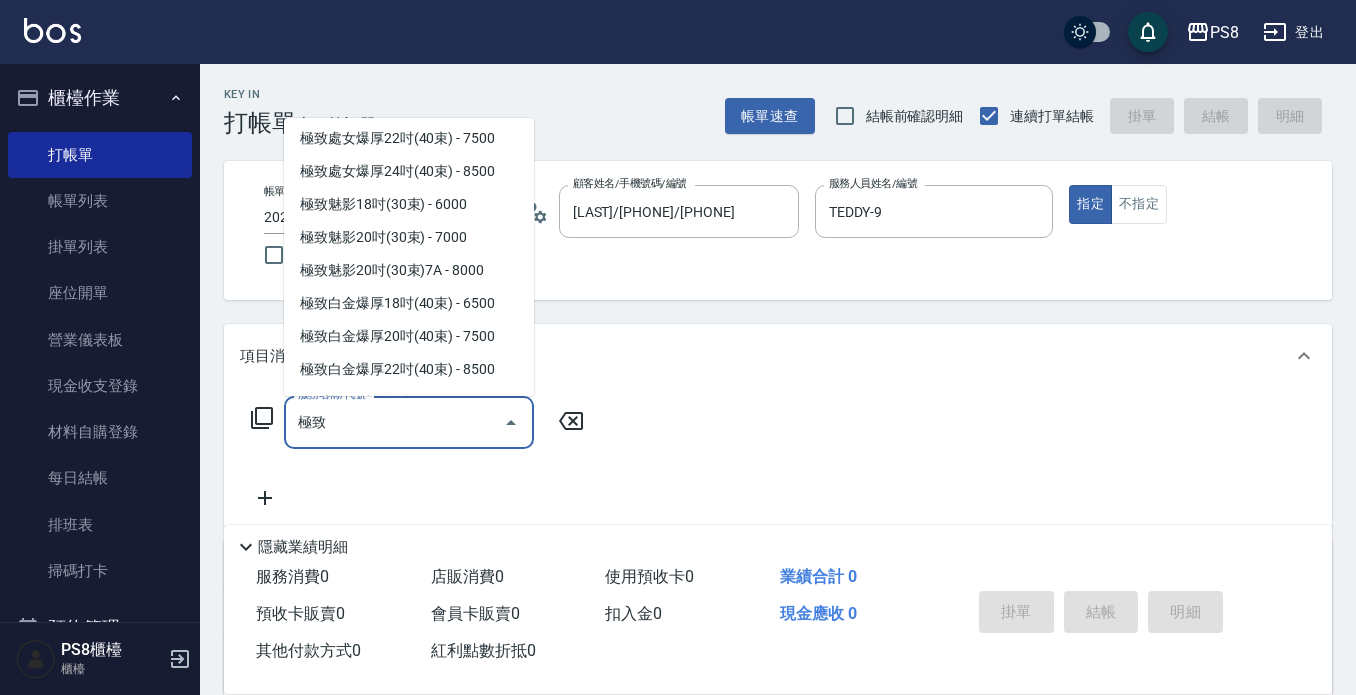 click on "極致處女爆厚18吋(40束) - 5500" at bounding box center [409, 72] 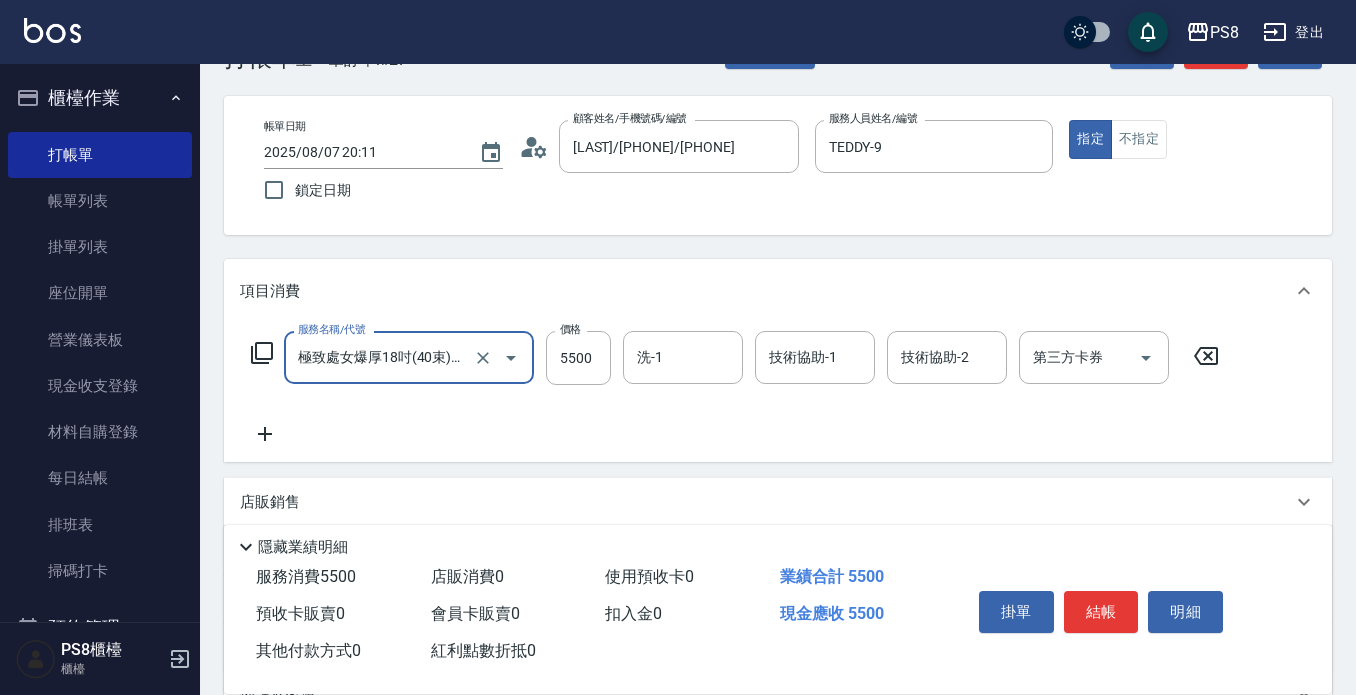 scroll, scrollTop: 100, scrollLeft: 0, axis: vertical 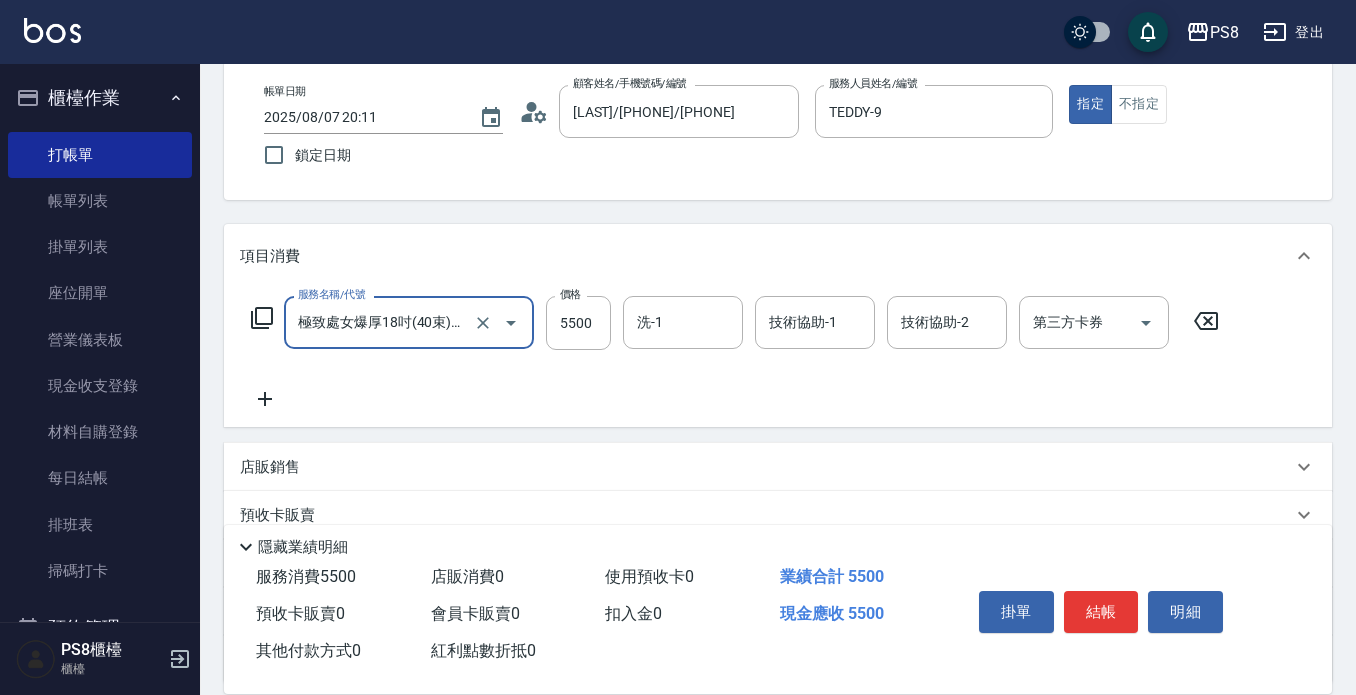 type on "極致處女爆厚18吋(40束)(G74)" 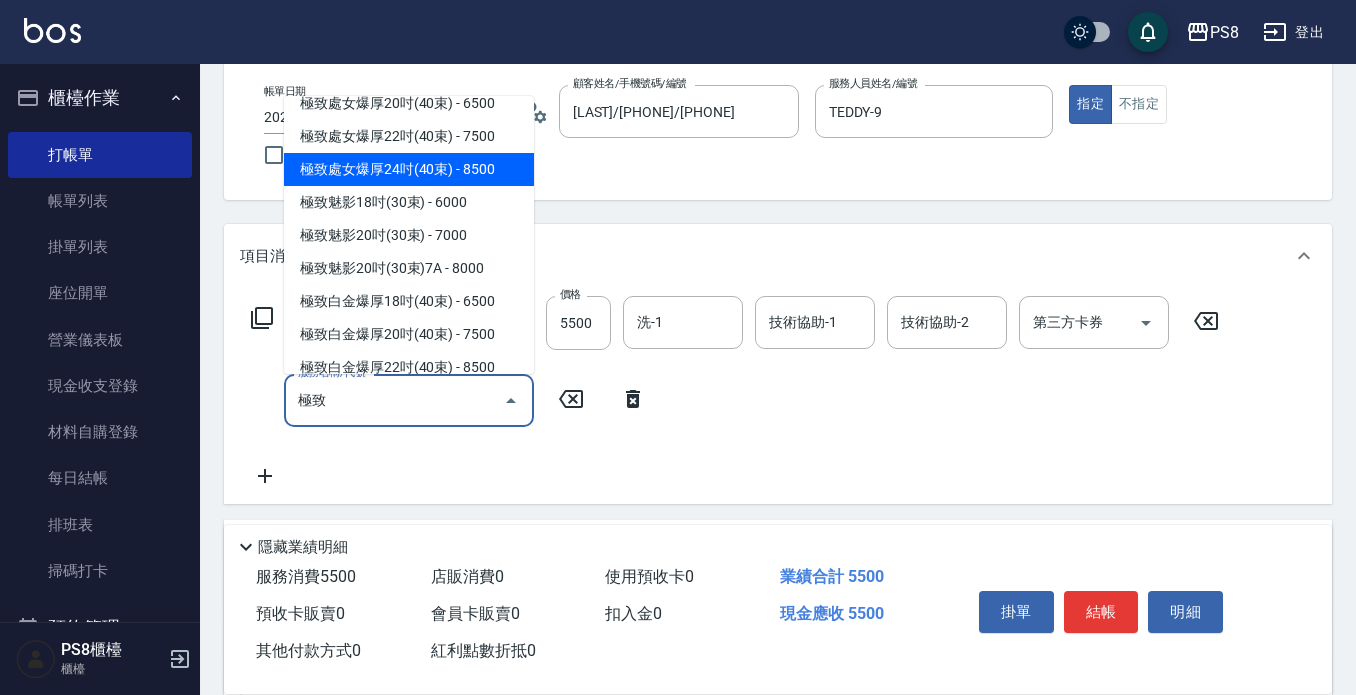 scroll, scrollTop: 400, scrollLeft: 0, axis: vertical 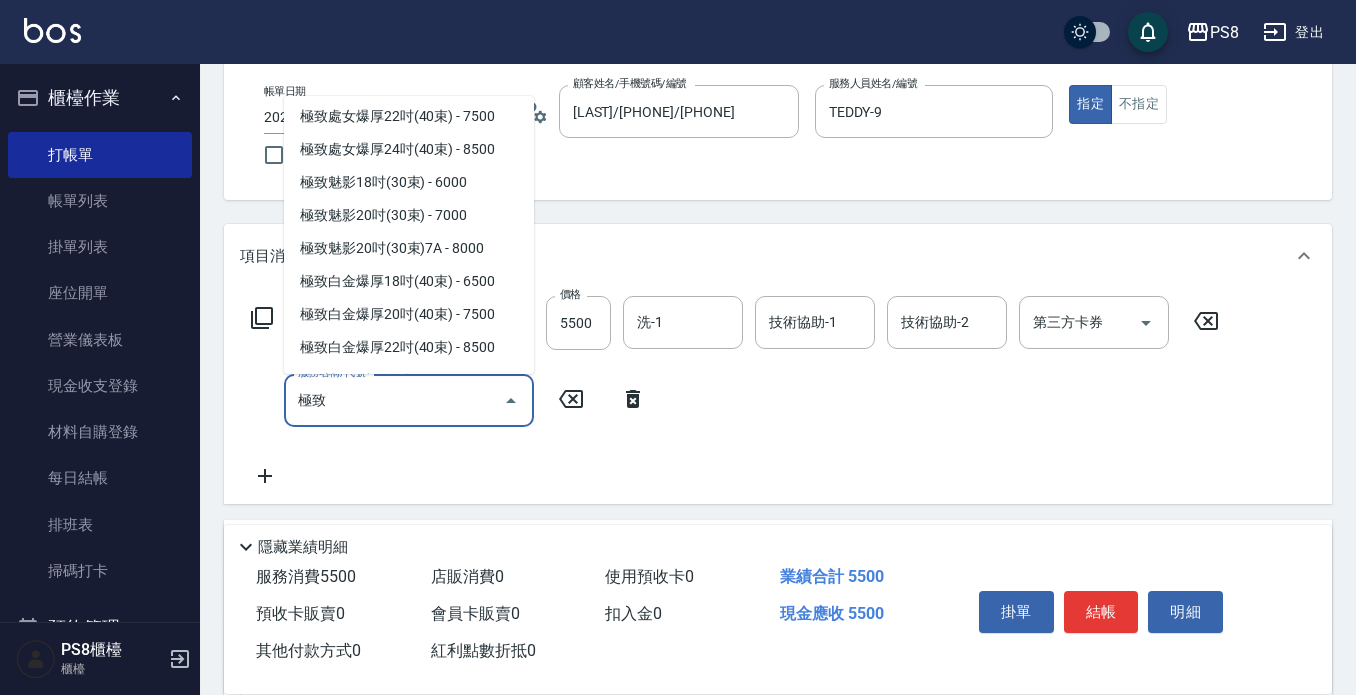click on "極致處女爆厚18吋(40束) - 5500" at bounding box center [409, 50] 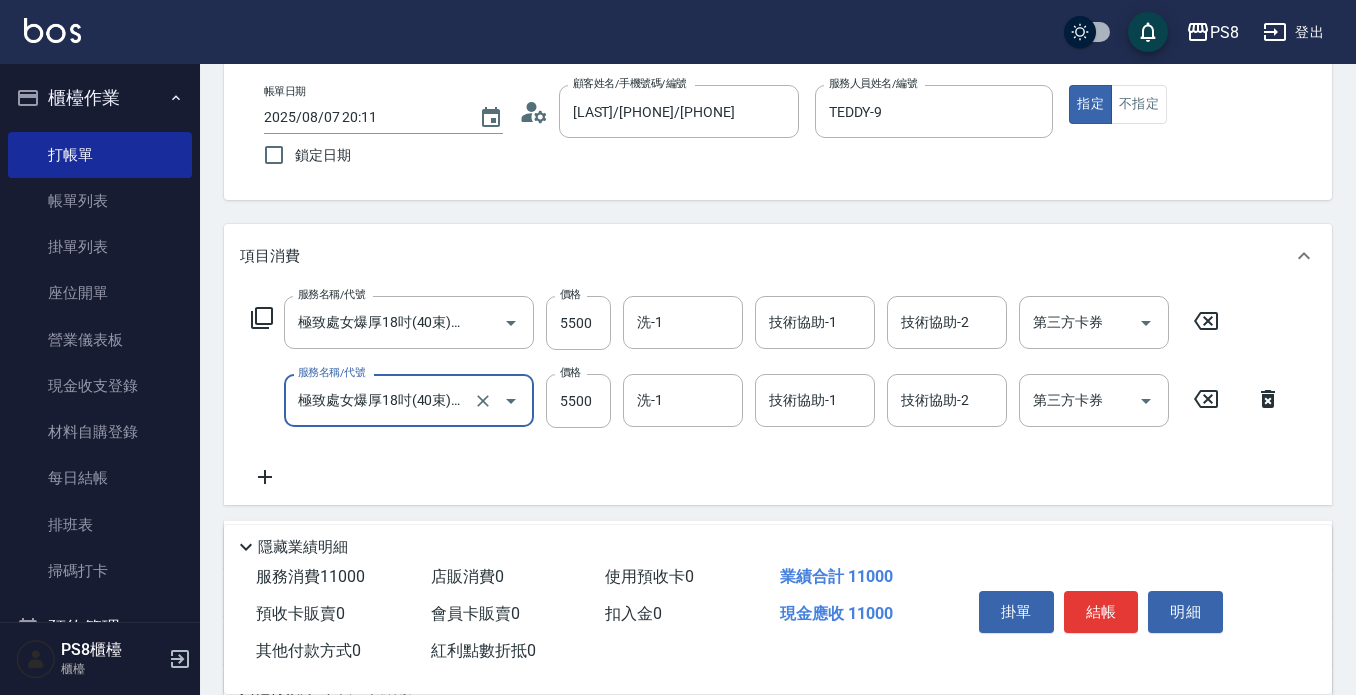 type on "極致處女爆厚18吋(40束)(G74)" 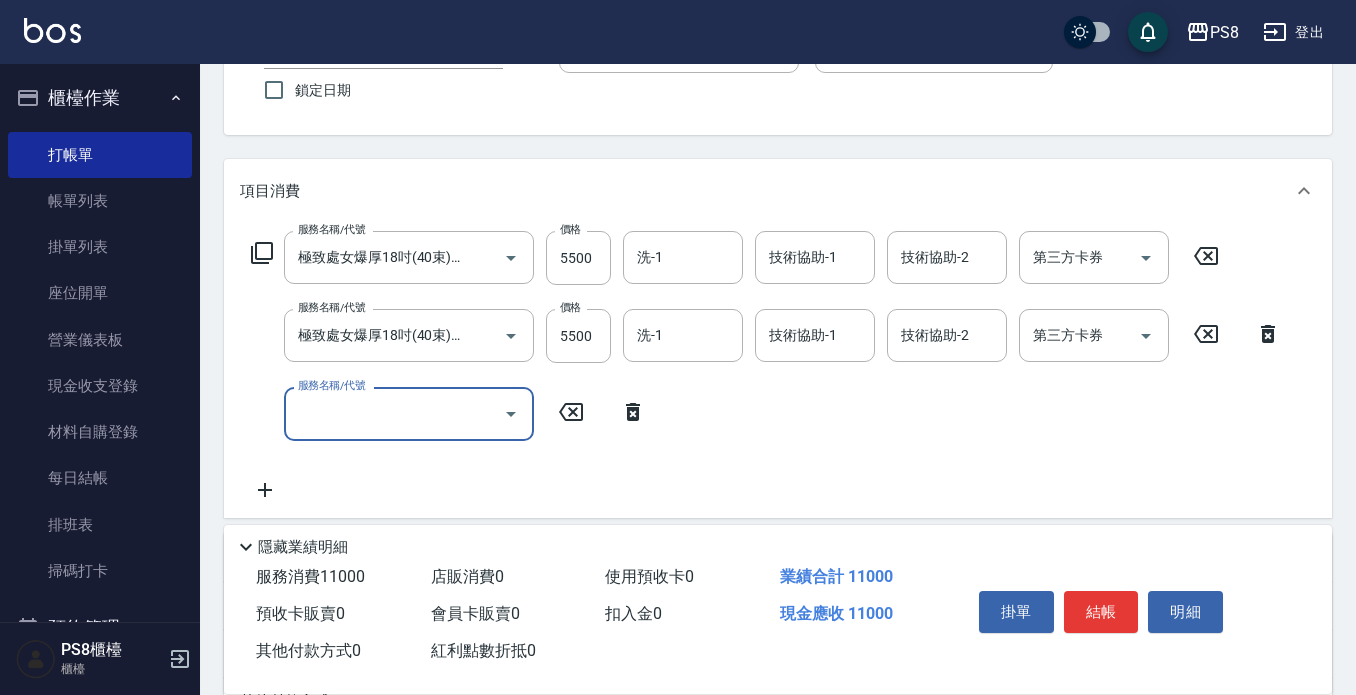scroll, scrollTop: 200, scrollLeft: 0, axis: vertical 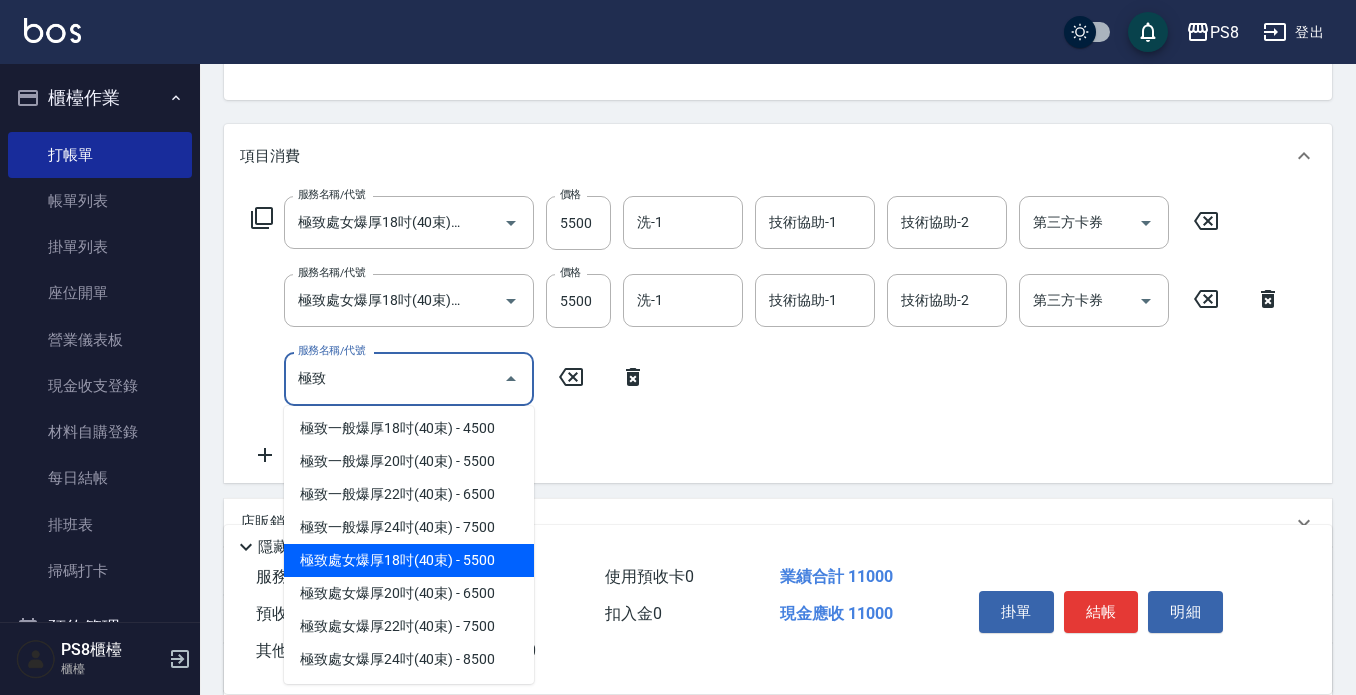 click on "極致處女爆厚18吋(40束) - 5500" at bounding box center (409, 560) 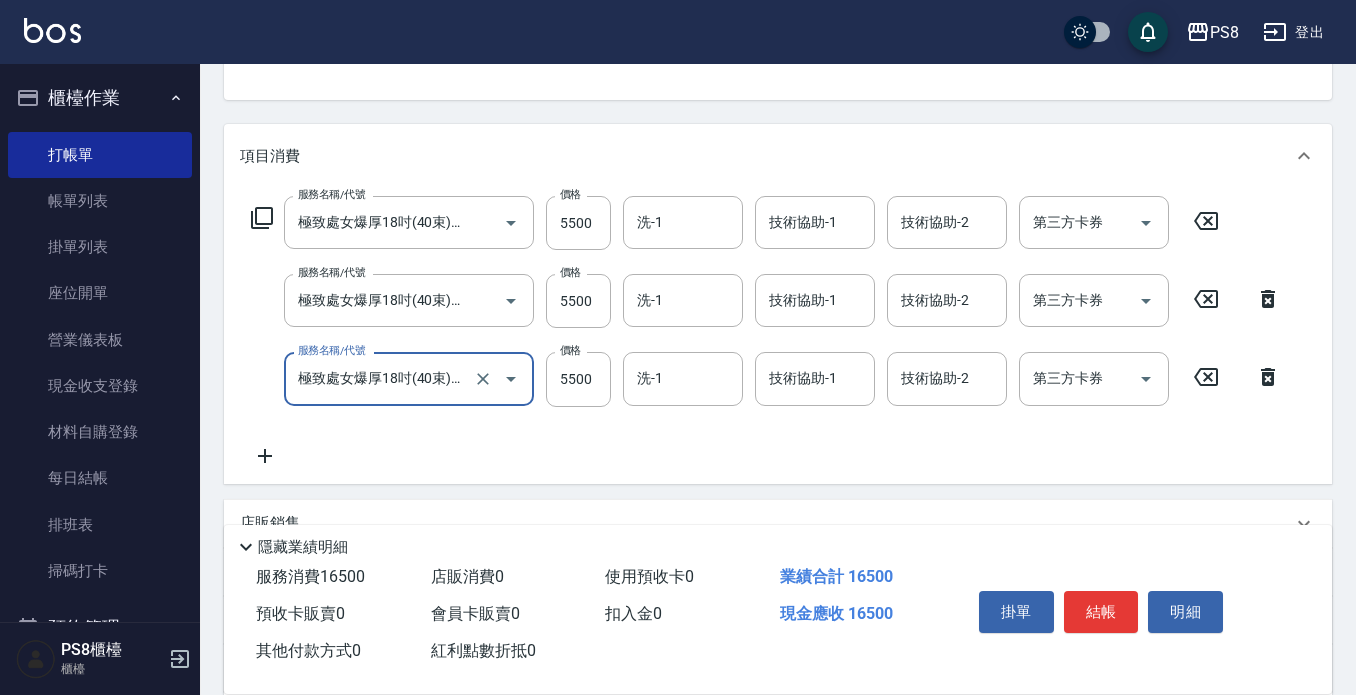 type on "極致處女爆厚18吋(40束)(G74)" 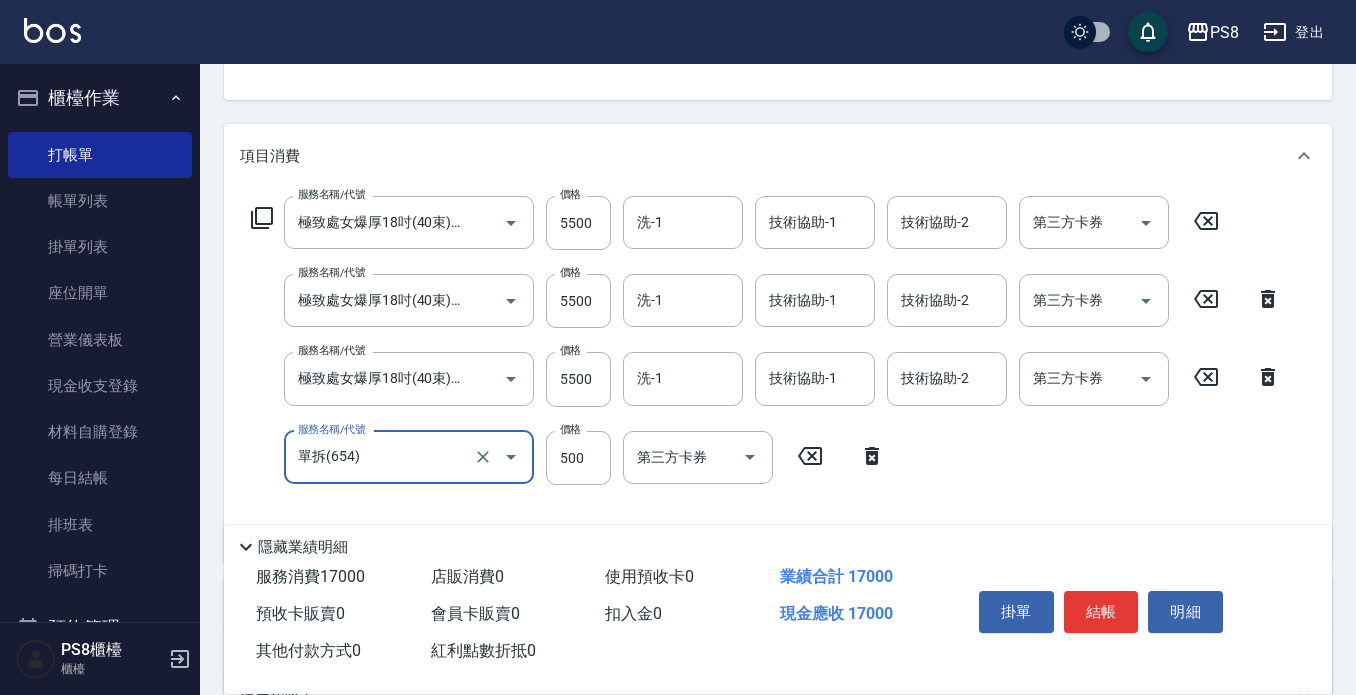 type on "單拆(654)" 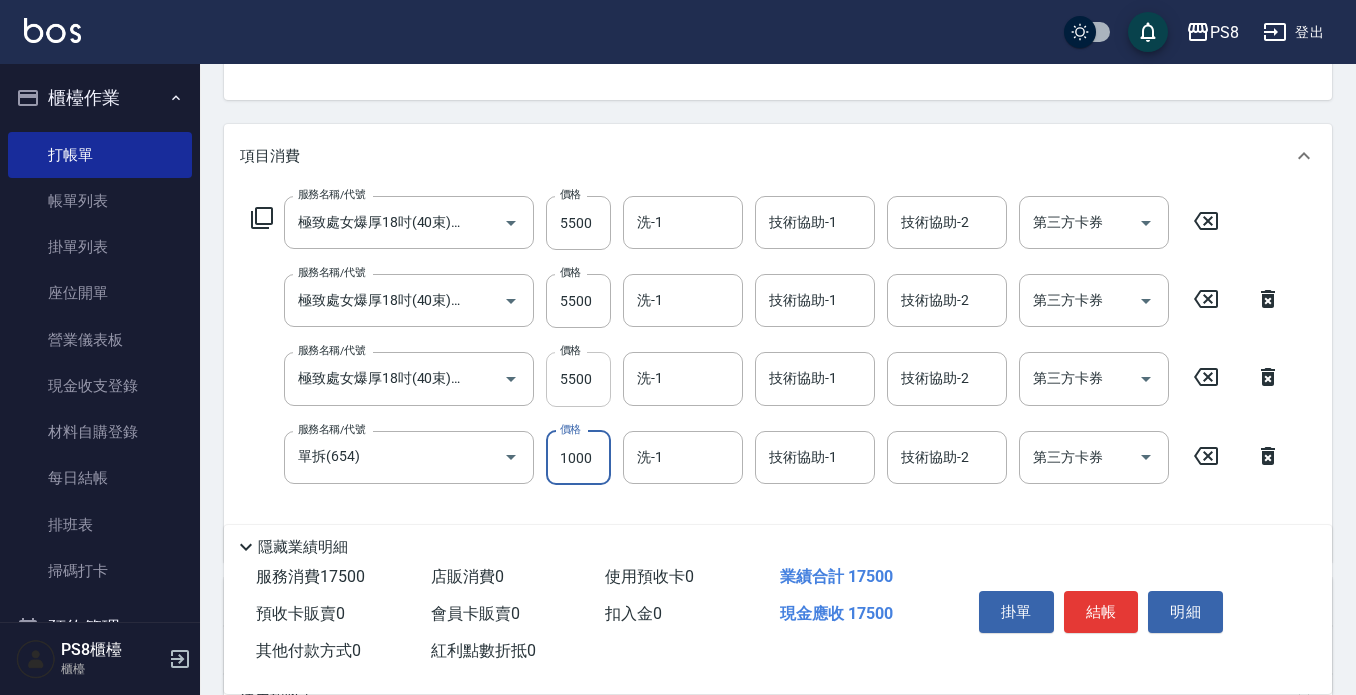 type on "1000" 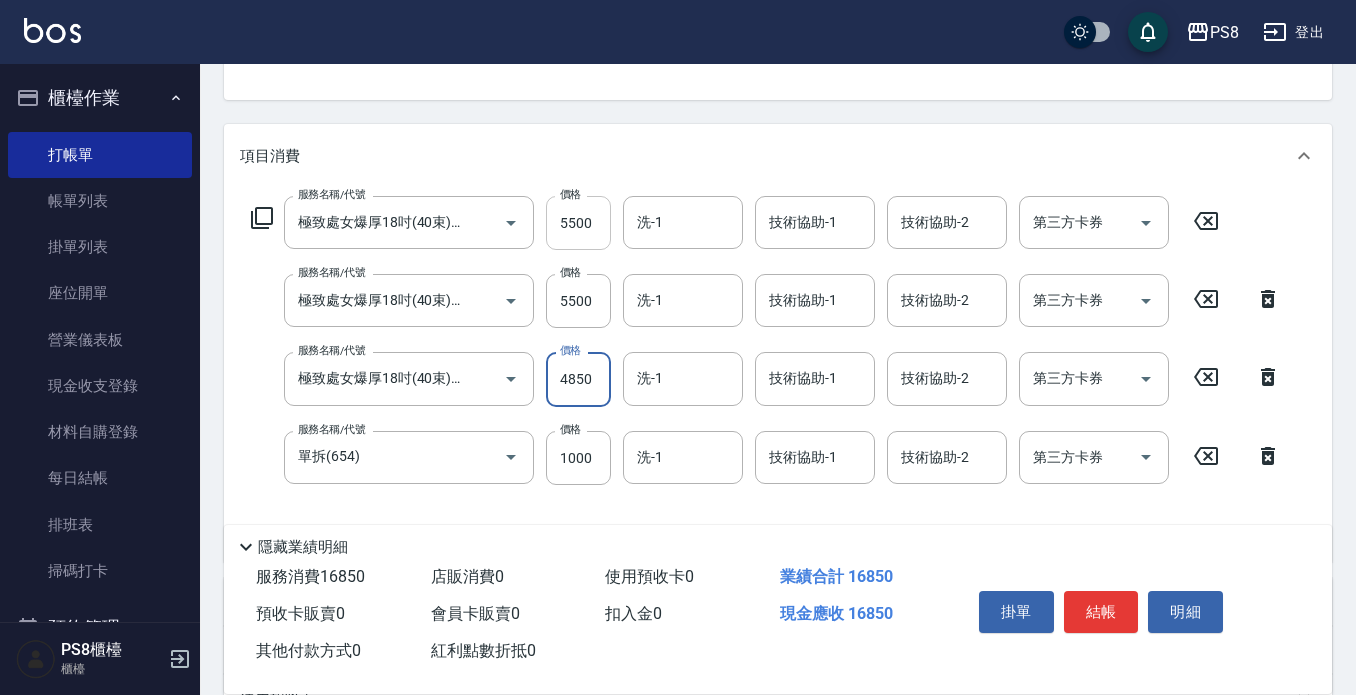 type on "4850" 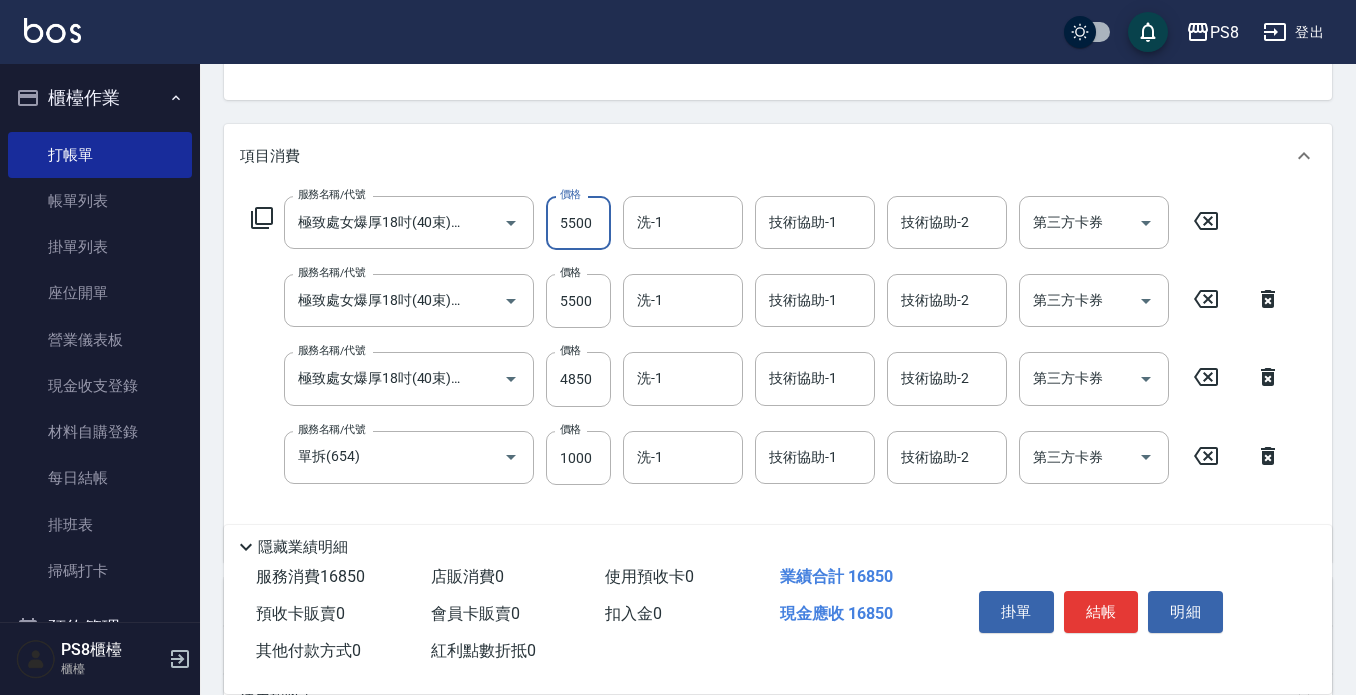 click on "5500" at bounding box center [578, 223] 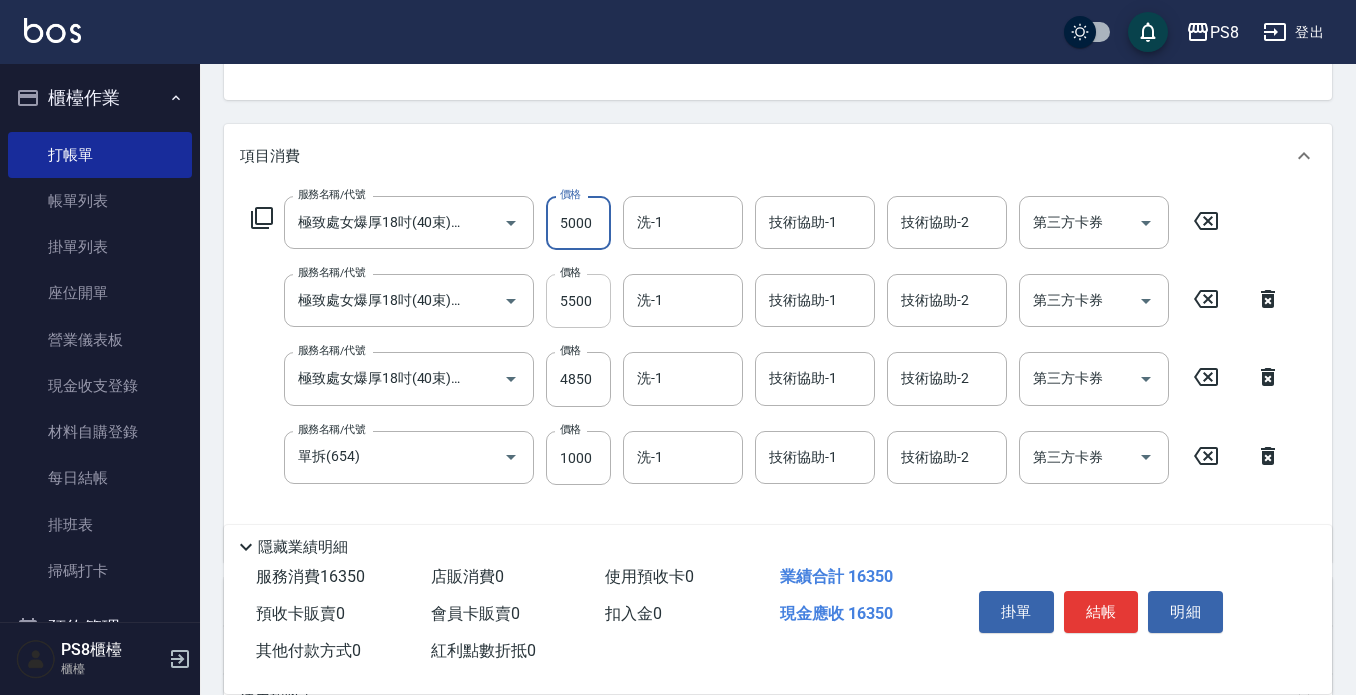 type on "5000" 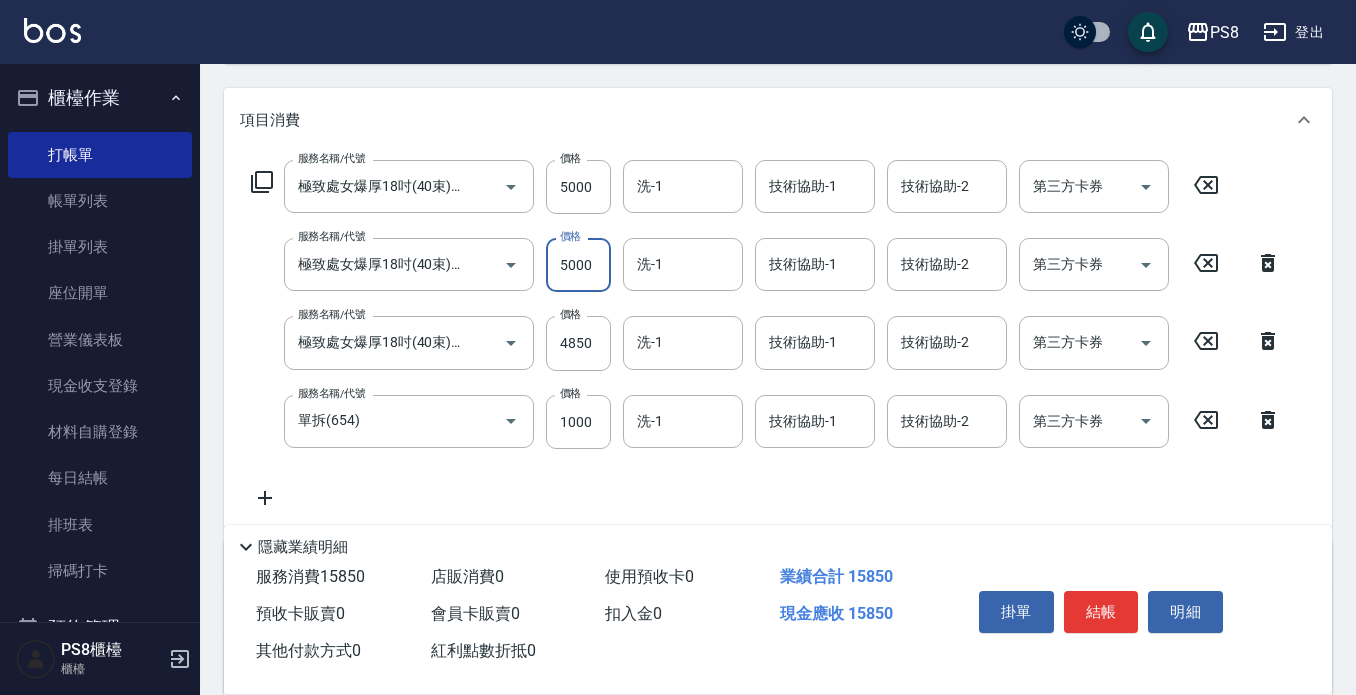 scroll, scrollTop: 300, scrollLeft: 0, axis: vertical 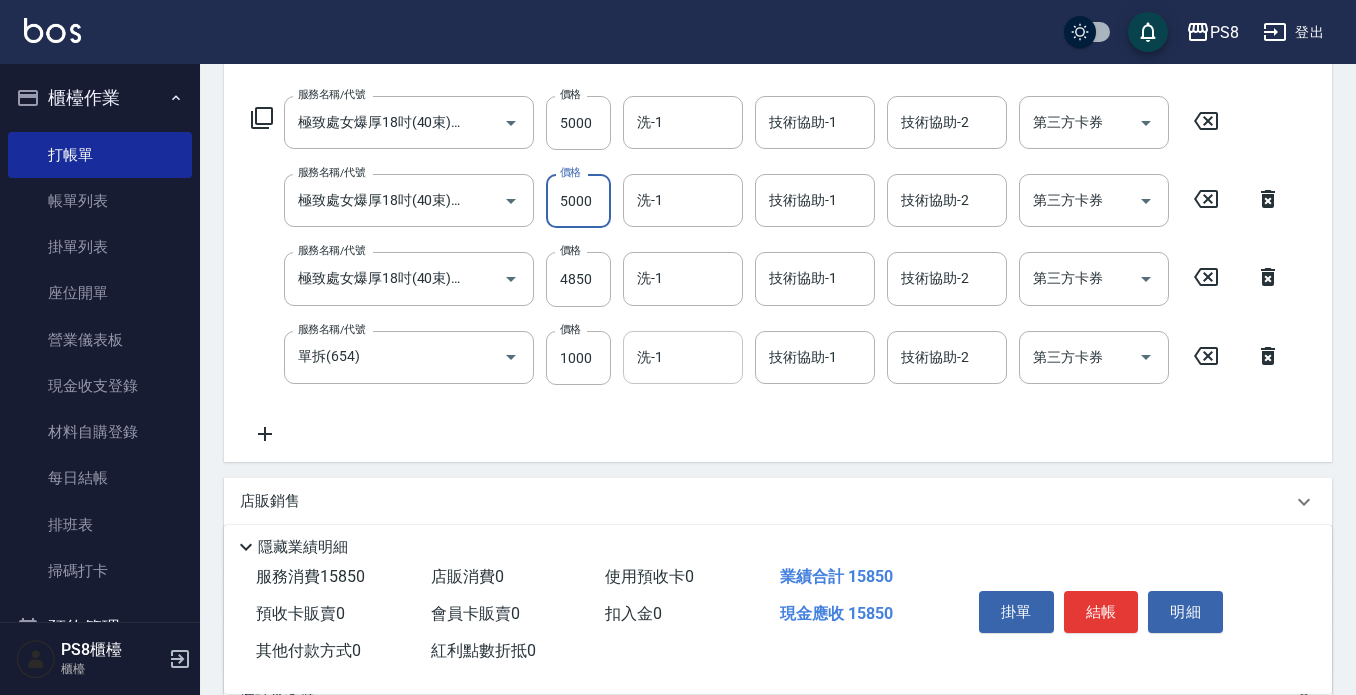 click on "洗-1" at bounding box center [683, 357] 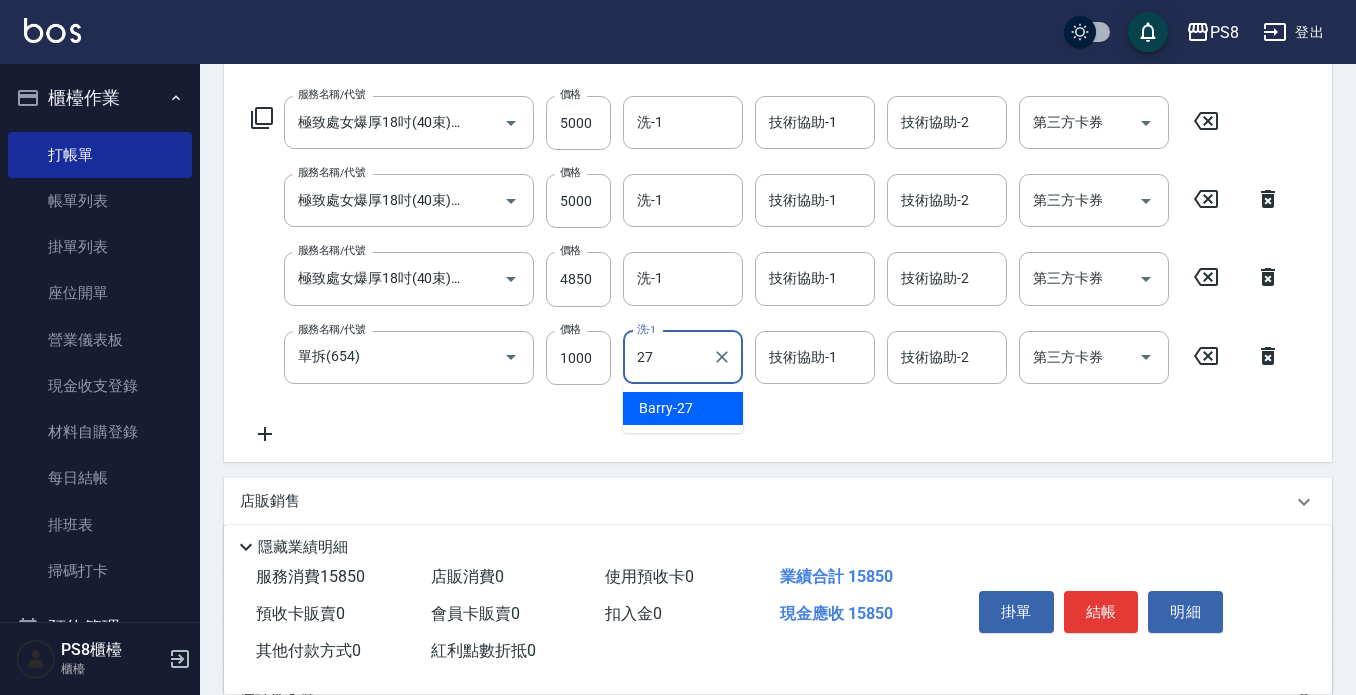 type on "[LAST]-27" 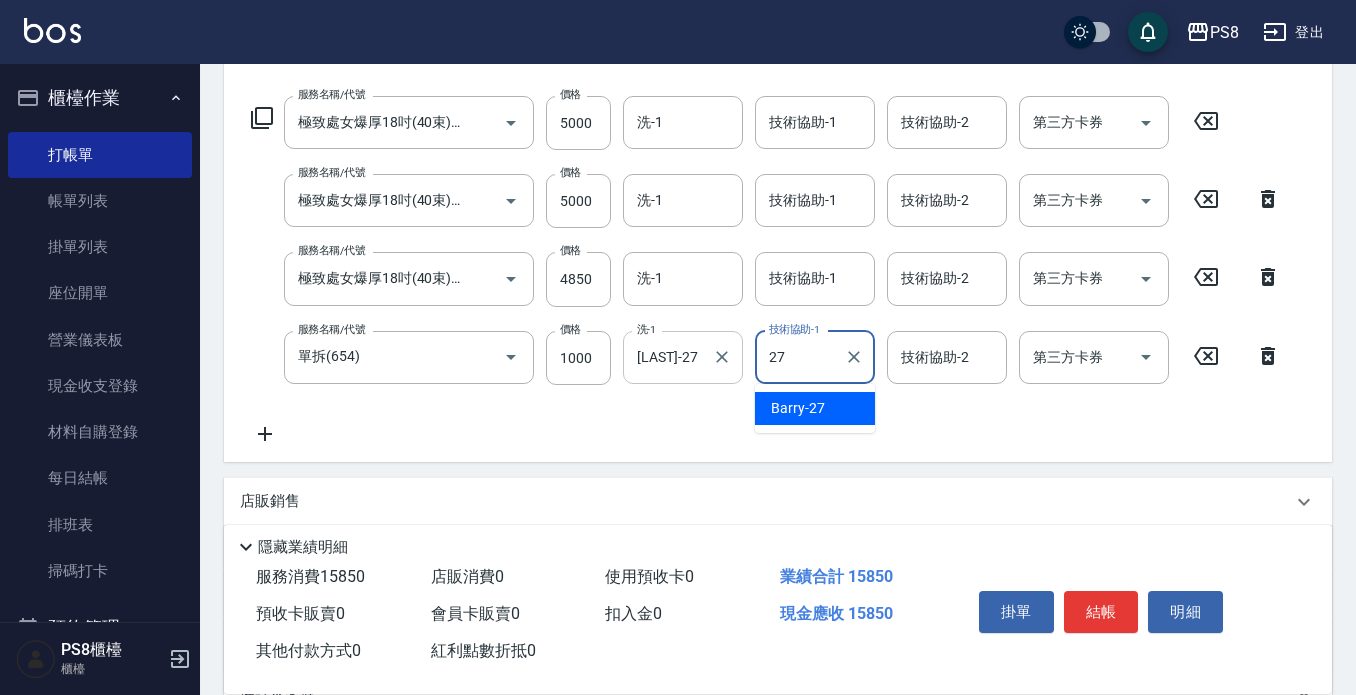 type on "[LAST]-27" 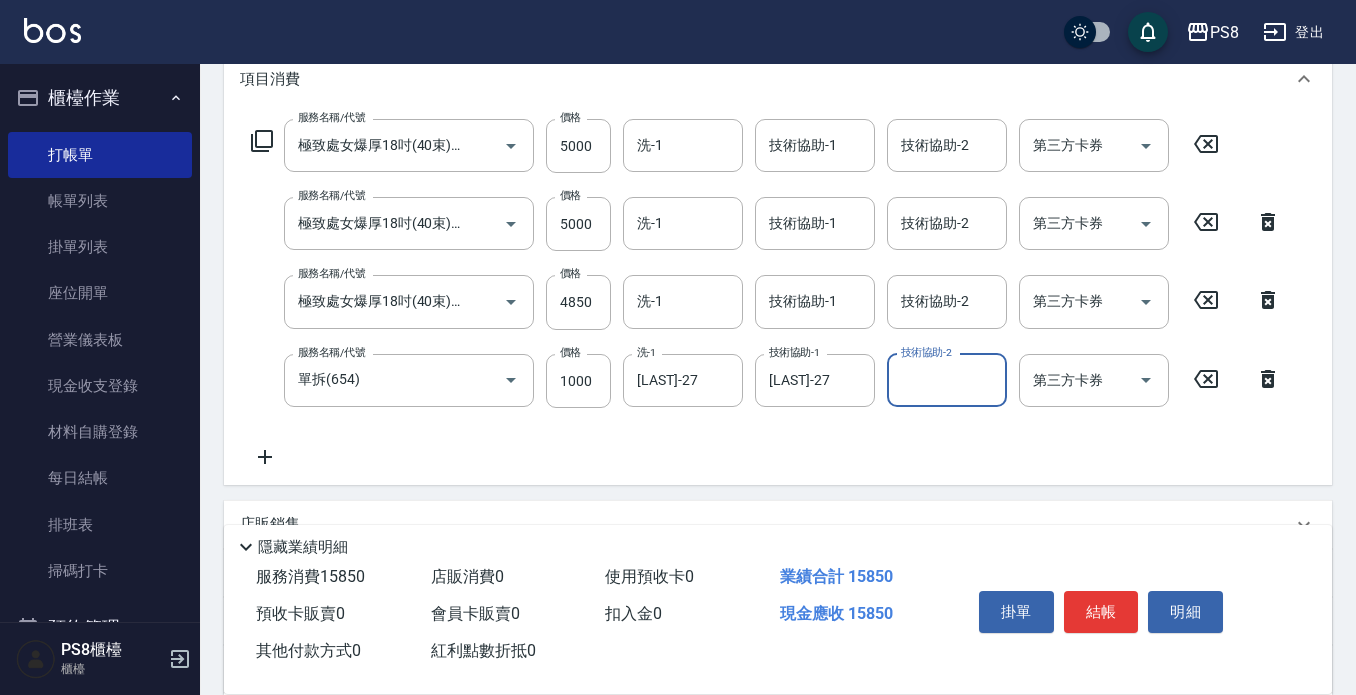 scroll, scrollTop: 0, scrollLeft: 0, axis: both 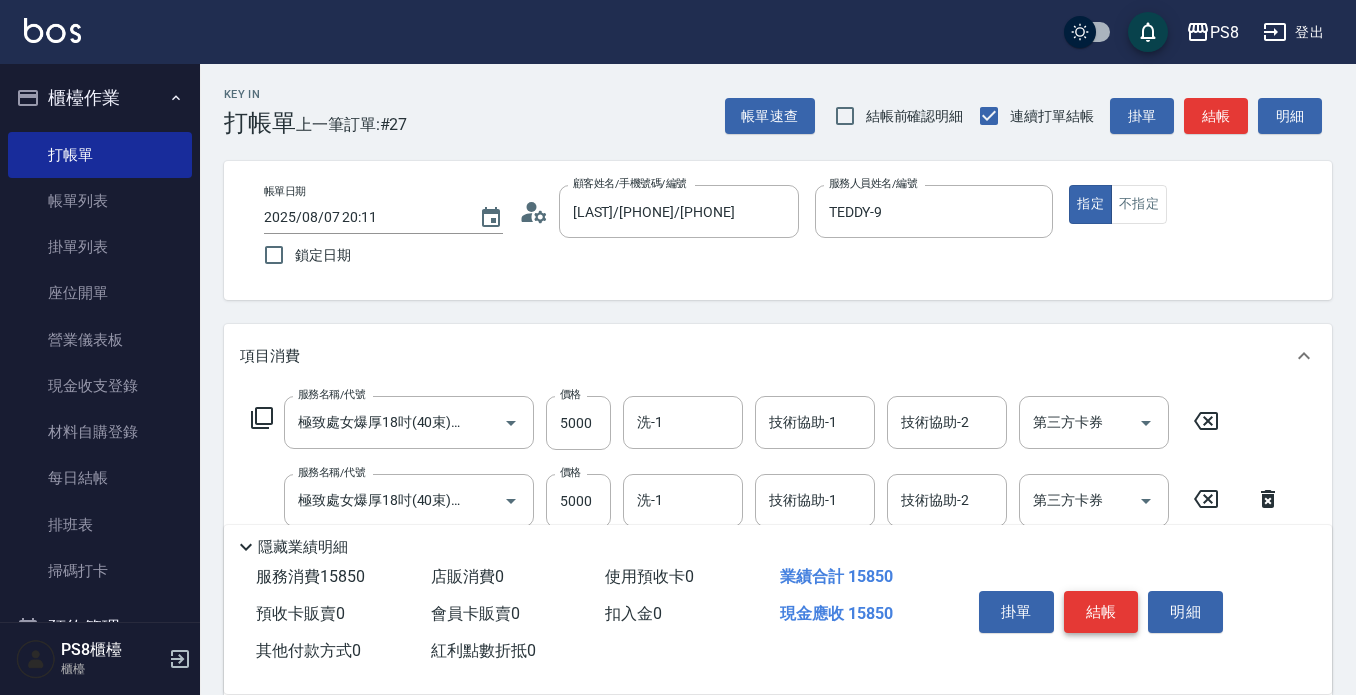 click on "結帳" at bounding box center [1101, 612] 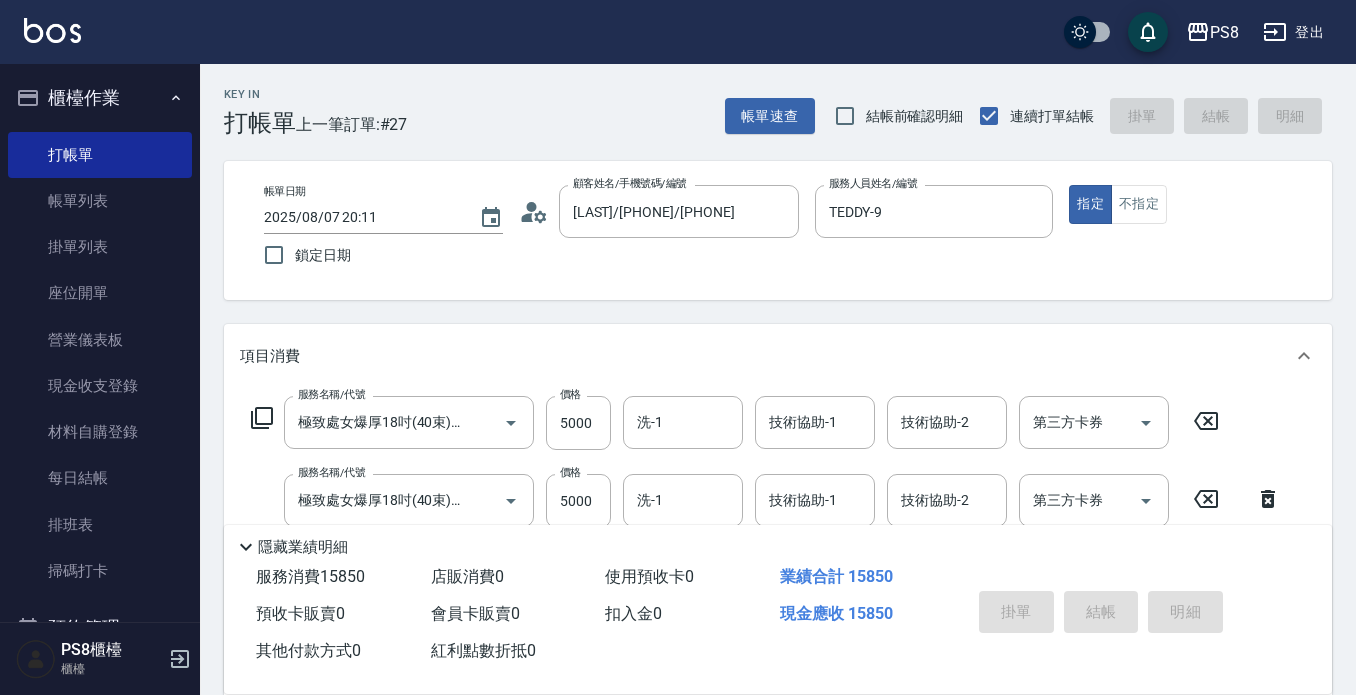 type on "2025/08/07 20:14" 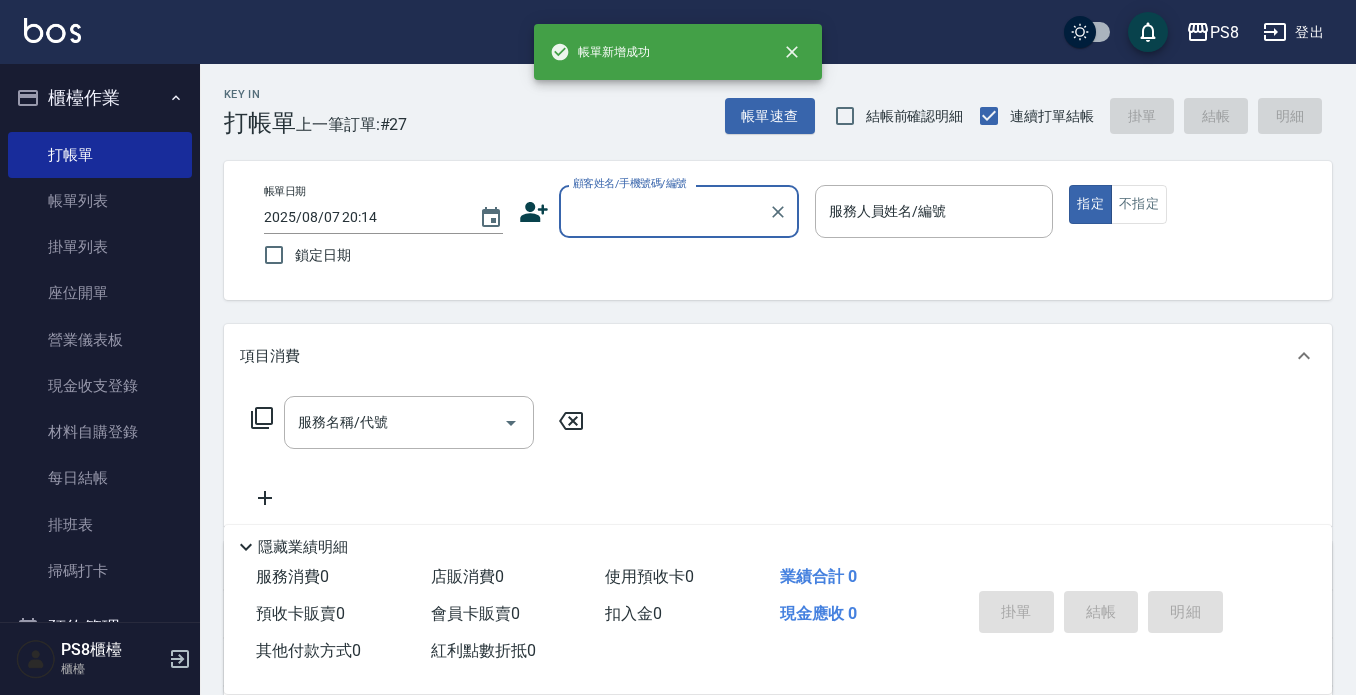 scroll, scrollTop: 0, scrollLeft: 0, axis: both 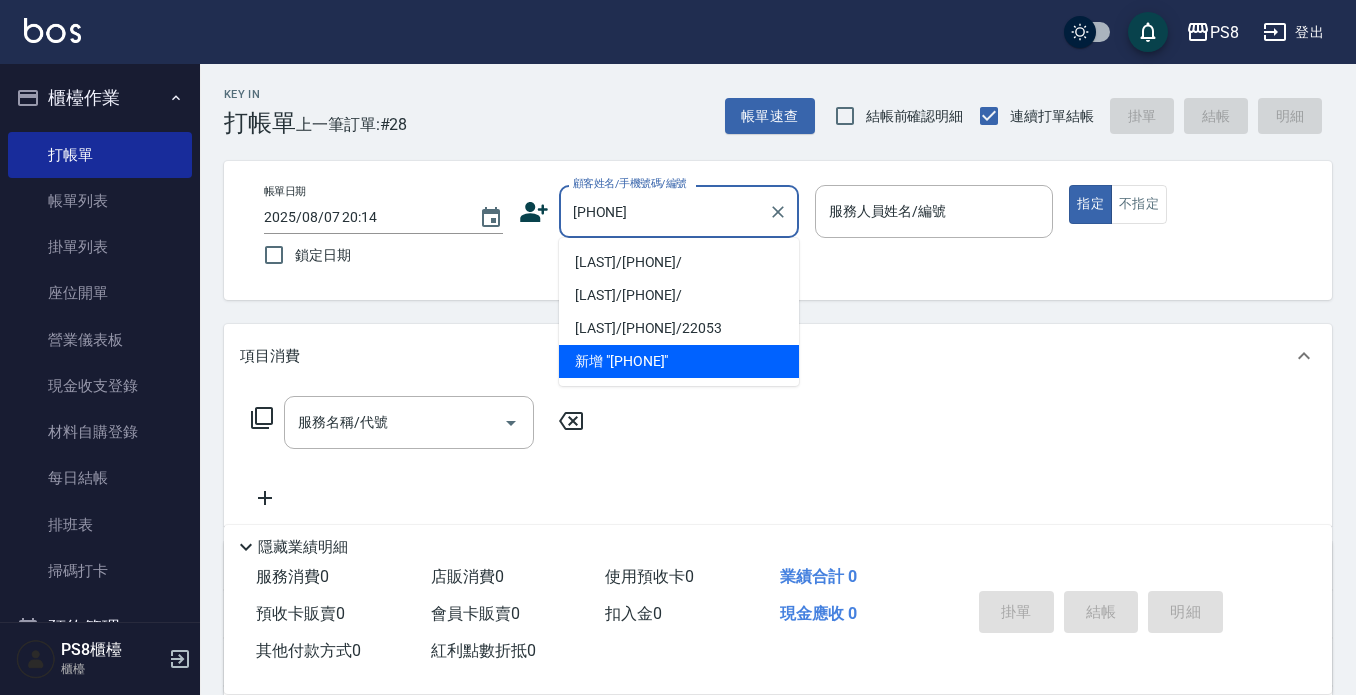 click on "[LAST]/[PHONE]/" at bounding box center [679, 262] 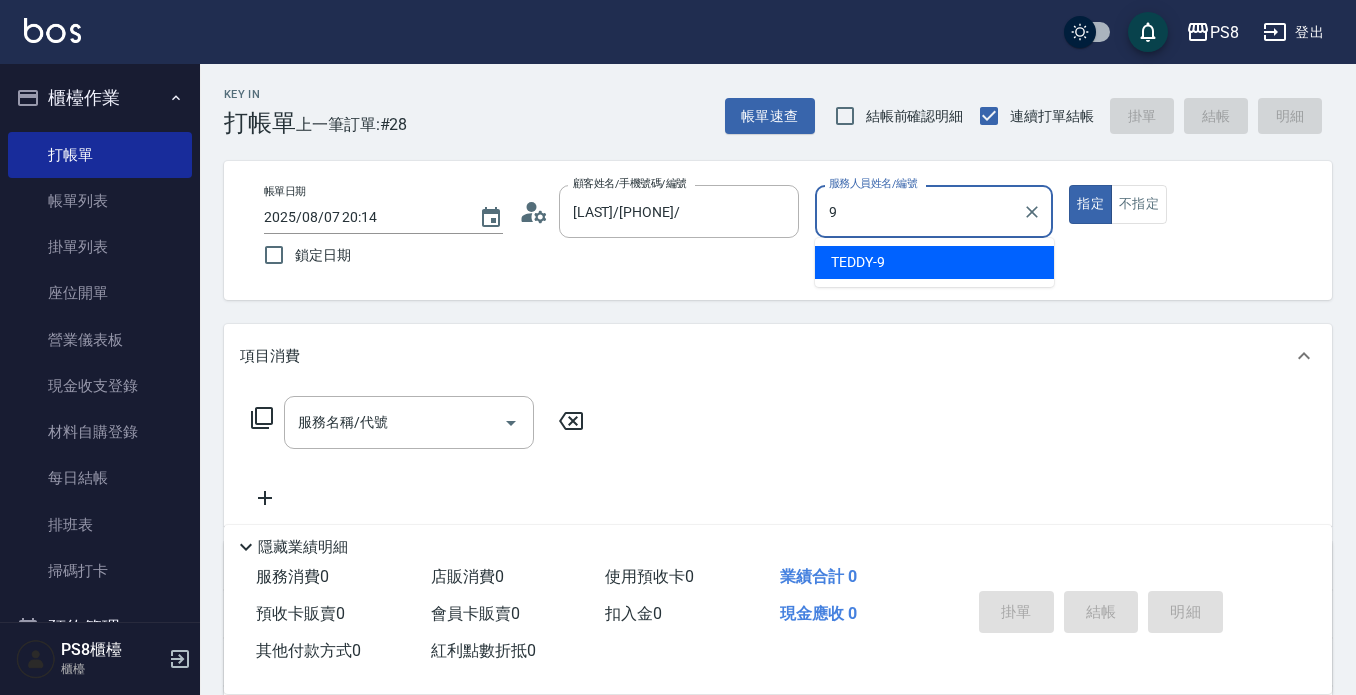 type on "TEDDY-9" 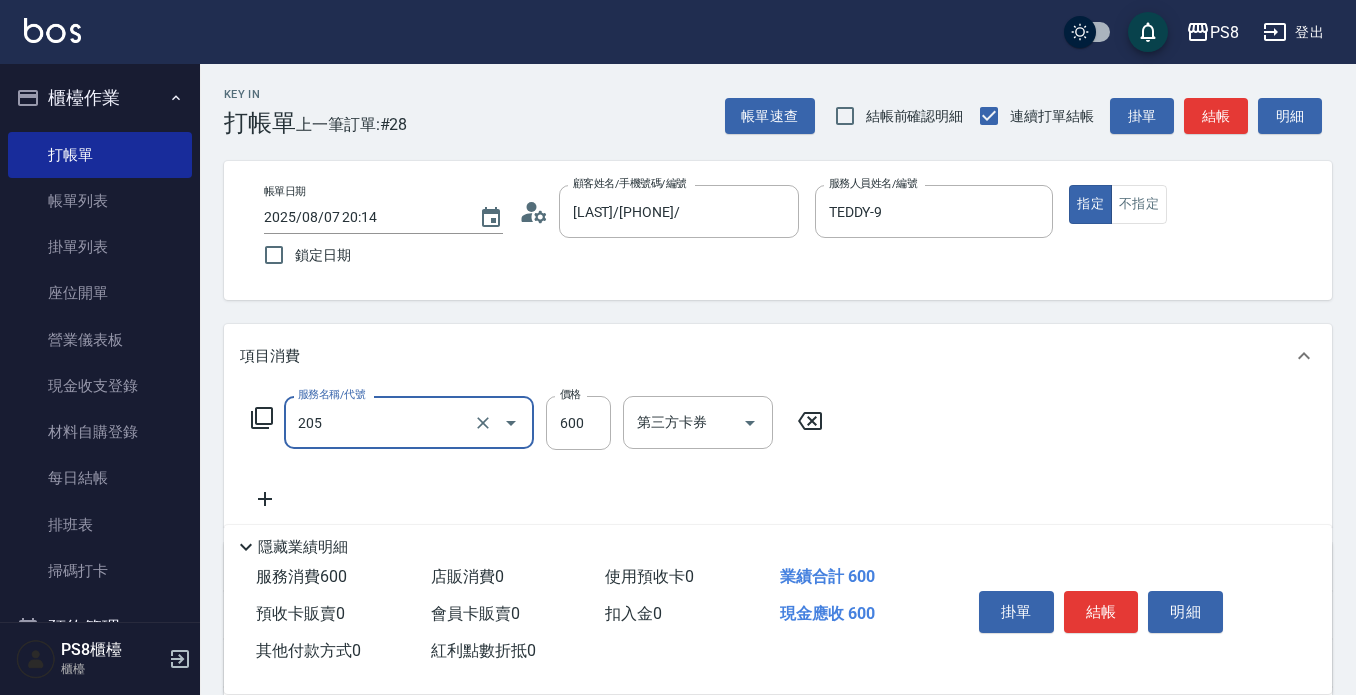 type on "A級洗剪600(205)" 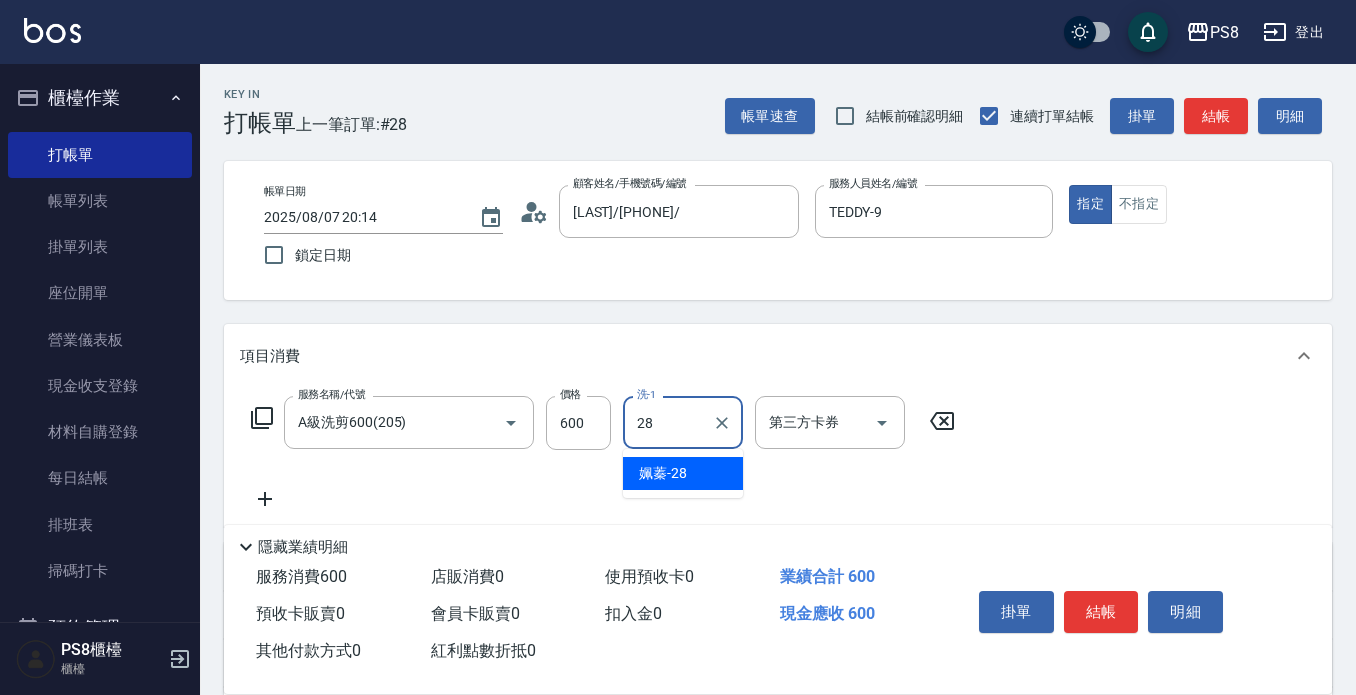 type on "姵蓁-28" 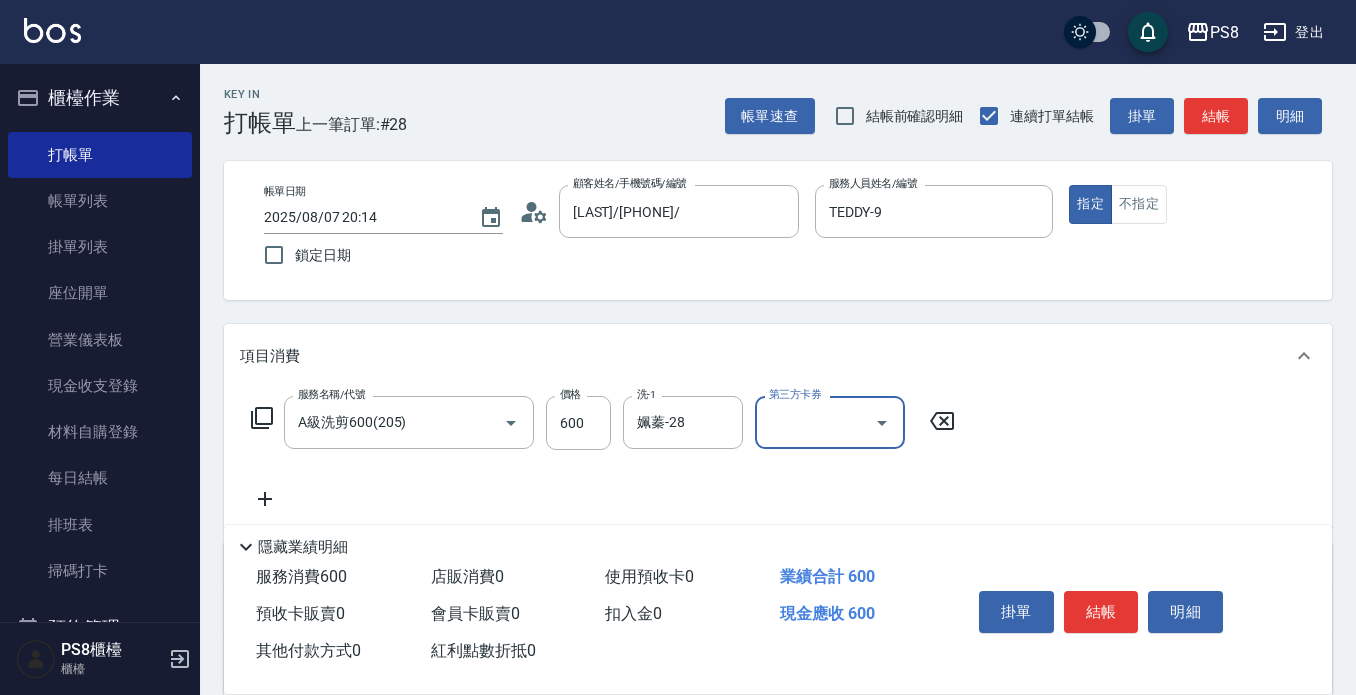 click on "掛單 結帳 明細" at bounding box center (1101, 614) 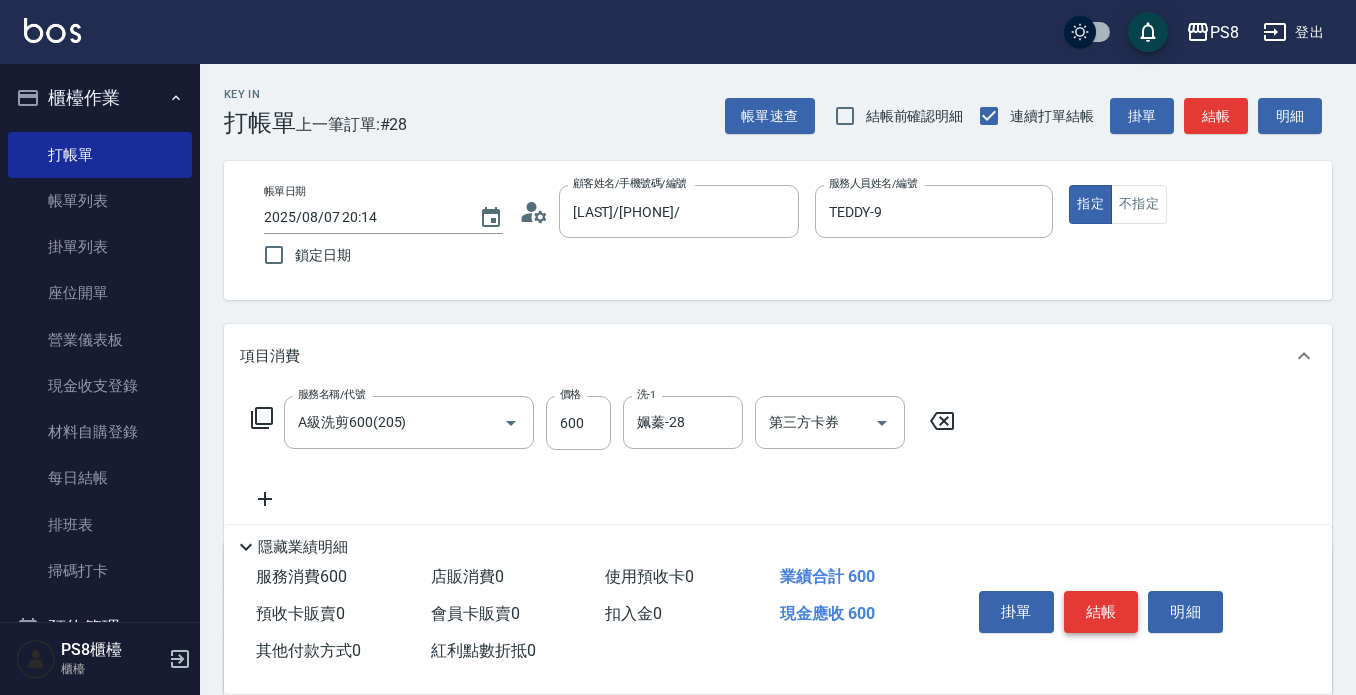 click on "結帳" at bounding box center [1101, 612] 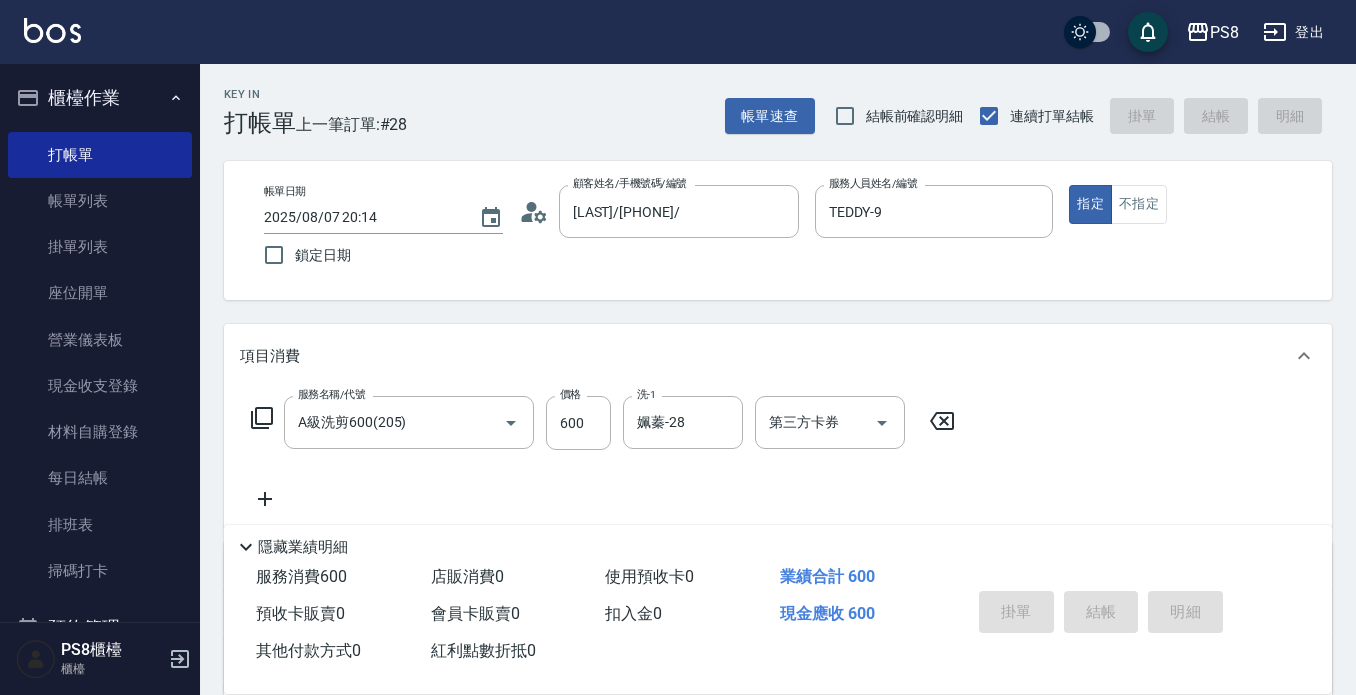 type 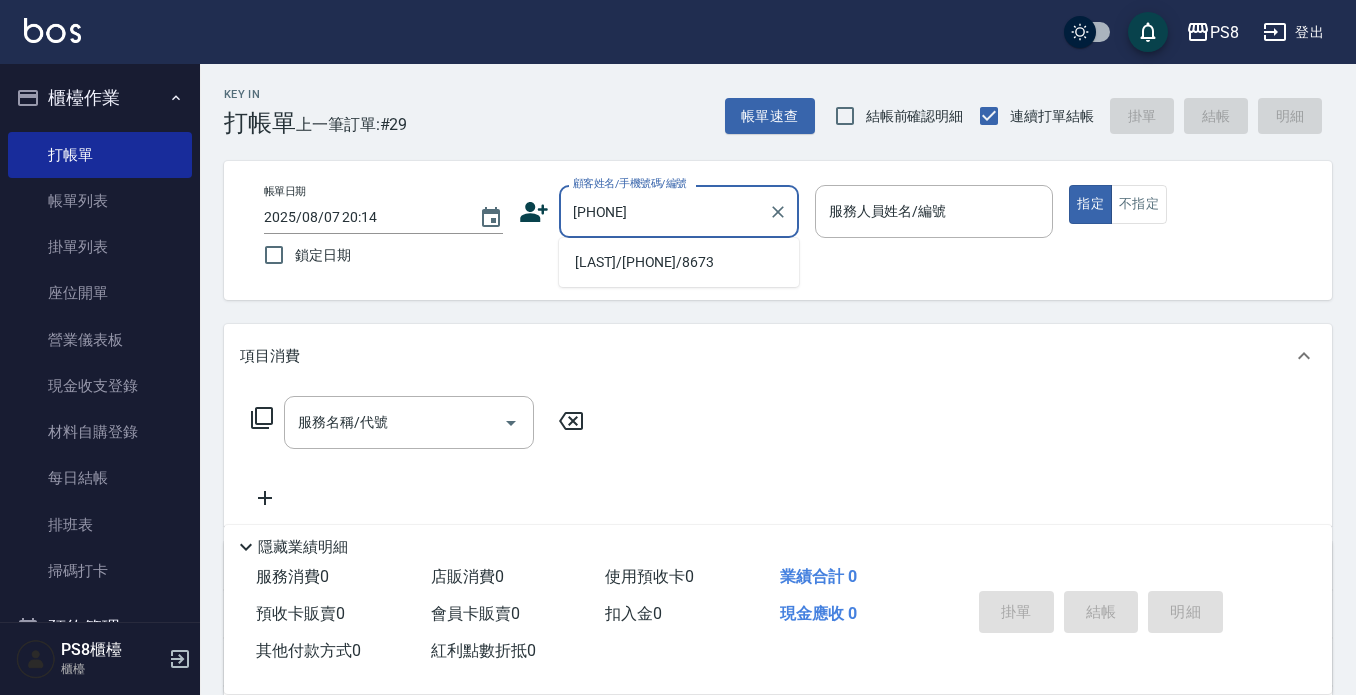 click on "[LAST]/[PHONE]/8673" at bounding box center (679, 262) 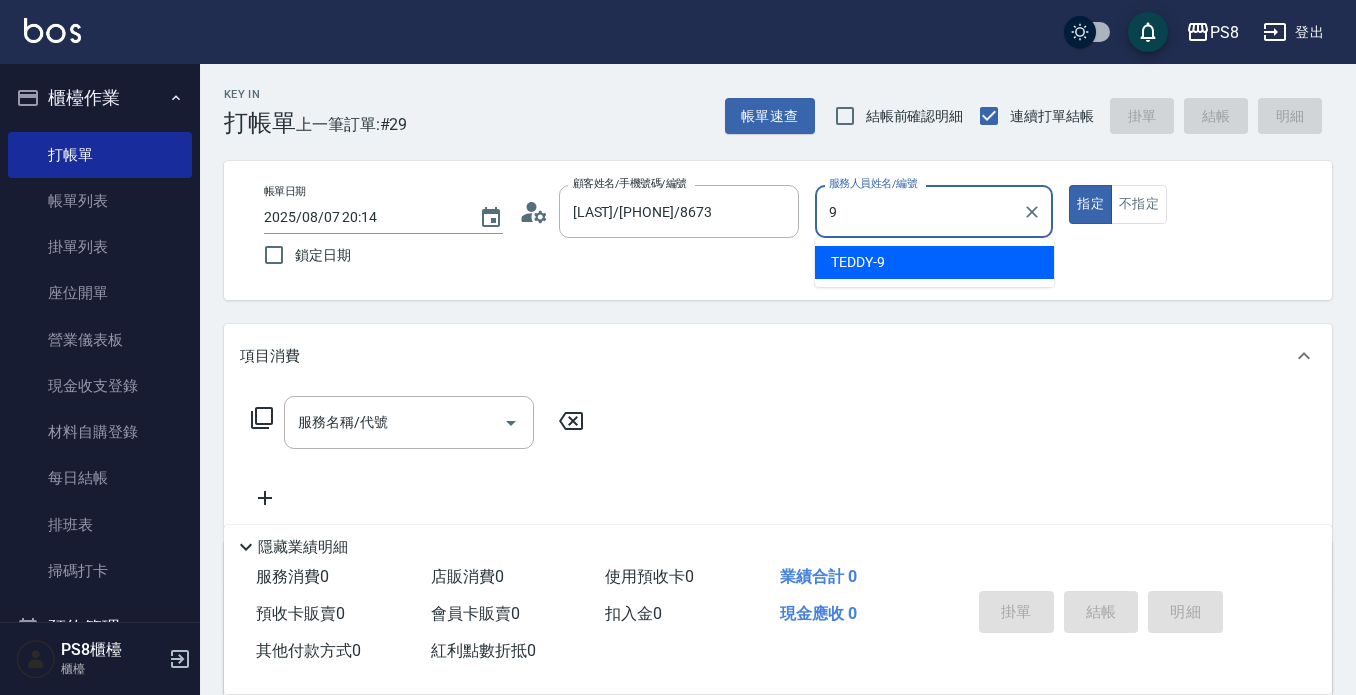 type on "TEDDY-9" 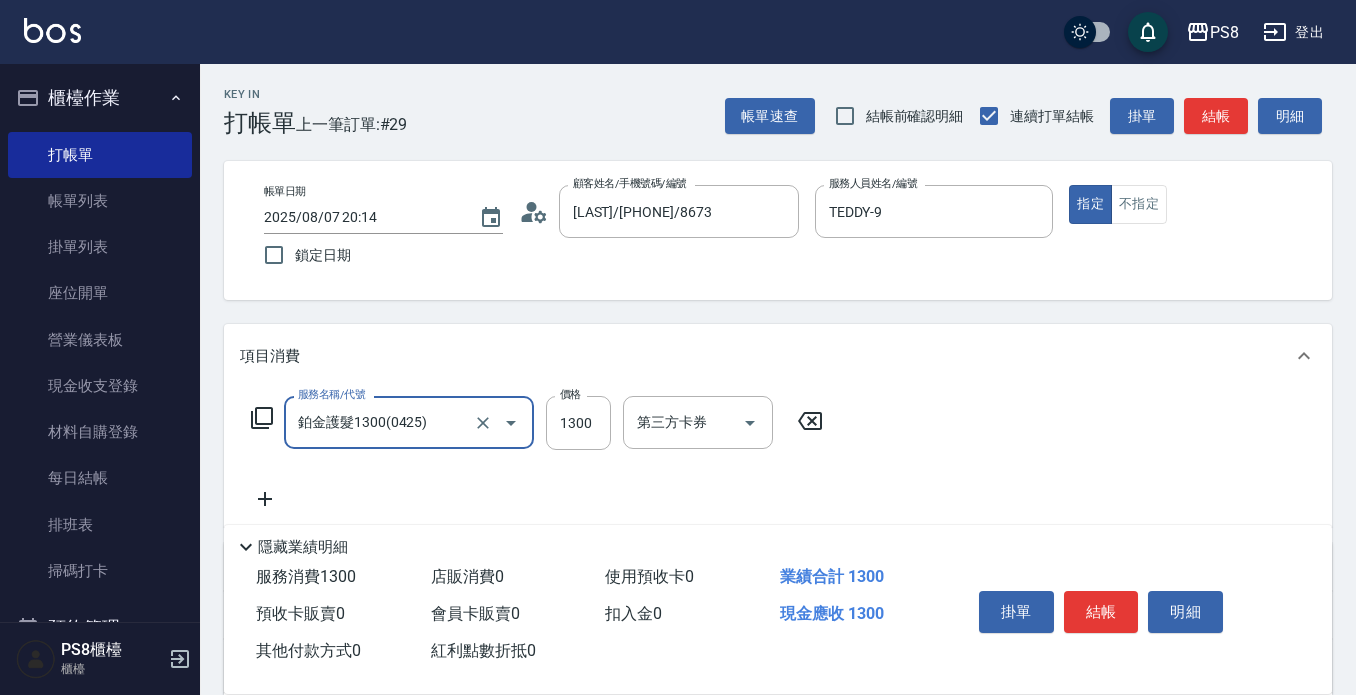 type on "鉑金護髮1300(0425)" 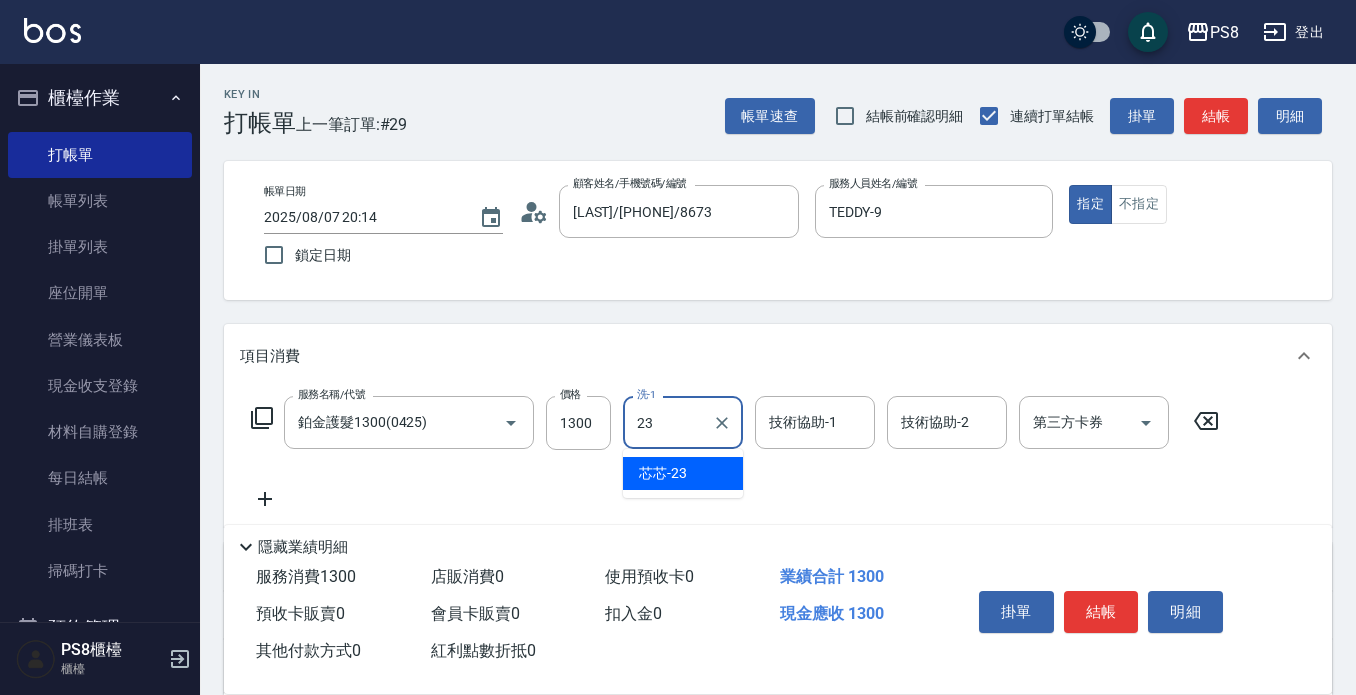 type on "芯芯-23" 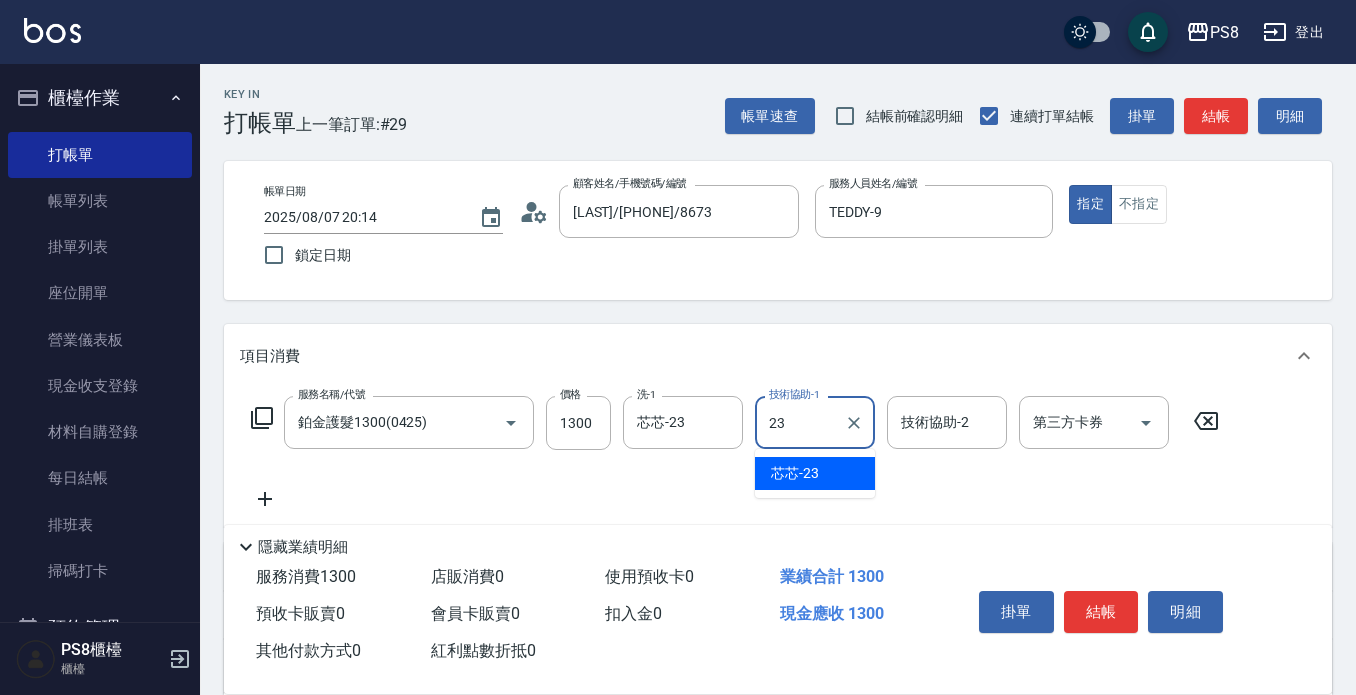 type on "芯芯-23" 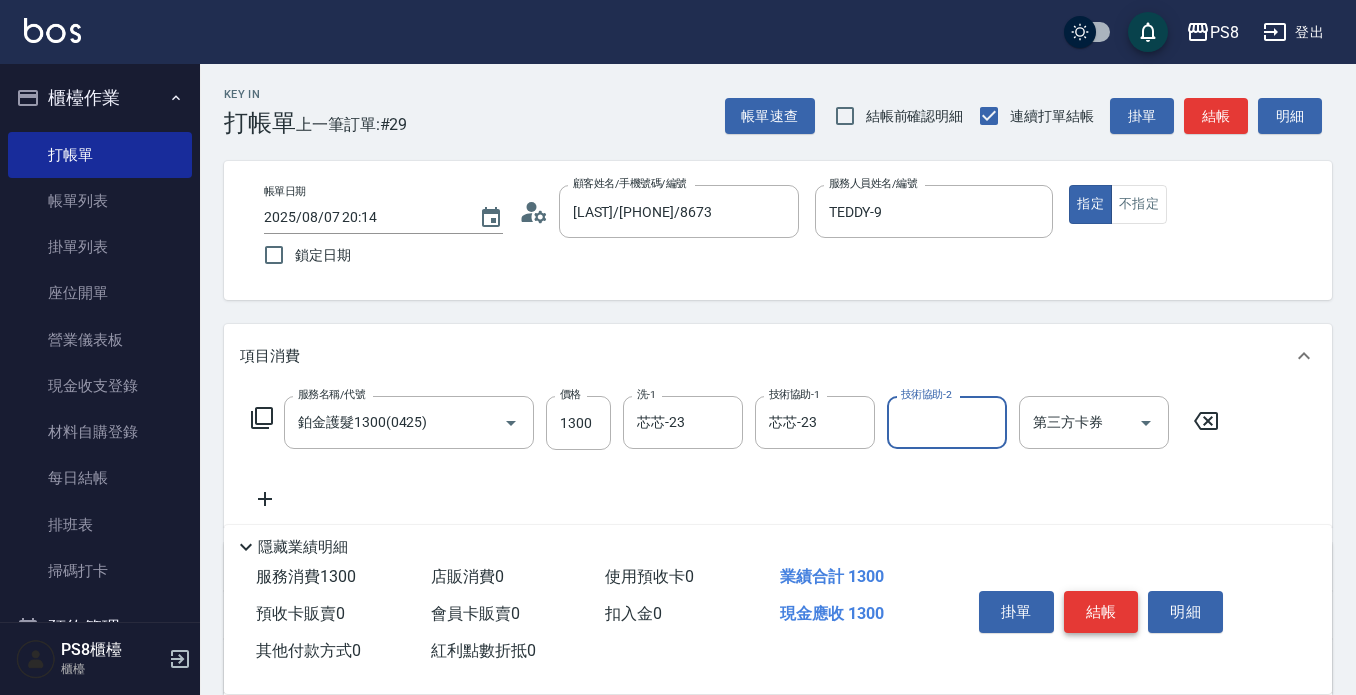 click on "結帳" at bounding box center (1101, 612) 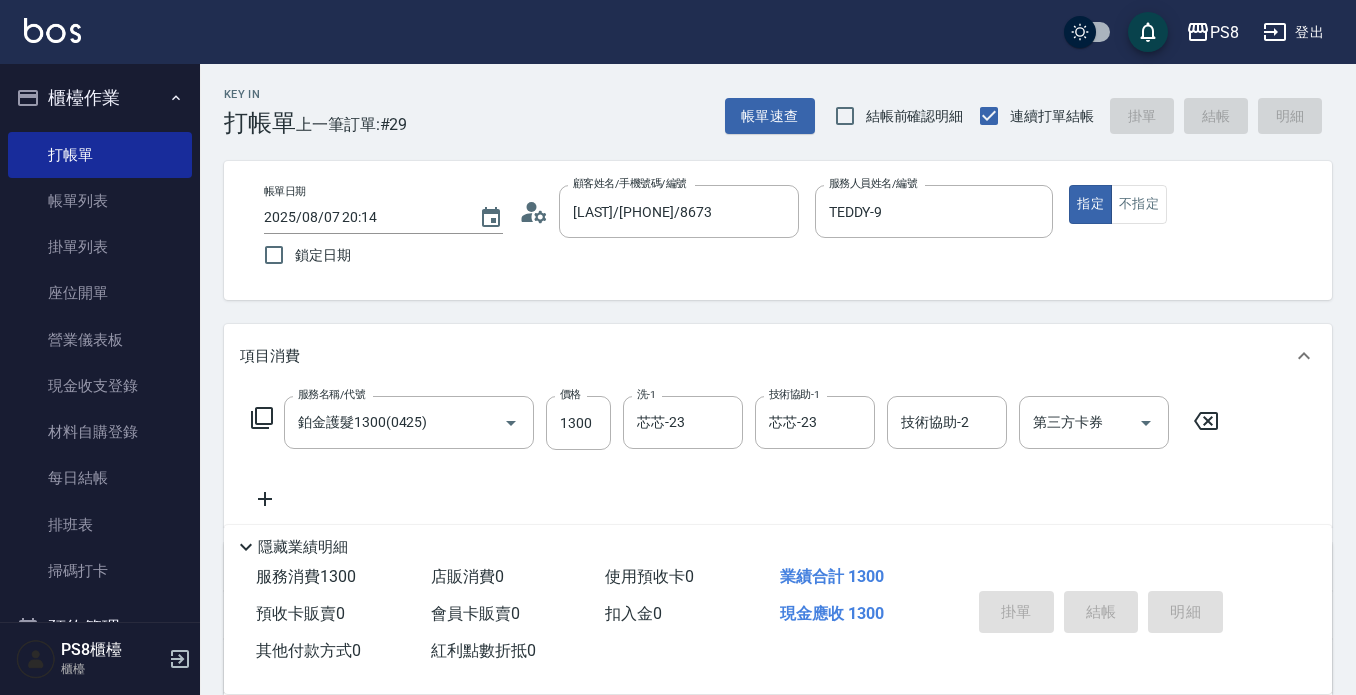 type 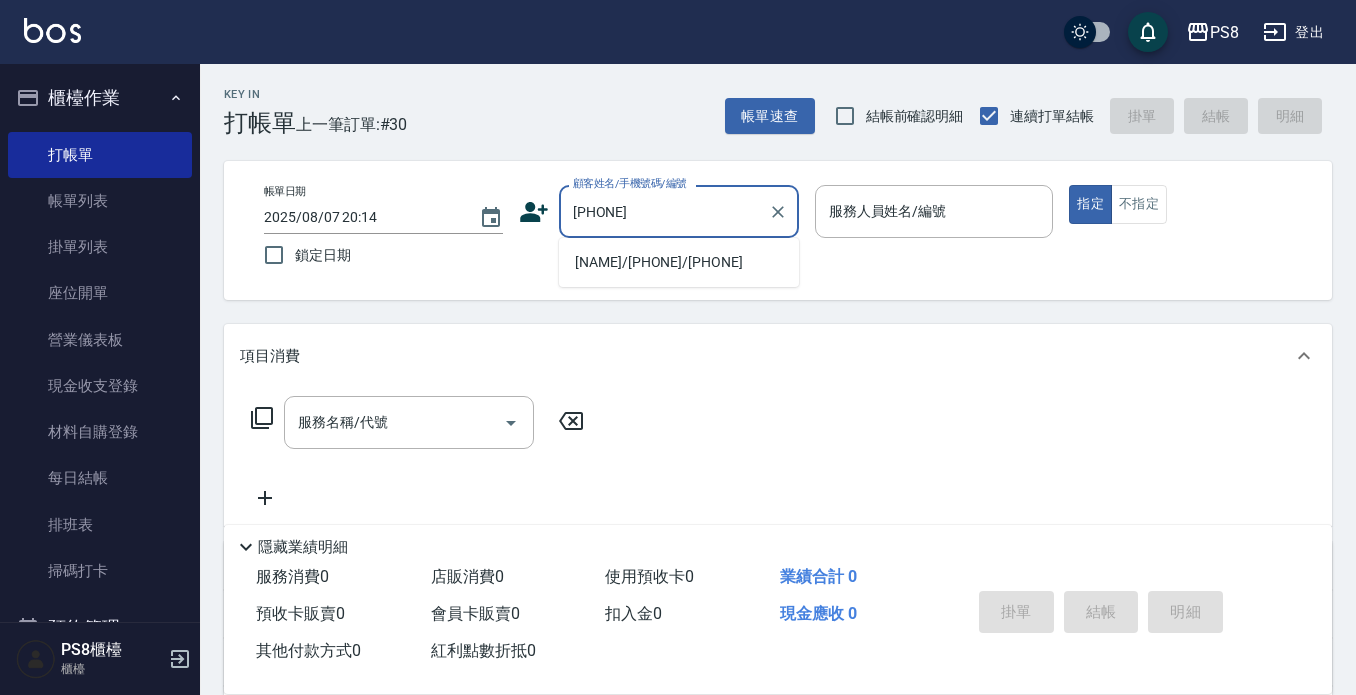 click on "[NAME]/[PHONE]/[PHONE]" at bounding box center (679, 262) 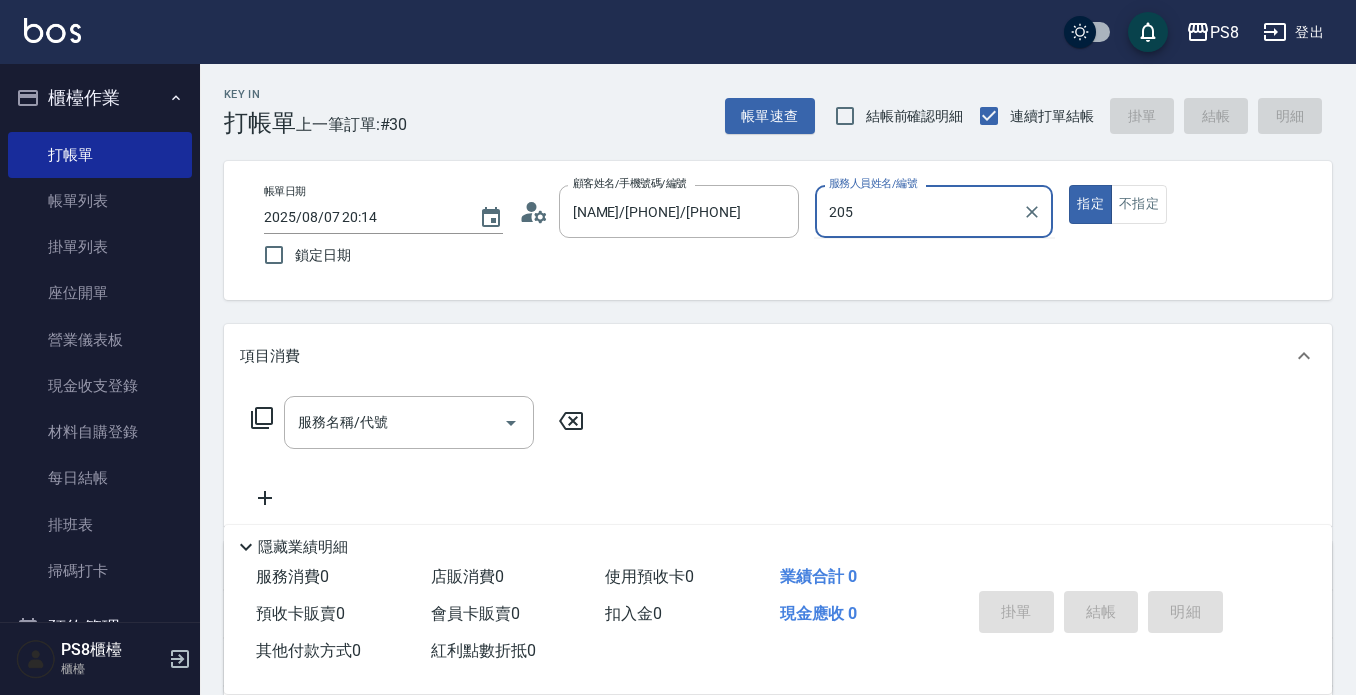 type on "205" 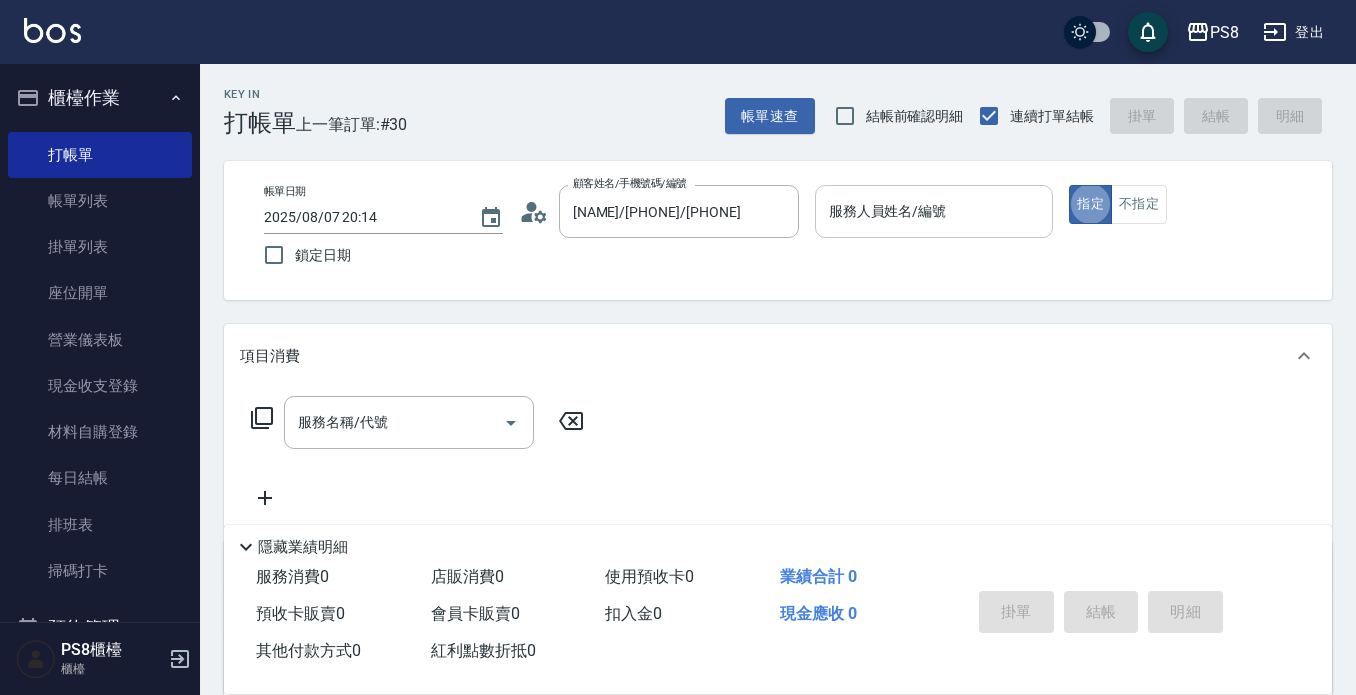 click on "服務人員姓名/編號 服務人員姓名/編號" at bounding box center [934, 211] 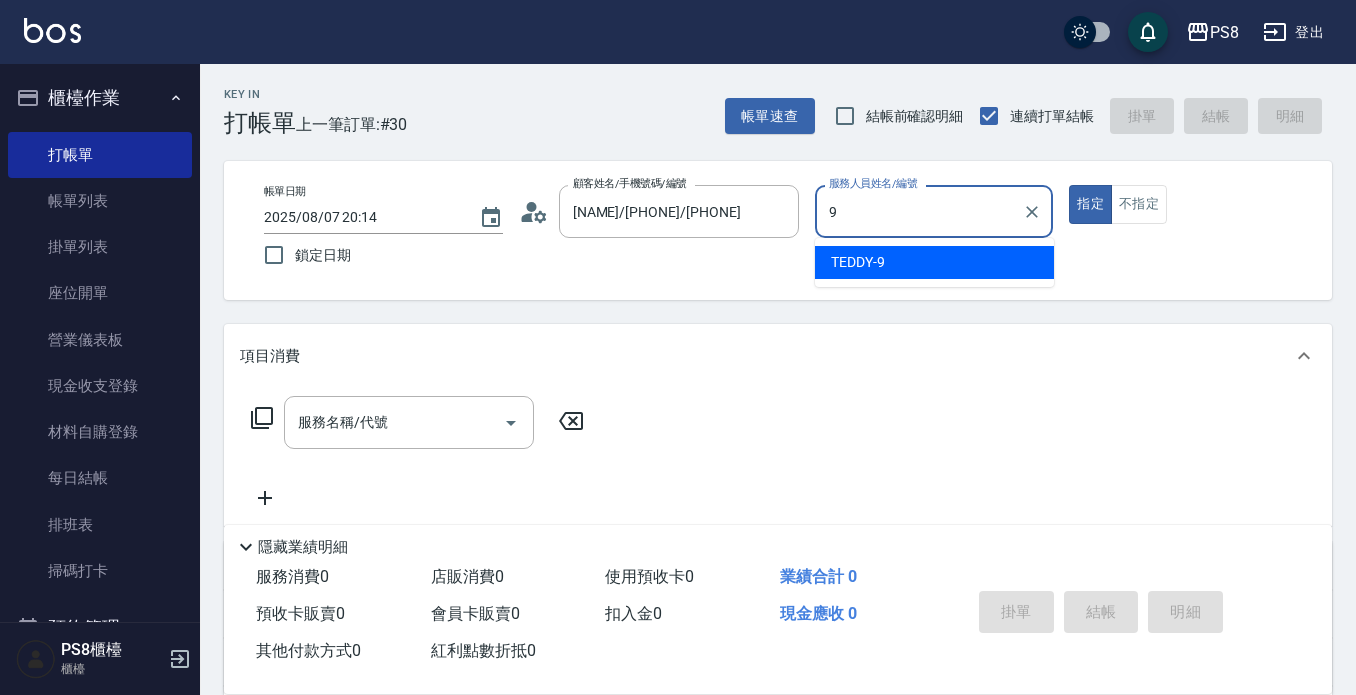 type on "TEDDY-9" 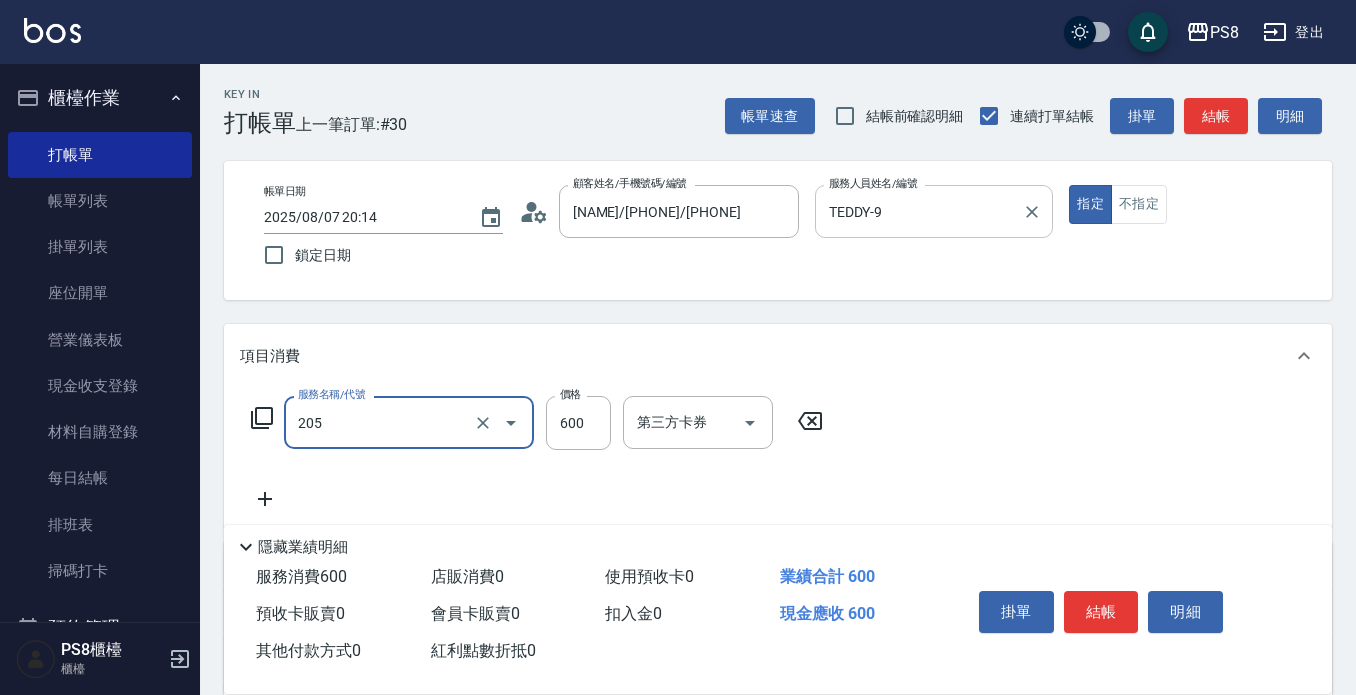 type on "A級洗剪600(205)" 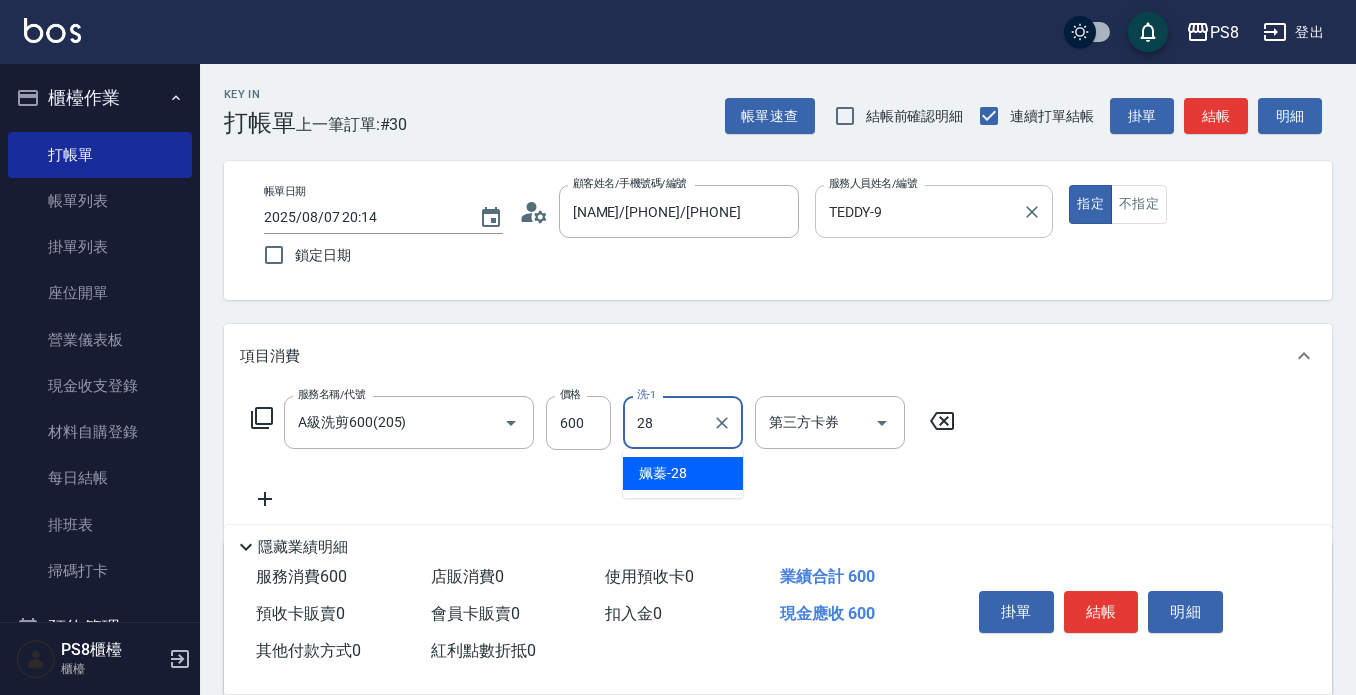 type on "姵蓁-28" 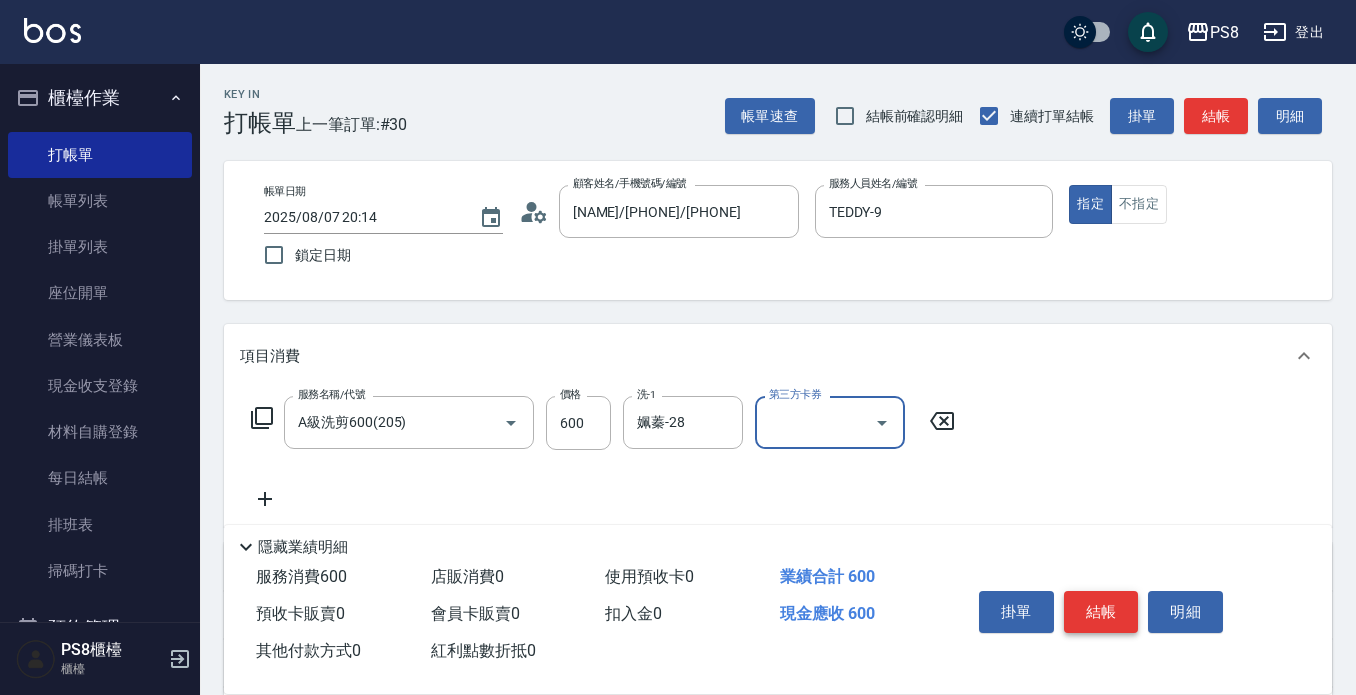 click on "結帳" at bounding box center [1101, 612] 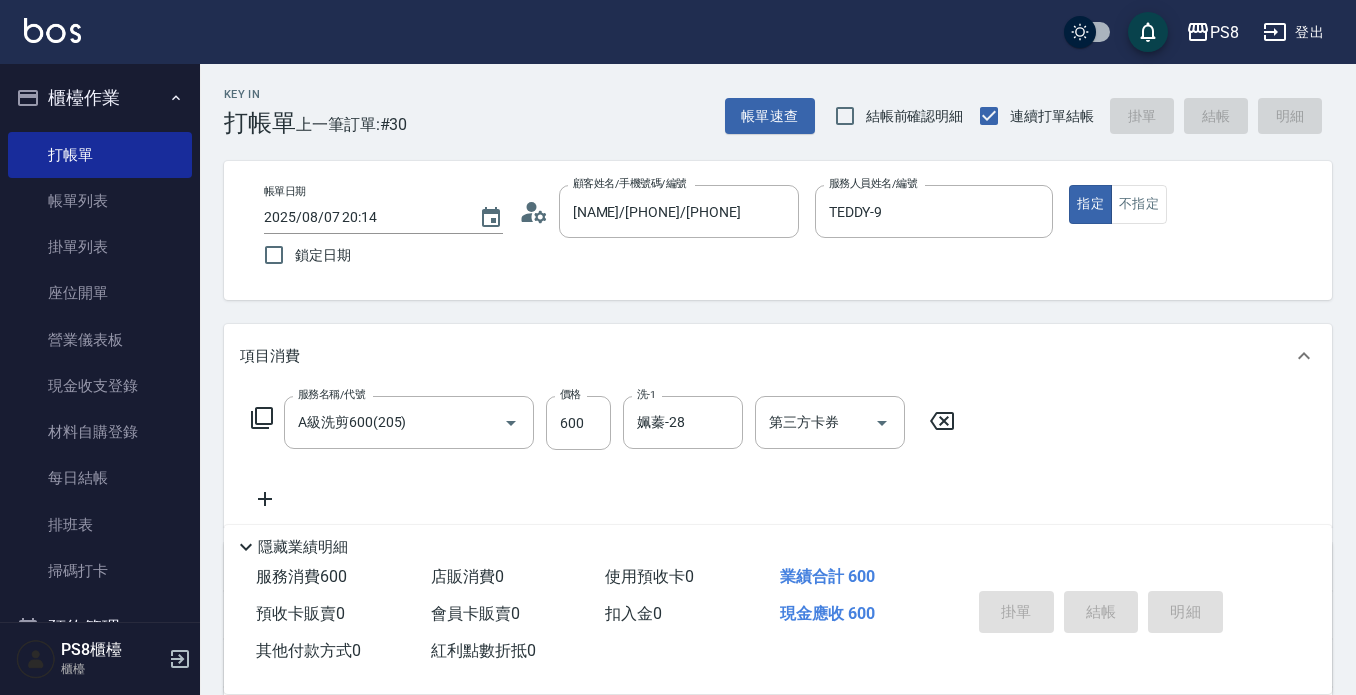 type on "2025/08/07 20:15" 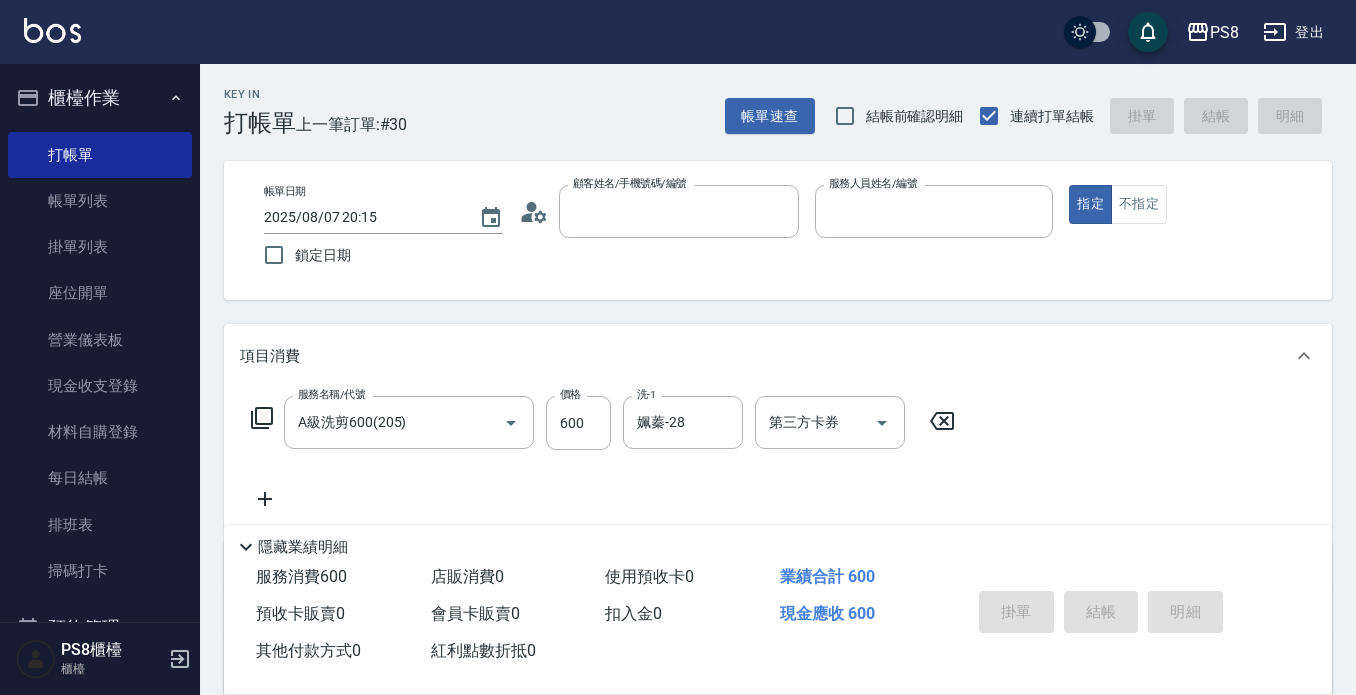 type 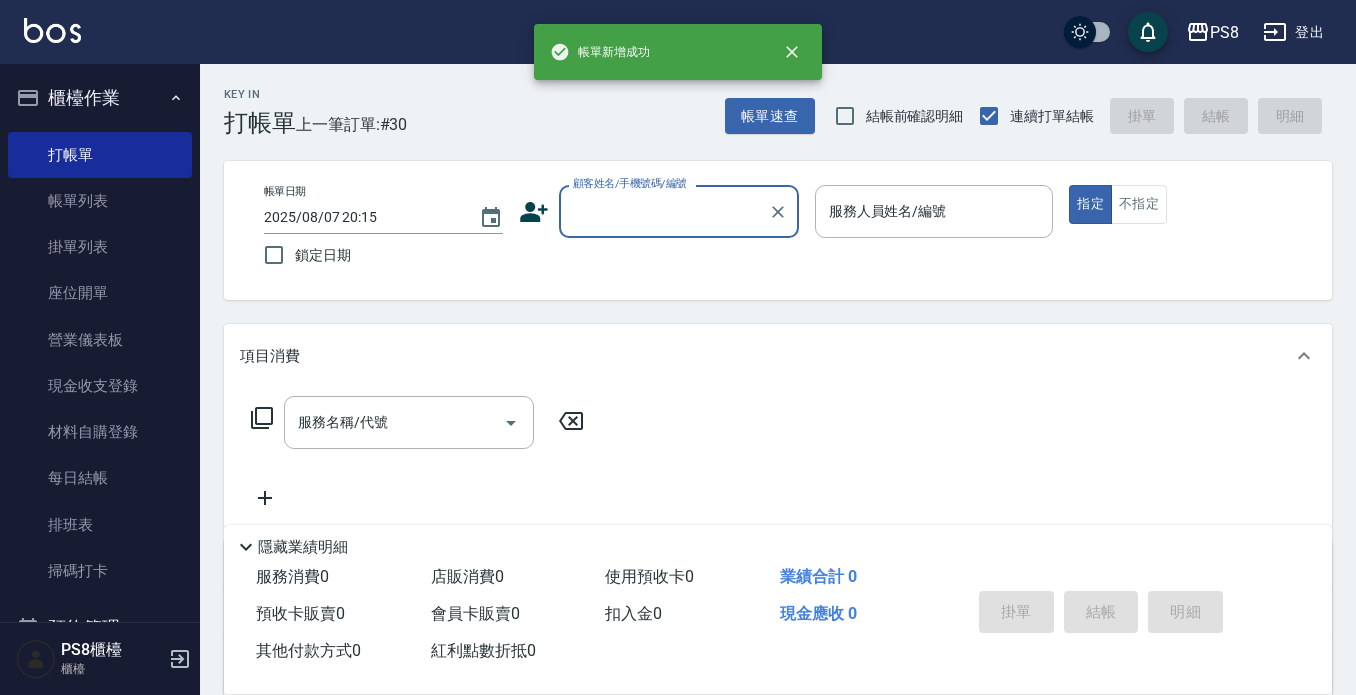 scroll, scrollTop: 0, scrollLeft: 0, axis: both 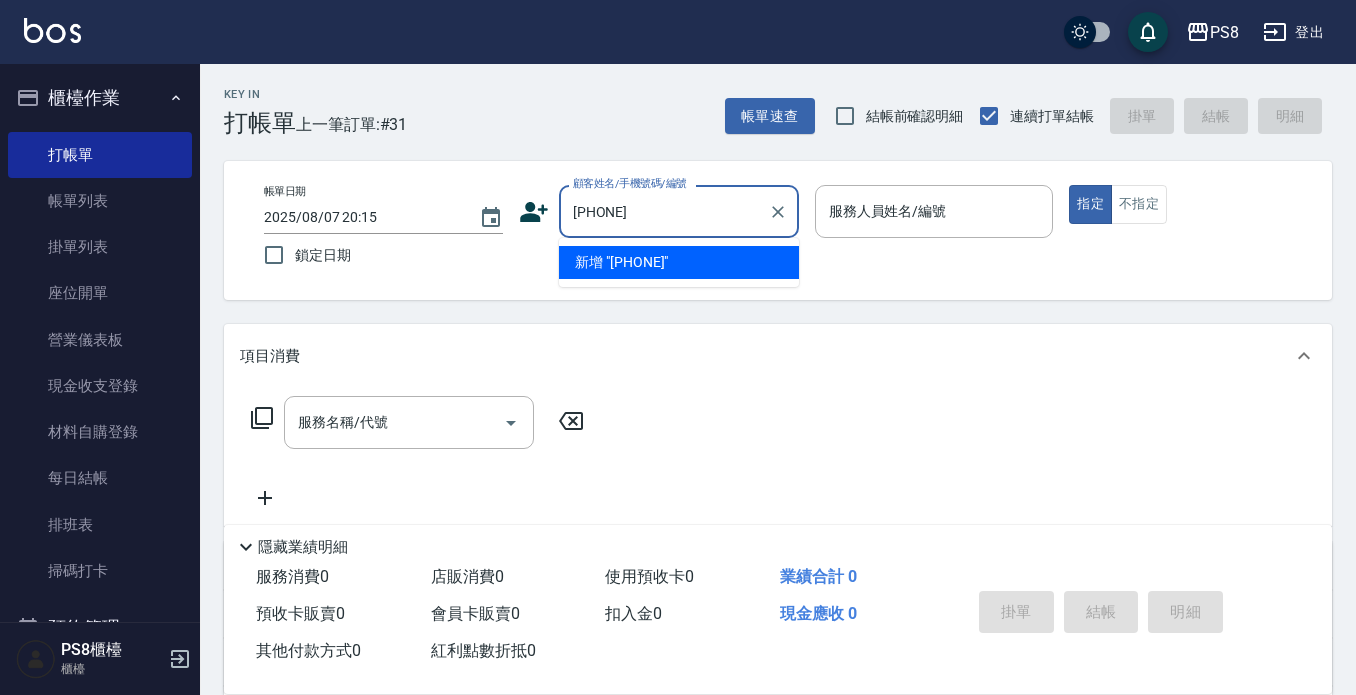 click on "新增 "[PHONE]"" at bounding box center (679, 262) 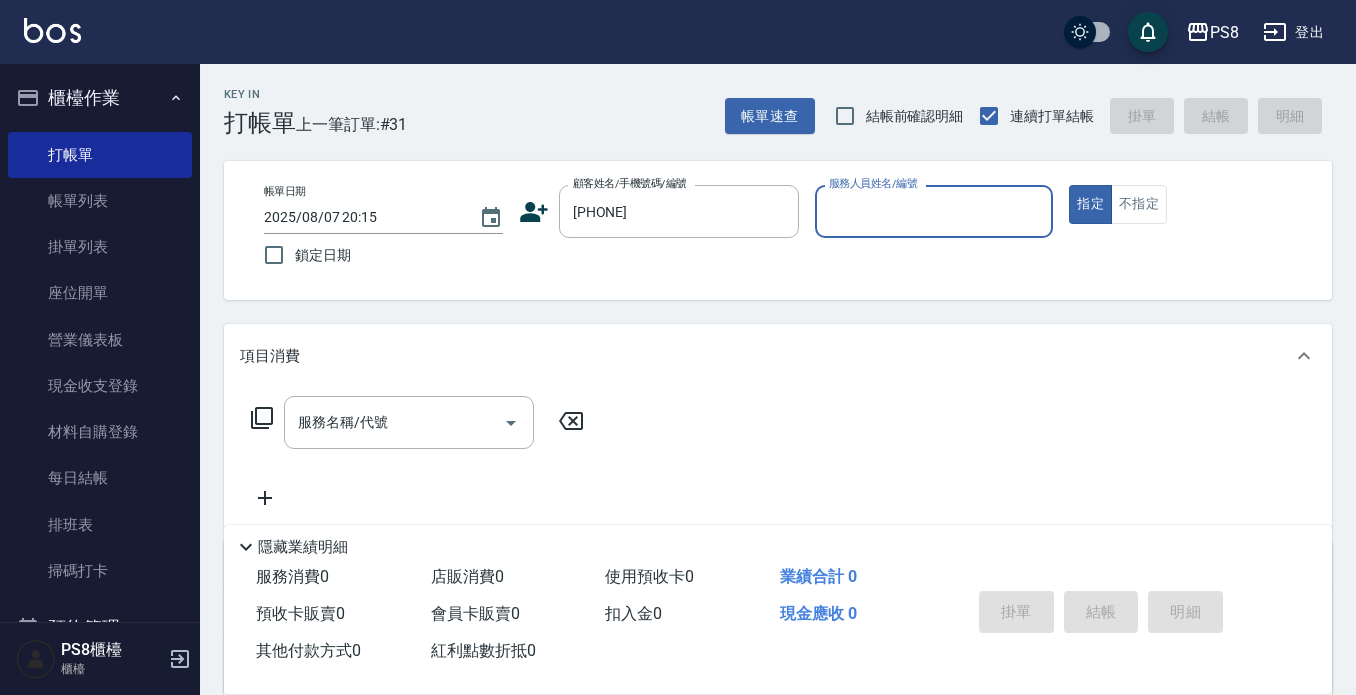 click 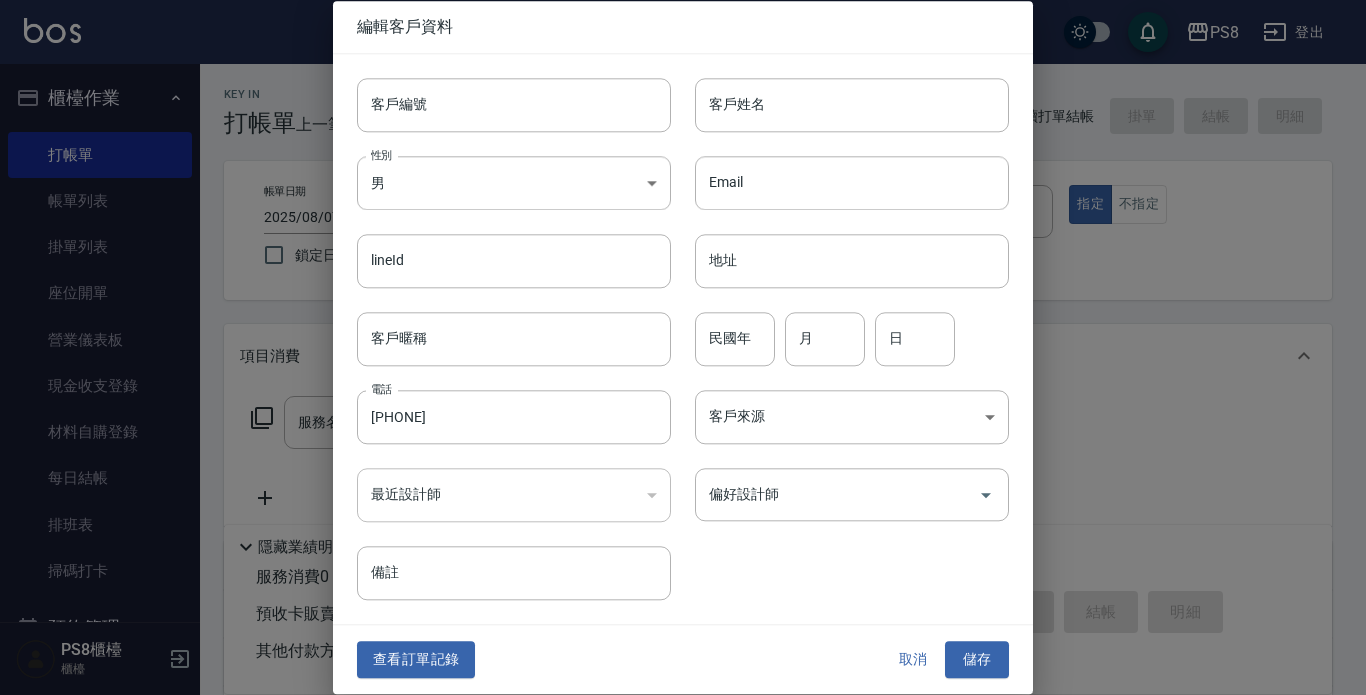 type on "[PHONE]" 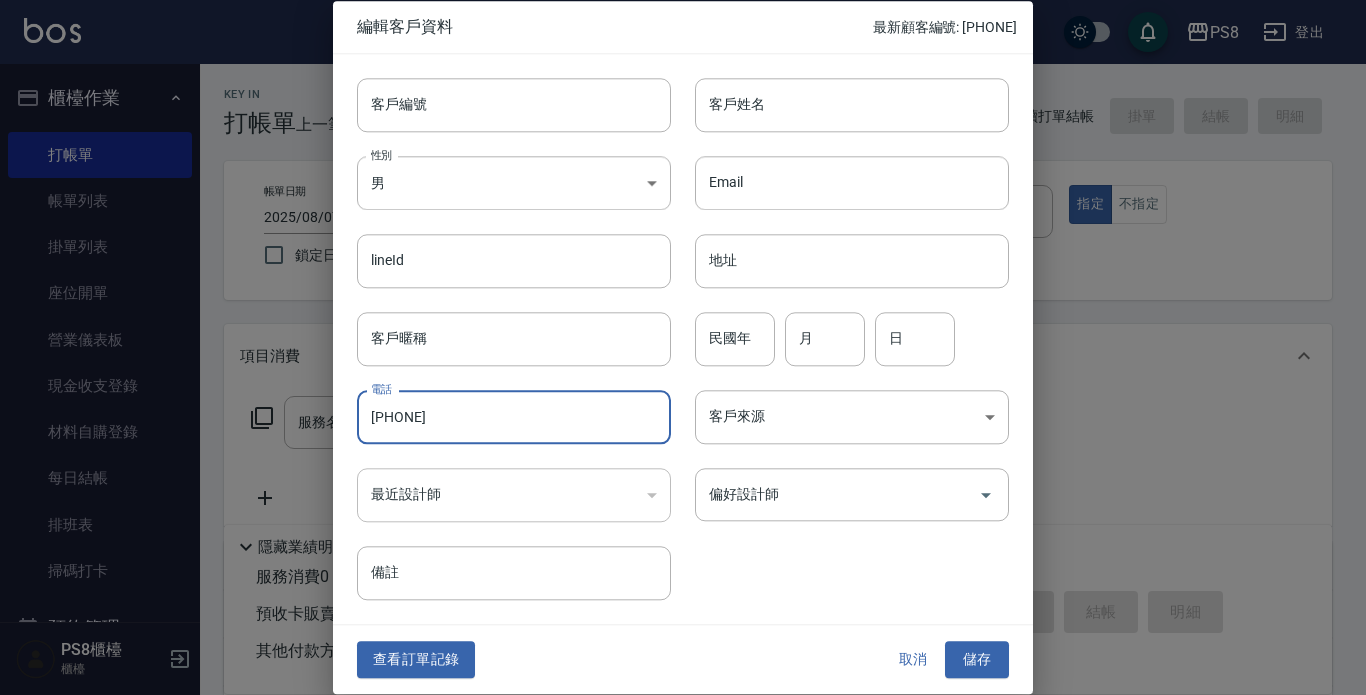 drag, startPoint x: 484, startPoint y: 411, endPoint x: 325, endPoint y: 451, distance: 163.95427 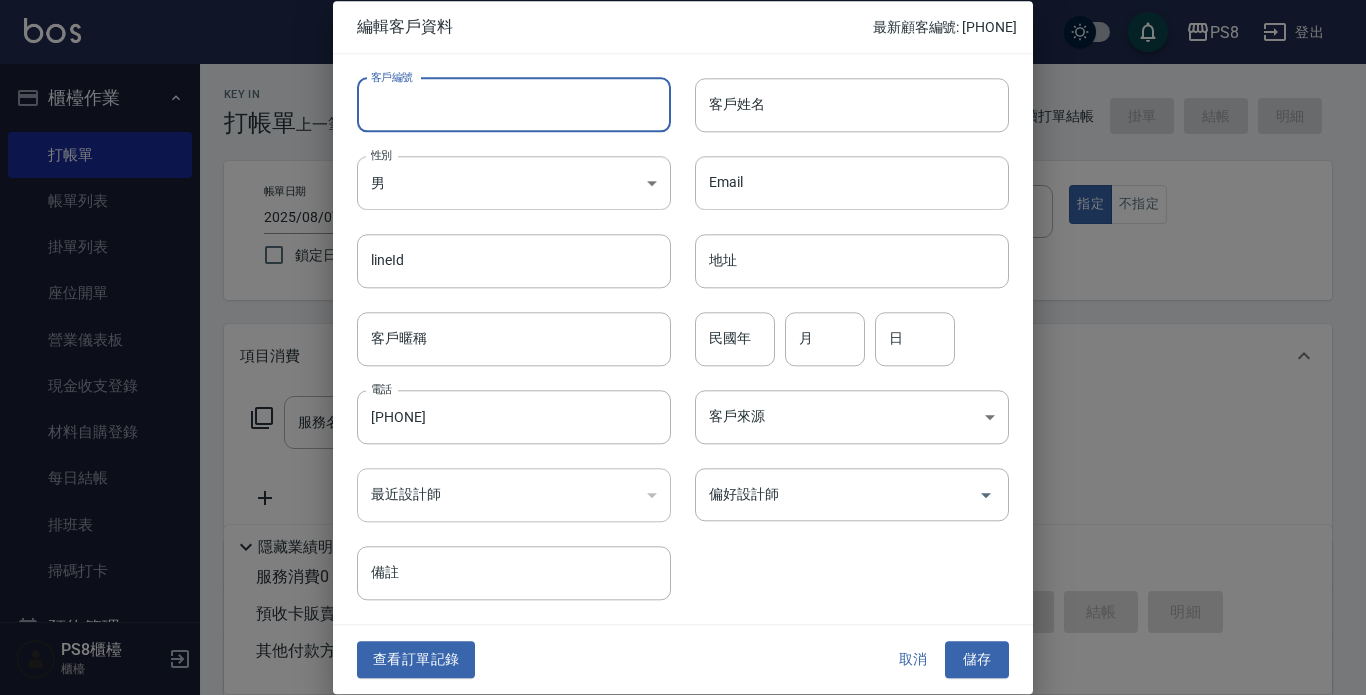 click on "客戶編號" at bounding box center (514, 105) 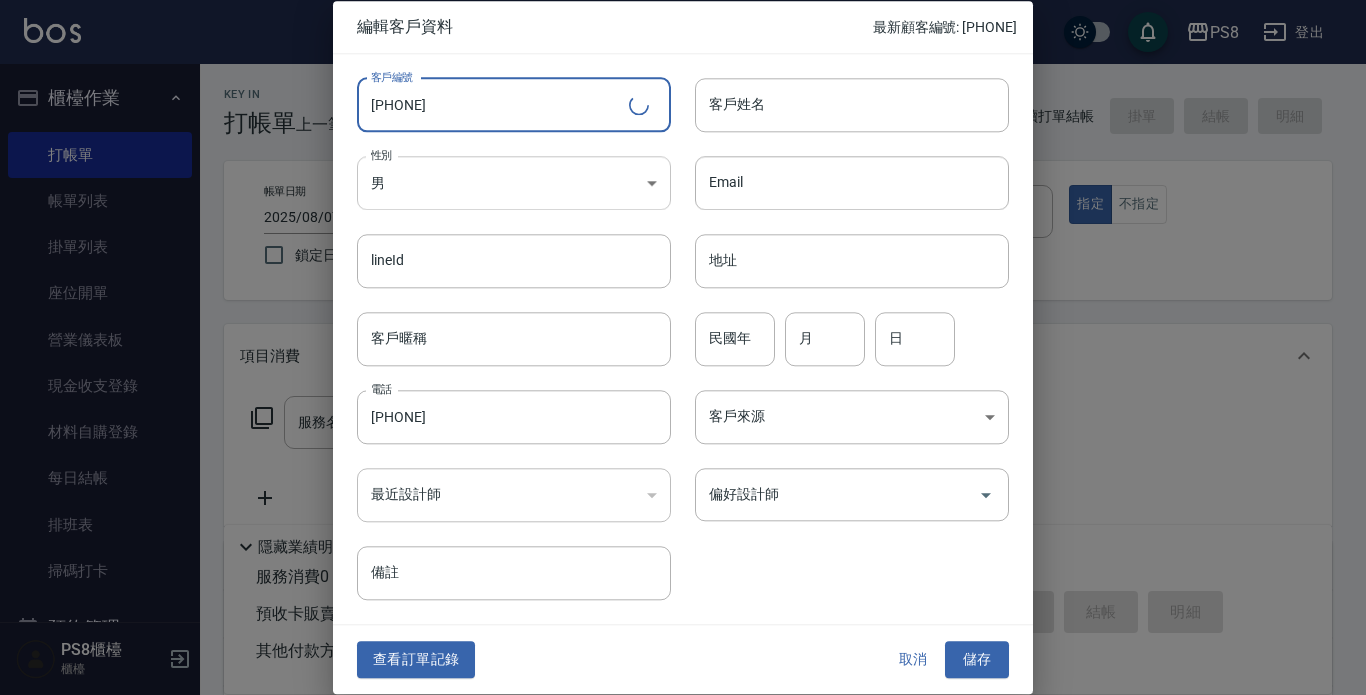 type on "[PHONE]" 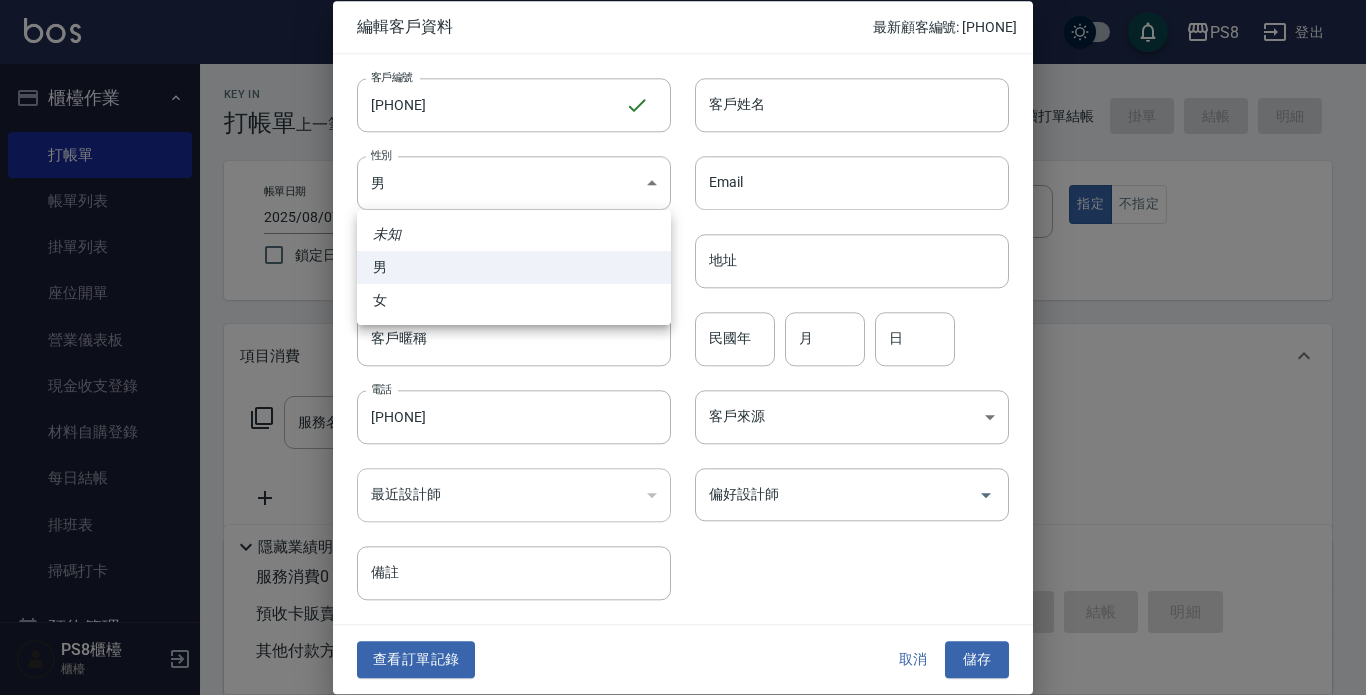 click at bounding box center (683, 347) 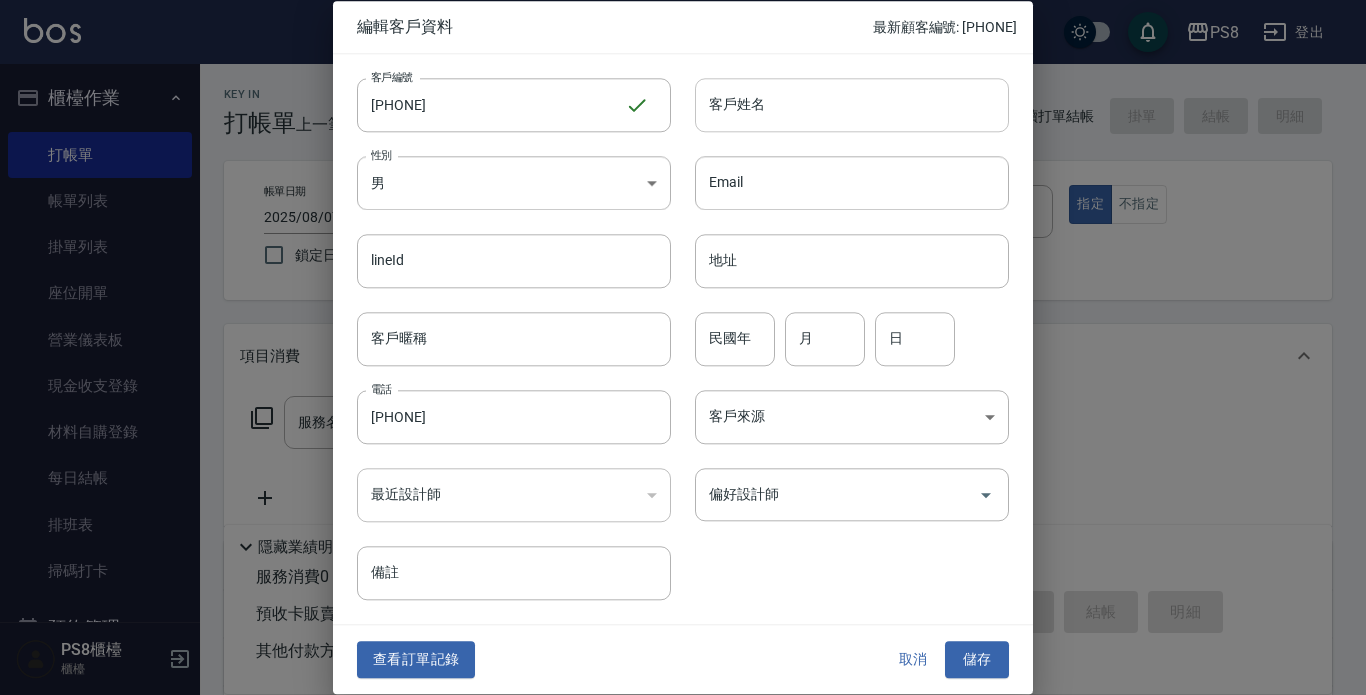 click on "客戶姓名" at bounding box center (852, 105) 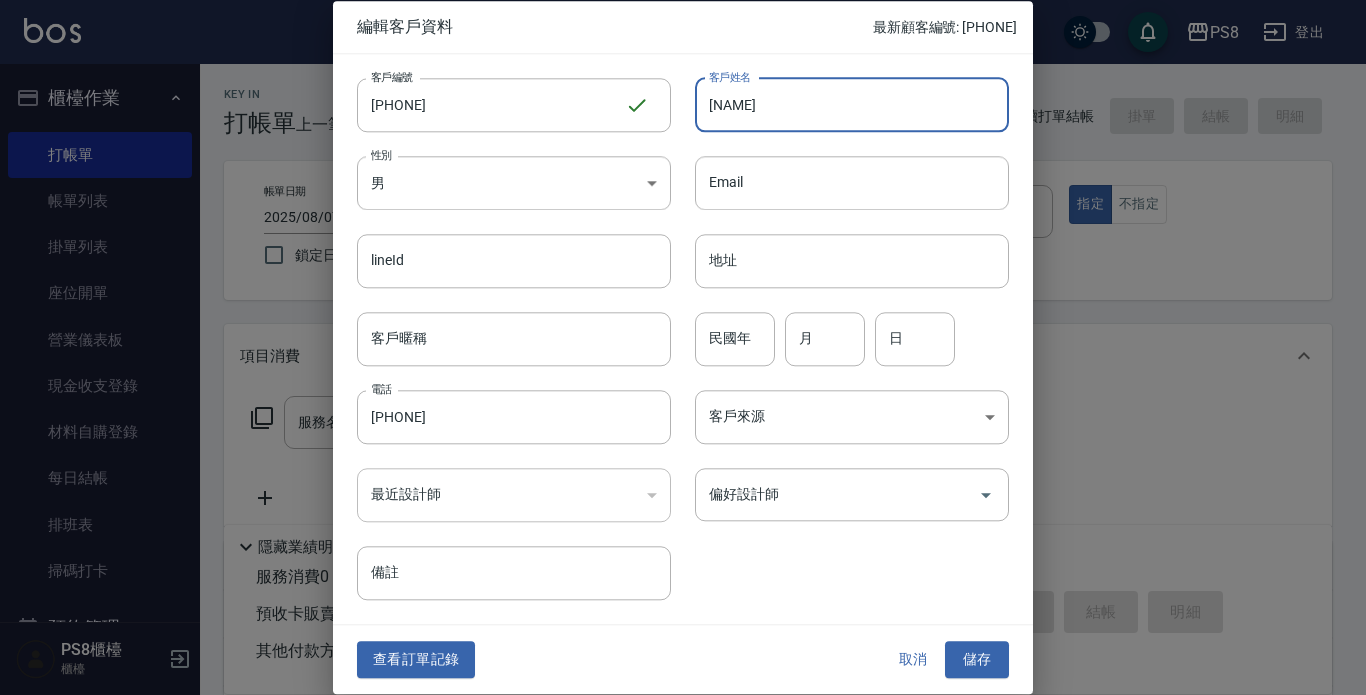 type on "[NAME]" 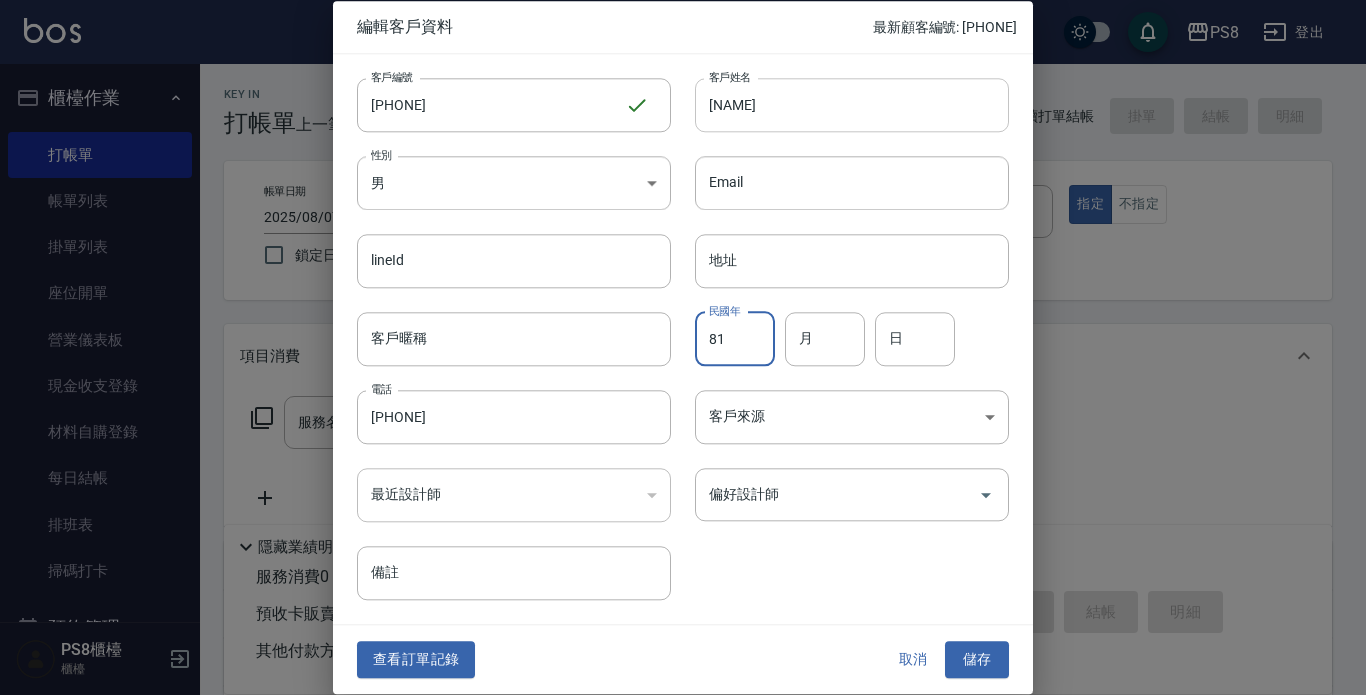 type on "81" 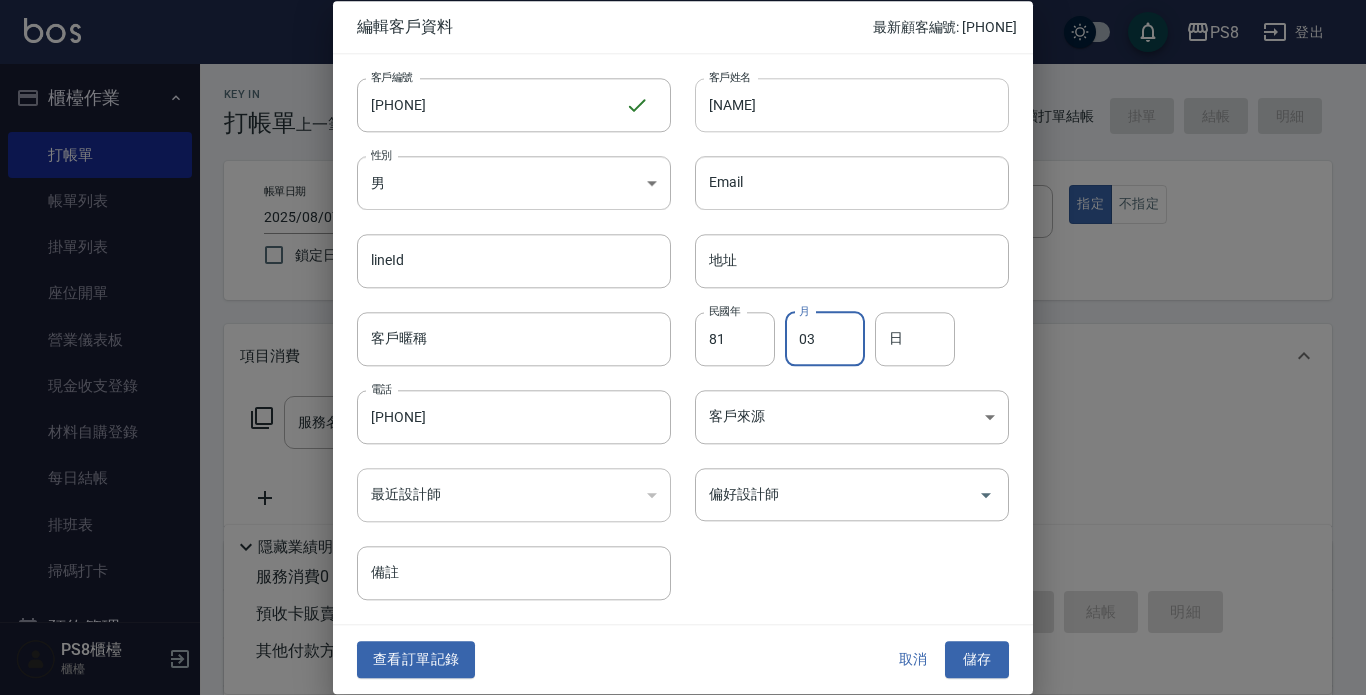 type on "03" 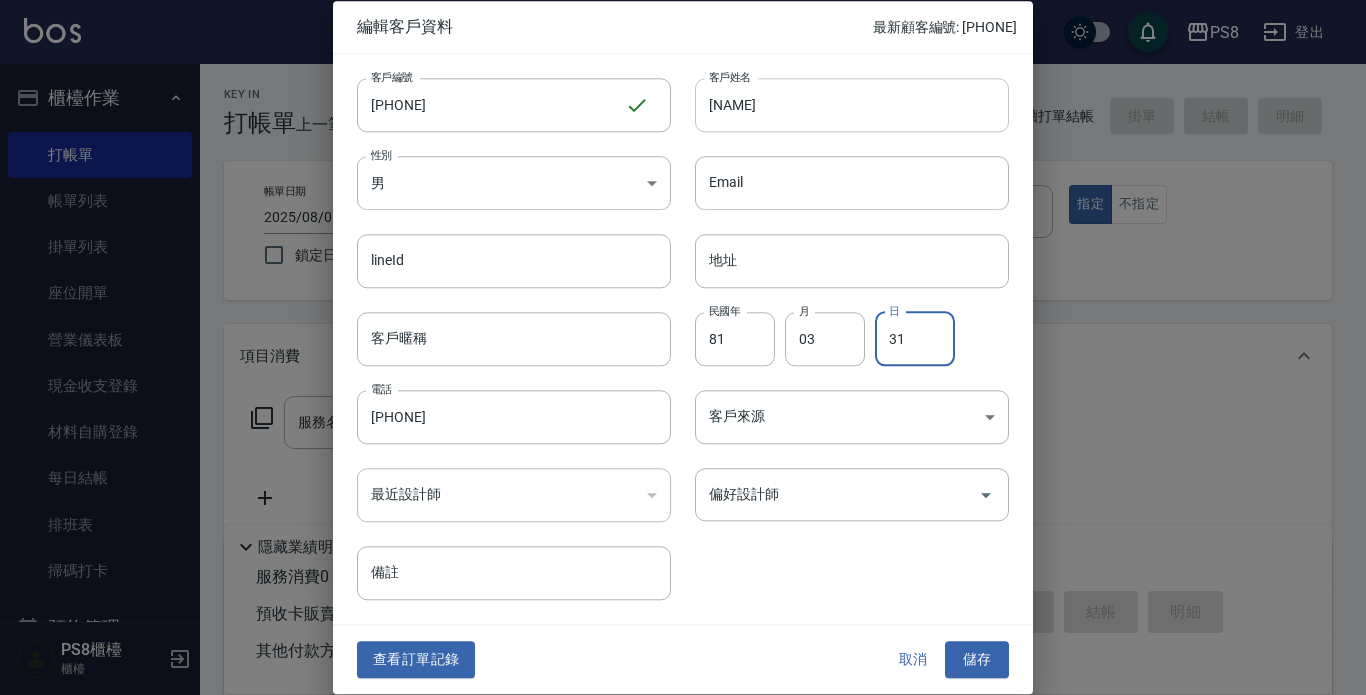 type on "31" 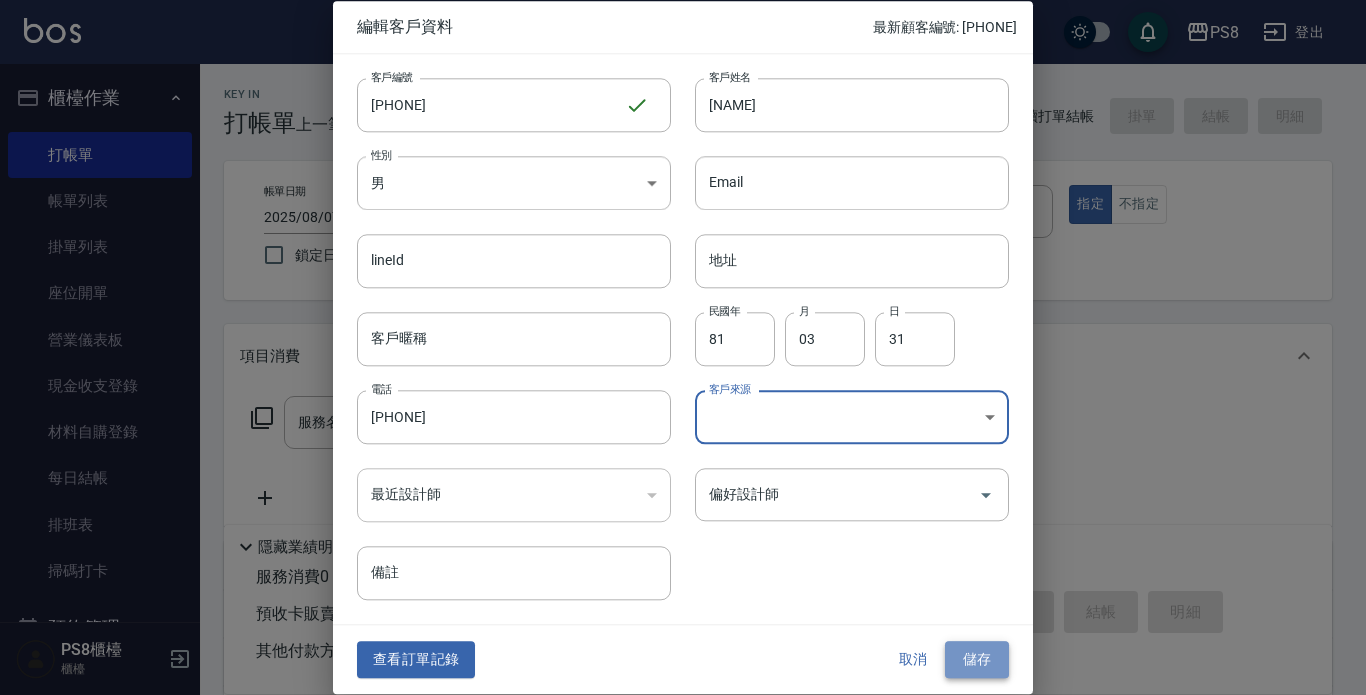 click on "儲存" at bounding box center [977, 660] 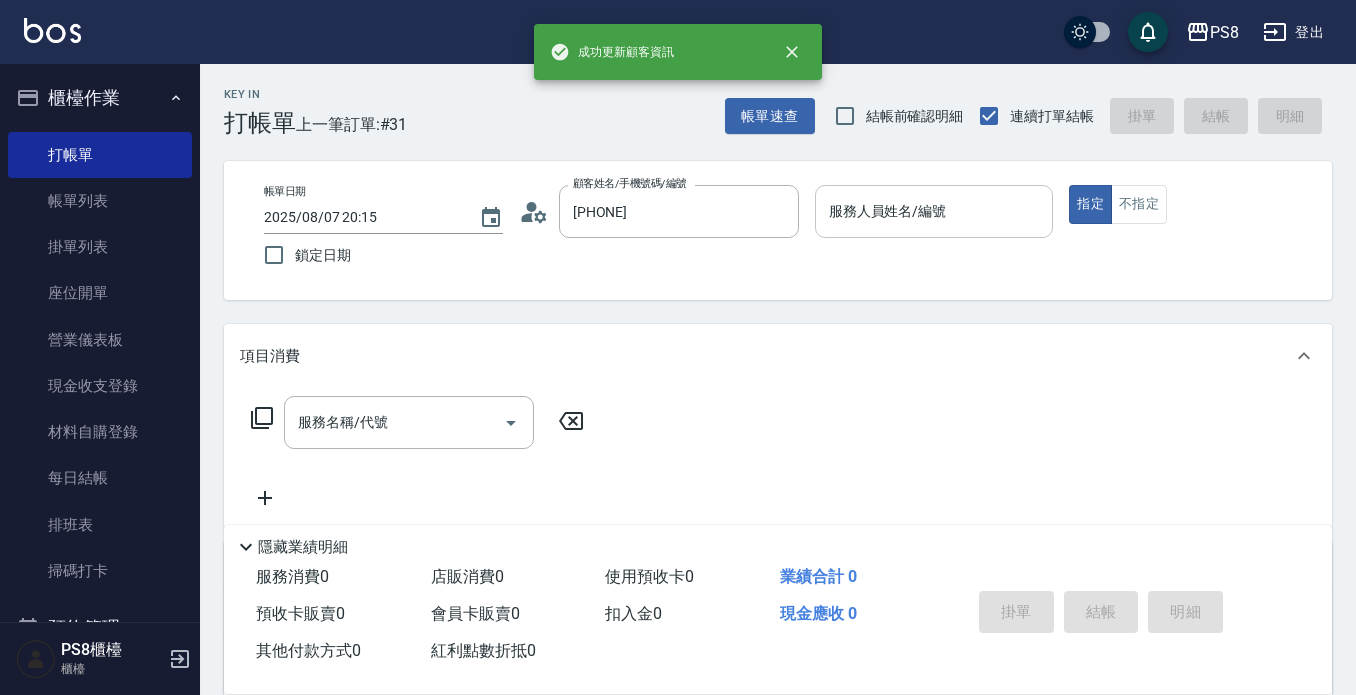 click on "服務人員姓名/編號" at bounding box center [934, 211] 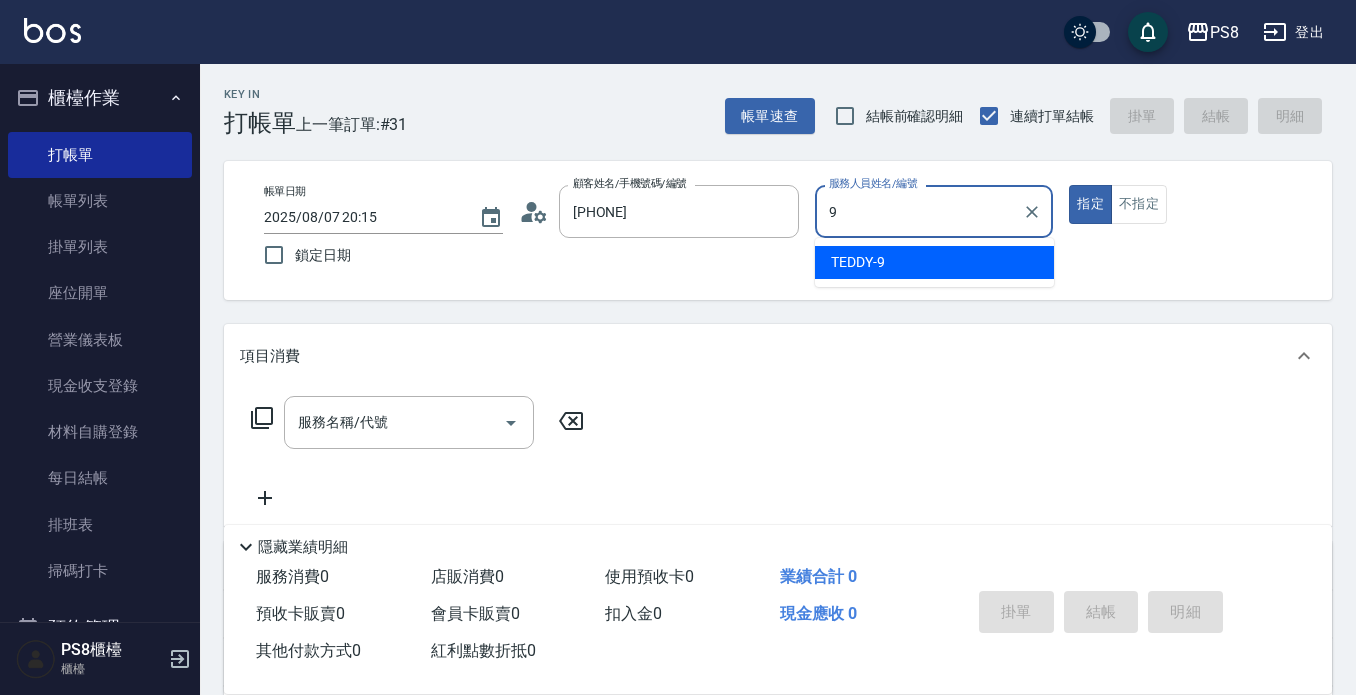 type on "TEDDY-9" 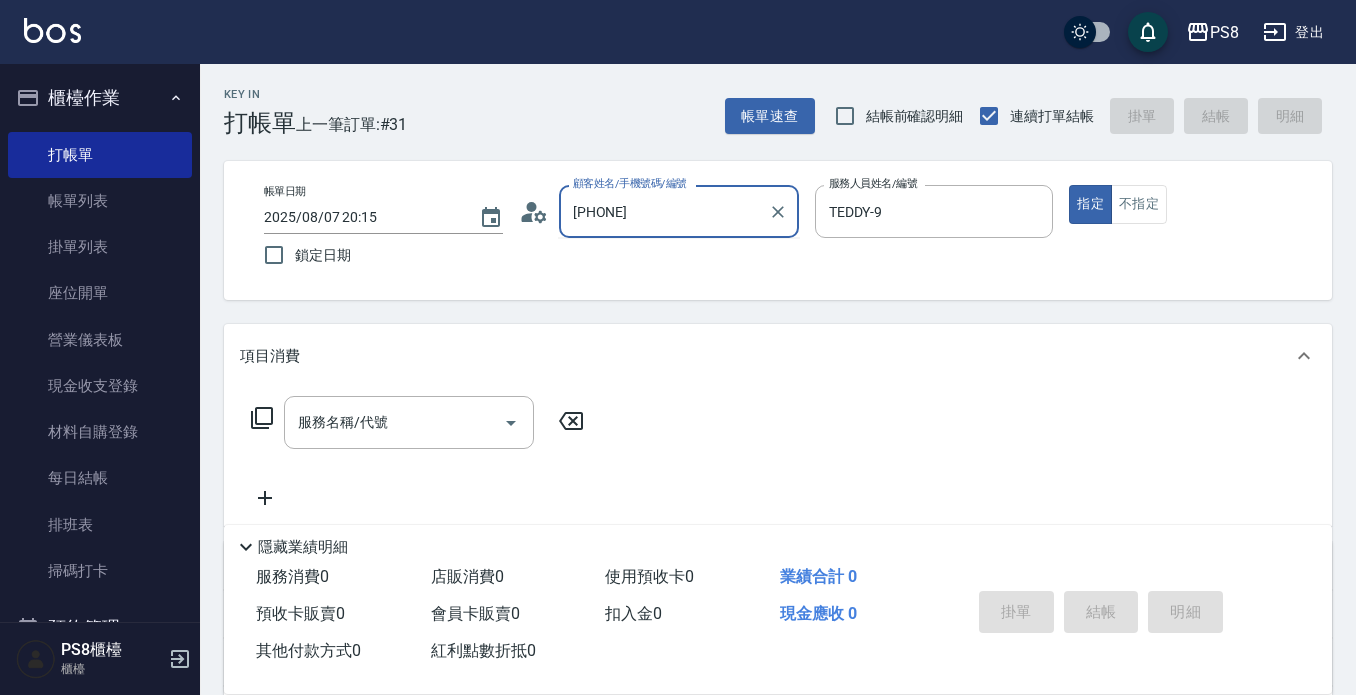 click on "[PHONE]" at bounding box center (664, 211) 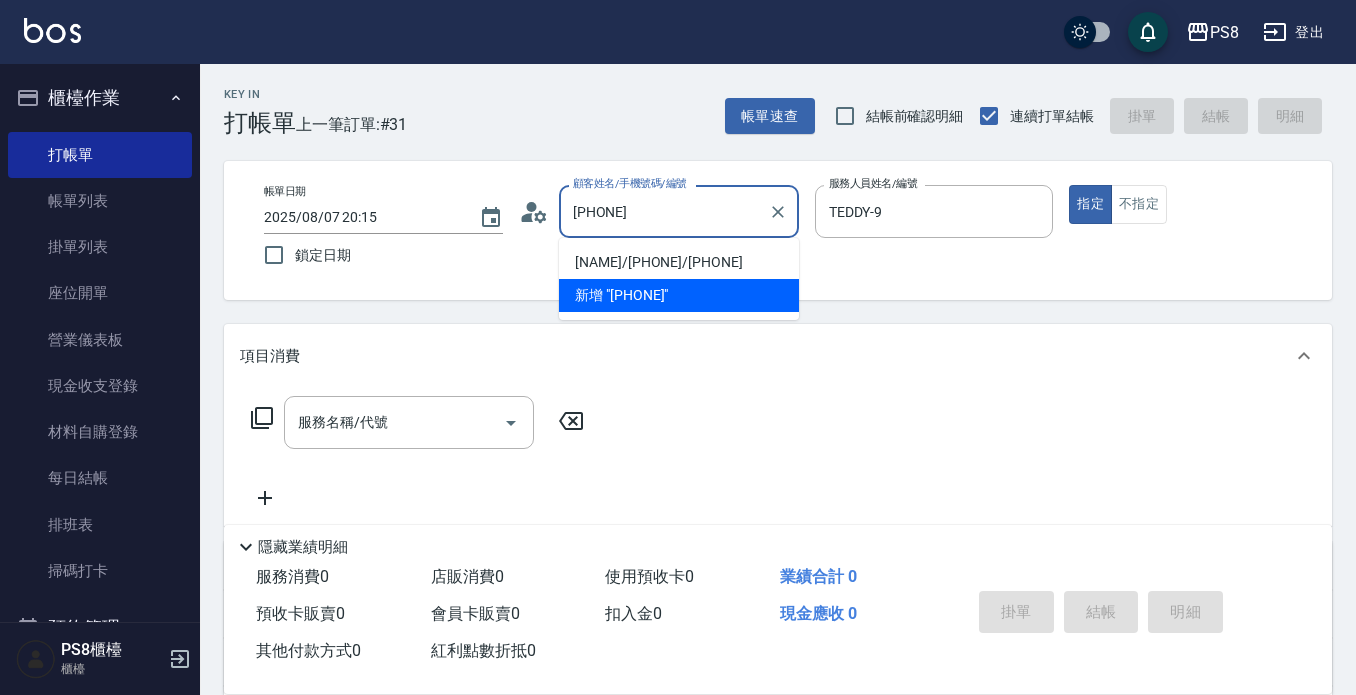 drag, startPoint x: 670, startPoint y: 261, endPoint x: 655, endPoint y: 315, distance: 56.044624 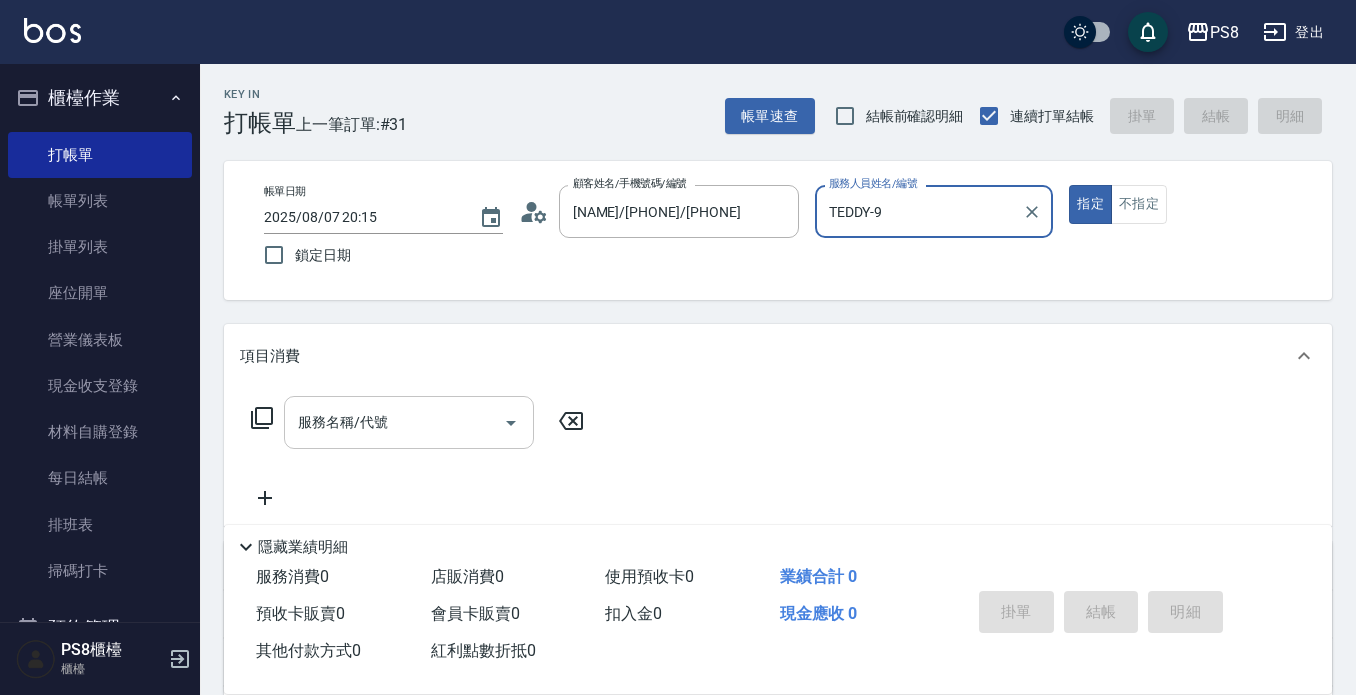 click on "服務名稱/代號" at bounding box center (394, 422) 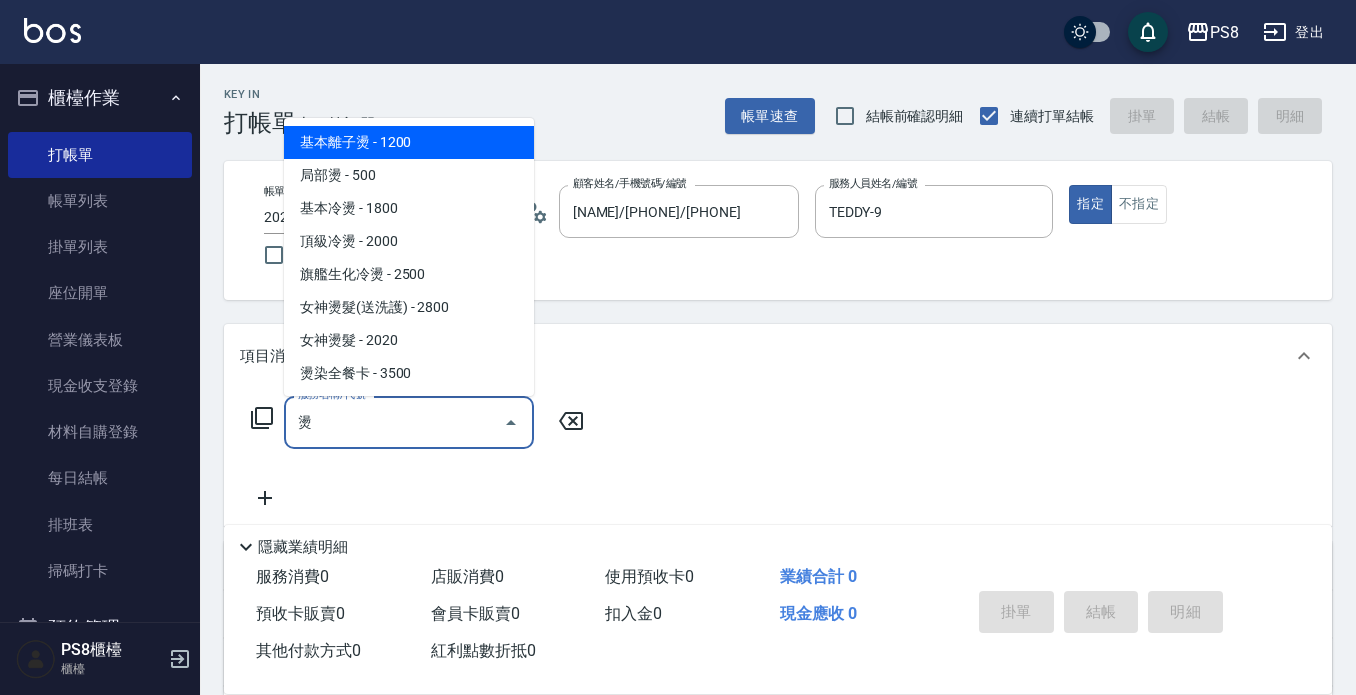 click on "基本離子燙 - 1200" at bounding box center (409, 142) 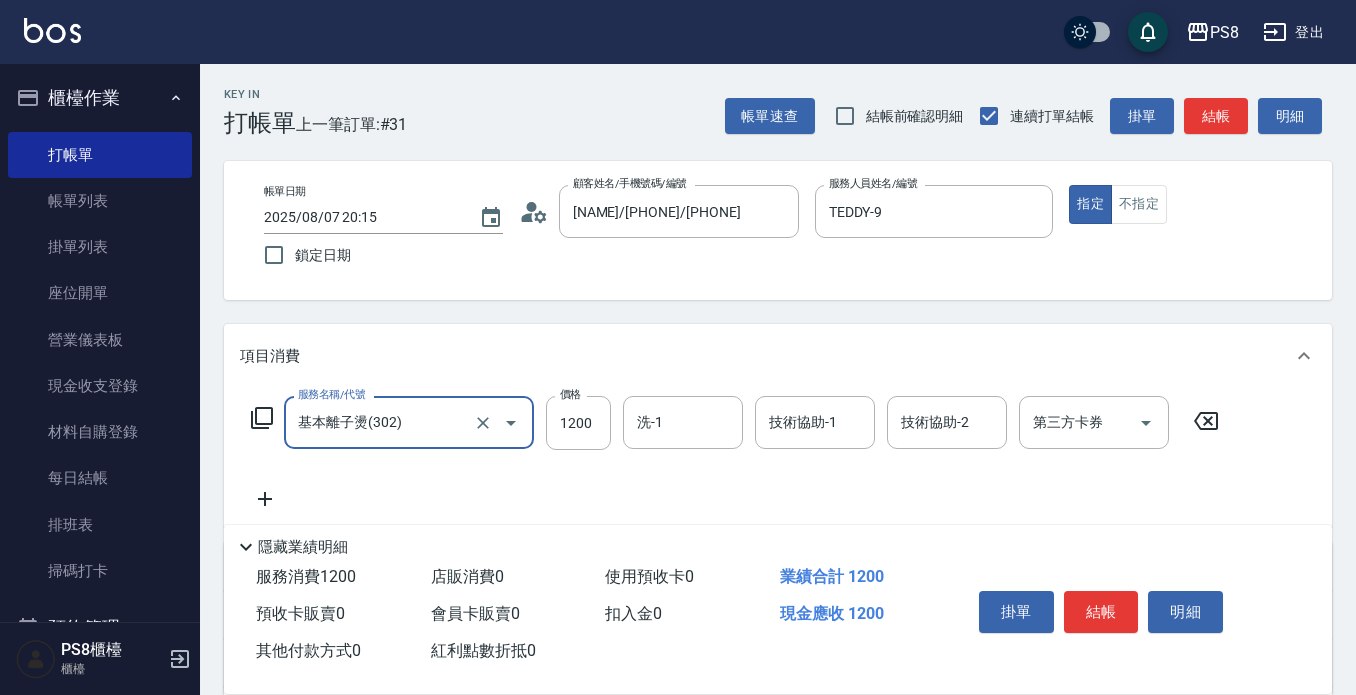 type on "基本離子燙(302)" 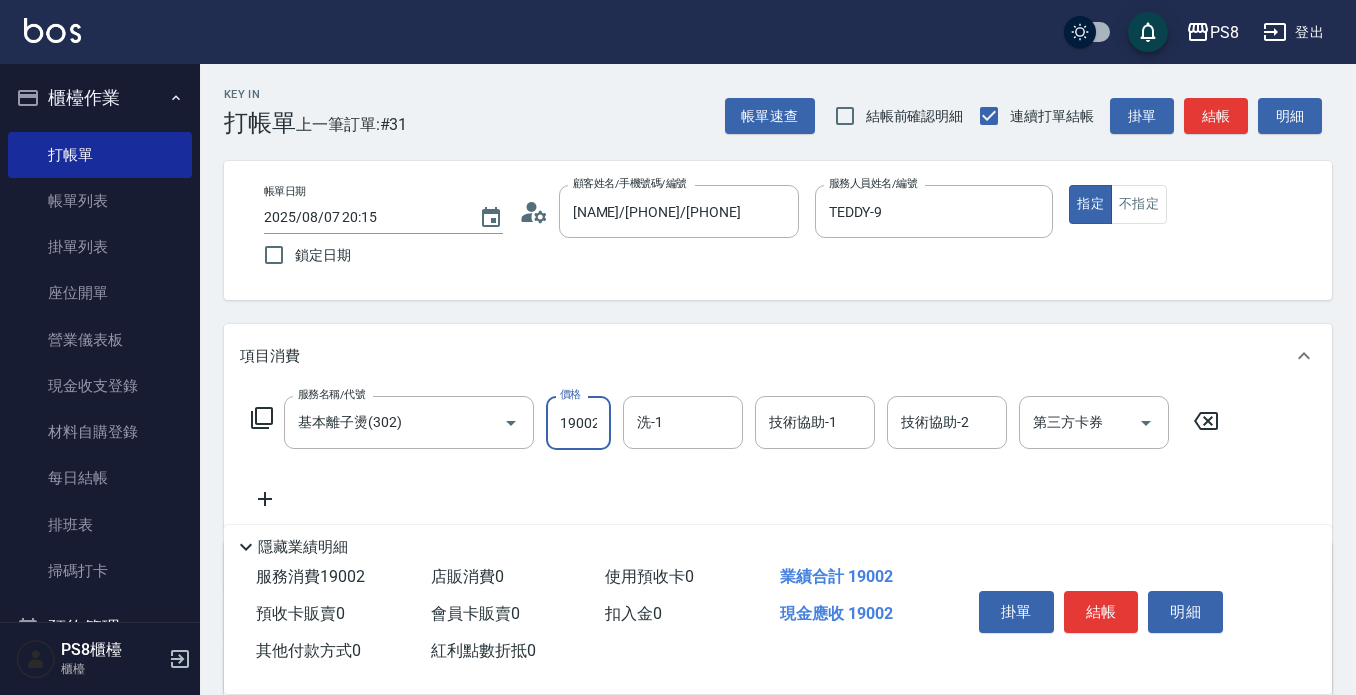 scroll, scrollTop: 0, scrollLeft: 0, axis: both 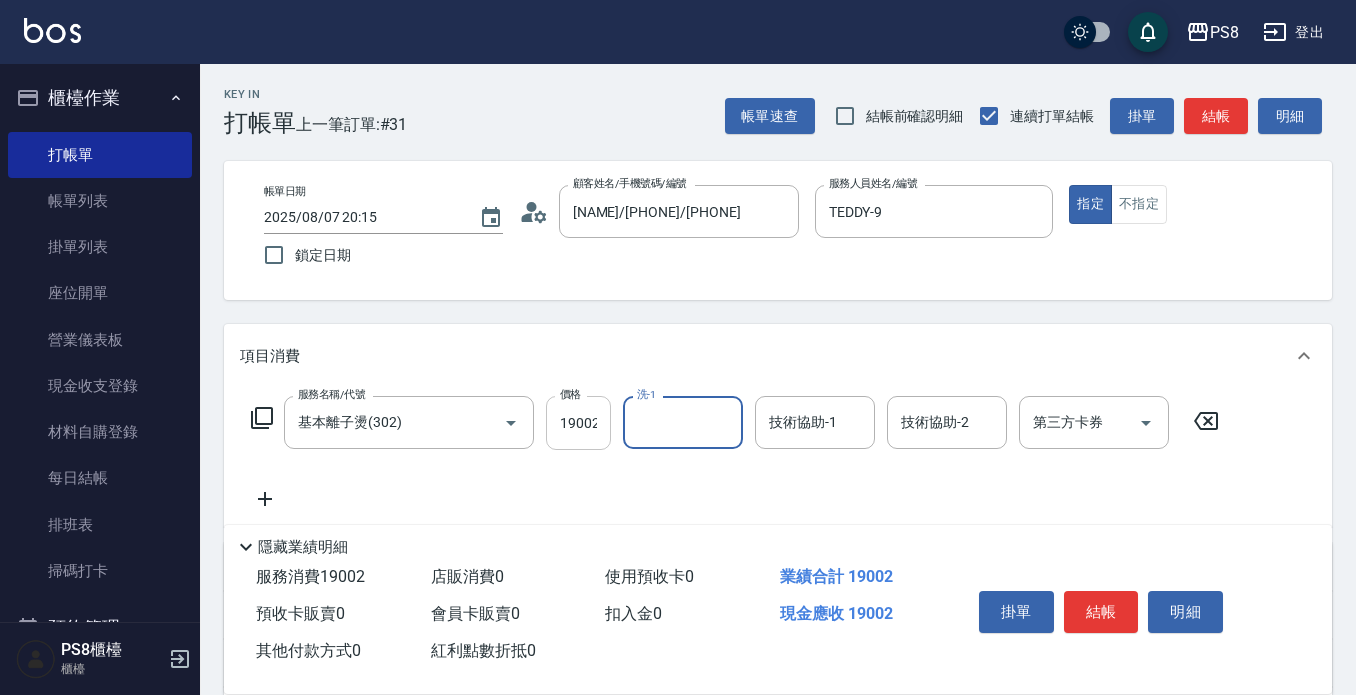 click on "19002" at bounding box center [578, 423] 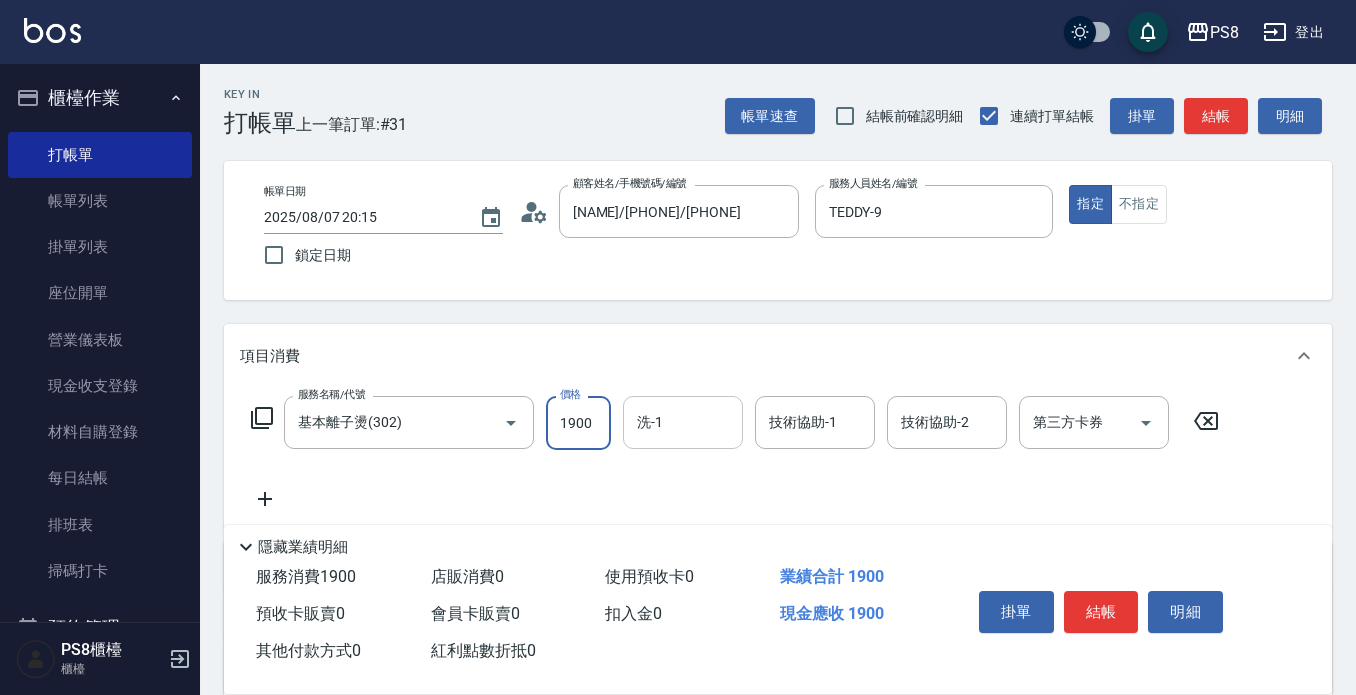 click on "洗-1" at bounding box center [683, 422] 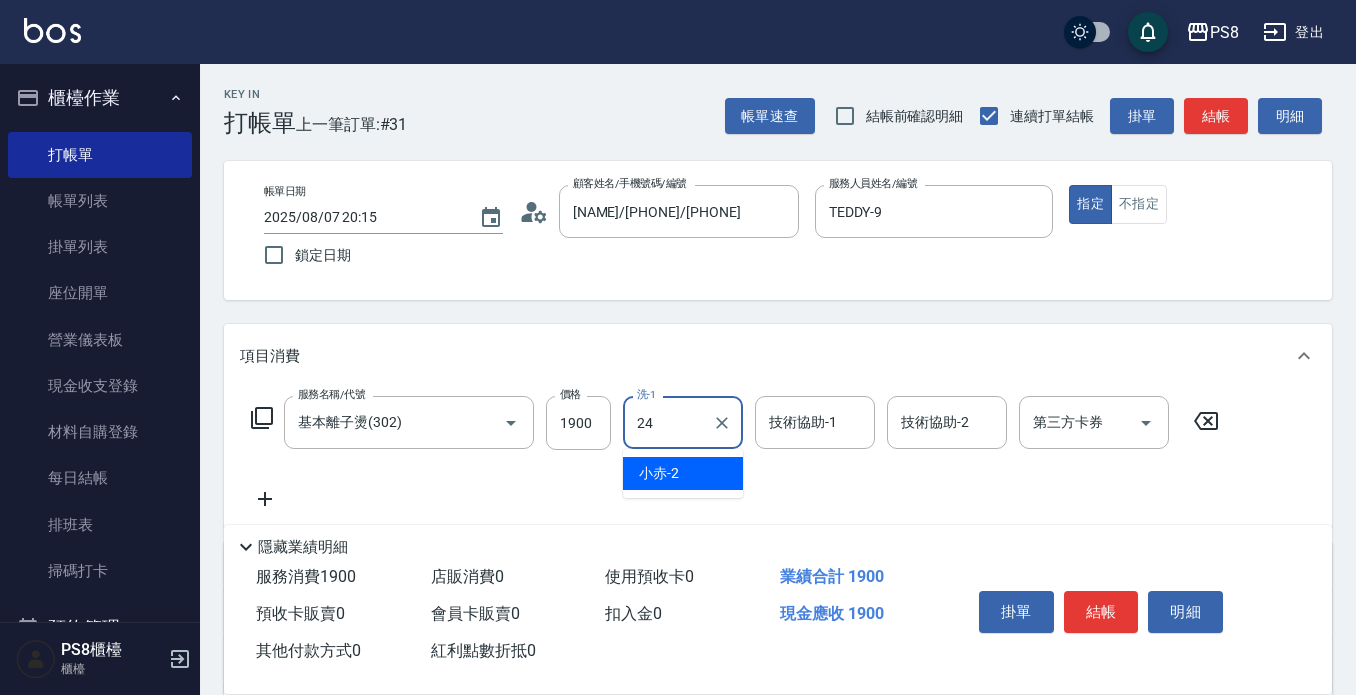 type on "婷婷-24" 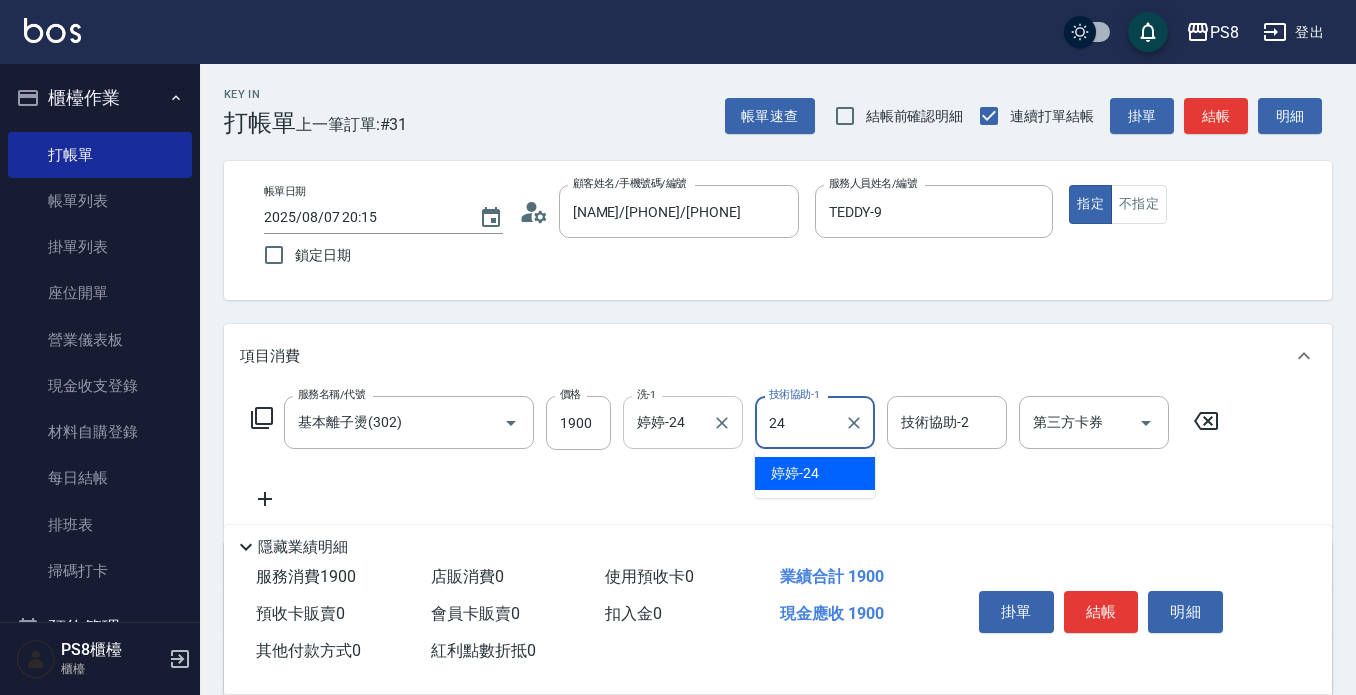 type on "婷婷-24" 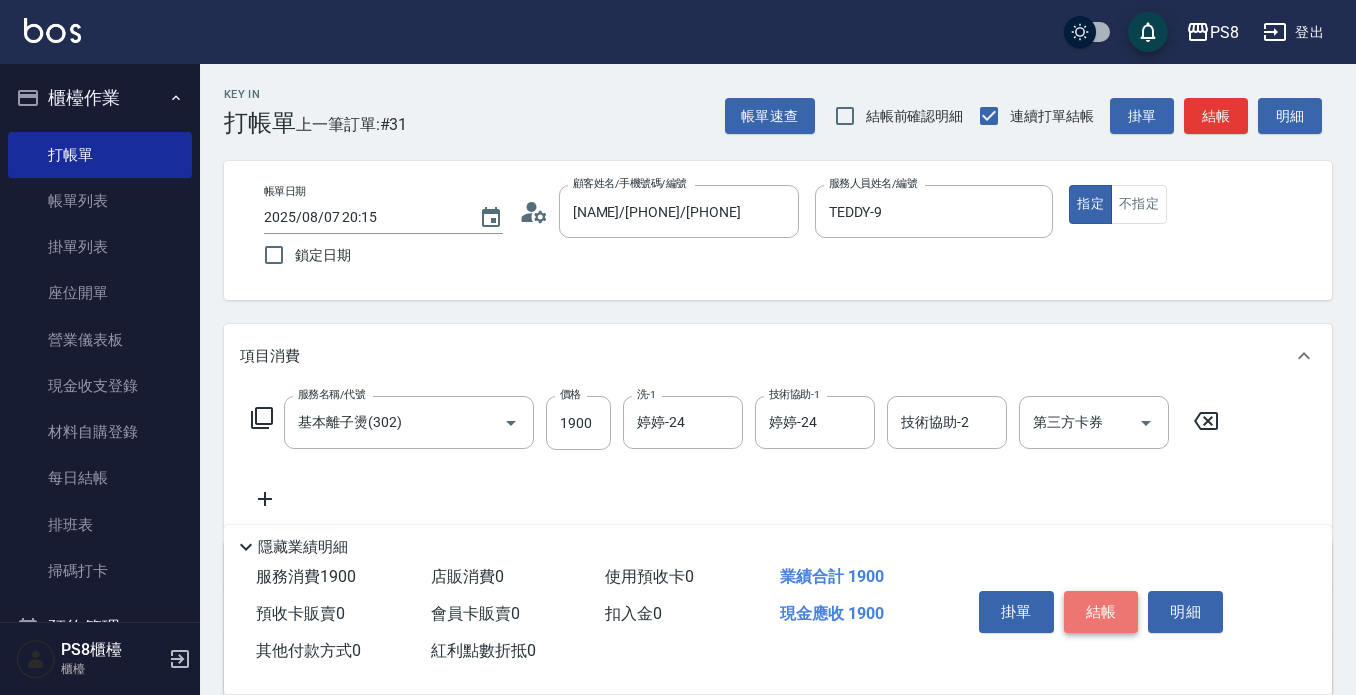 click on "結帳" at bounding box center (1101, 612) 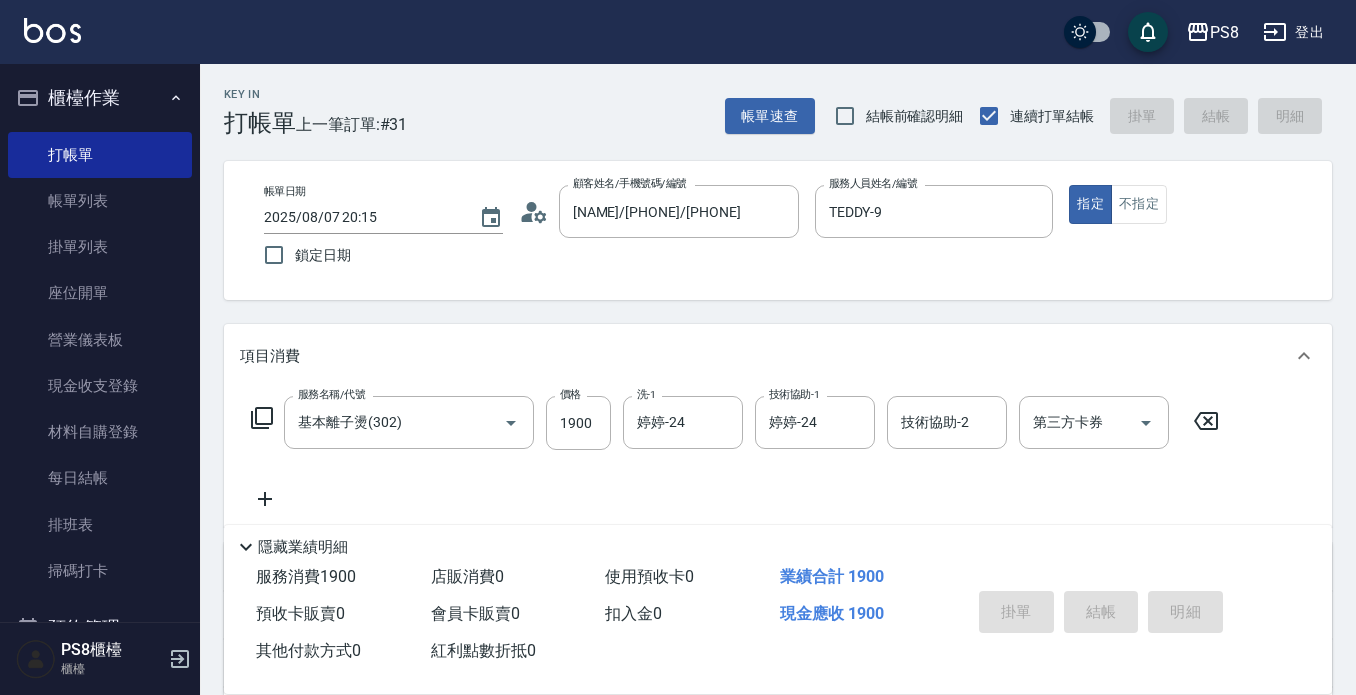 type on "2025/08/07 20:16" 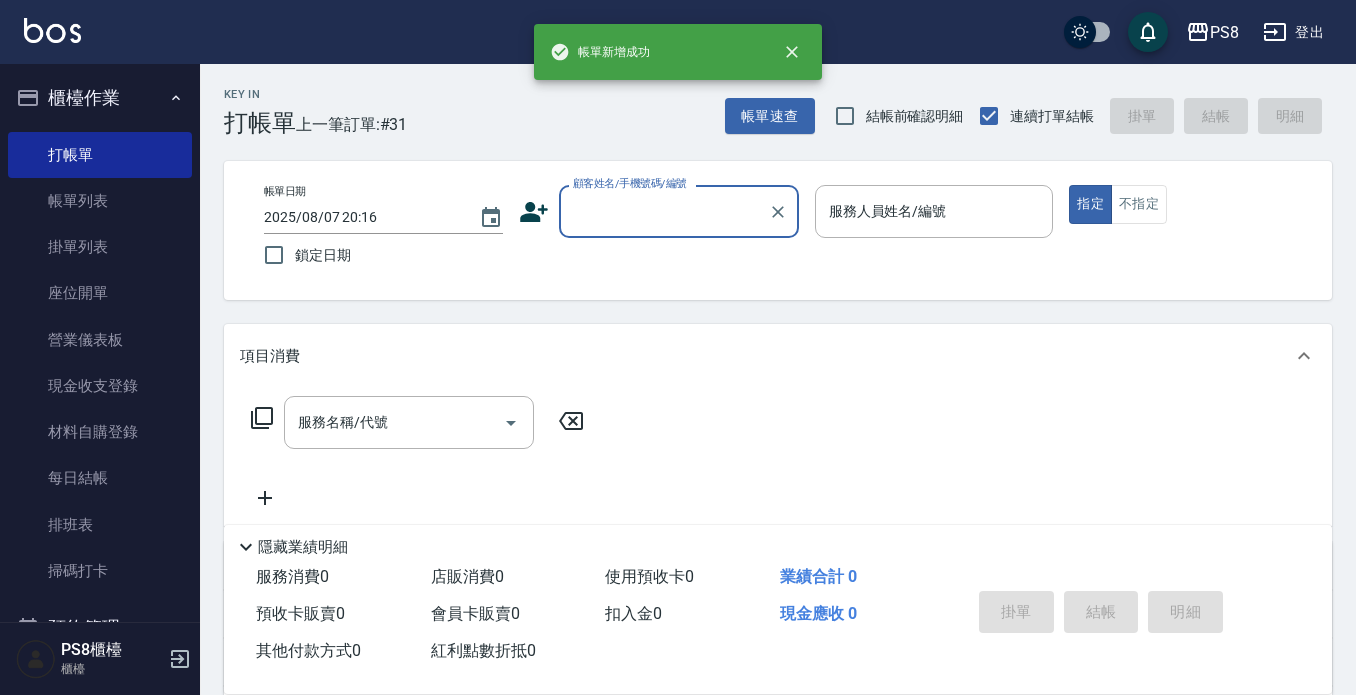 scroll, scrollTop: 0, scrollLeft: 0, axis: both 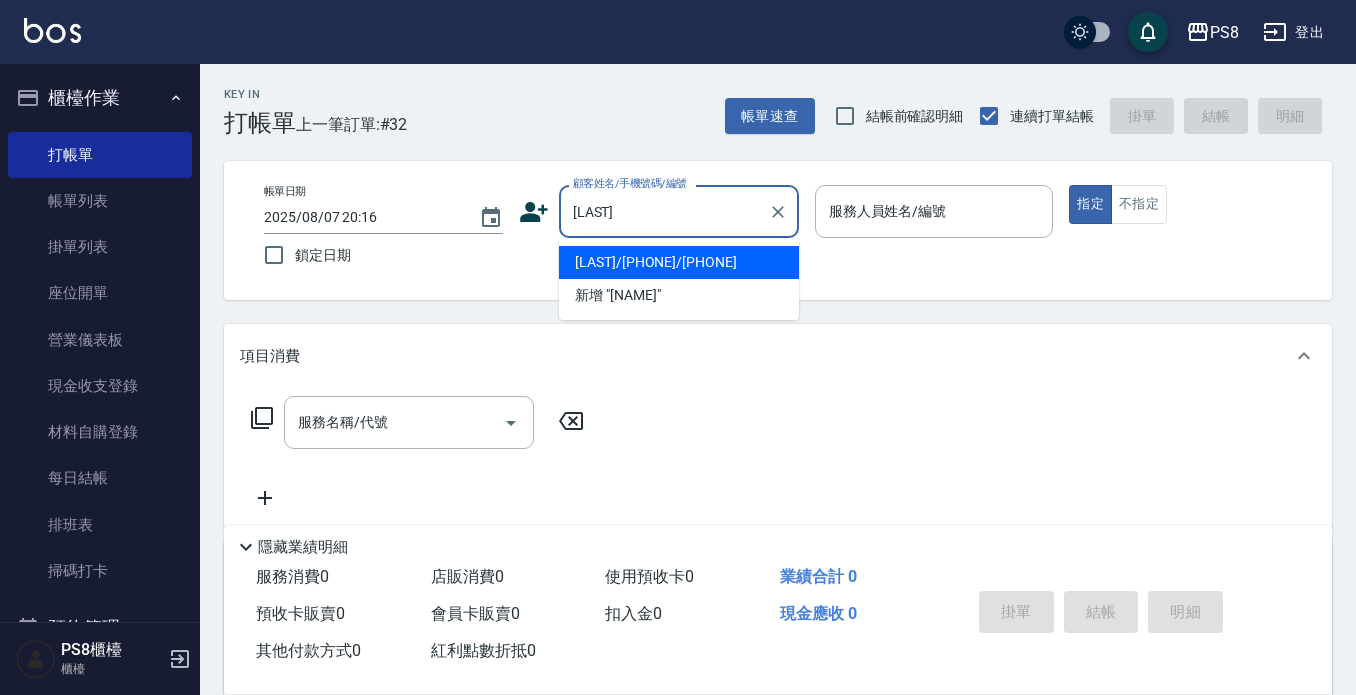 click on "[LAST]/[PHONE]/[PHONE]" at bounding box center [679, 262] 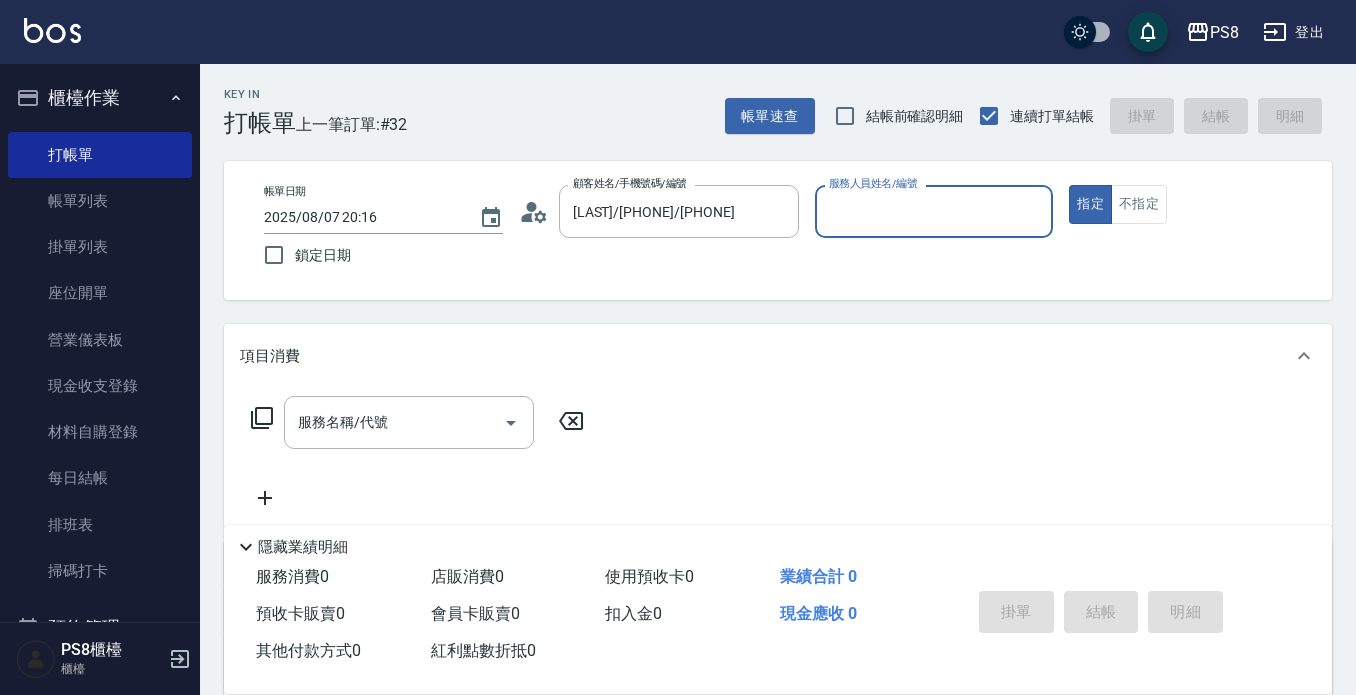 type on "TEDDY-9" 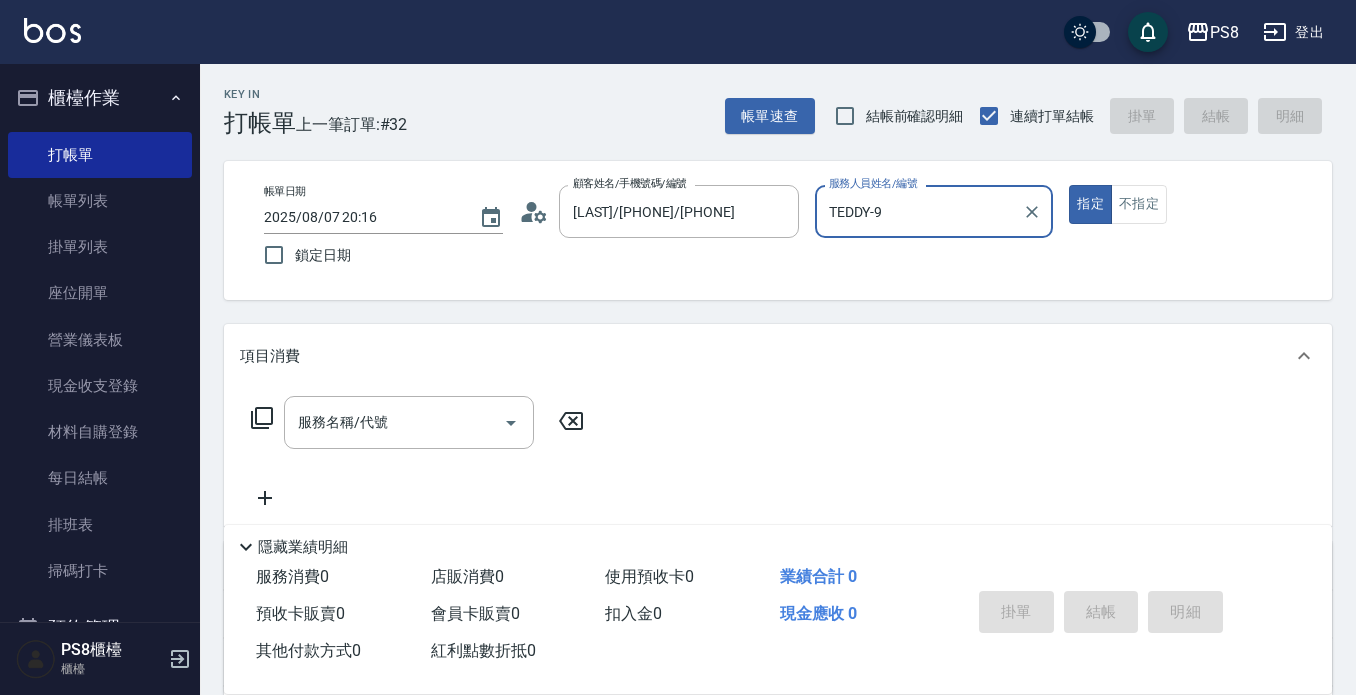 click on "指定" at bounding box center [1090, 204] 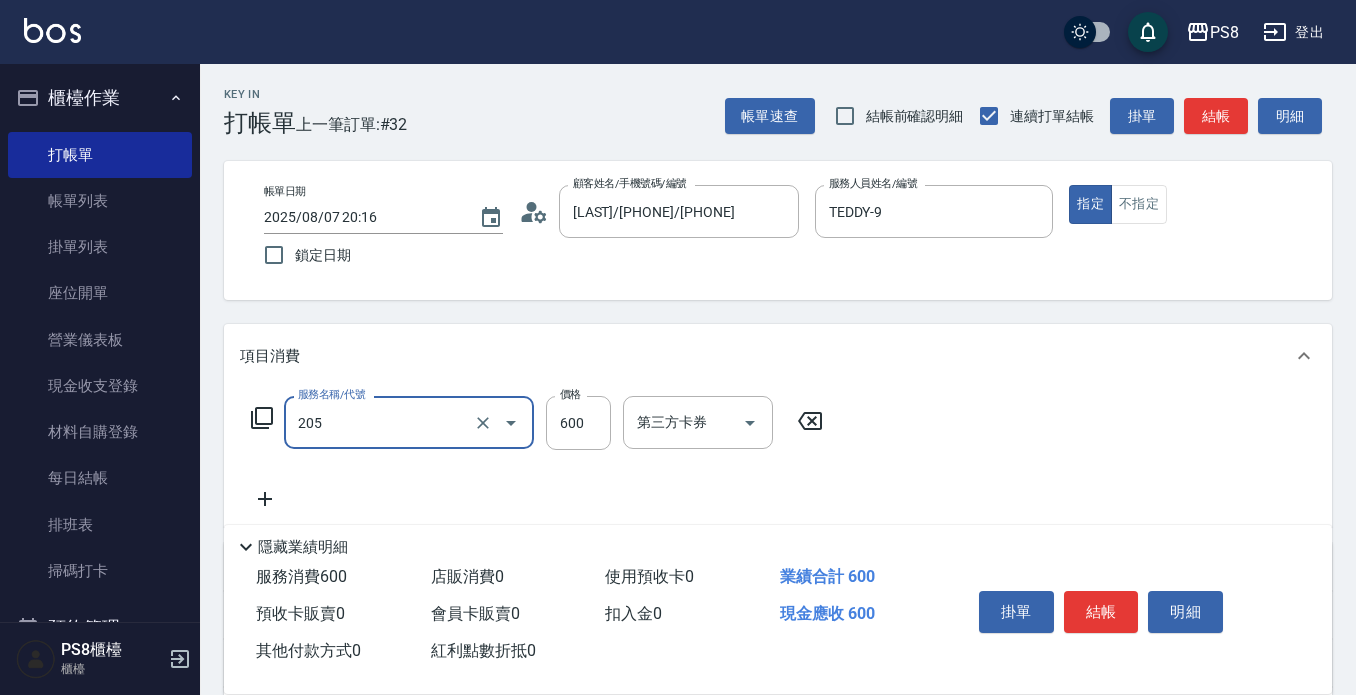 type on "A級洗剪600(205)" 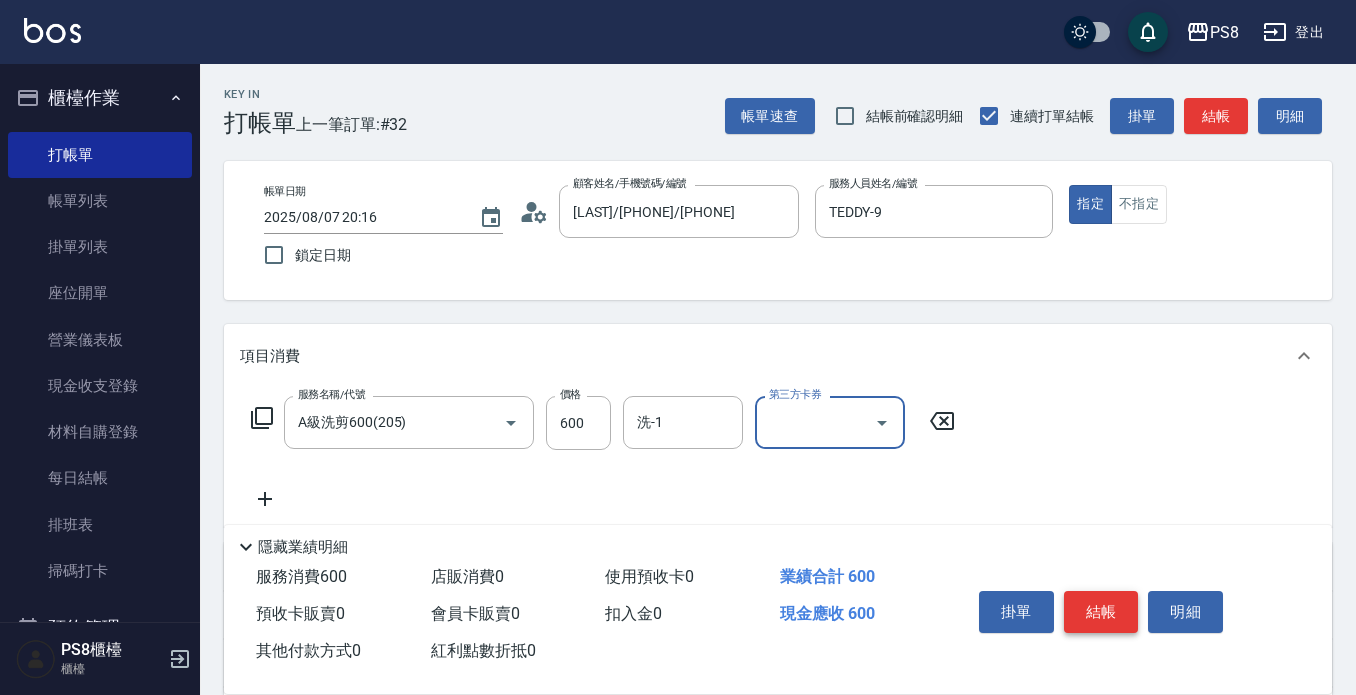 click on "結帳" at bounding box center [1101, 612] 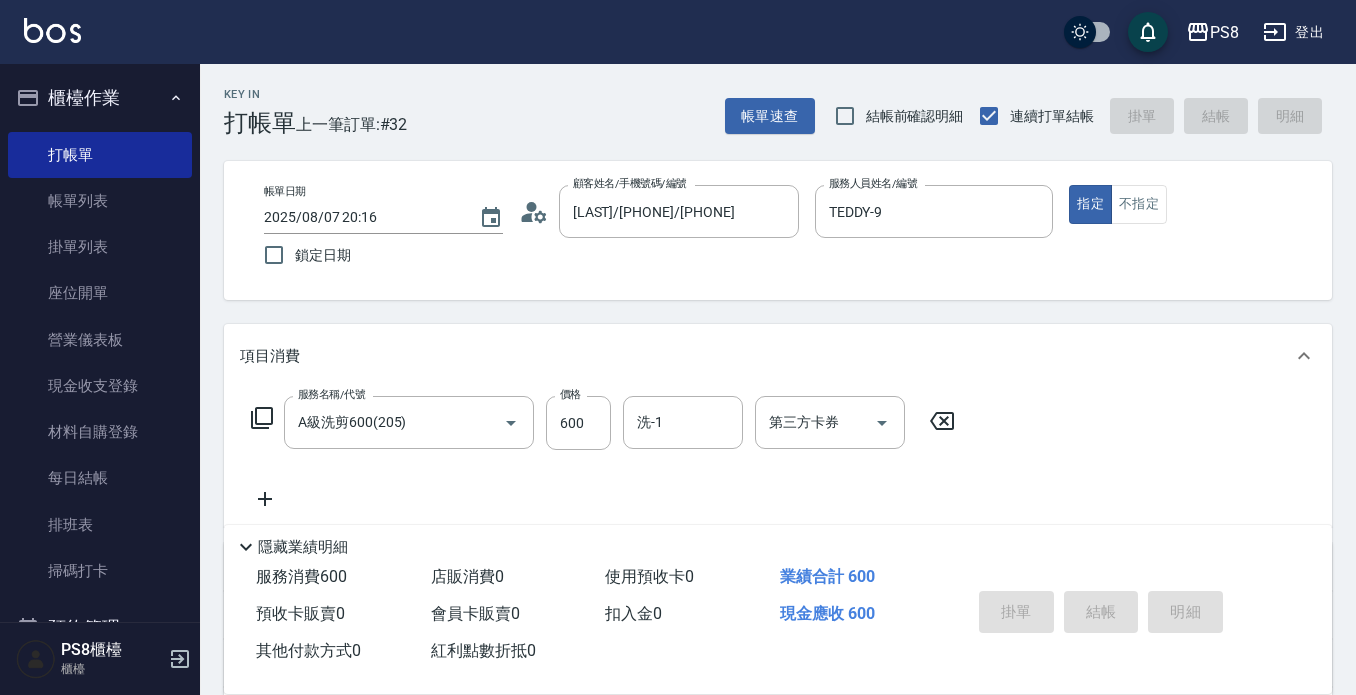 type 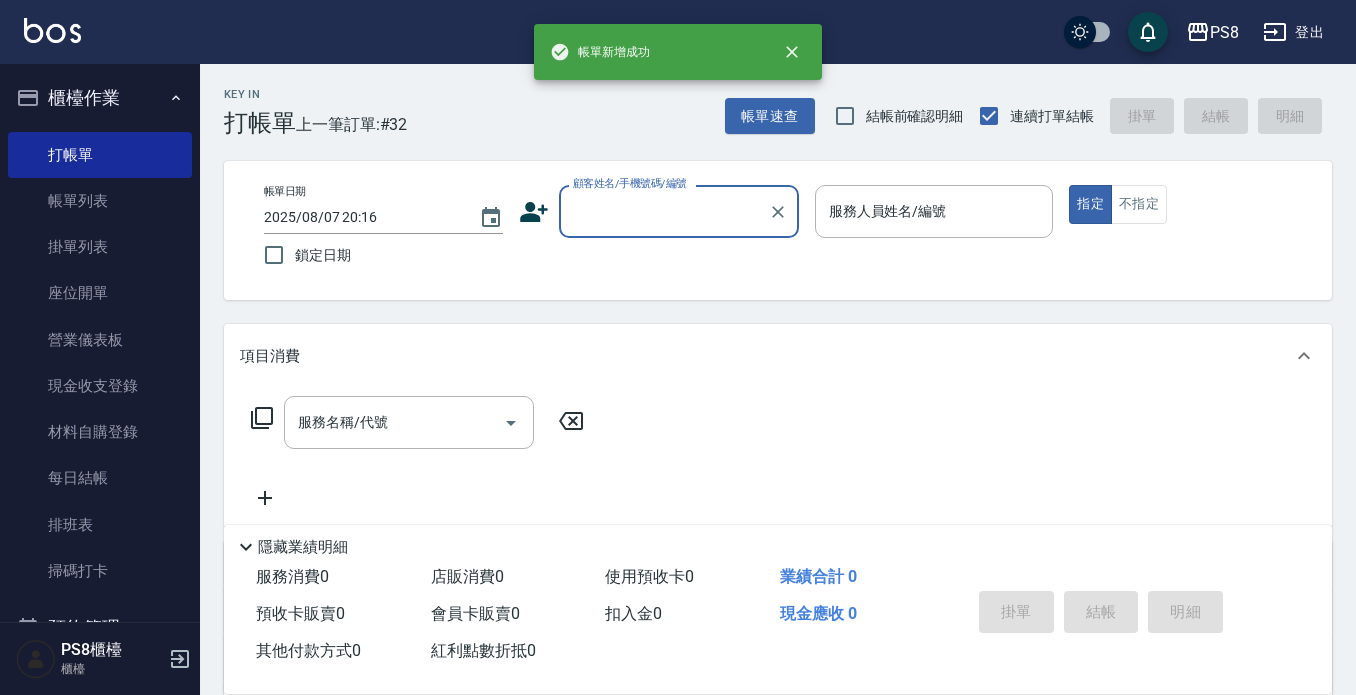 scroll, scrollTop: 0, scrollLeft: 0, axis: both 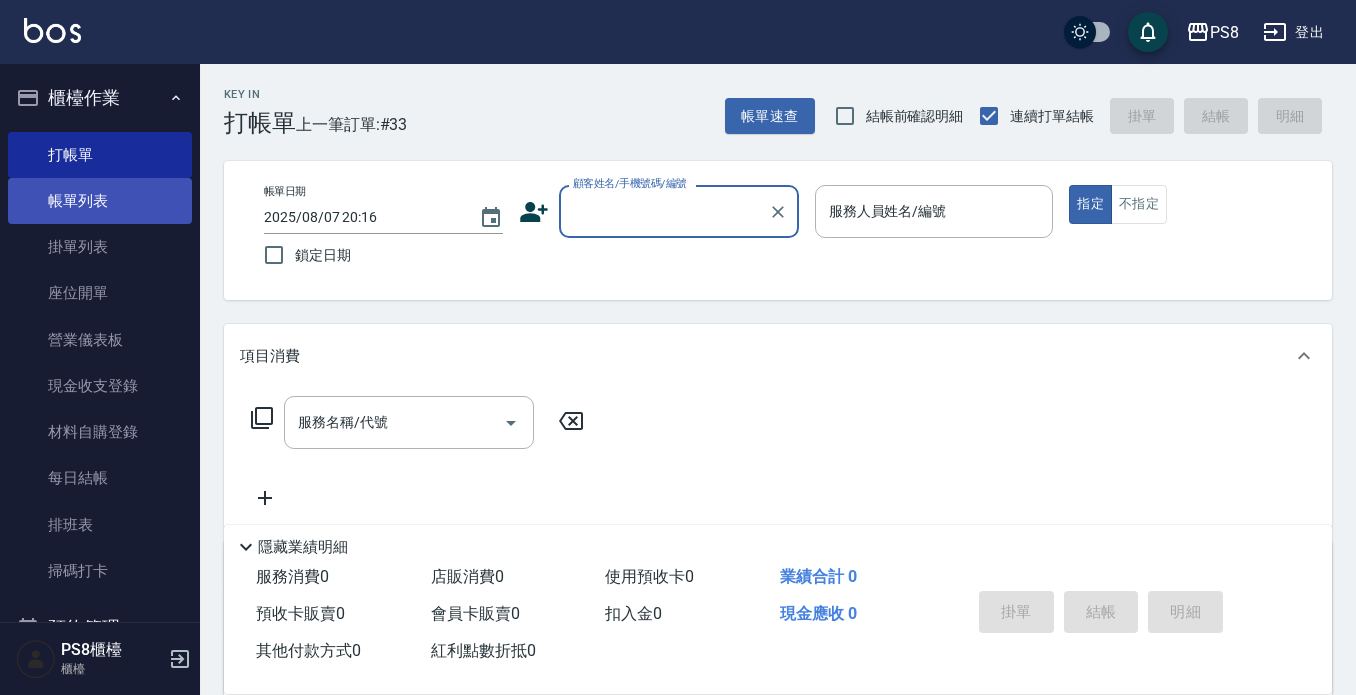 click on "帳單列表" at bounding box center (100, 201) 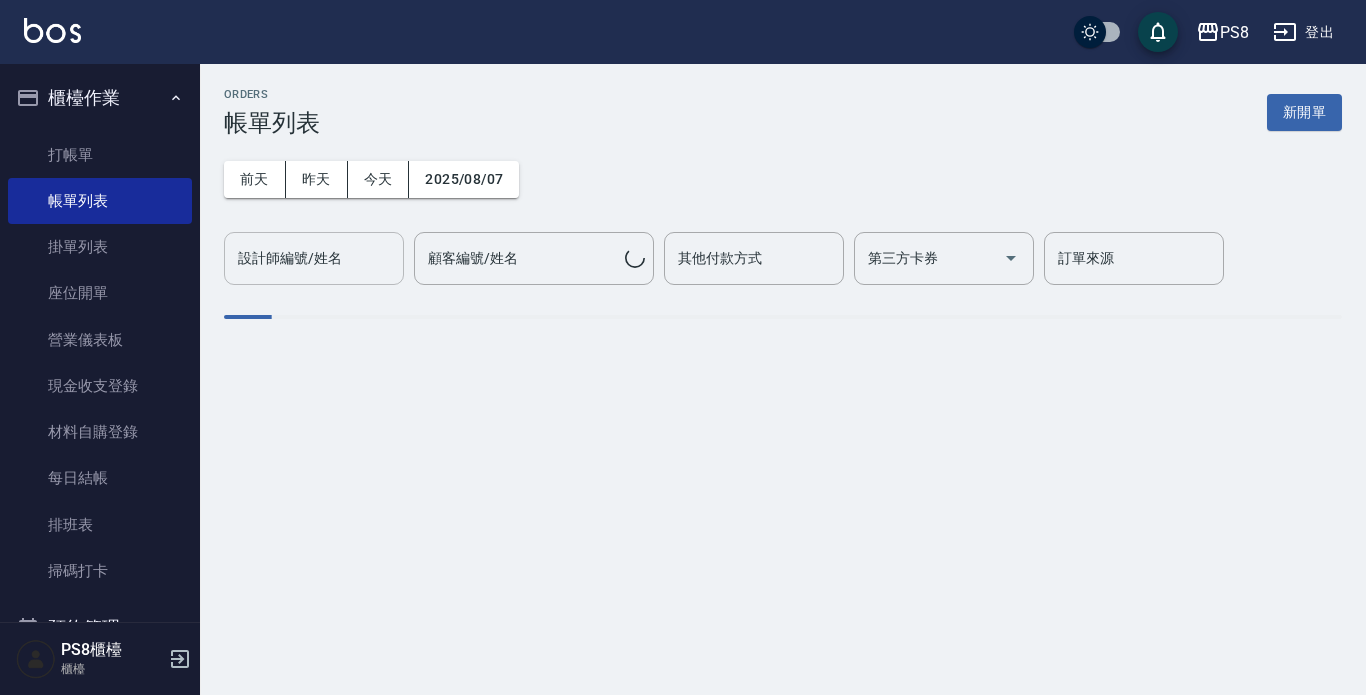 click on "設計師編號/姓名 設計師編號/姓名" at bounding box center [314, 258] 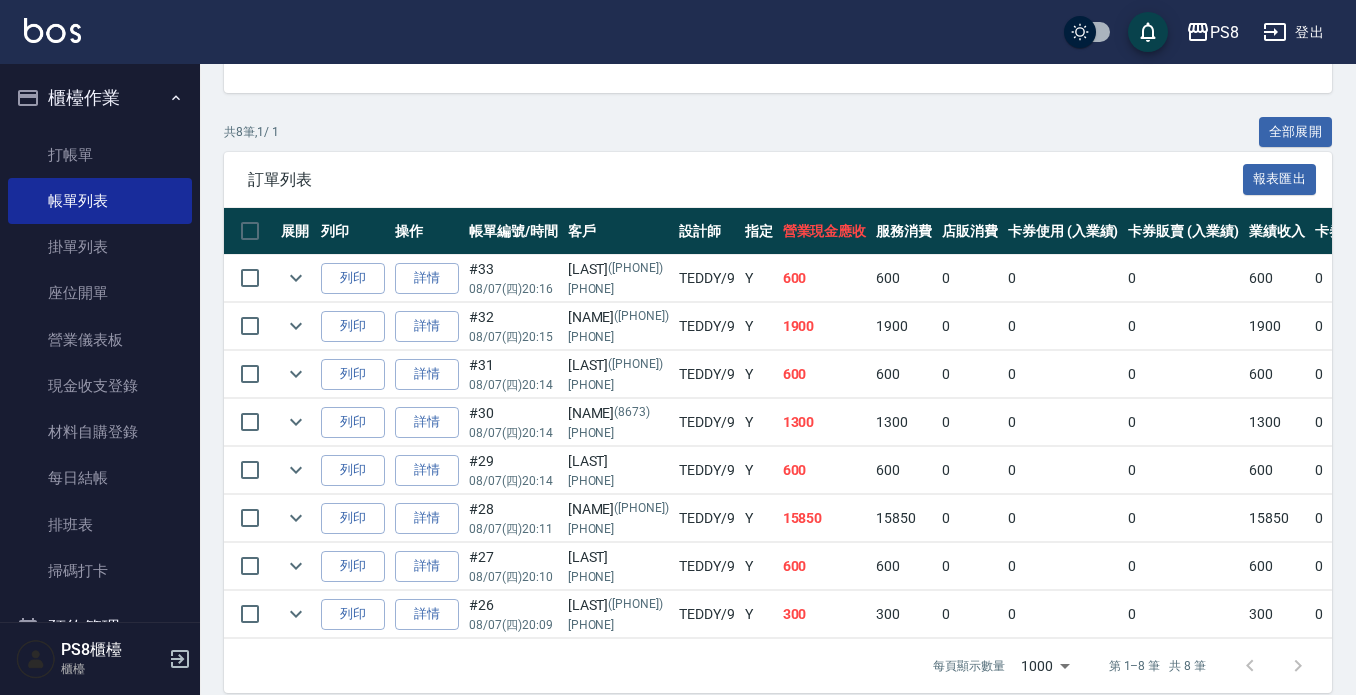 scroll, scrollTop: 449, scrollLeft: 0, axis: vertical 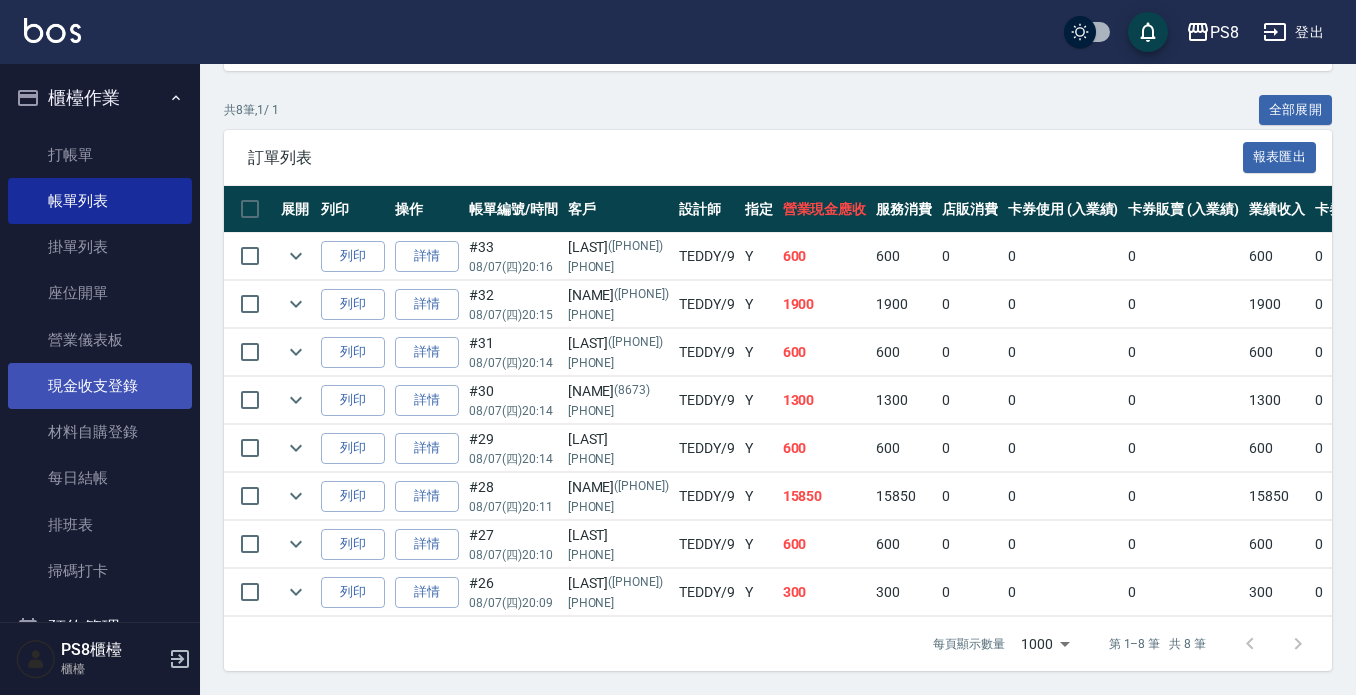 type on "TEDDY-9" 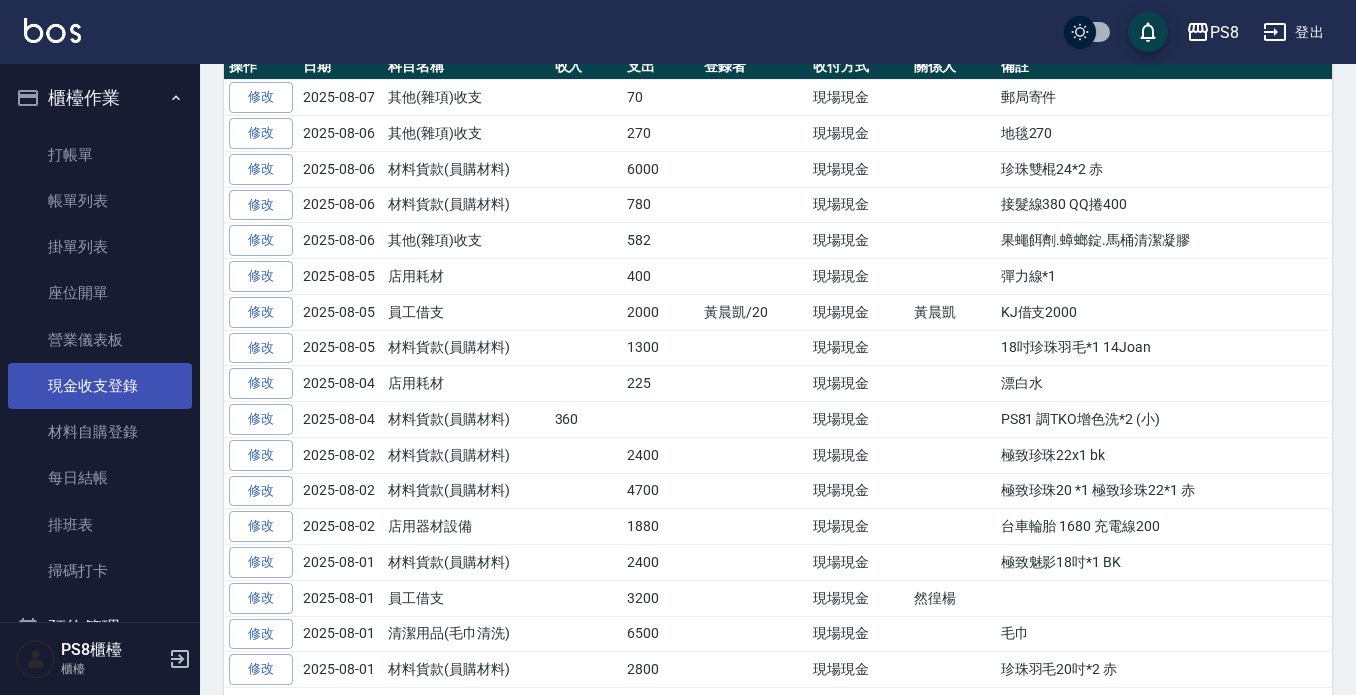 scroll, scrollTop: 0, scrollLeft: 0, axis: both 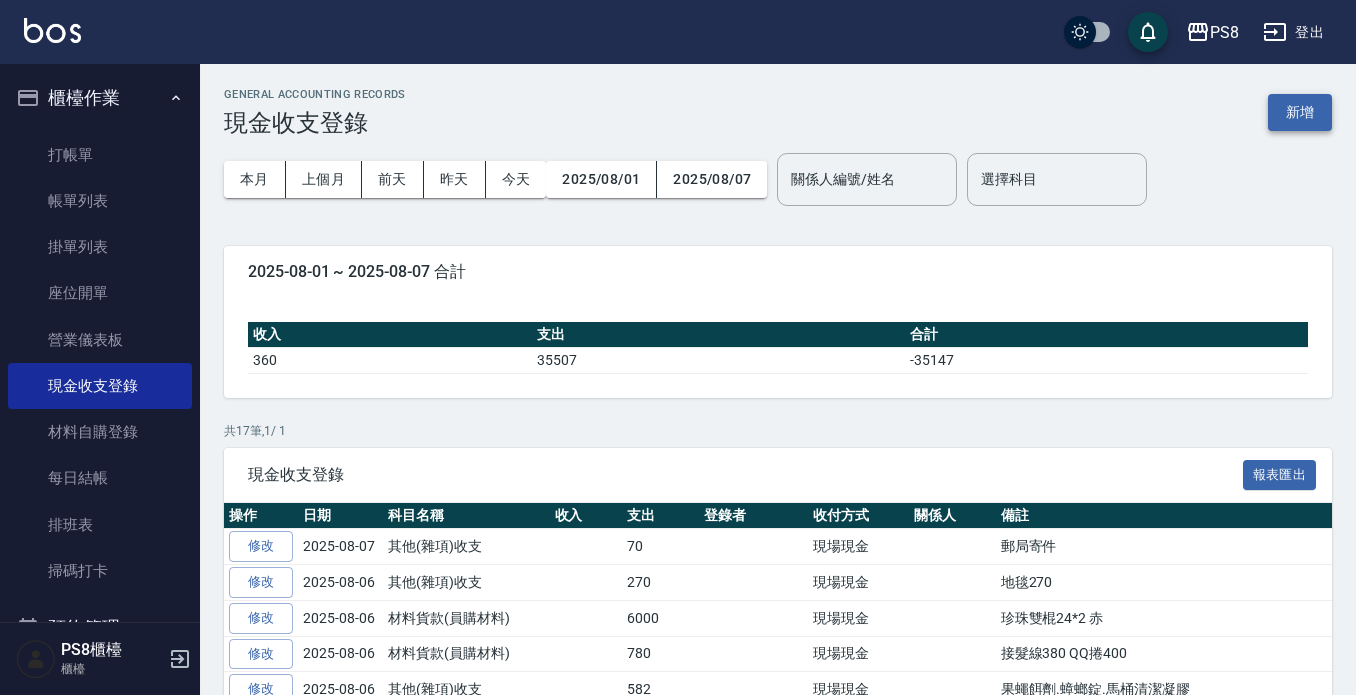 click on "新增" at bounding box center [1300, 112] 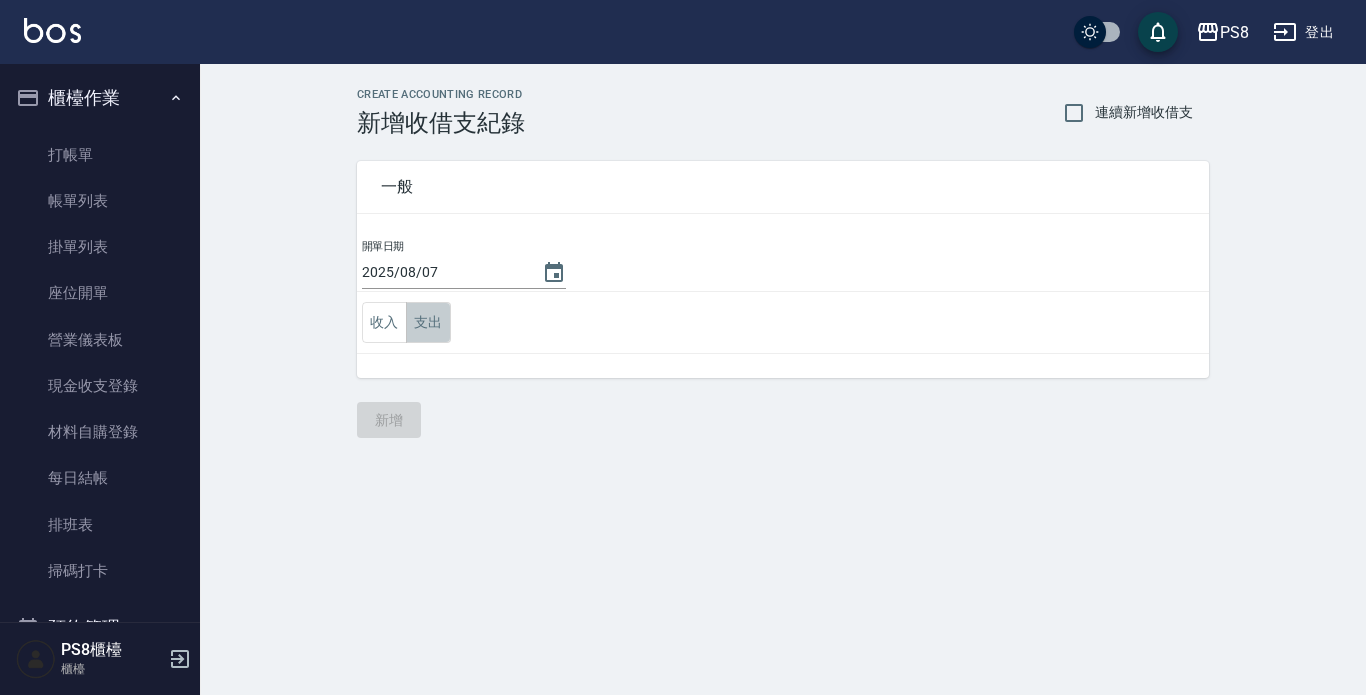 click on "支出" at bounding box center (428, 322) 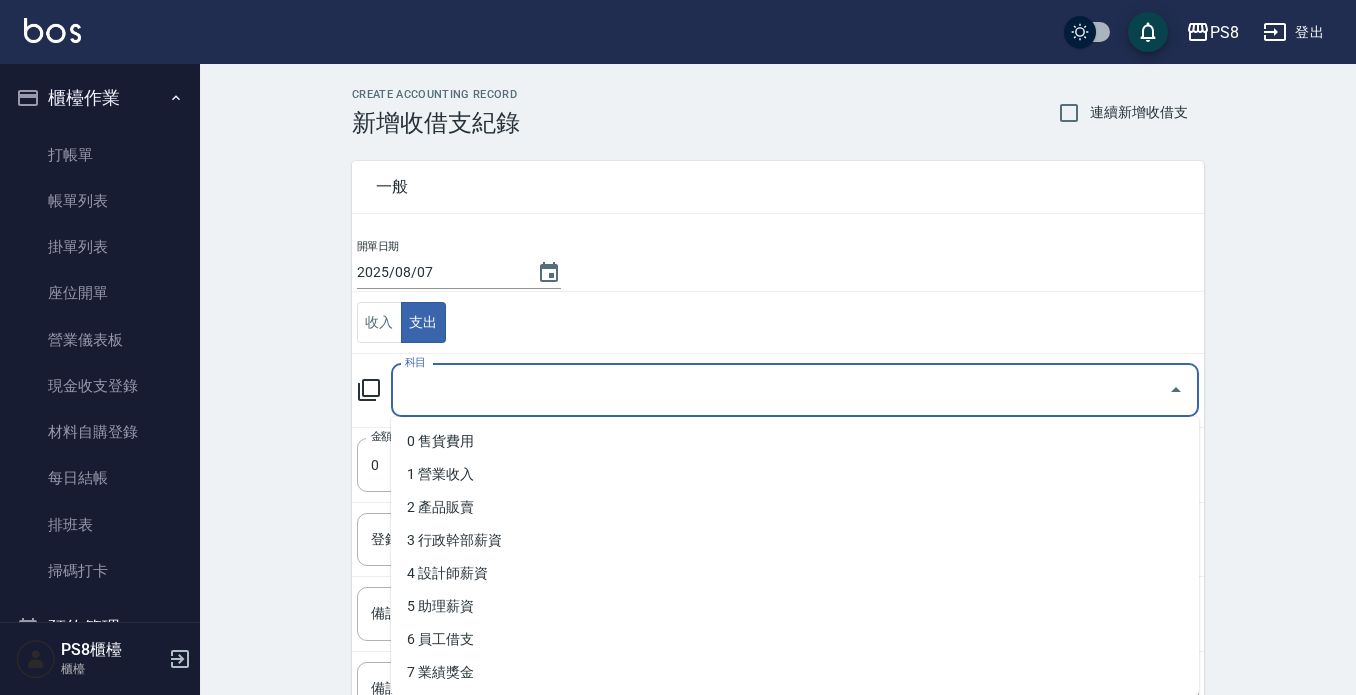 click on "科目" at bounding box center (780, 390) 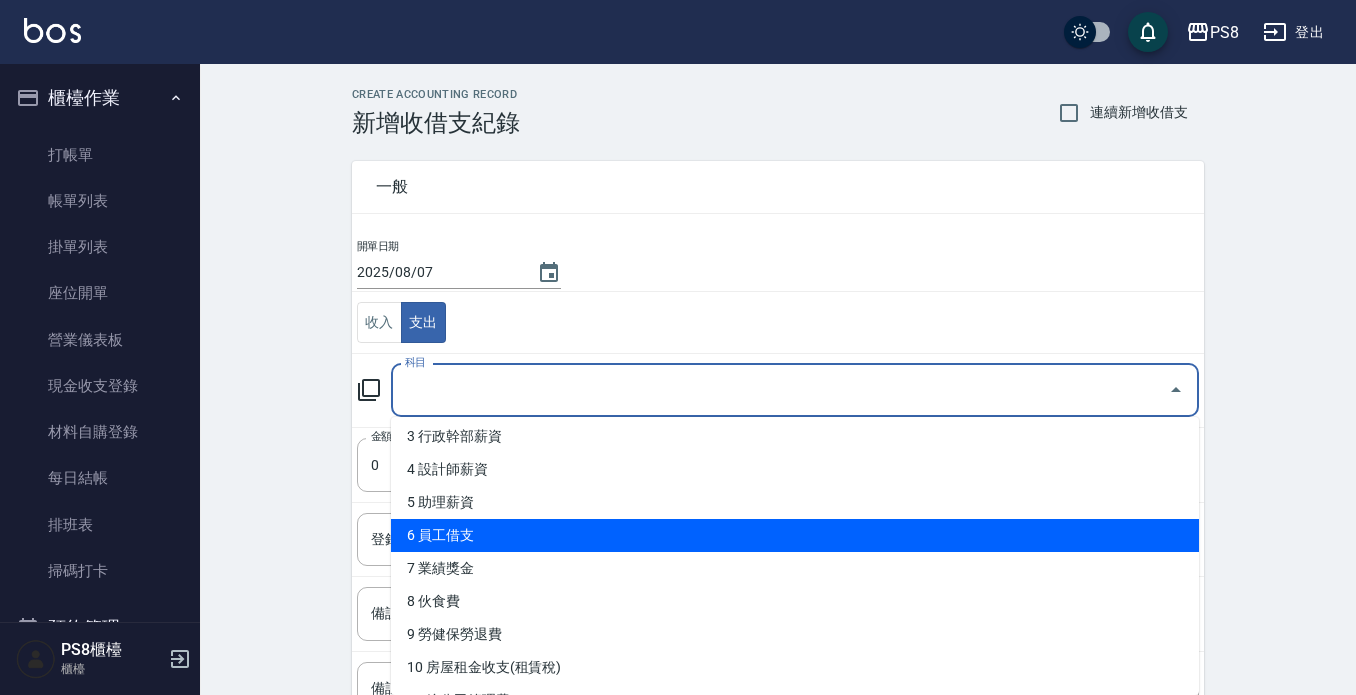 scroll, scrollTop: 300, scrollLeft: 0, axis: vertical 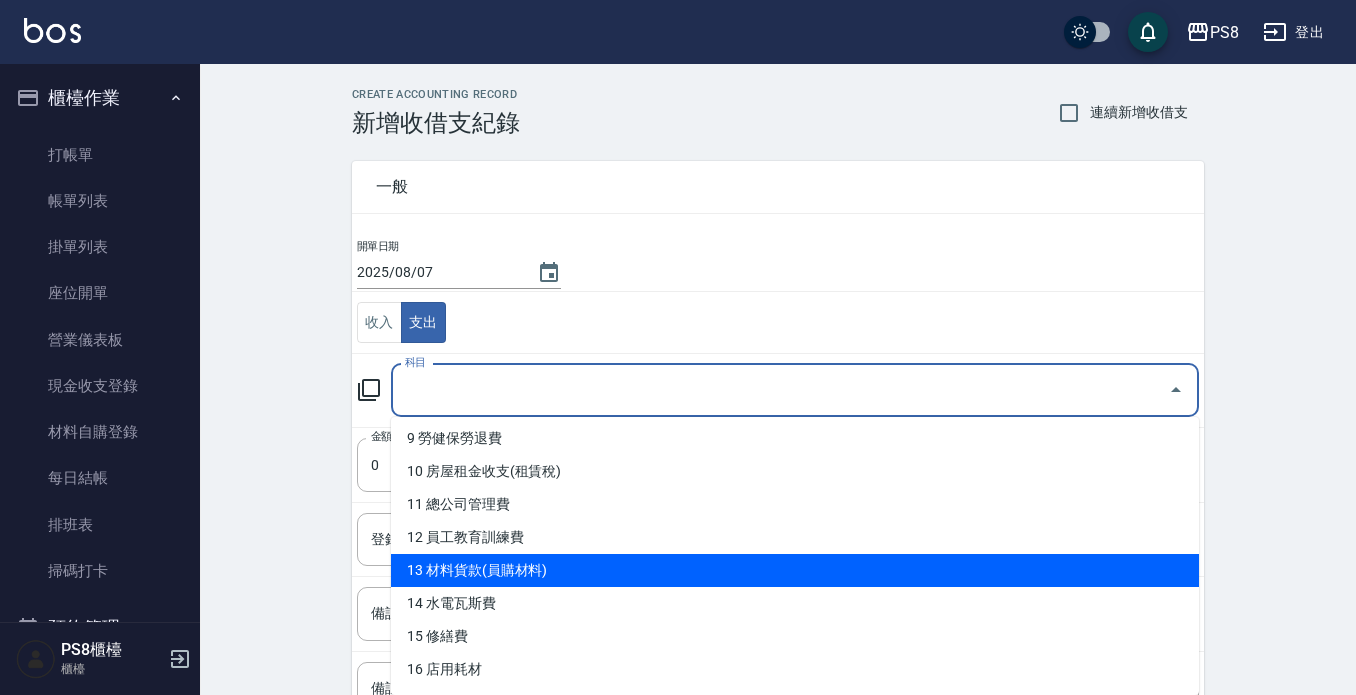 click on "13 材料貨款(員購材料)" at bounding box center [795, 570] 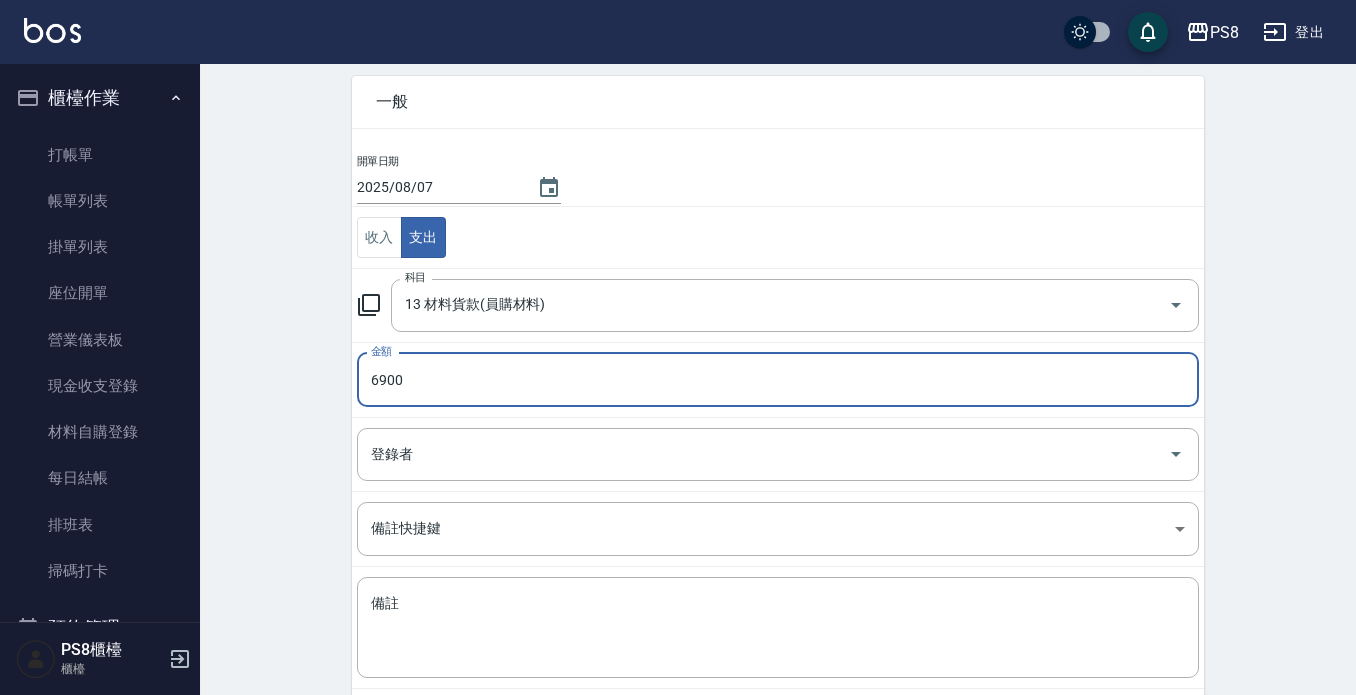 scroll, scrollTop: 188, scrollLeft: 0, axis: vertical 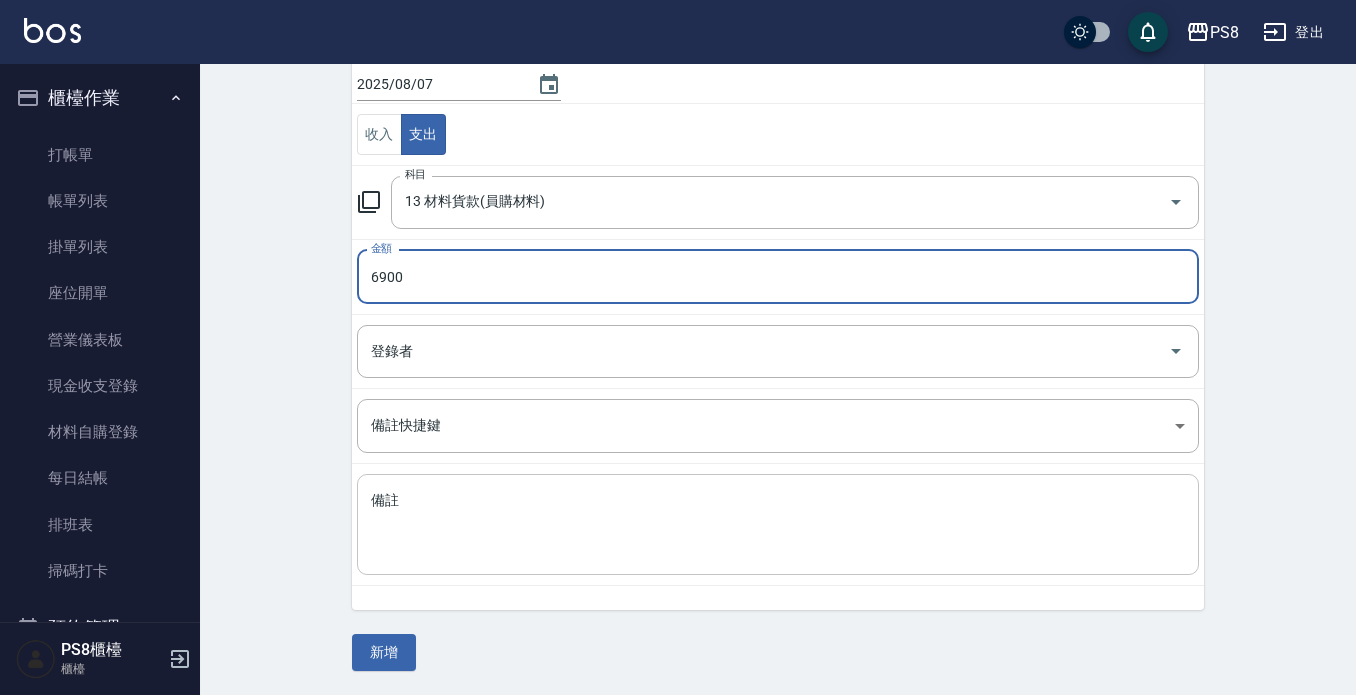 type on "6900" 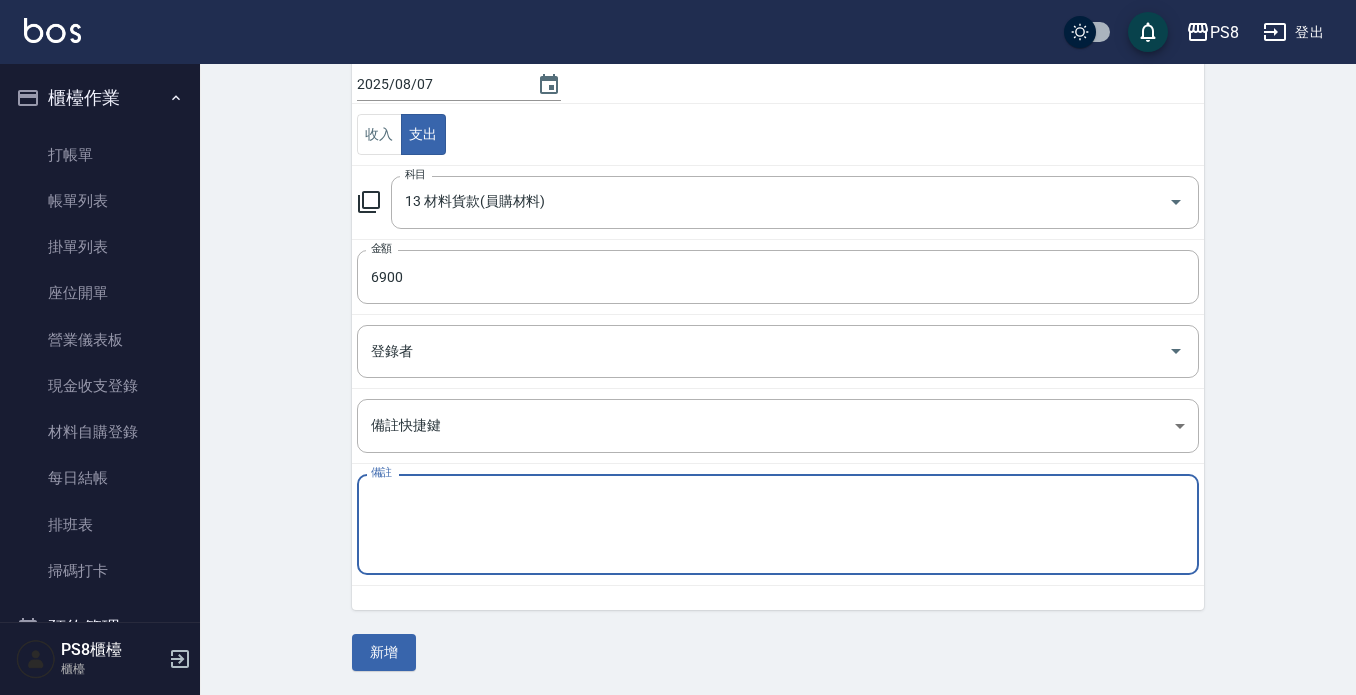 click on "備註" at bounding box center [778, 525] 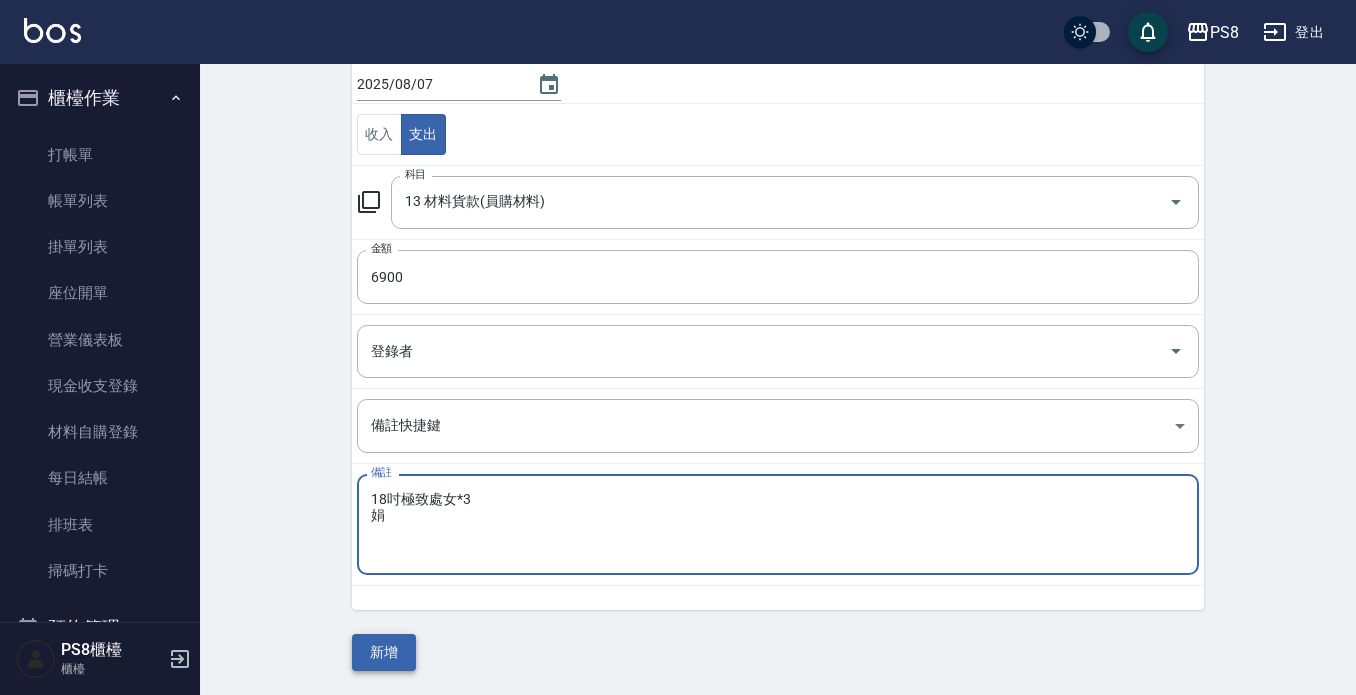 type on "18吋極致處女*3
娟" 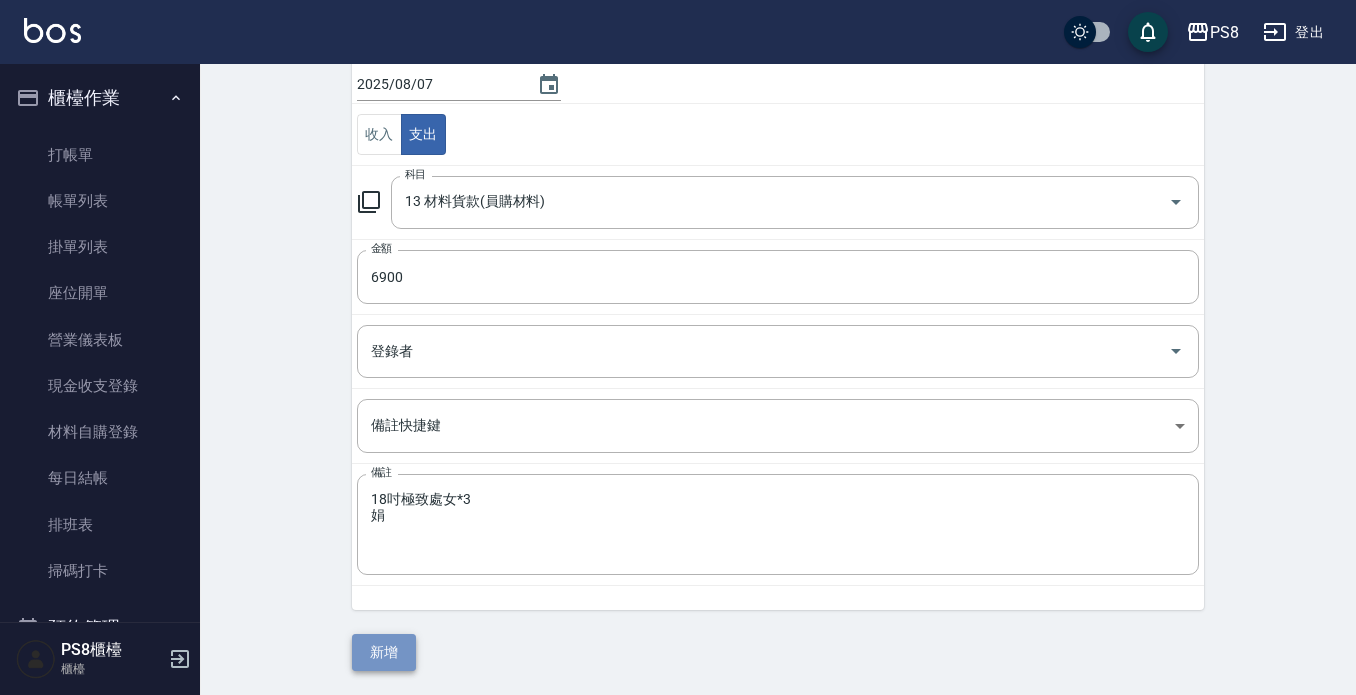 click on "新增" at bounding box center [384, 652] 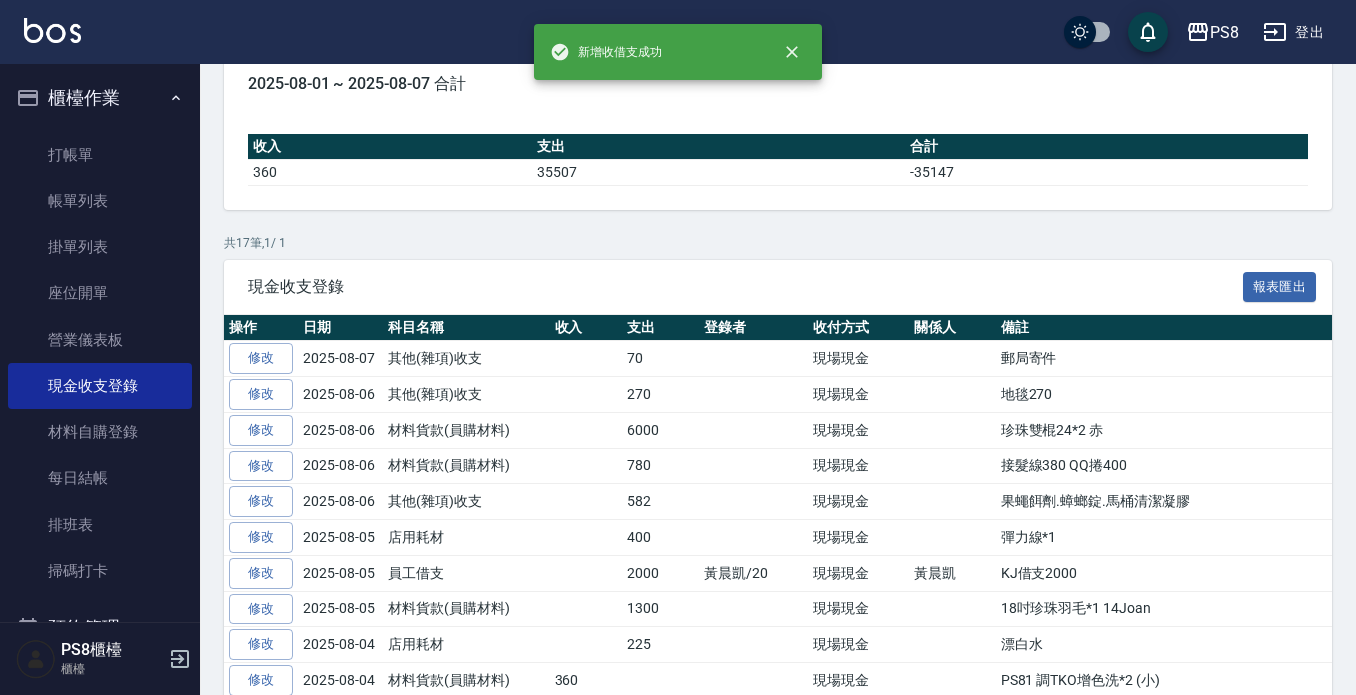 scroll, scrollTop: 0, scrollLeft: 0, axis: both 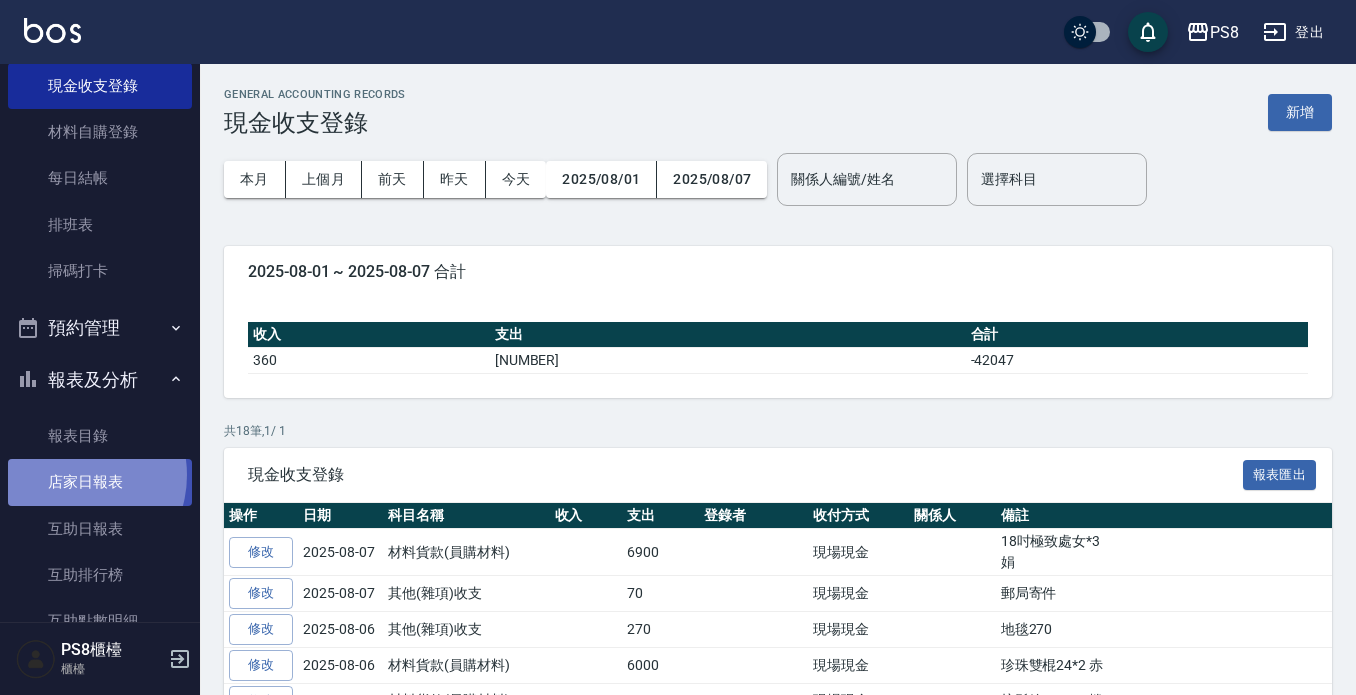 click on "店家日報表" at bounding box center (100, 482) 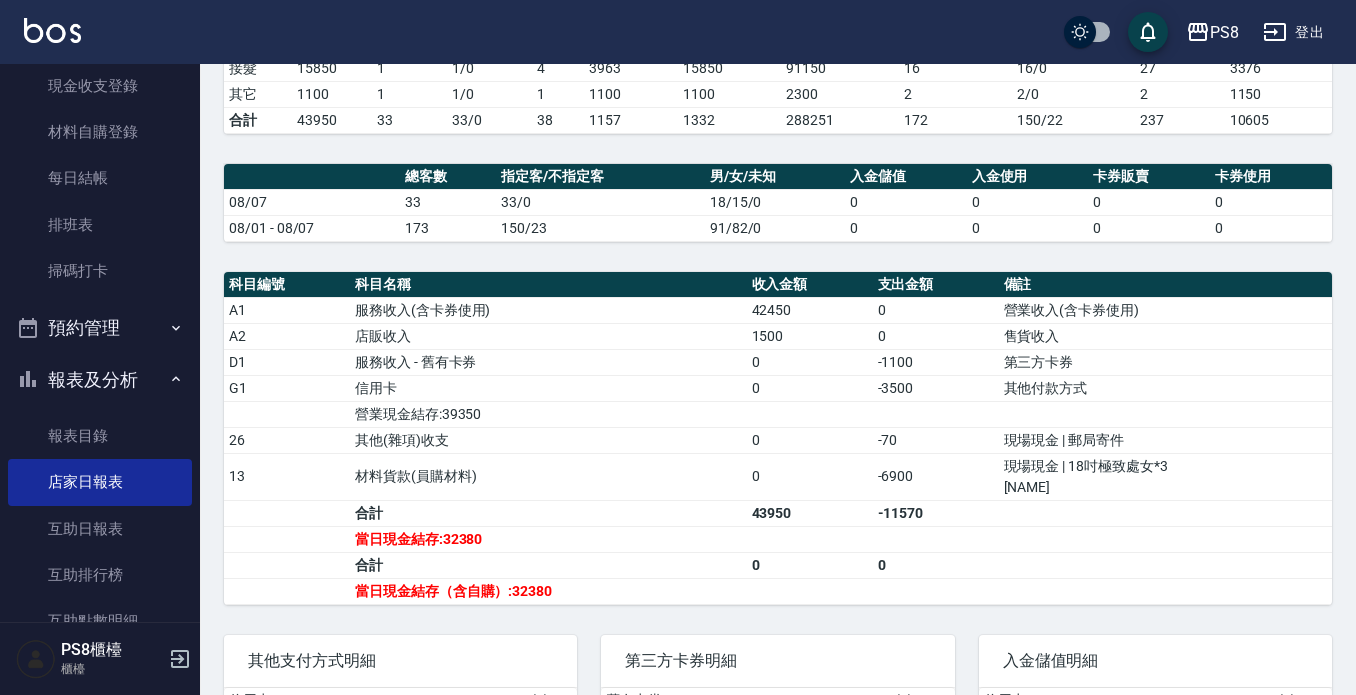 scroll, scrollTop: 500, scrollLeft: 0, axis: vertical 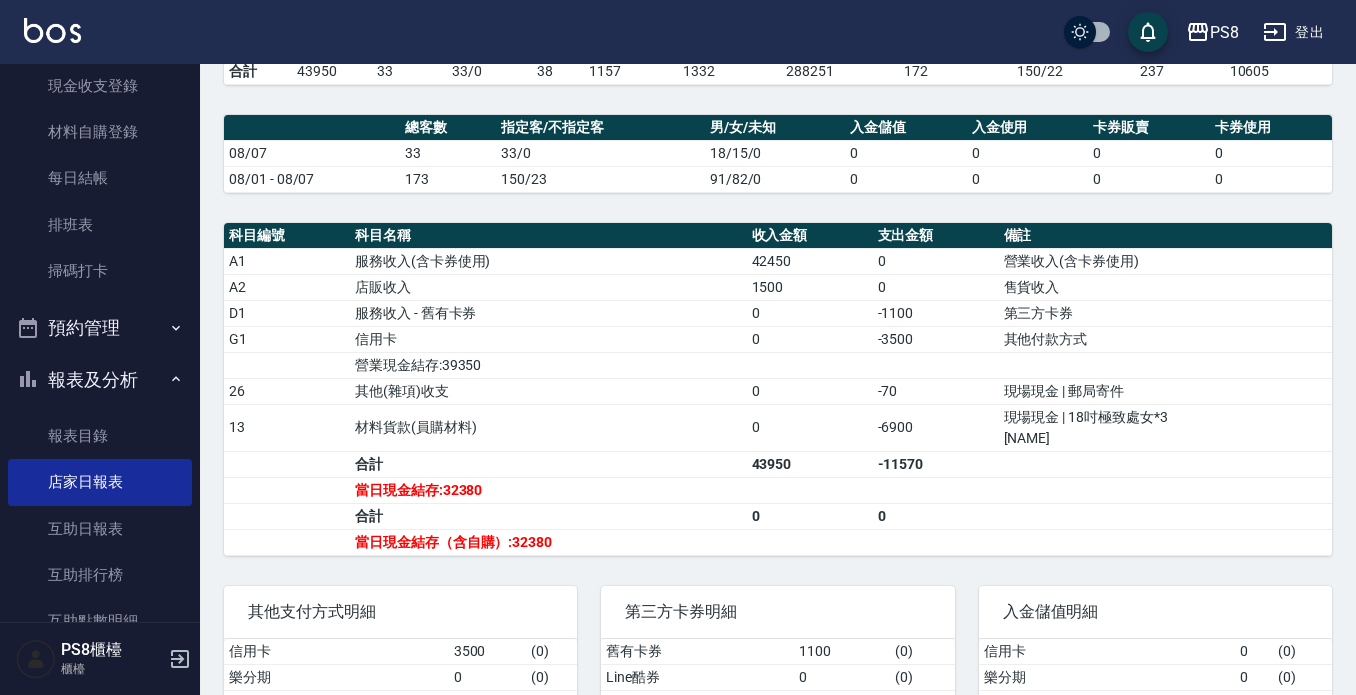 drag, startPoint x: 0, startPoint y: 15, endPoint x: 592, endPoint y: 205, distance: 621.74274 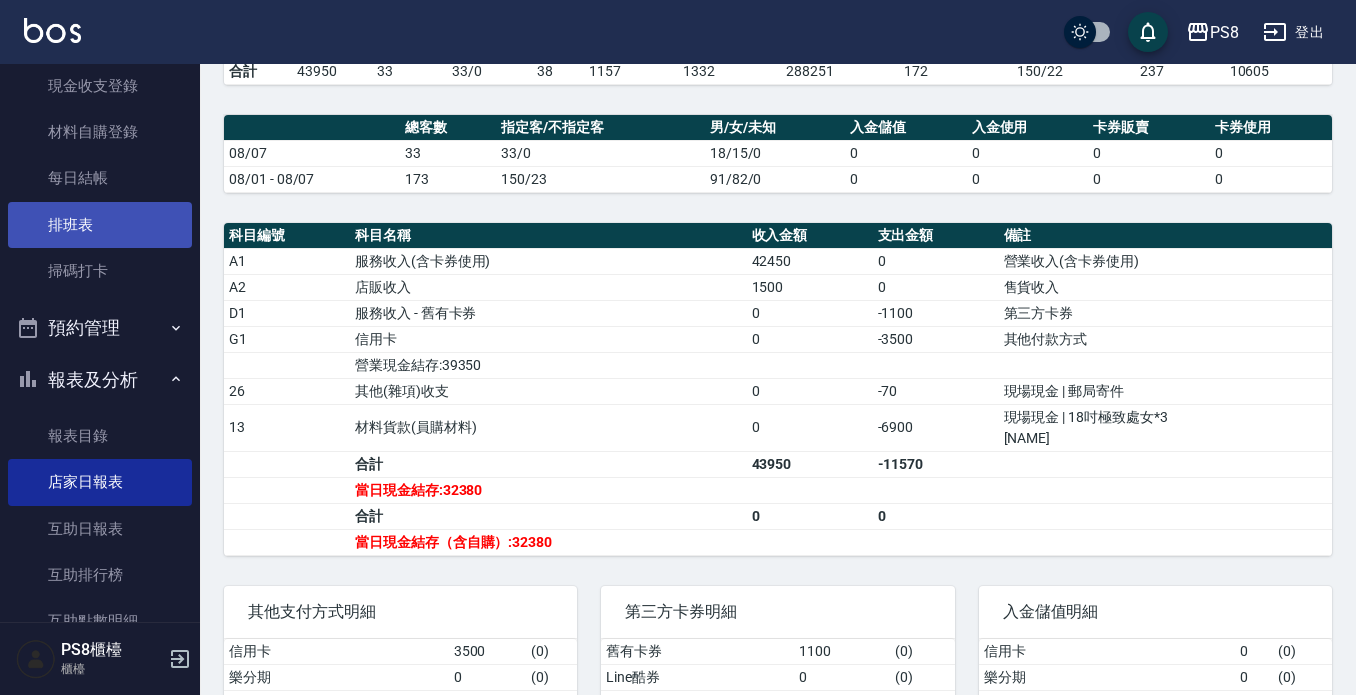 scroll, scrollTop: 0, scrollLeft: 0, axis: both 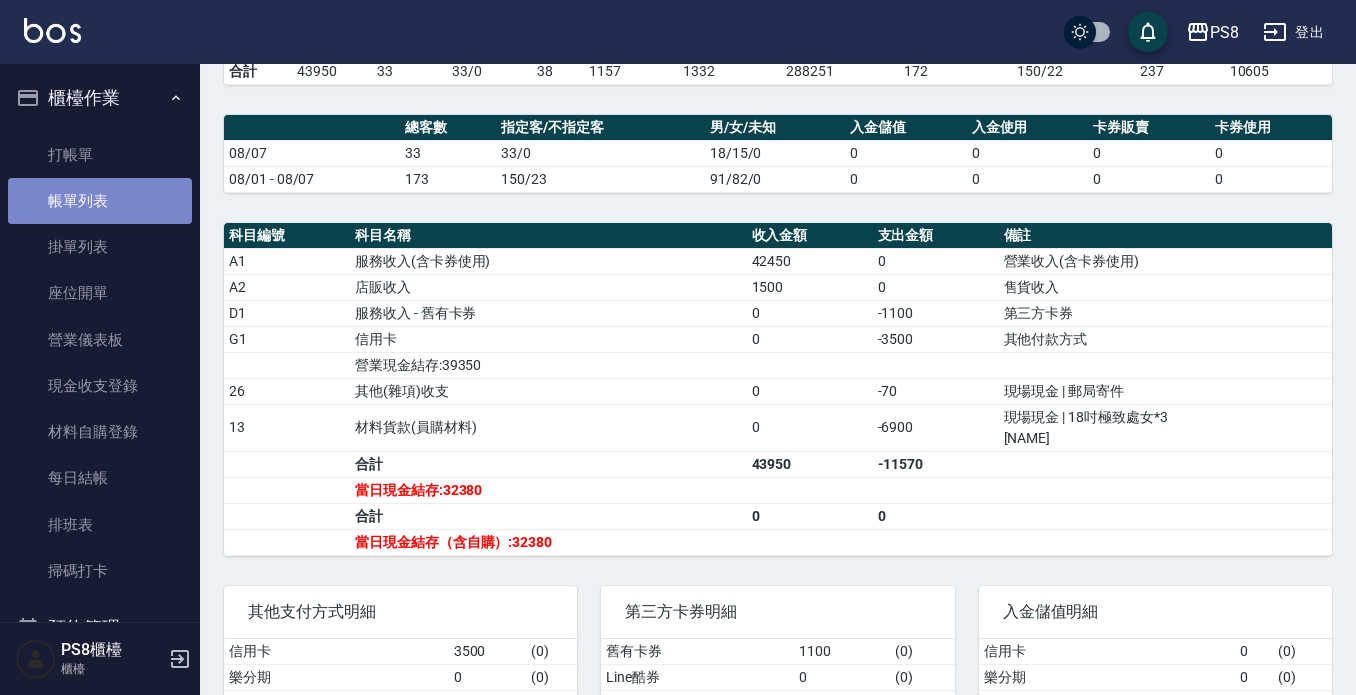 click on "帳單列表" at bounding box center (100, 201) 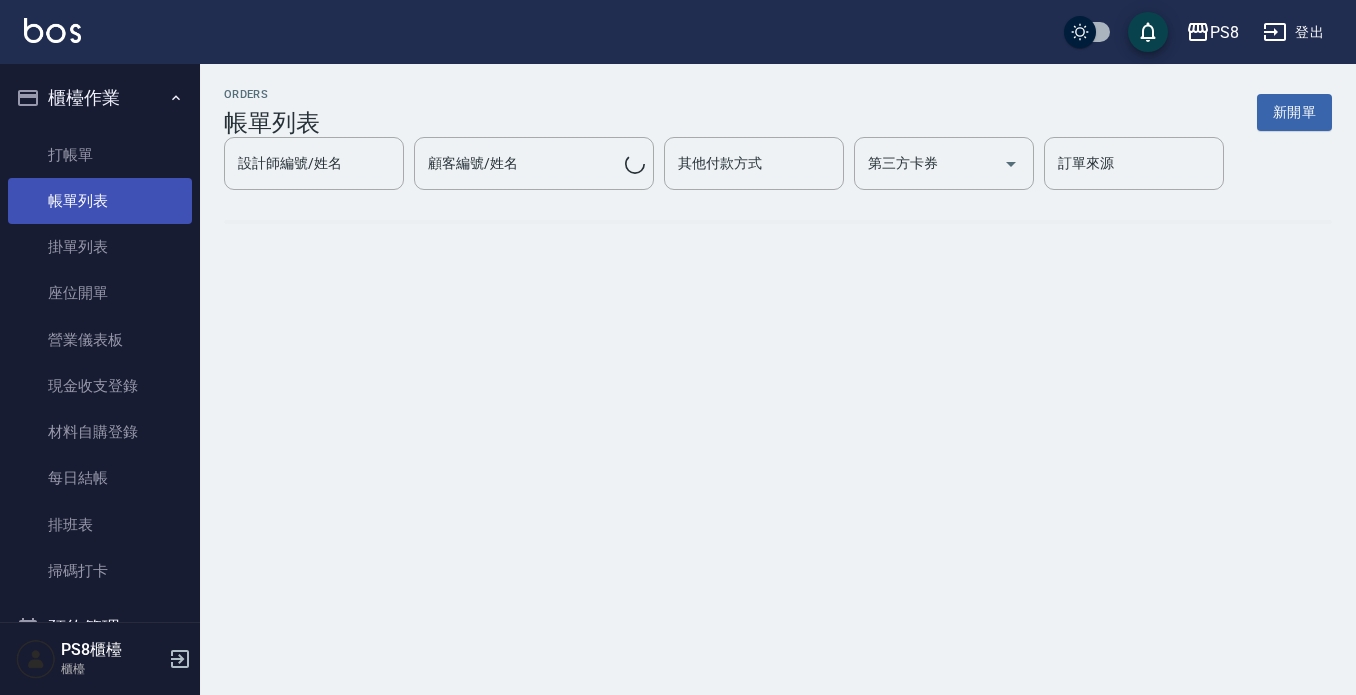 scroll, scrollTop: 0, scrollLeft: 0, axis: both 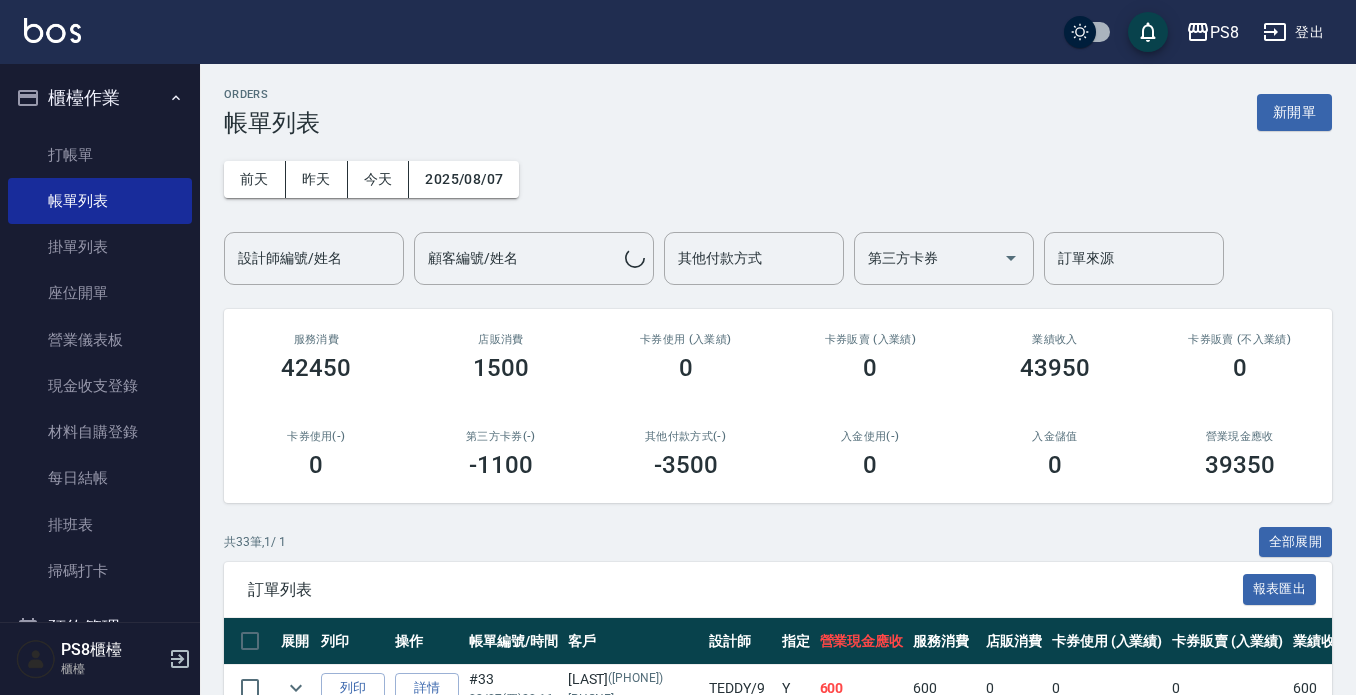 click on "設計師編號/姓名 設計師編號/姓名" at bounding box center (314, 258) 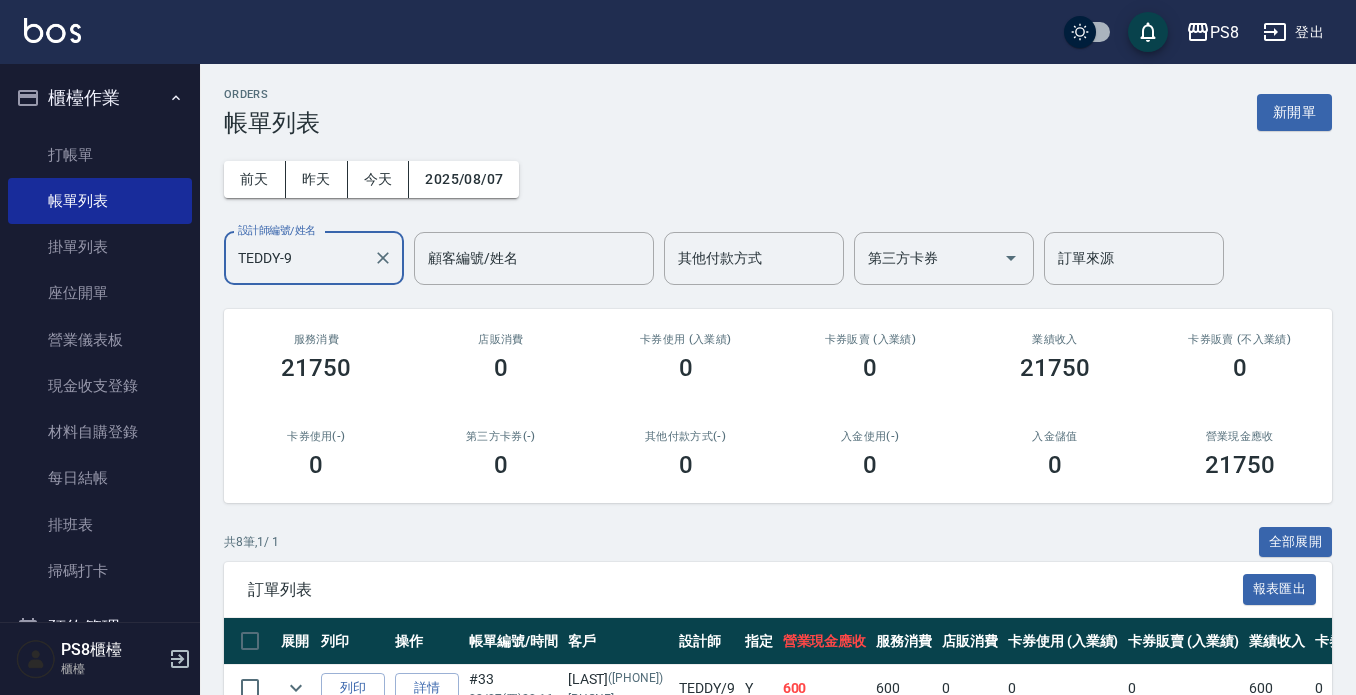 type on "TEDDY-9" 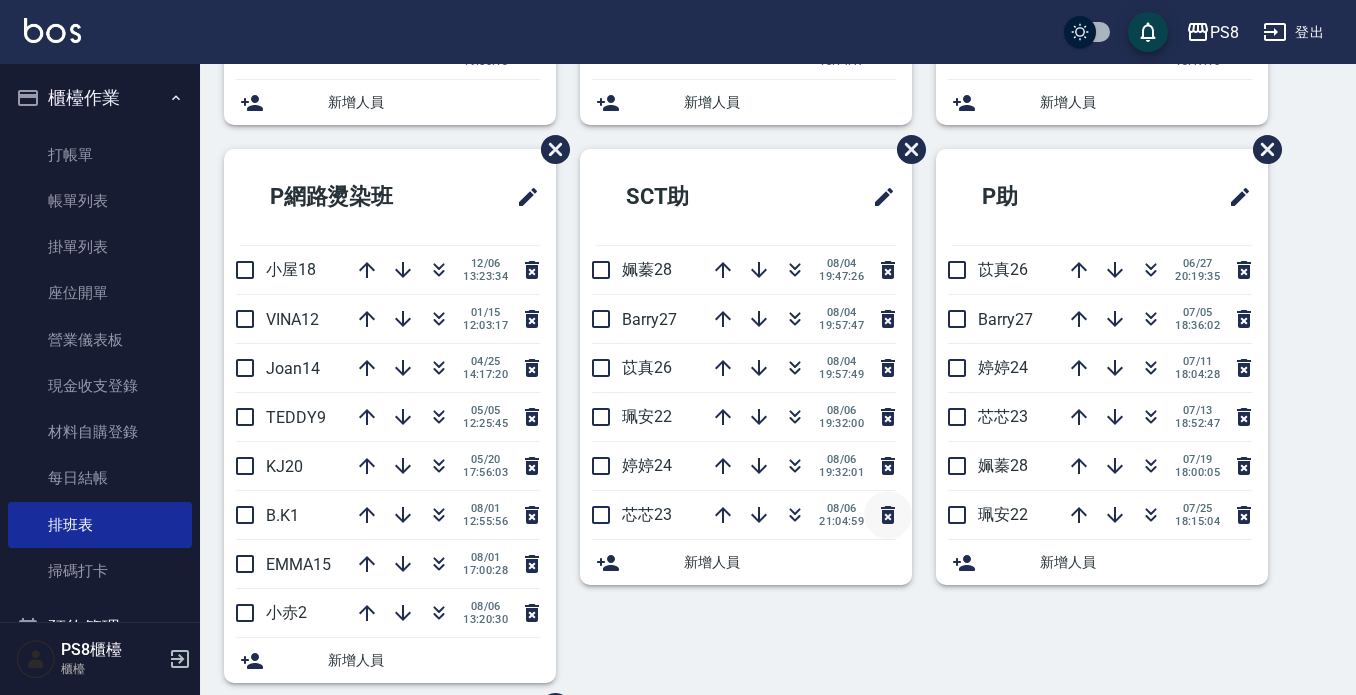 scroll, scrollTop: 600, scrollLeft: 0, axis: vertical 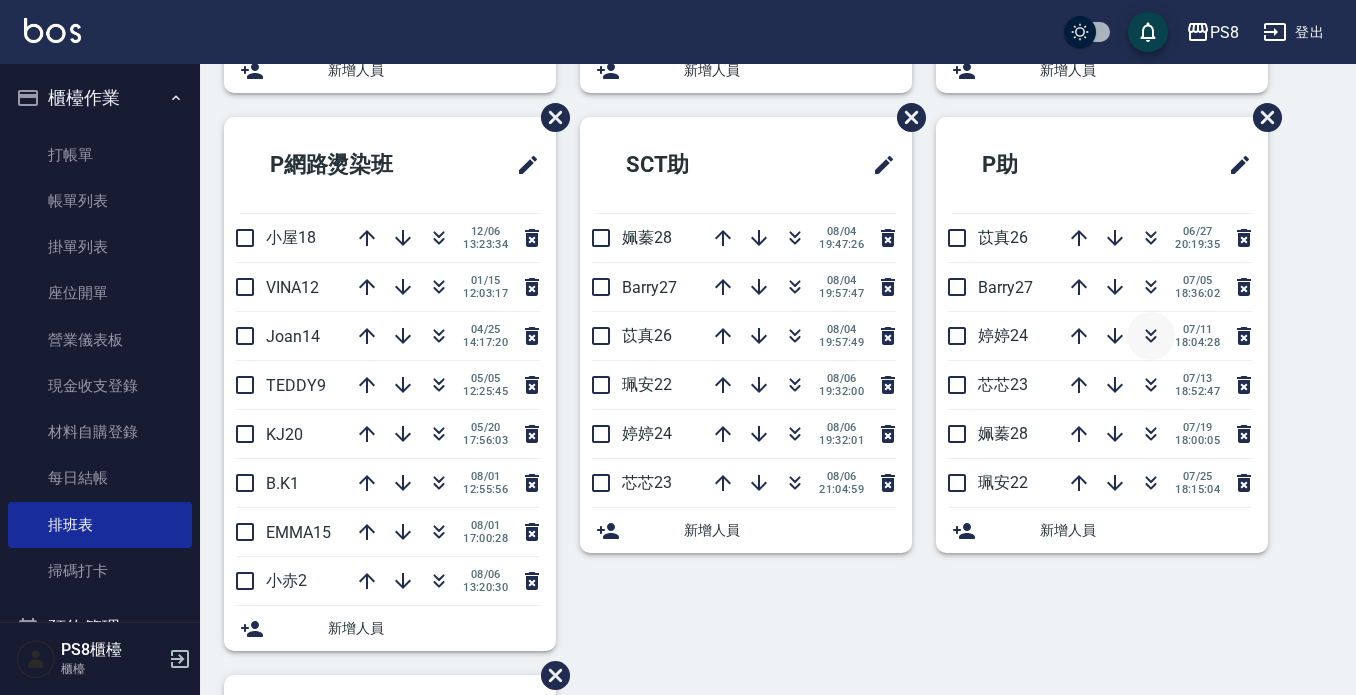 click 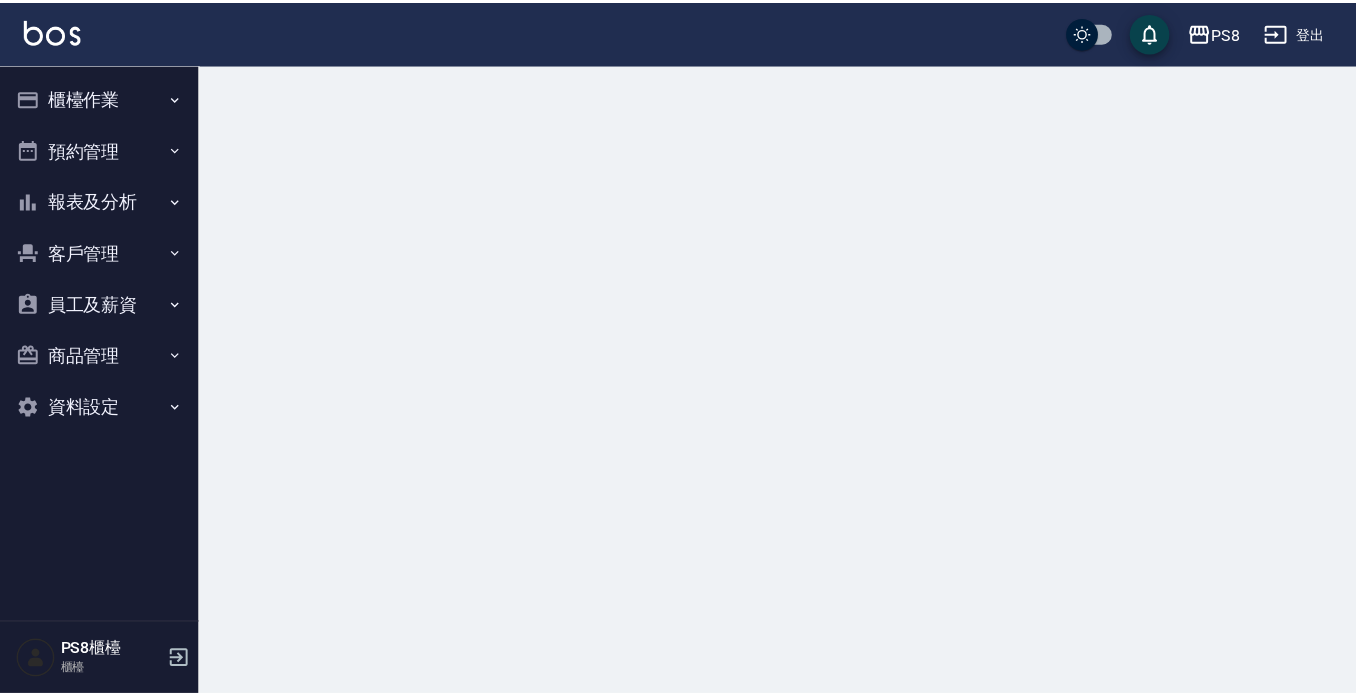 scroll, scrollTop: 0, scrollLeft: 0, axis: both 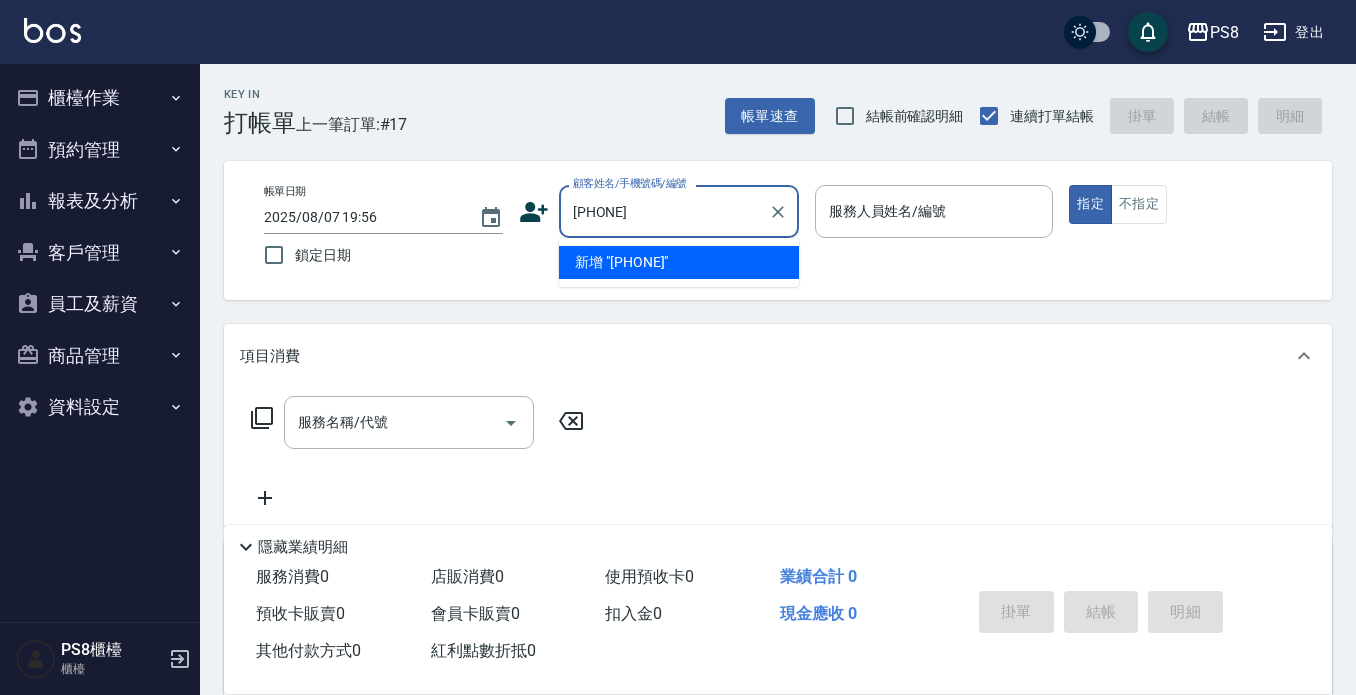 click on "[PHONE]" at bounding box center [664, 211] 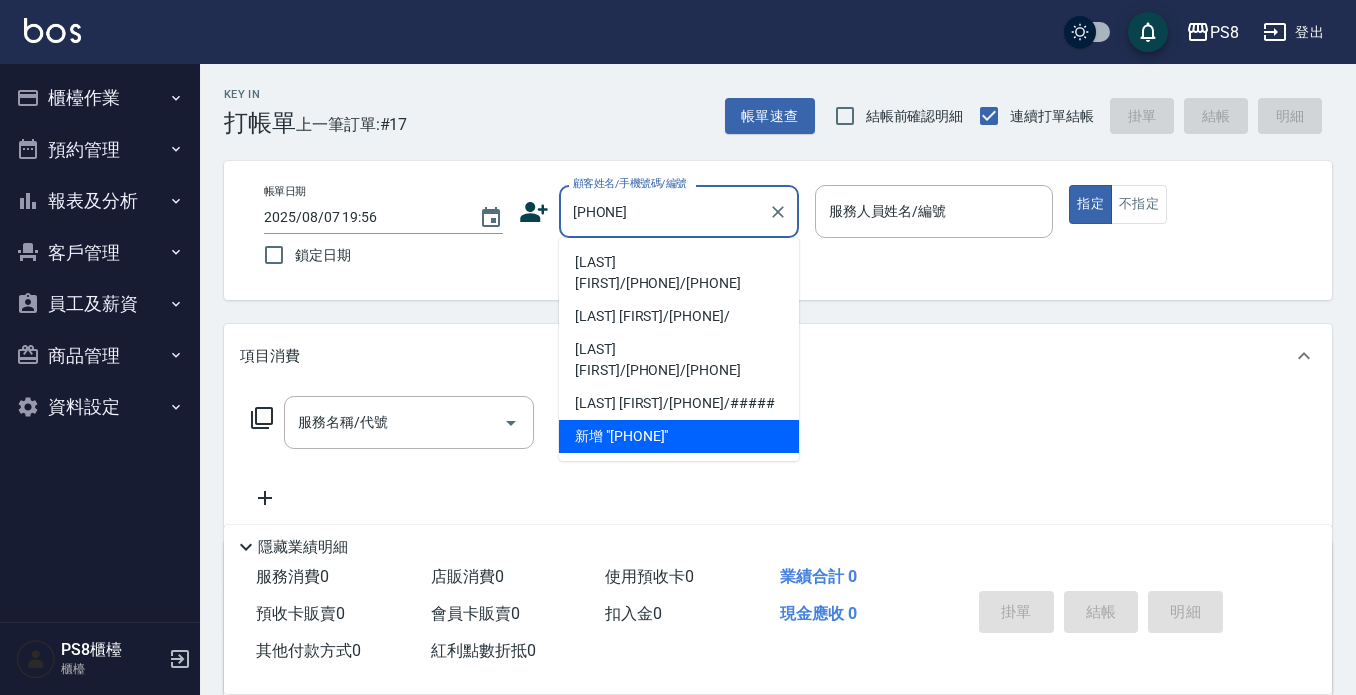 click on "0916717" at bounding box center [664, 211] 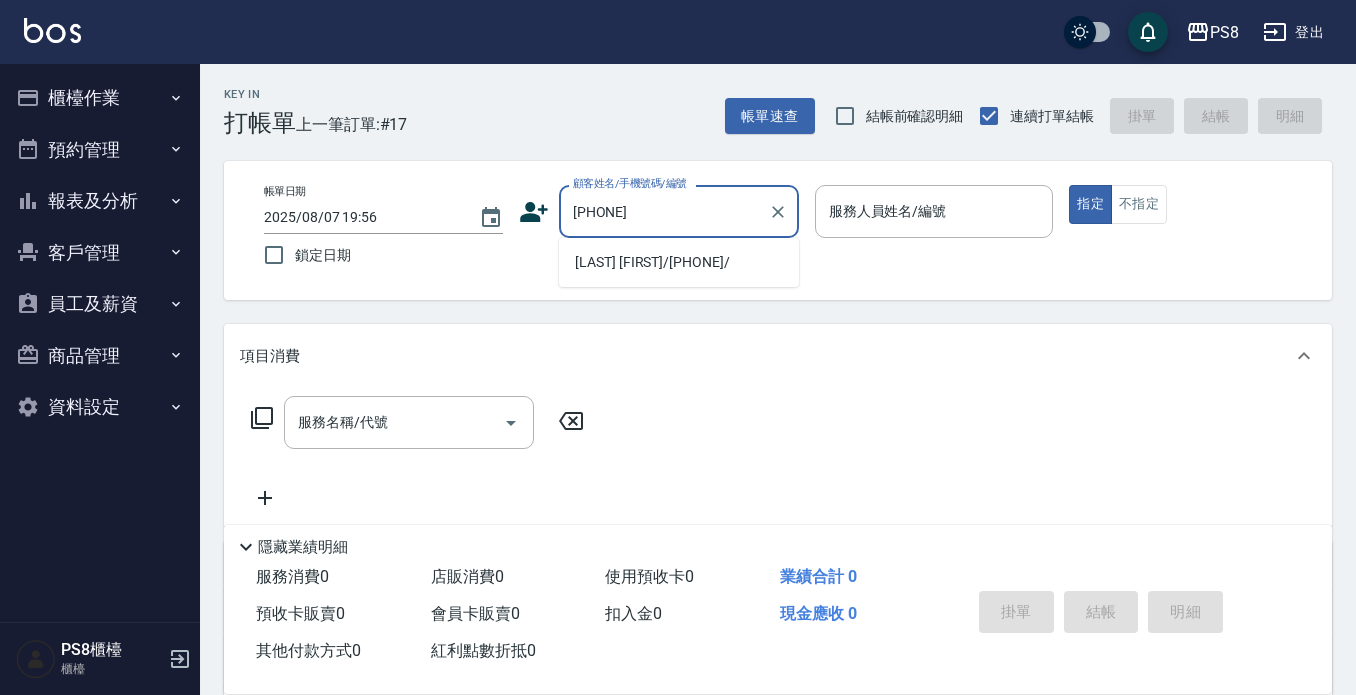 click on "[LAST]/[PHONE]/" at bounding box center [679, 262] 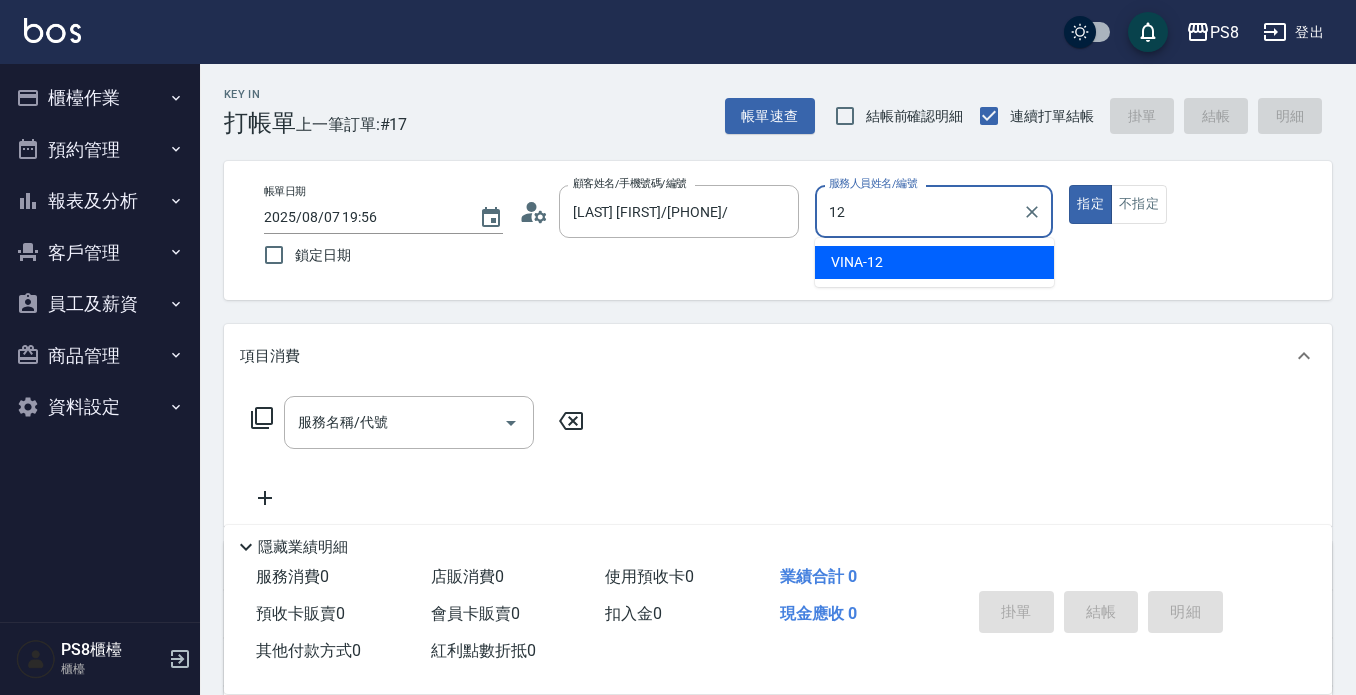 type on "VINA-12" 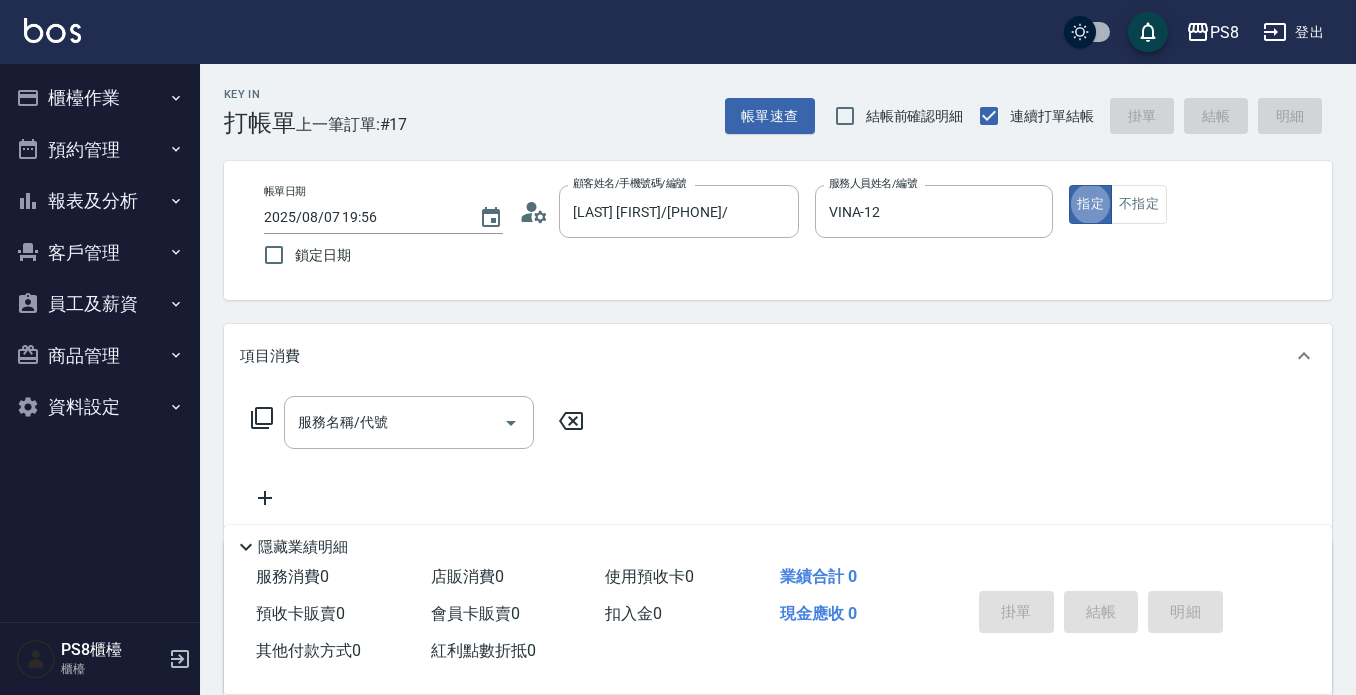 type on "true" 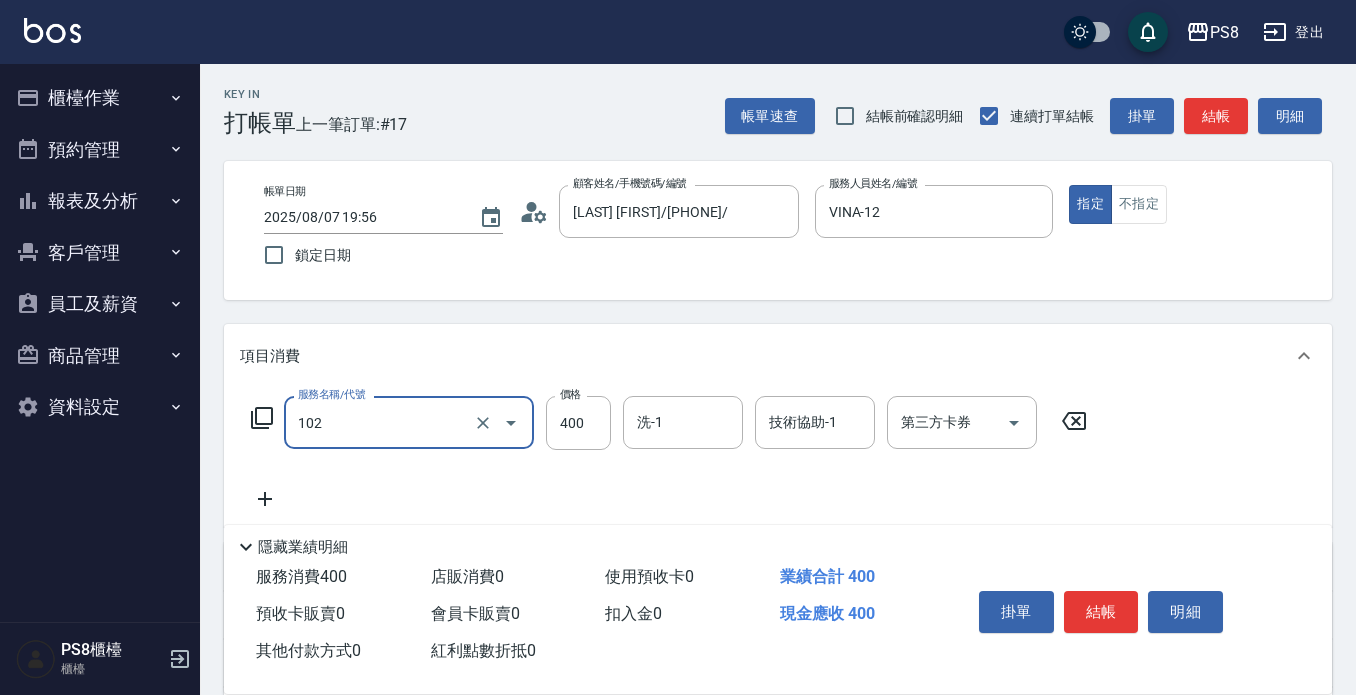 type on "精油洗髮(102)" 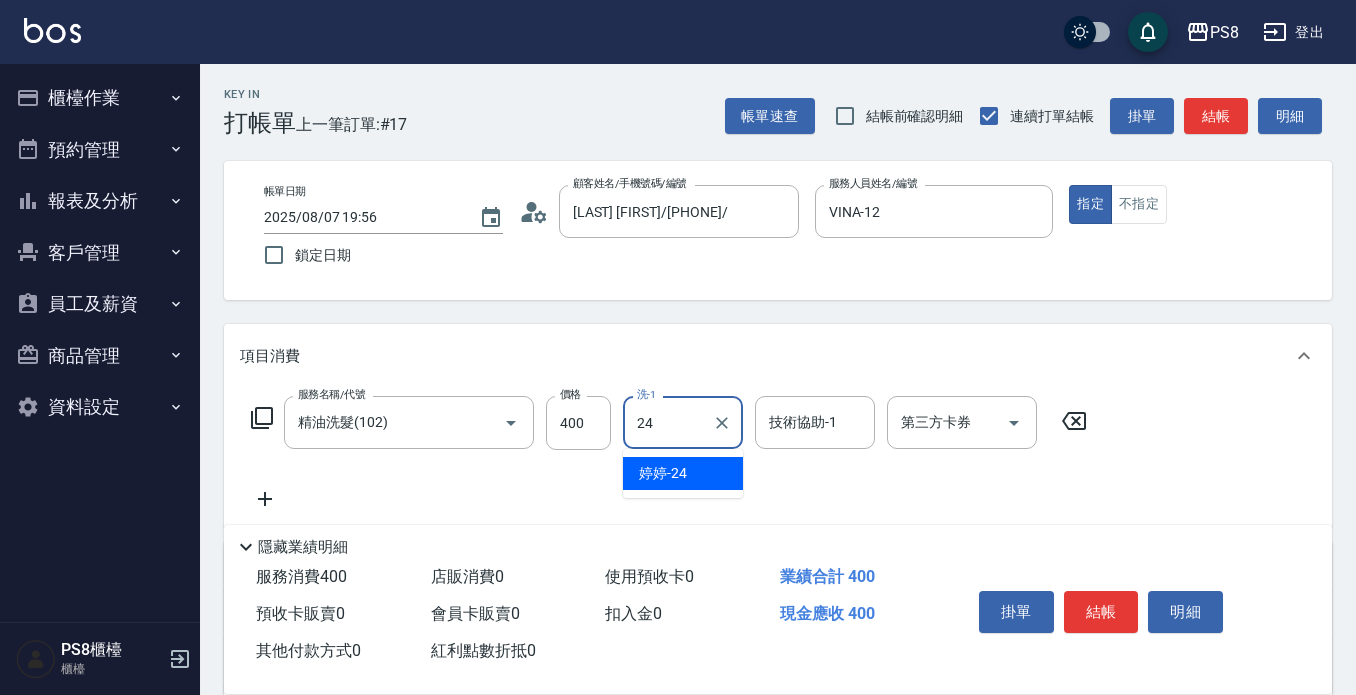 type on "婷婷-24" 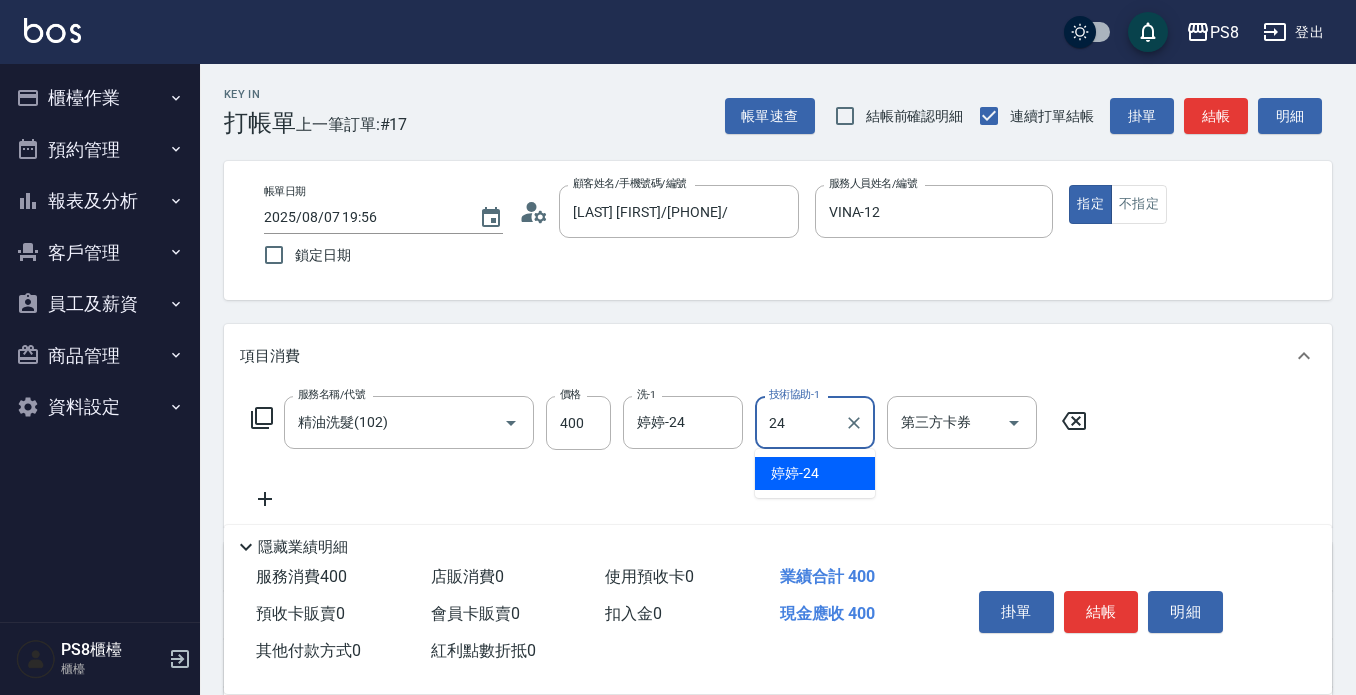 type on "婷婷-24" 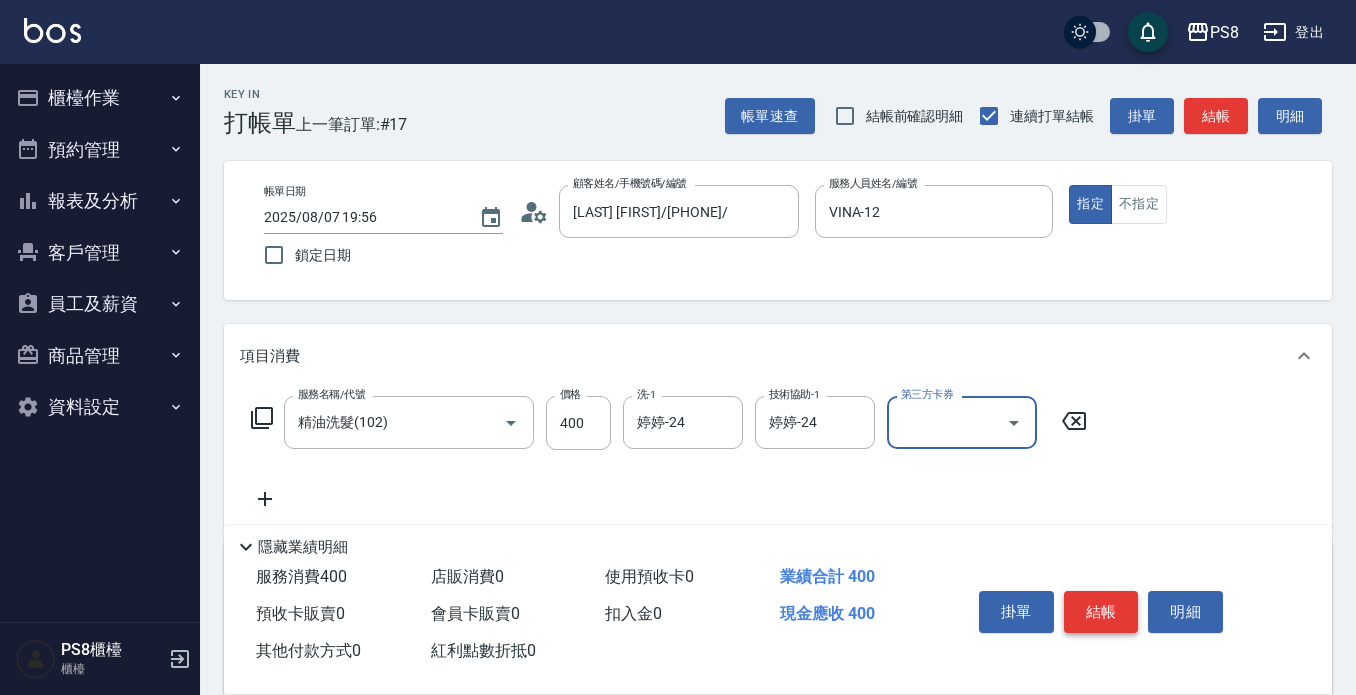 click on "結帳" at bounding box center [1101, 612] 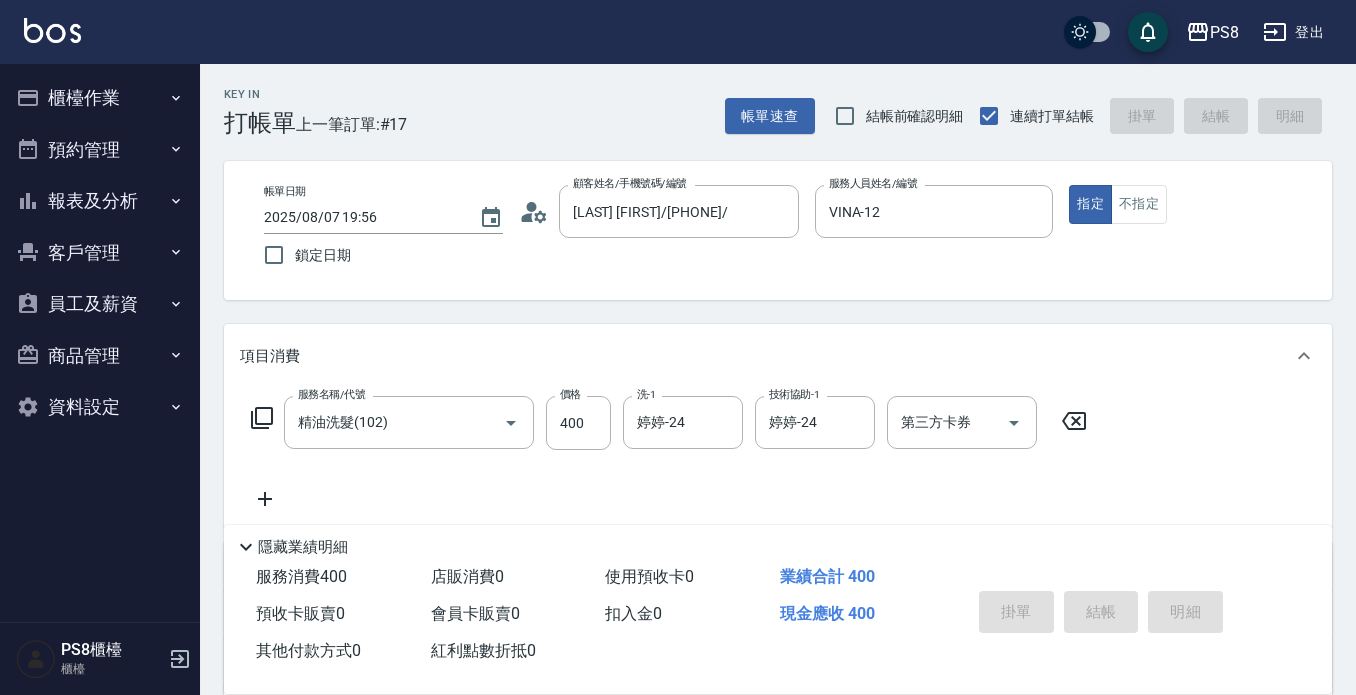 type 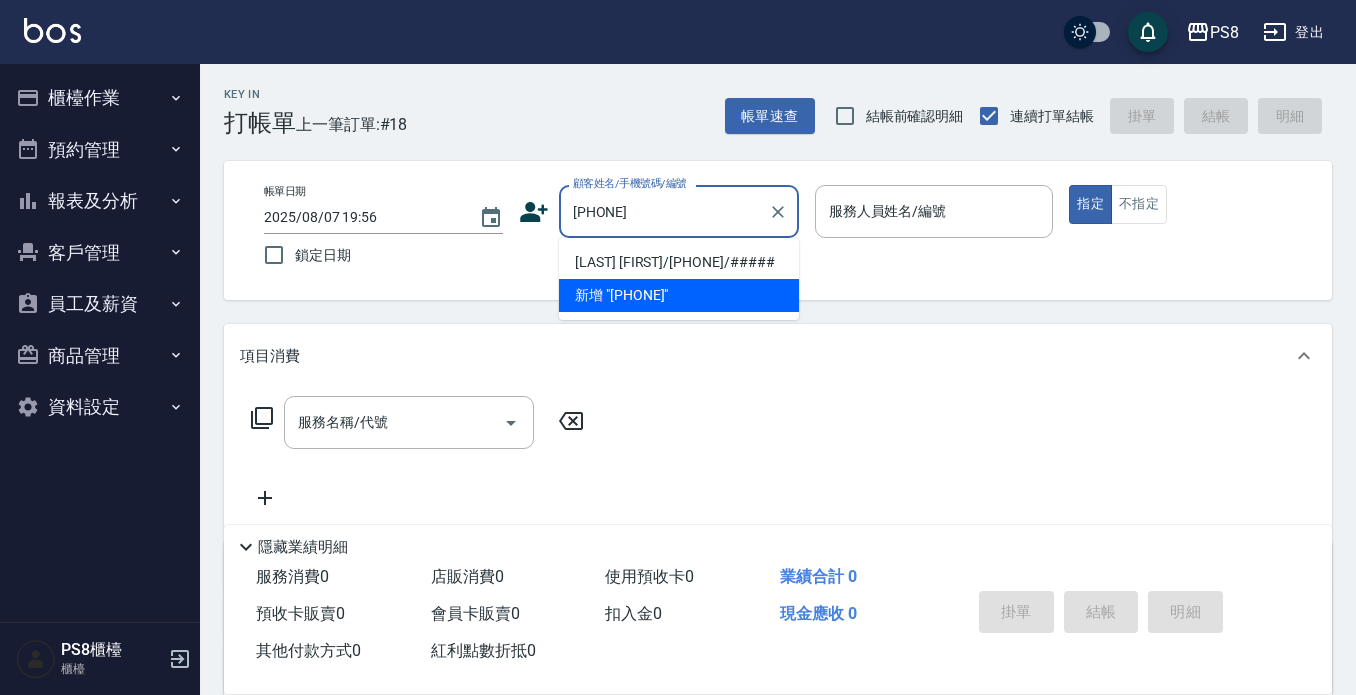 click on "[LAST]/[PHONE]/17561" at bounding box center (679, 262) 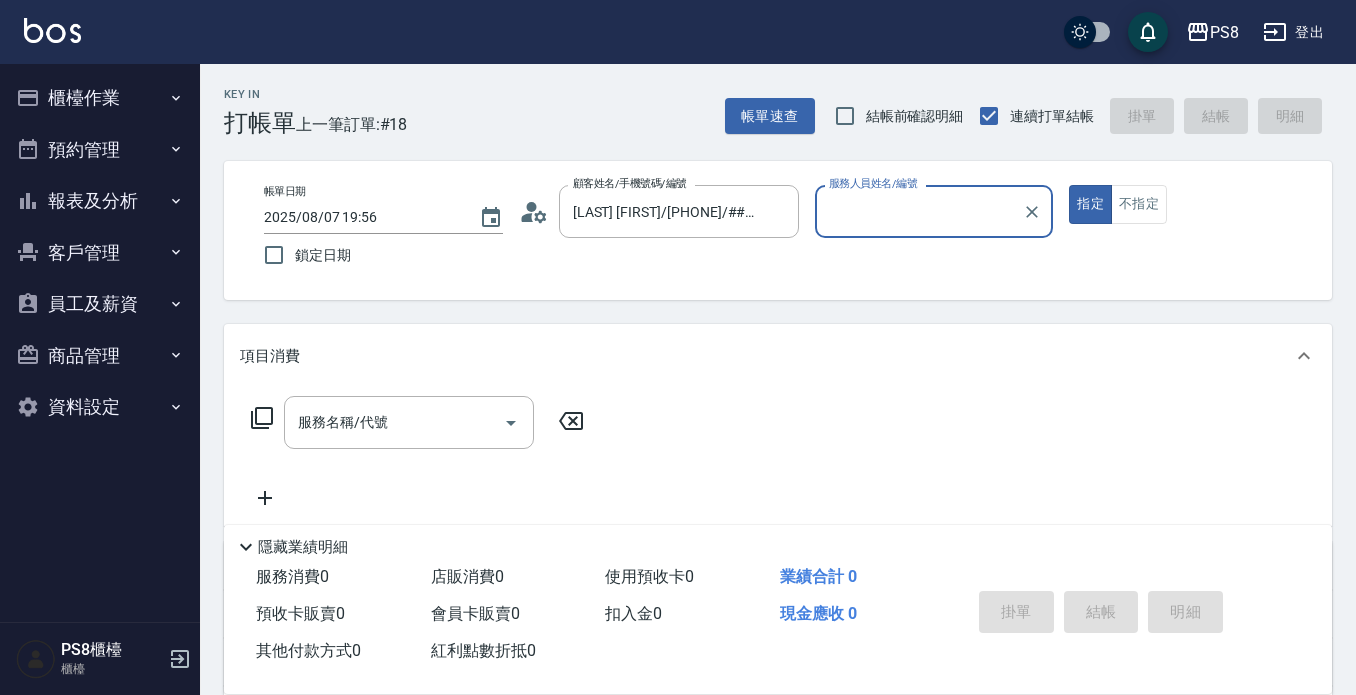 type on "[LAST]-8" 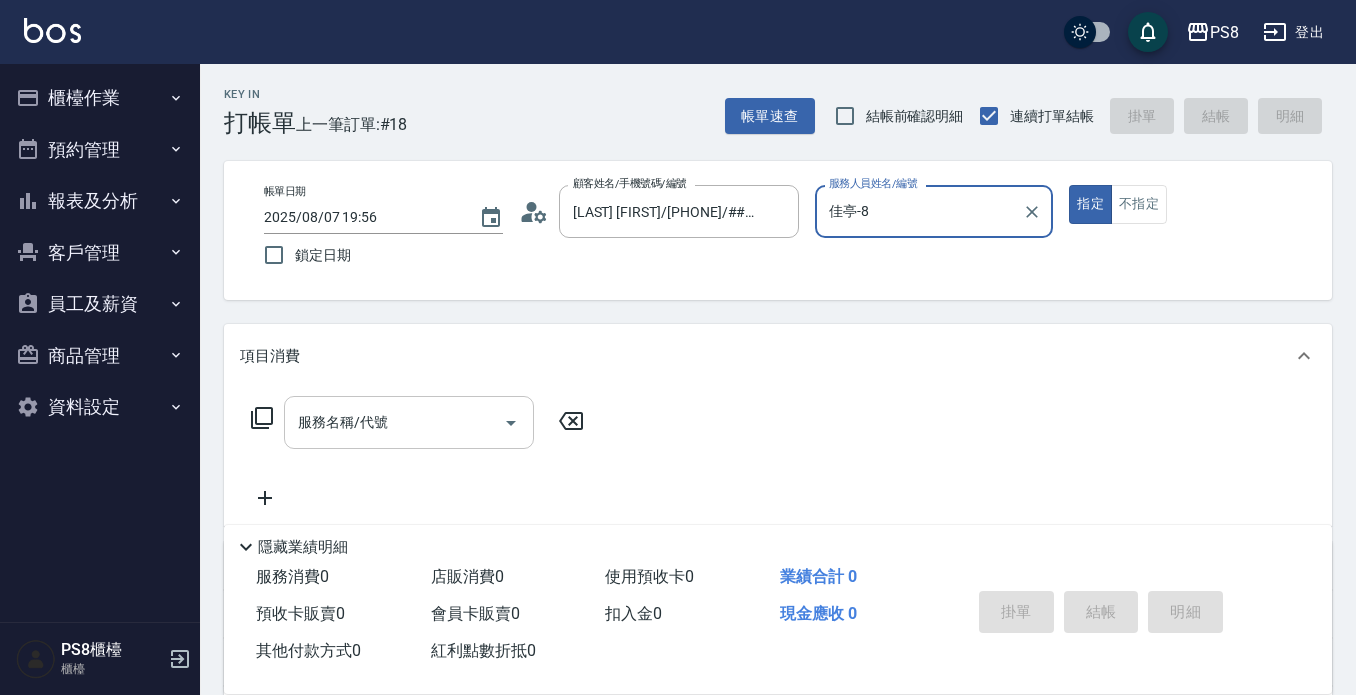 click on "服務名稱/代號" at bounding box center [394, 422] 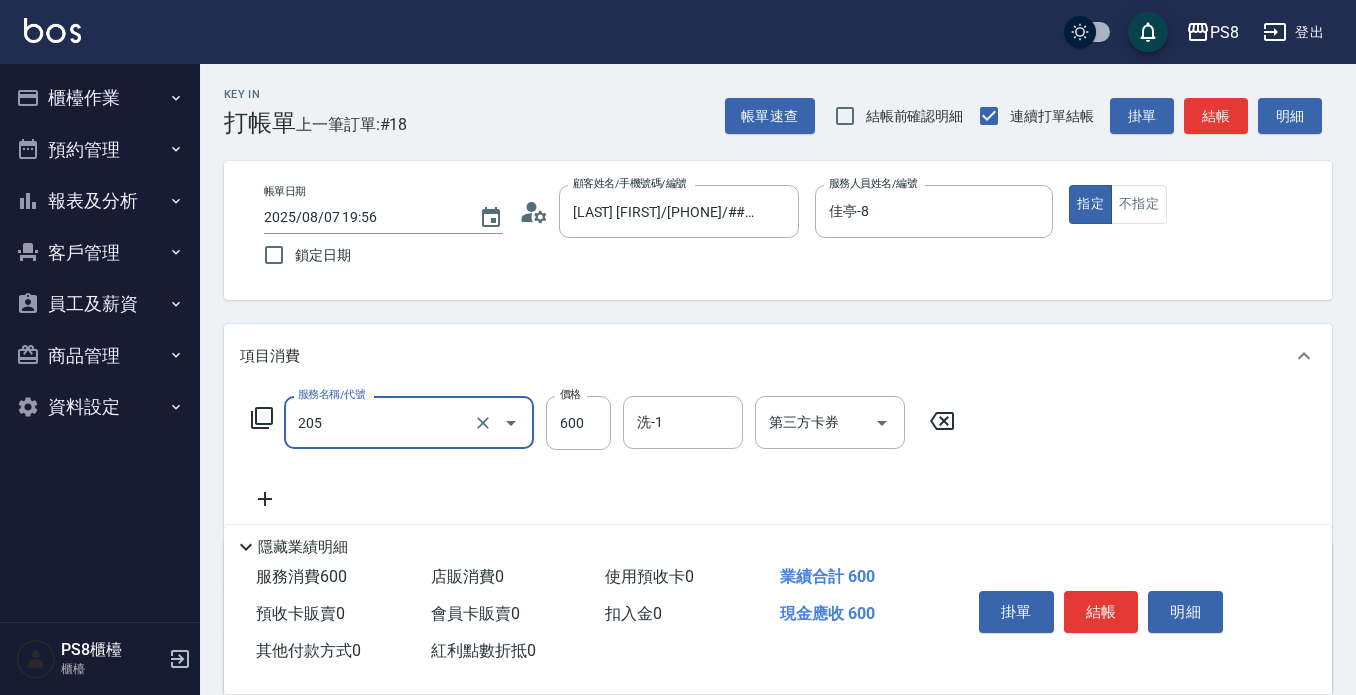 type on "A級洗剪600(205)" 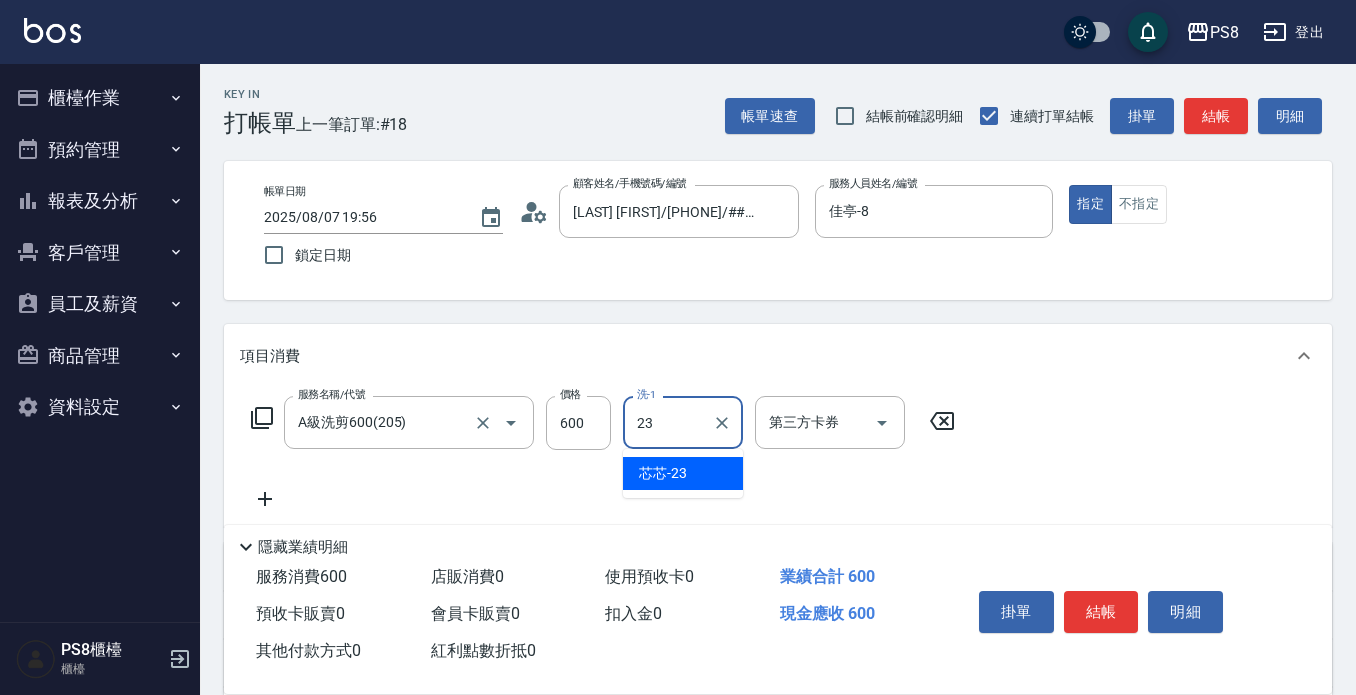 type on "芯芯-23" 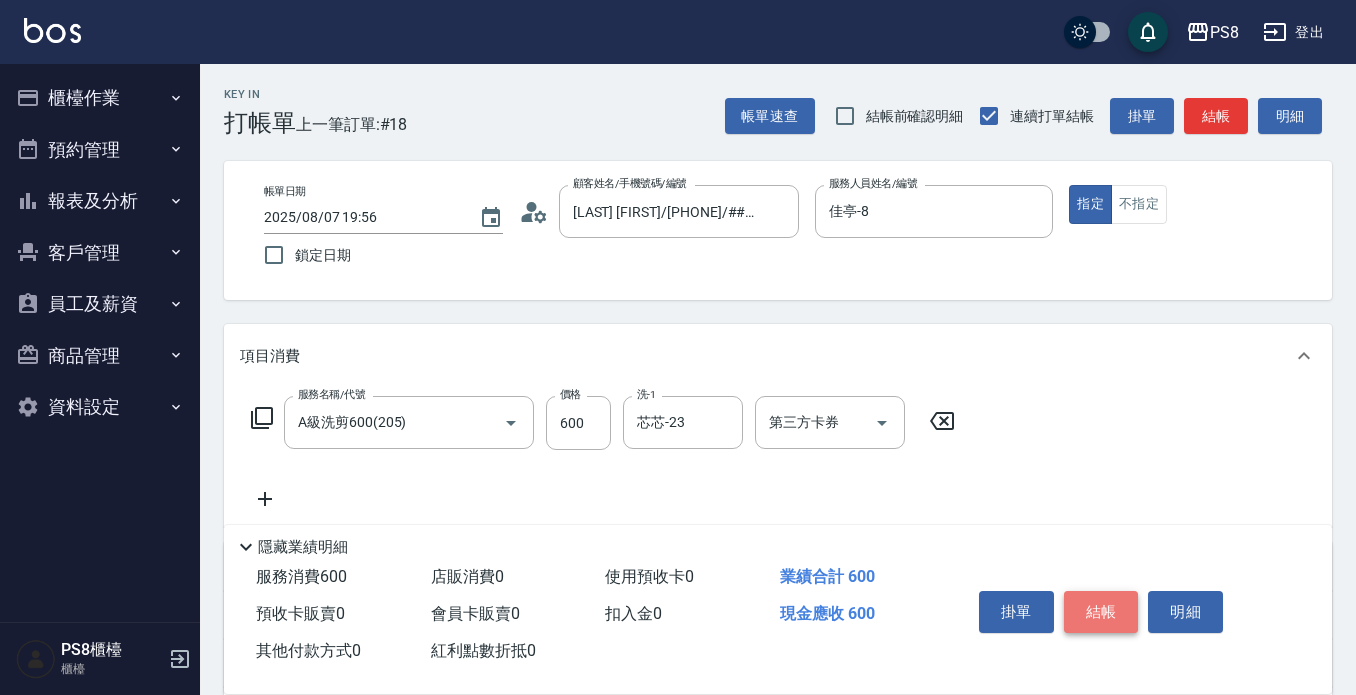 click on "結帳" at bounding box center [1101, 612] 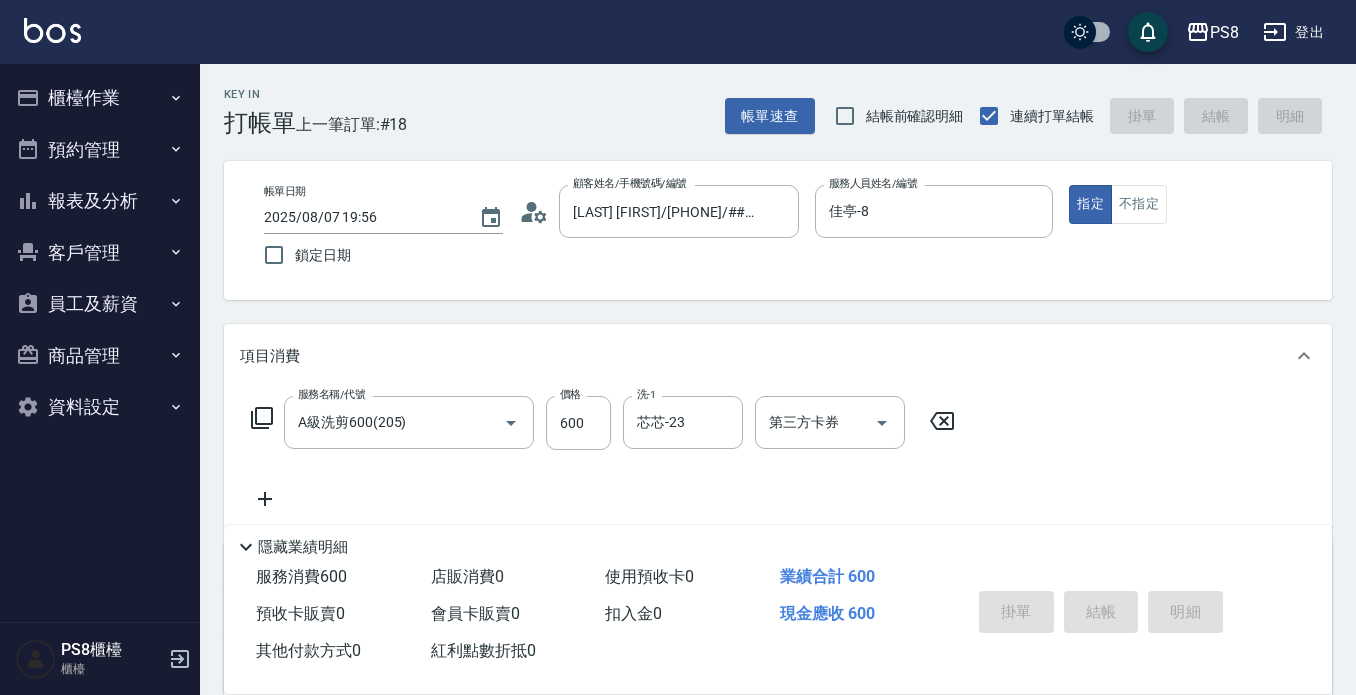 type on "2025/08/07 19:57" 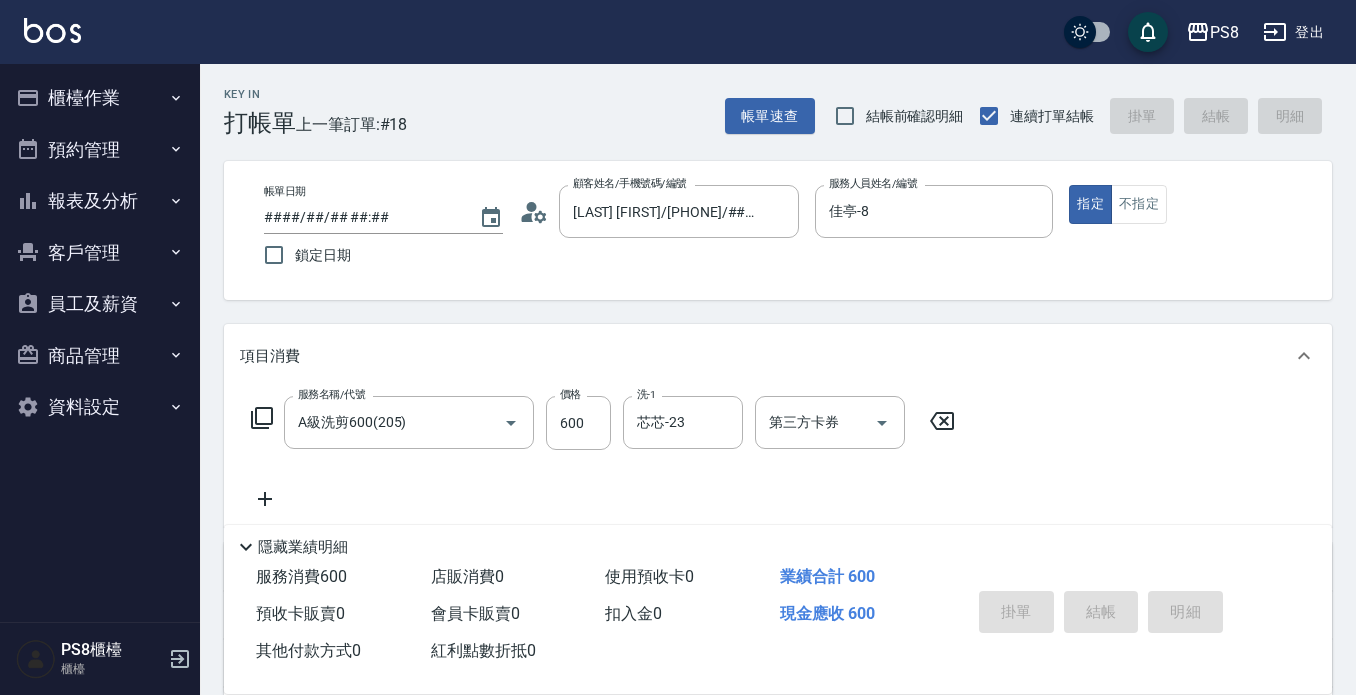 type 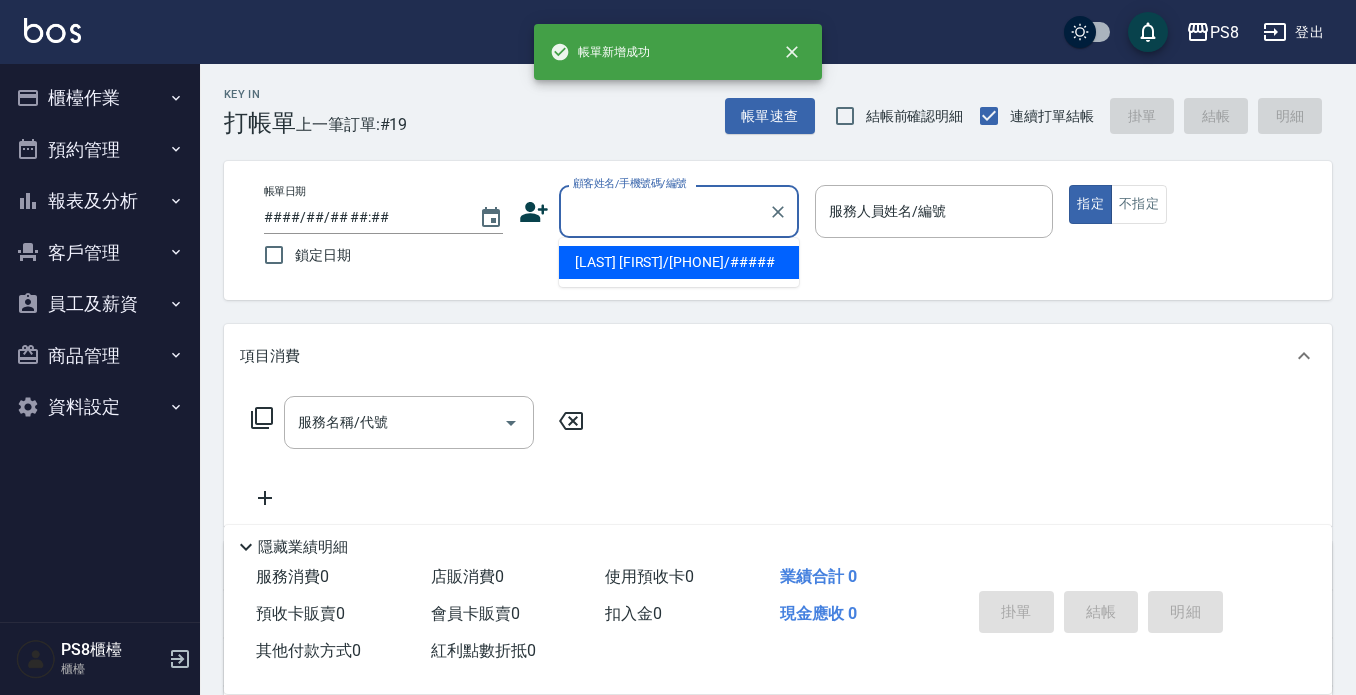 click on "顧客姓名/手機號碼/編號" at bounding box center (664, 211) 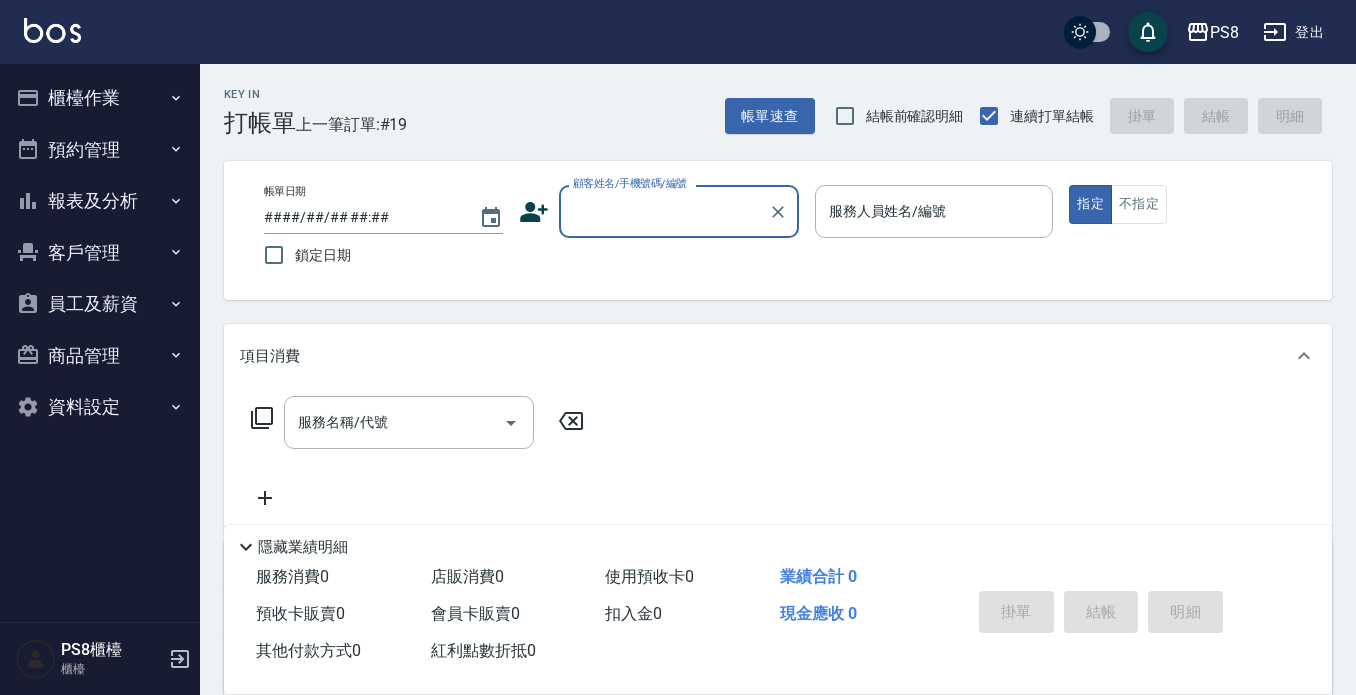click on "顧客姓名/手機號碼/編號" at bounding box center (664, 211) 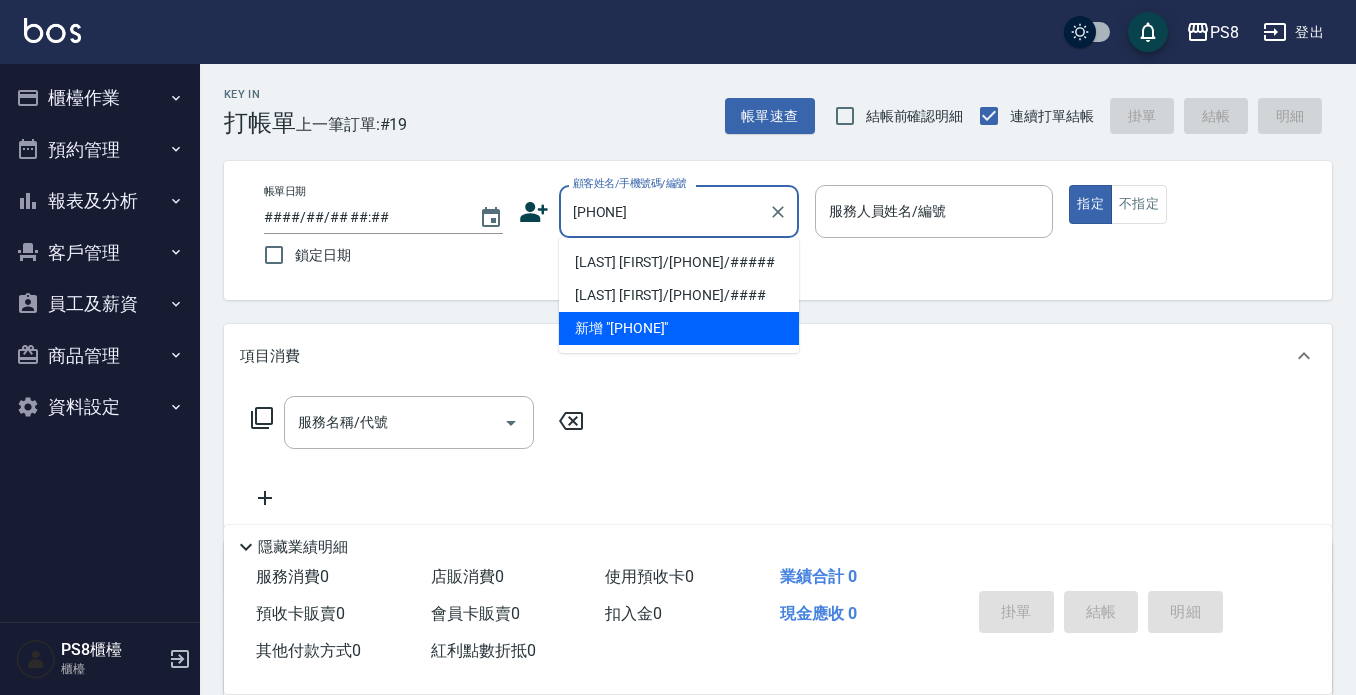 click on "[NAME]/[PHONE]/[NUMBER]" at bounding box center [679, 262] 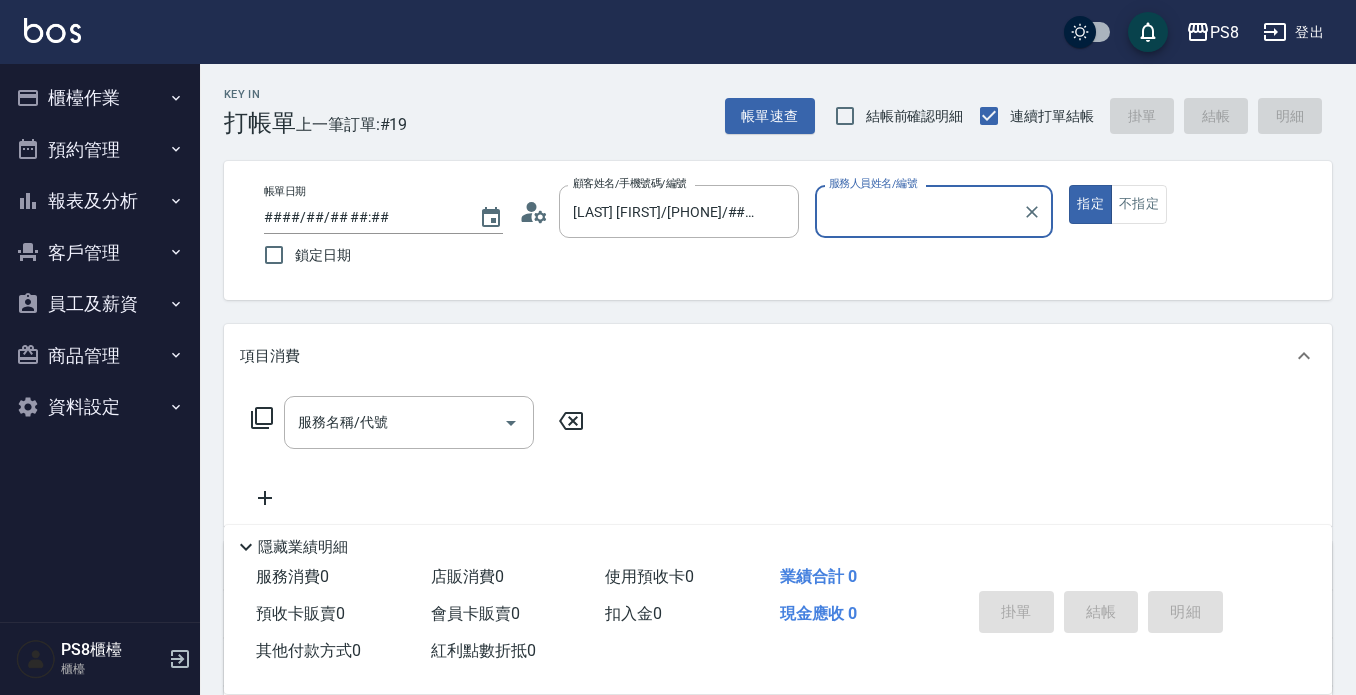 type on "[LAST]-8" 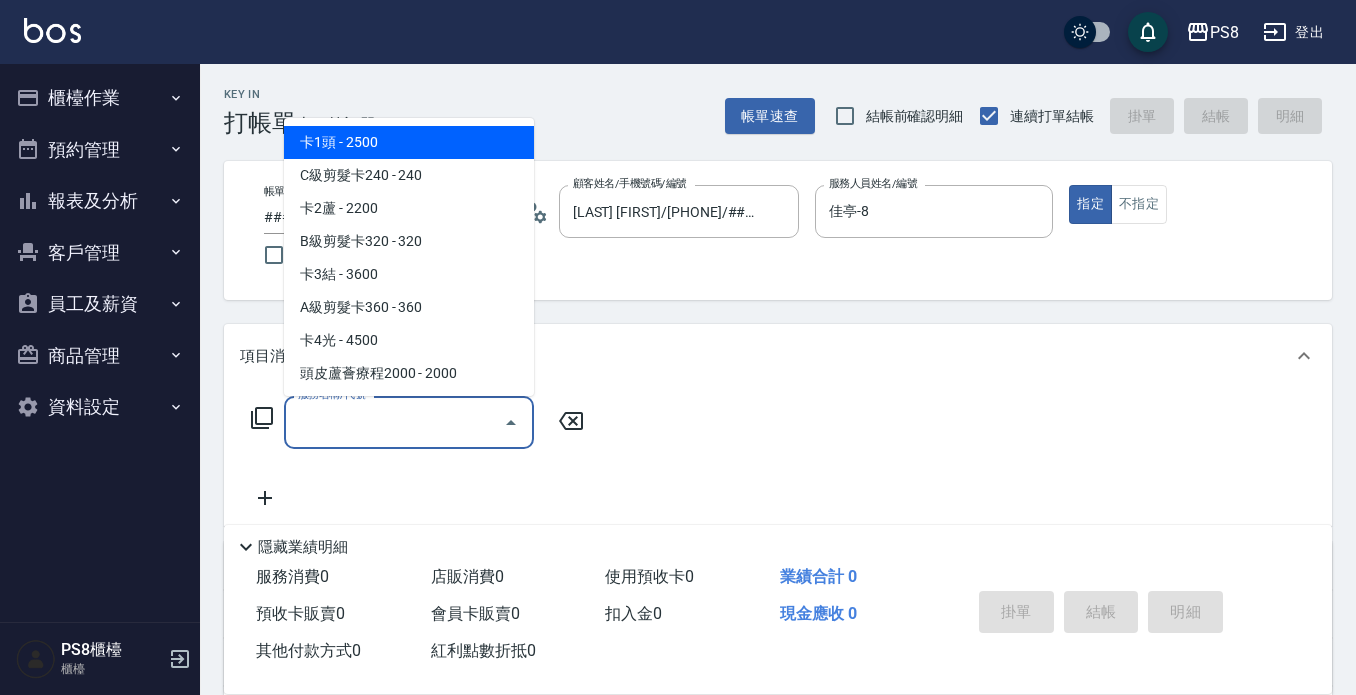 click on "服務名稱/代號" at bounding box center (394, 422) 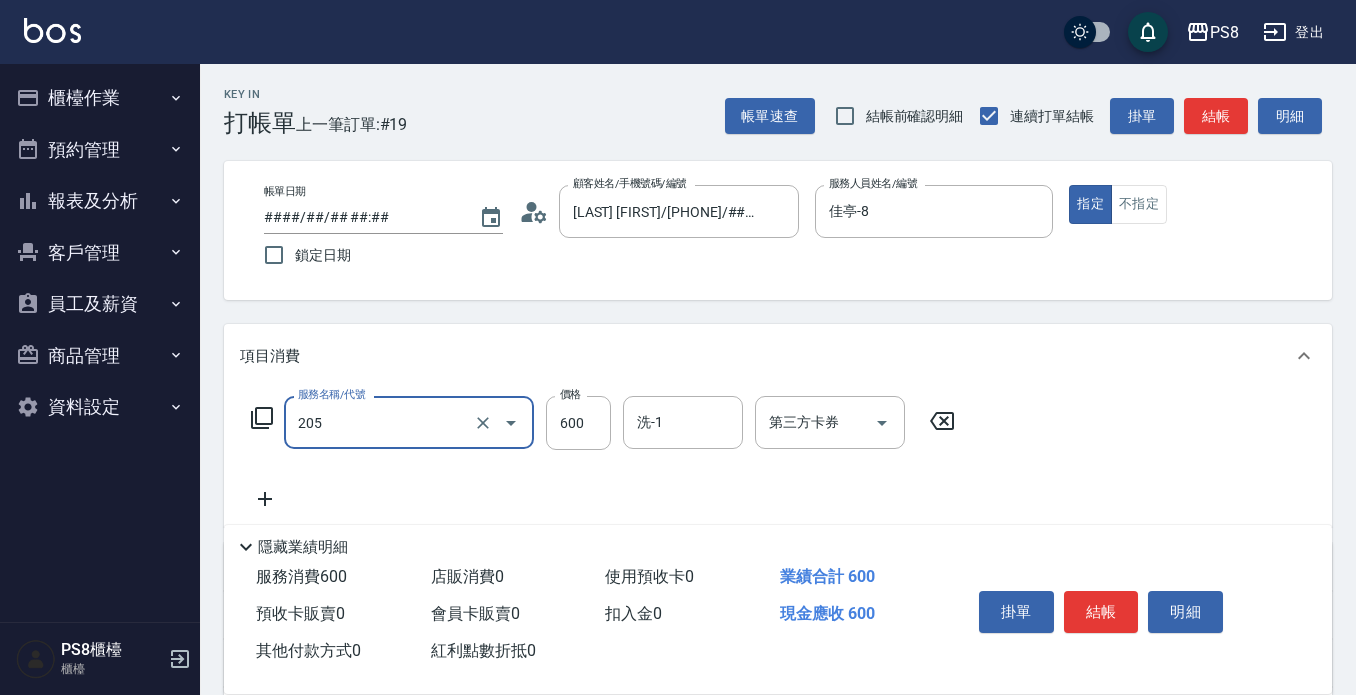 type on "A級洗剪600(205)" 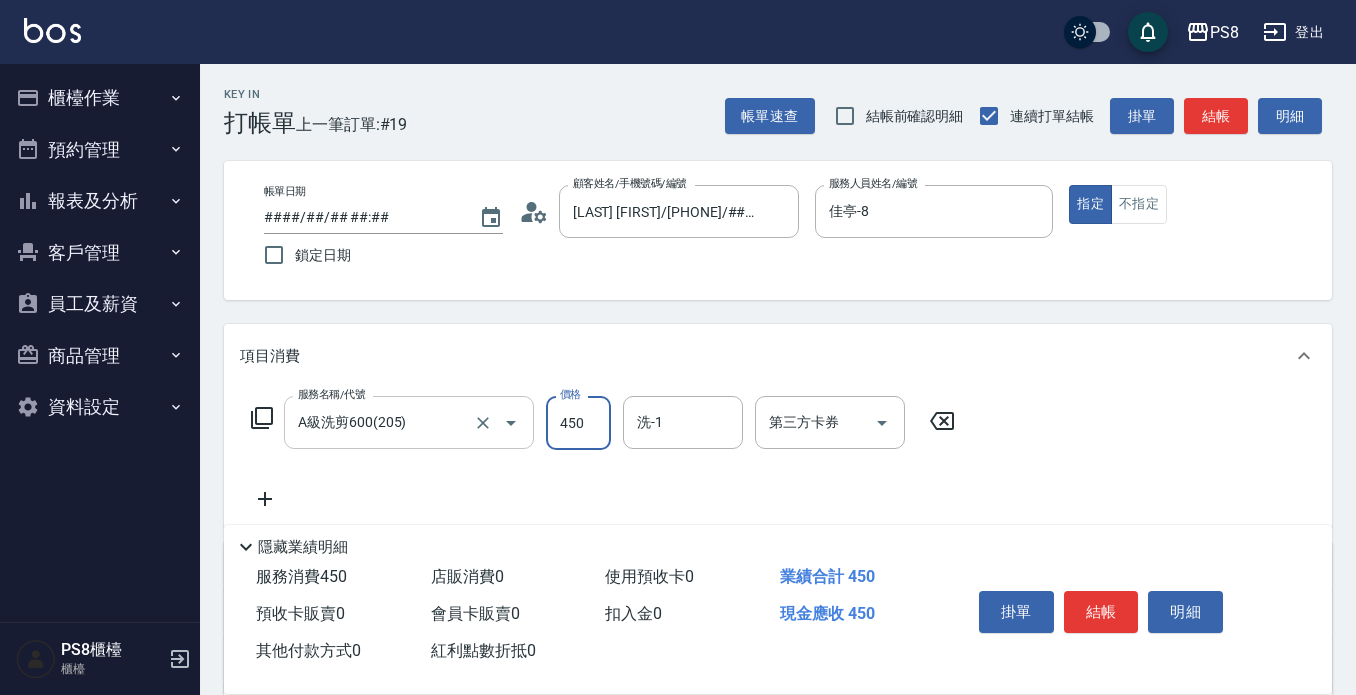 type on "450" 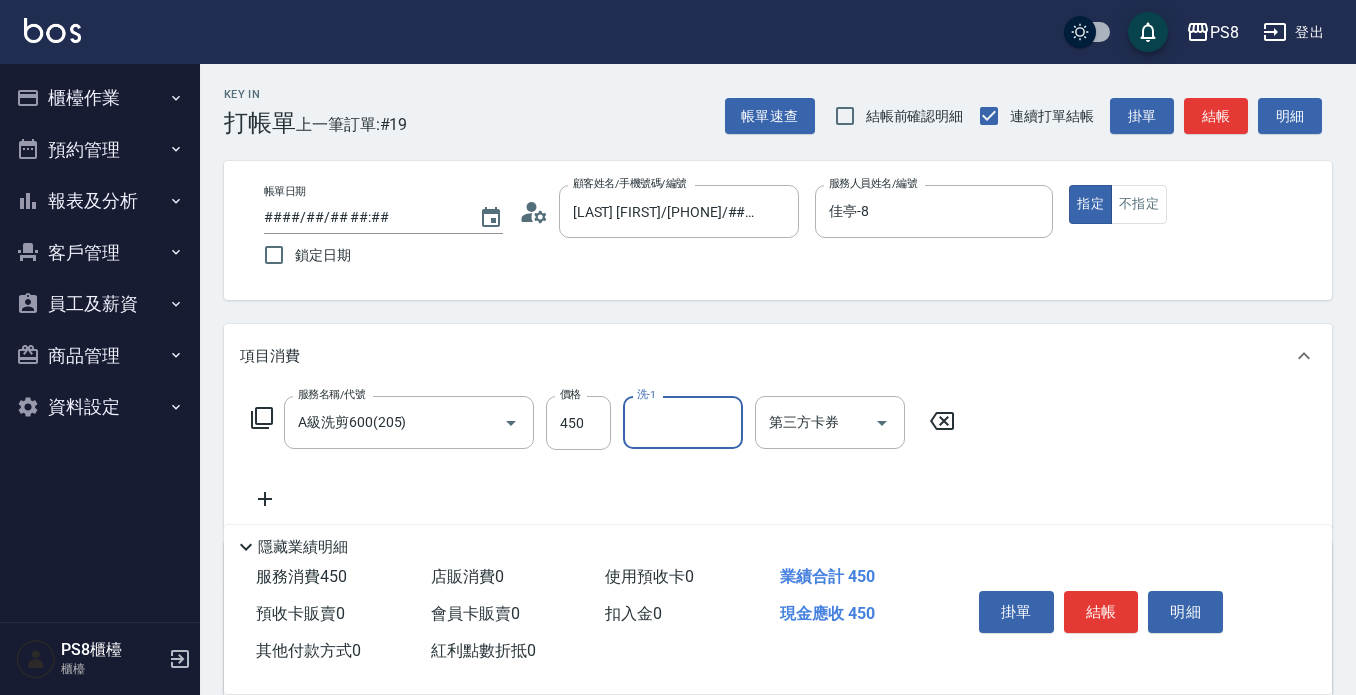 click on "結帳" at bounding box center (1101, 612) 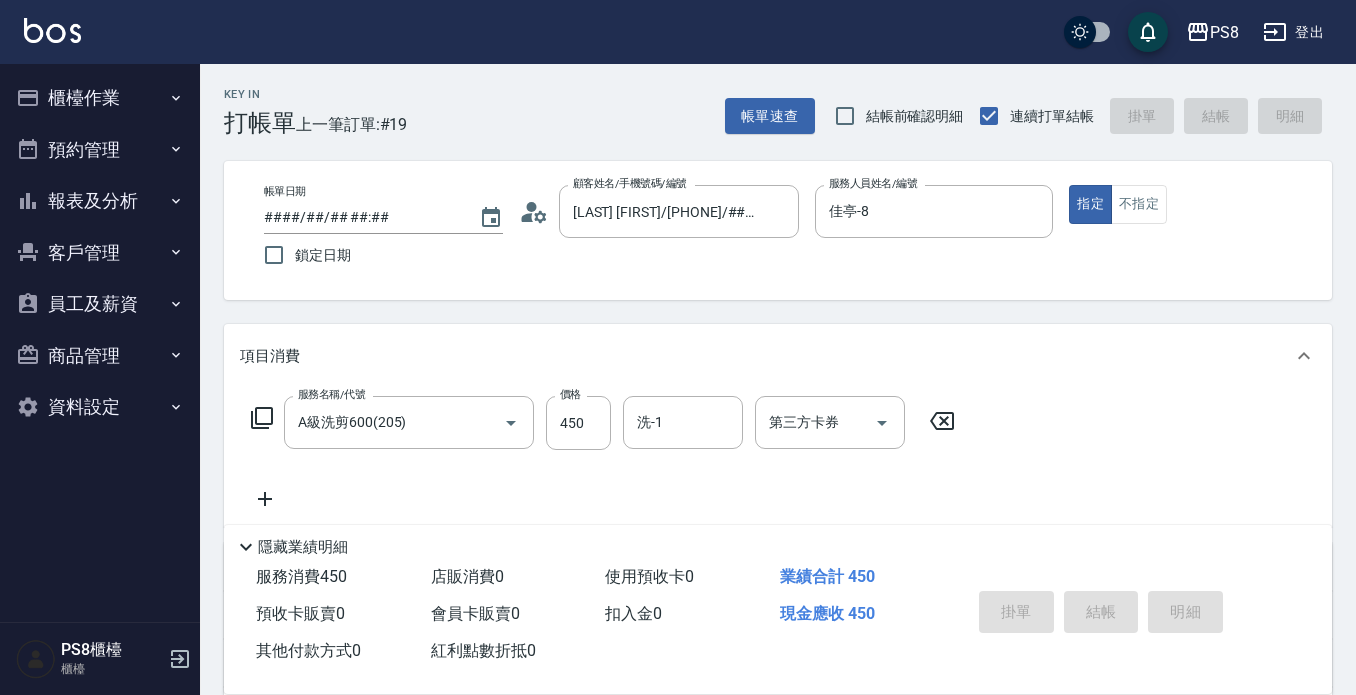 type on "2025/08/07 19:58" 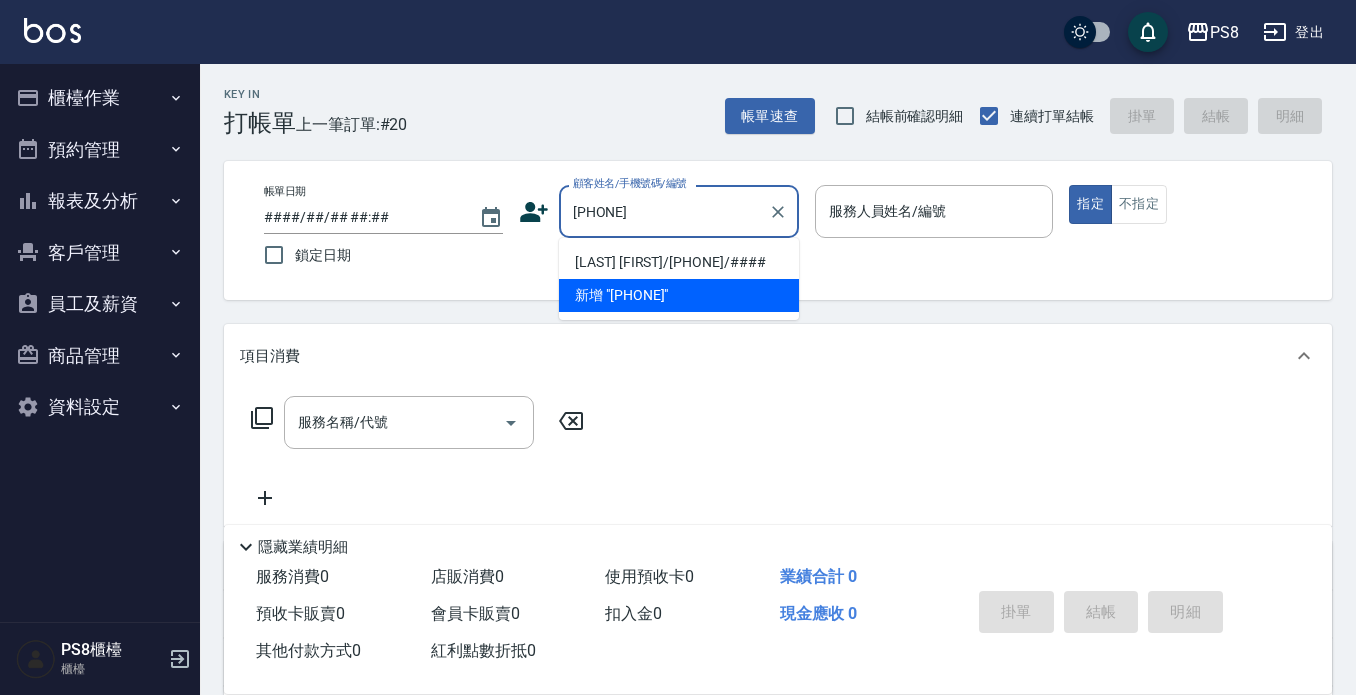 click on "[NAME]/[PHONE]/[NUMBER]" at bounding box center [679, 262] 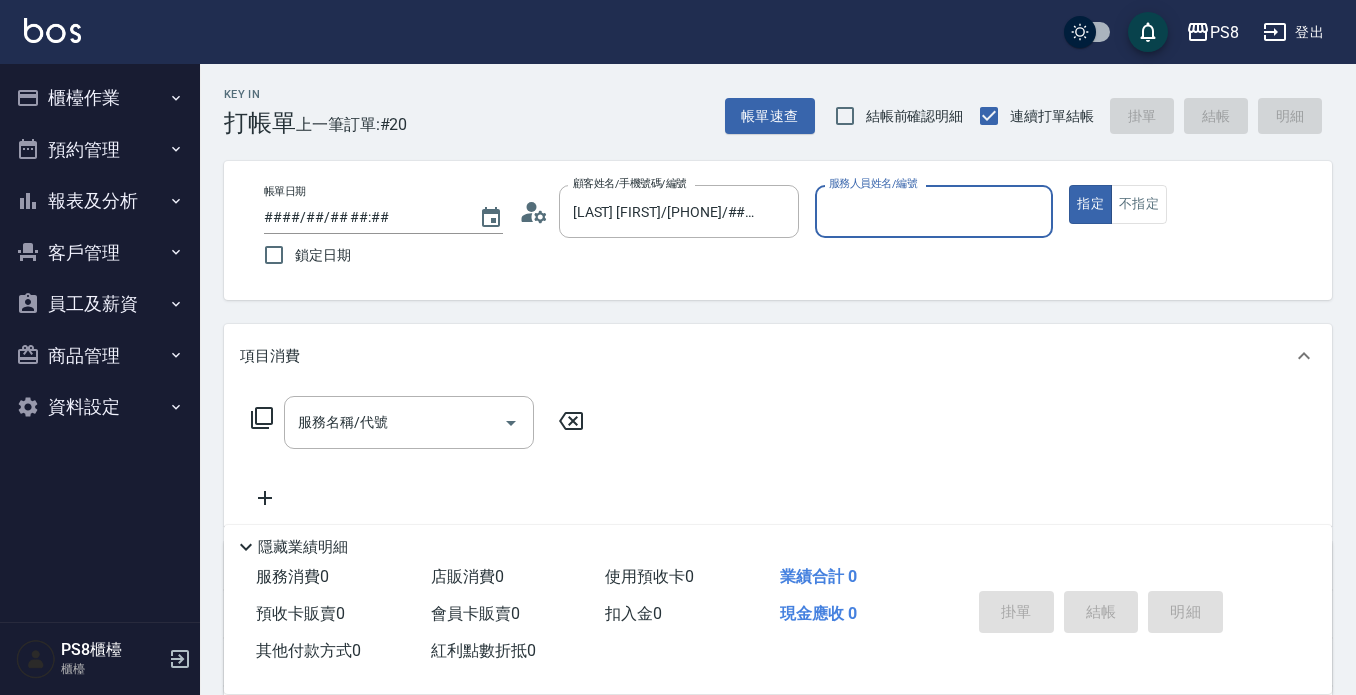click on "服務人員姓名/編號" at bounding box center (934, 211) 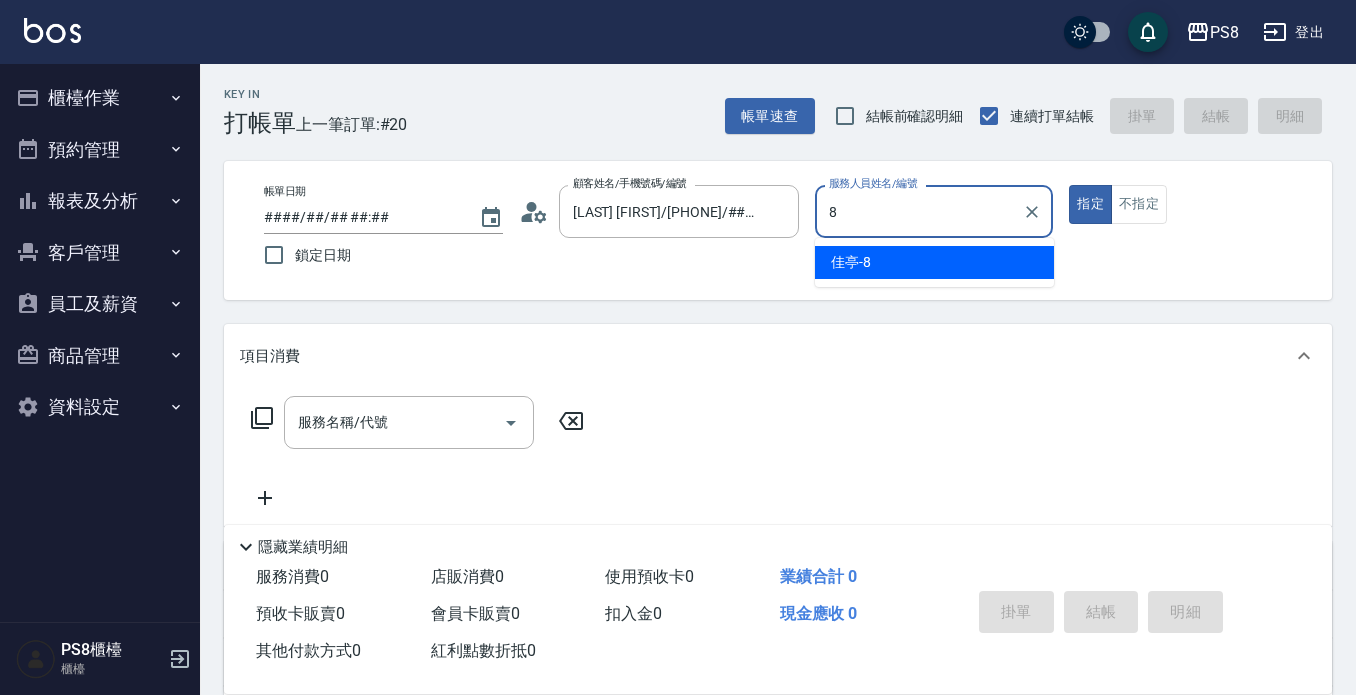type on "[LAST]-8" 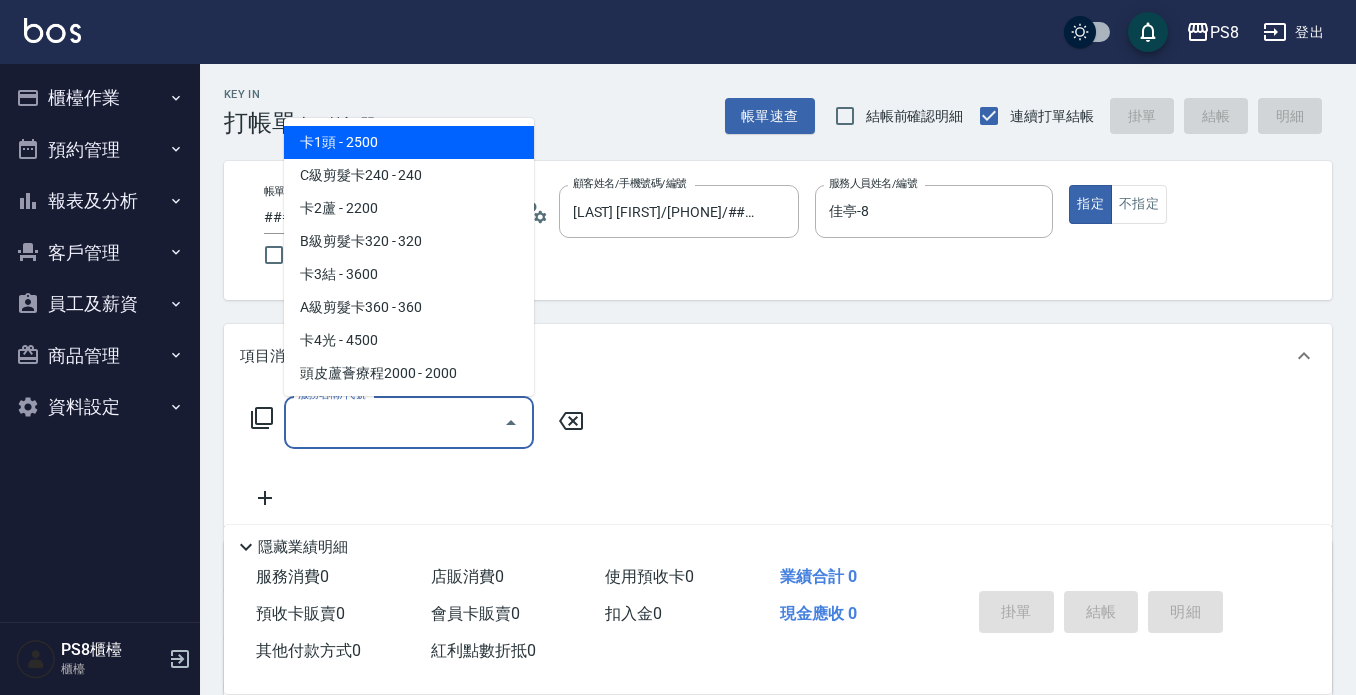 click on "服務名稱/代號 服務名稱/代號" at bounding box center (409, 422) 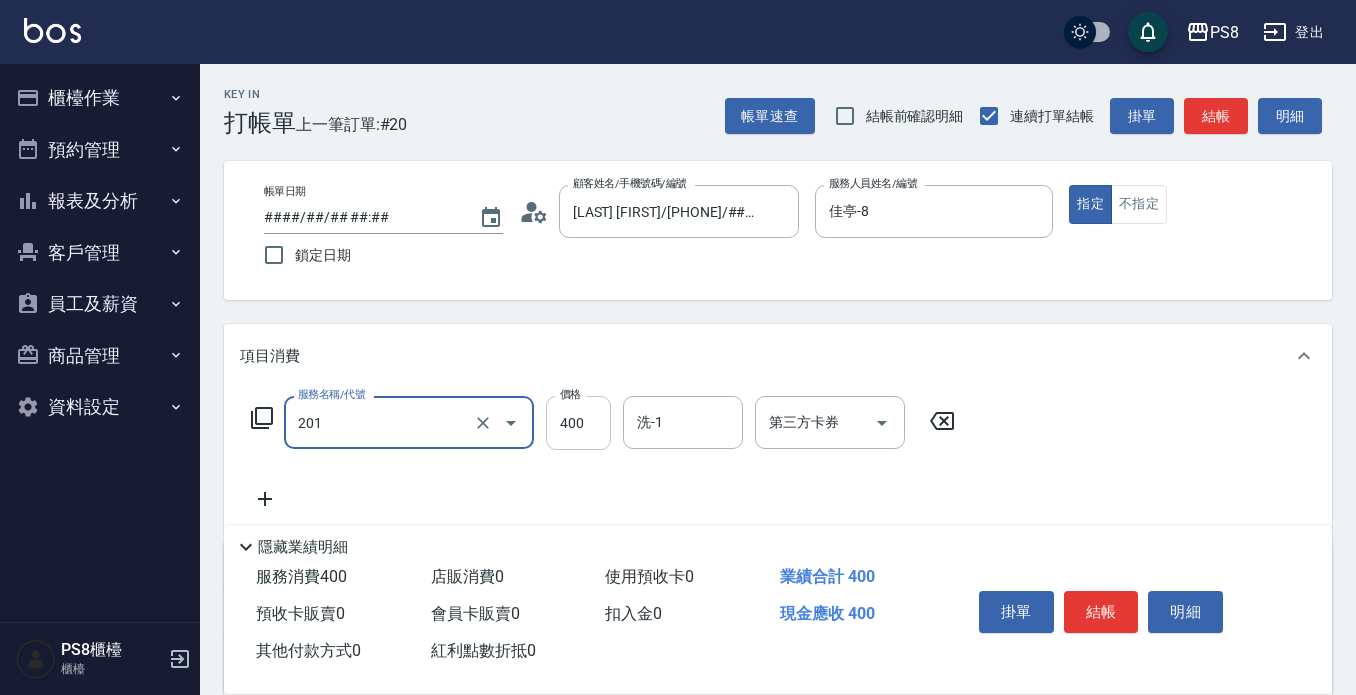 type on "洗剪400(201)" 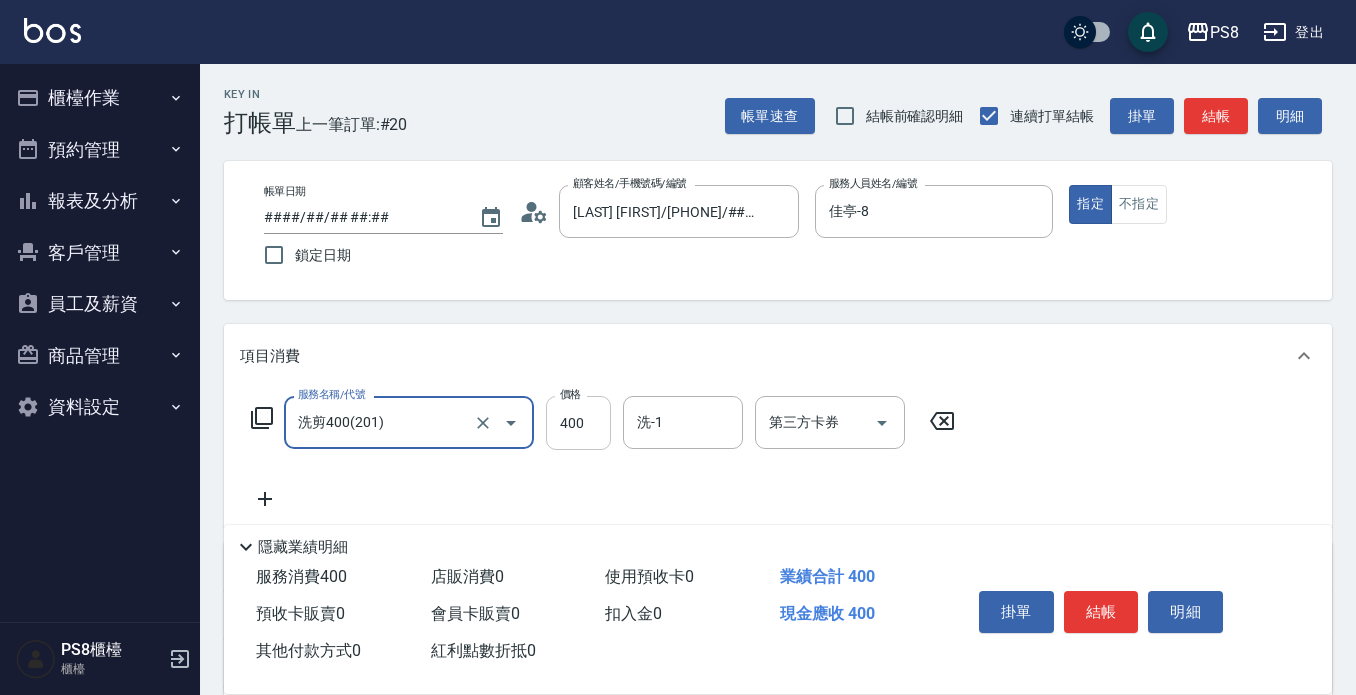click on "400" at bounding box center (578, 423) 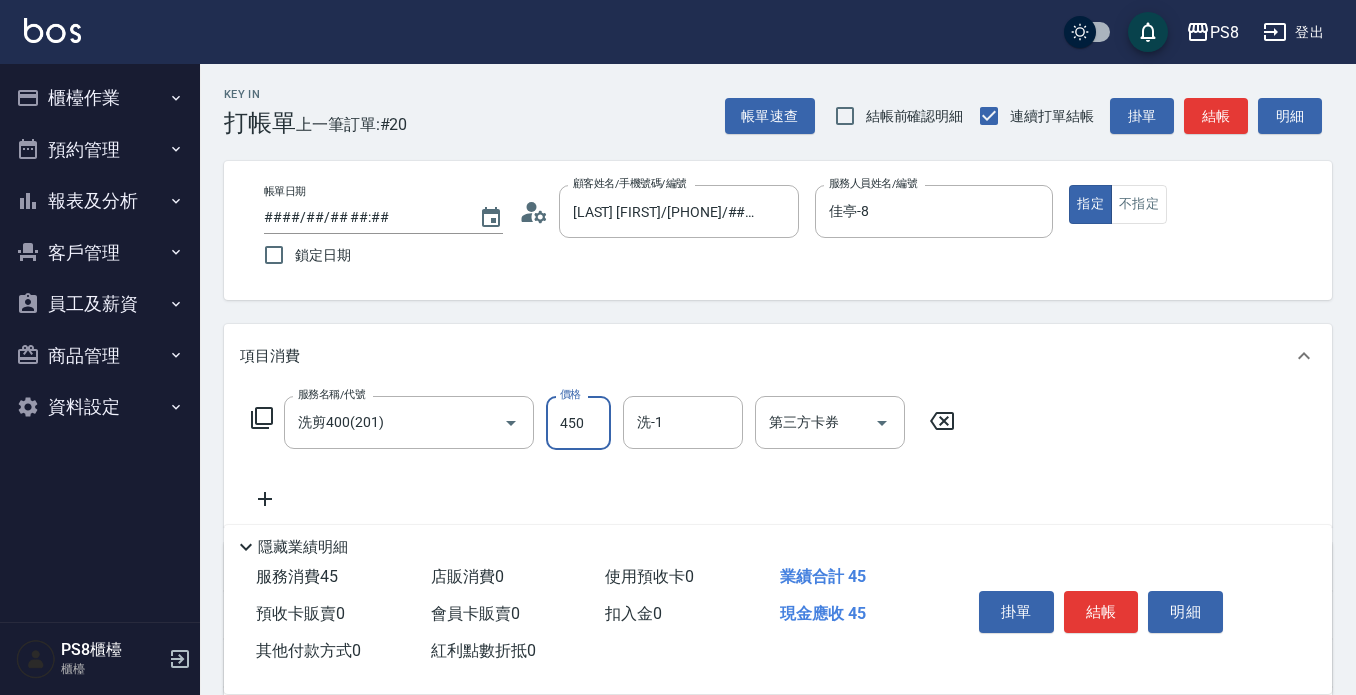 type on "450" 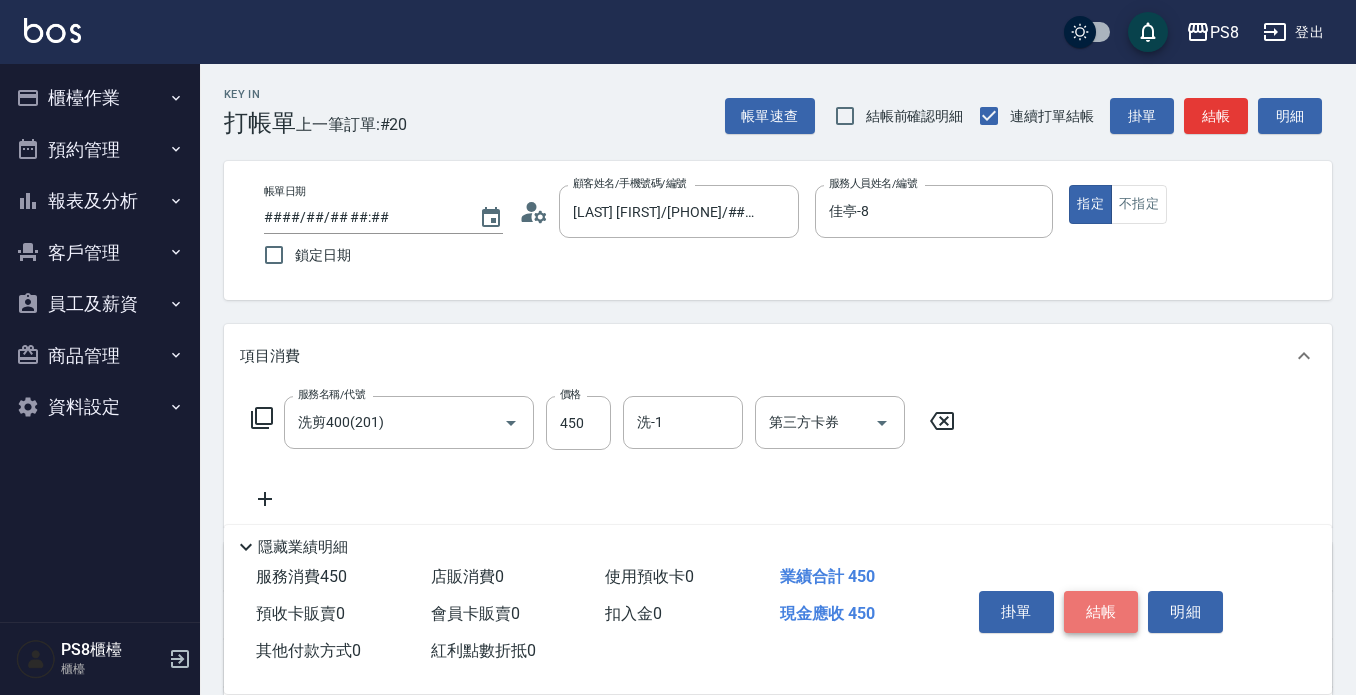 click on "結帳" at bounding box center (1101, 612) 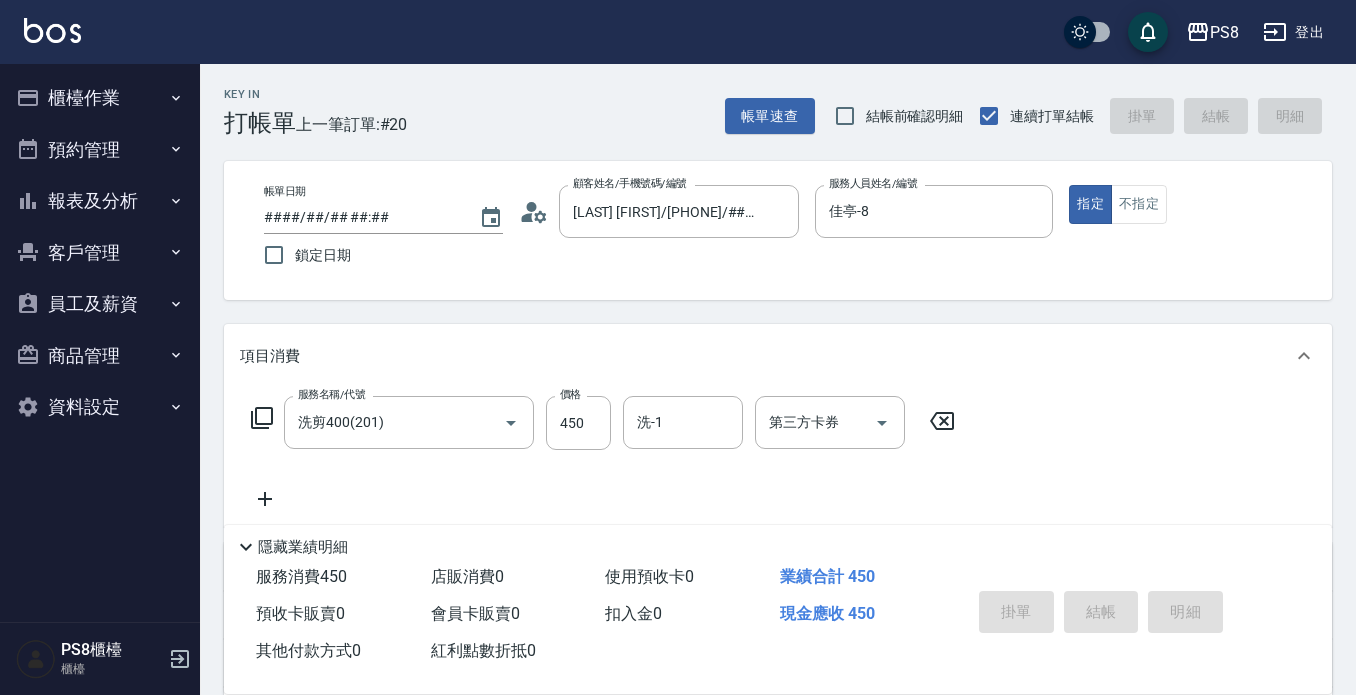 type 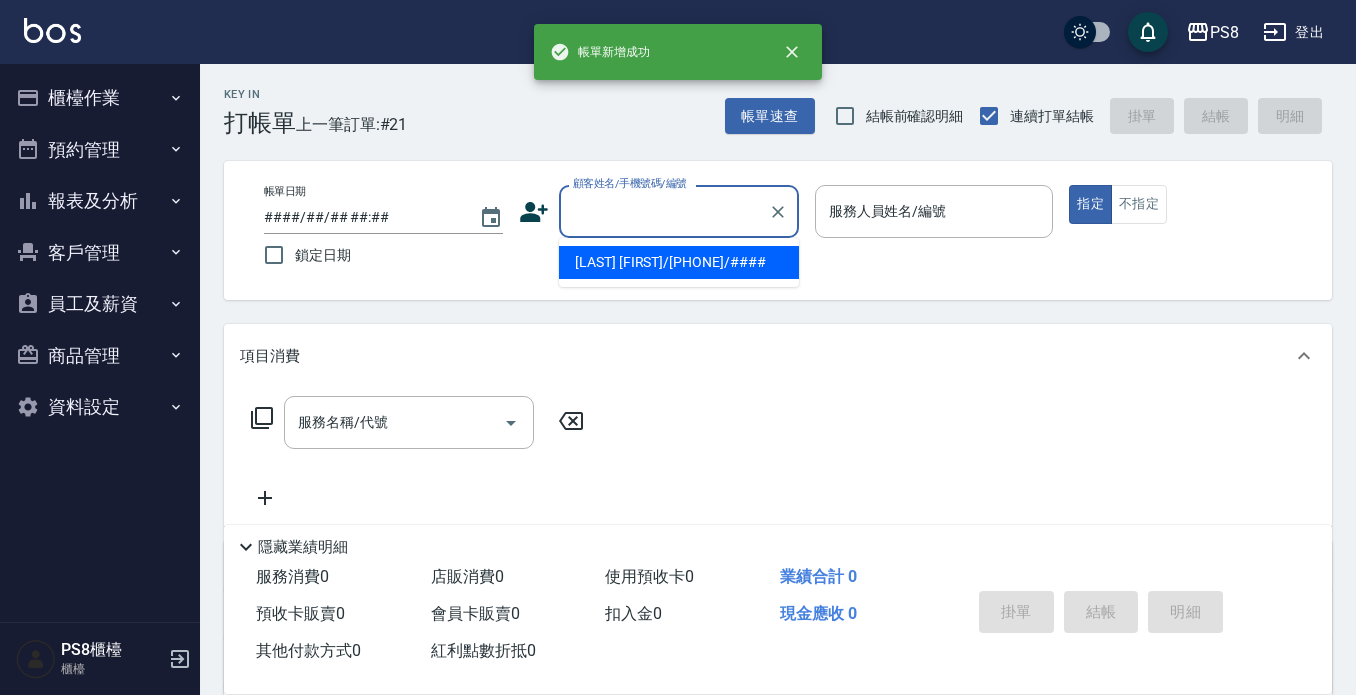 click on "顧客姓名/手機號碼/編號" at bounding box center (664, 211) 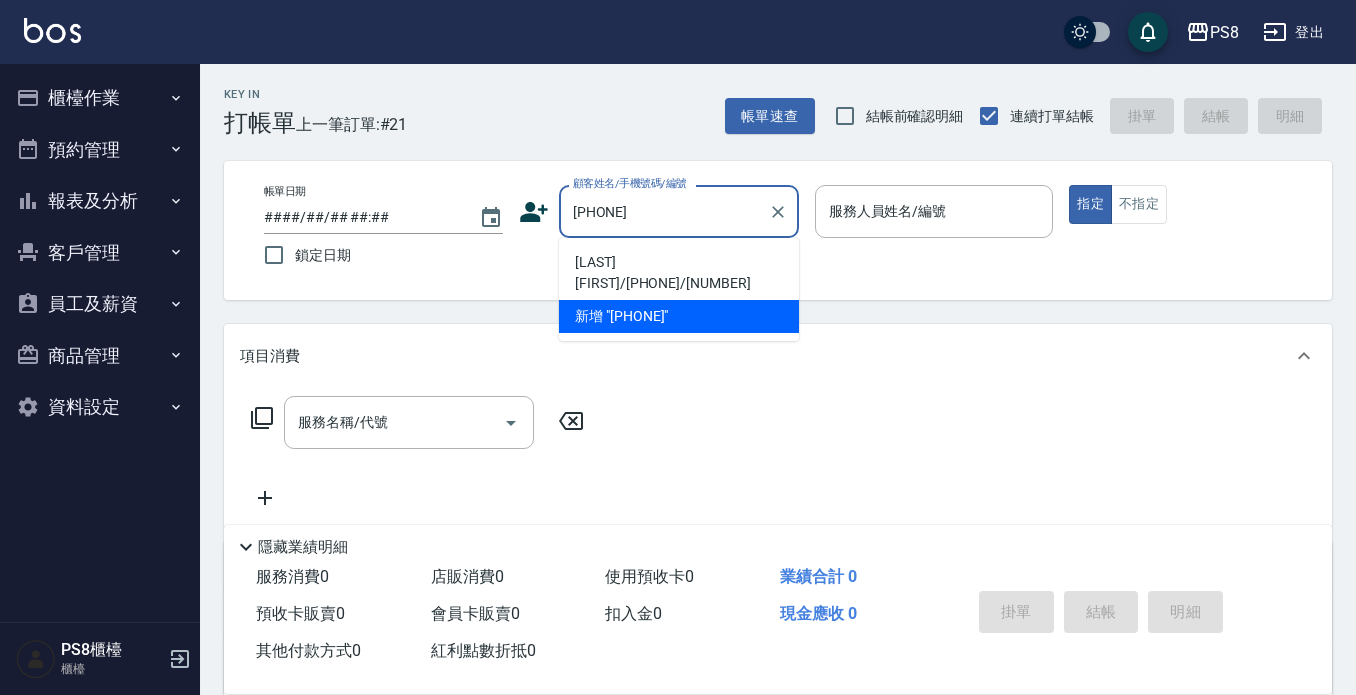 click on "[LAST]/[PHONE]/18621" at bounding box center (679, 273) 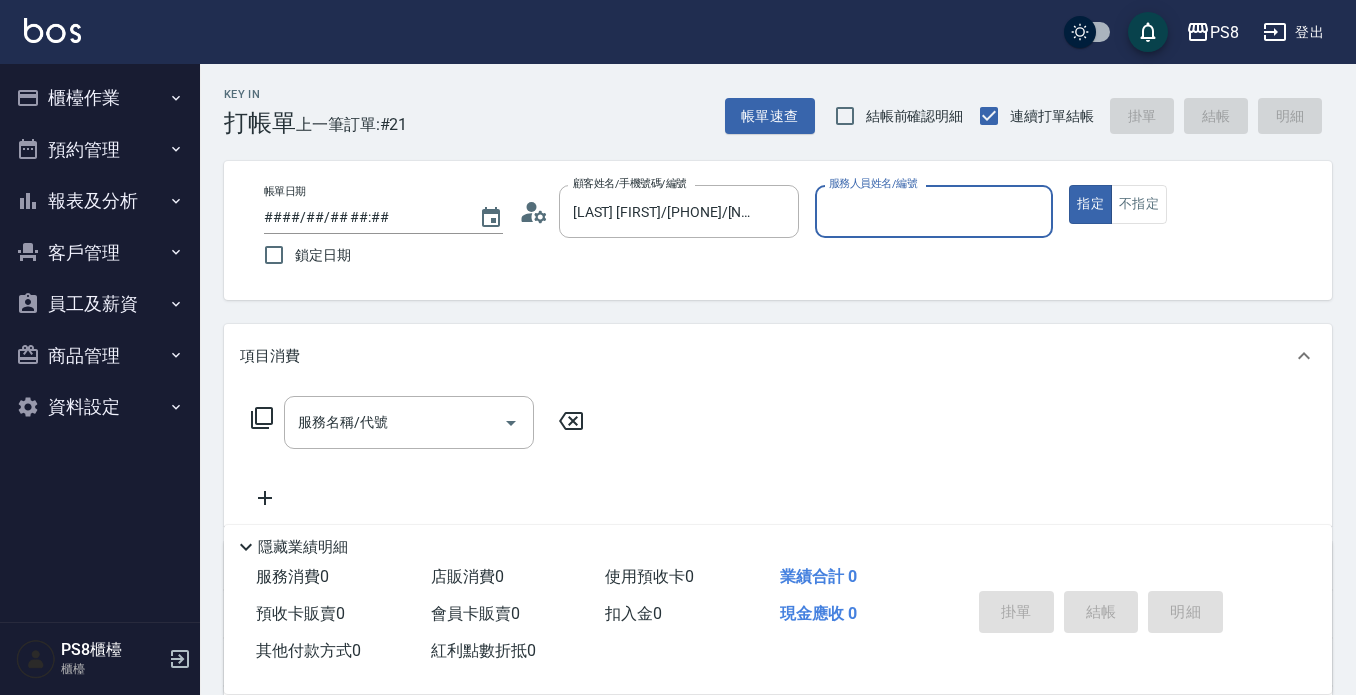 type on "[LAST]-8" 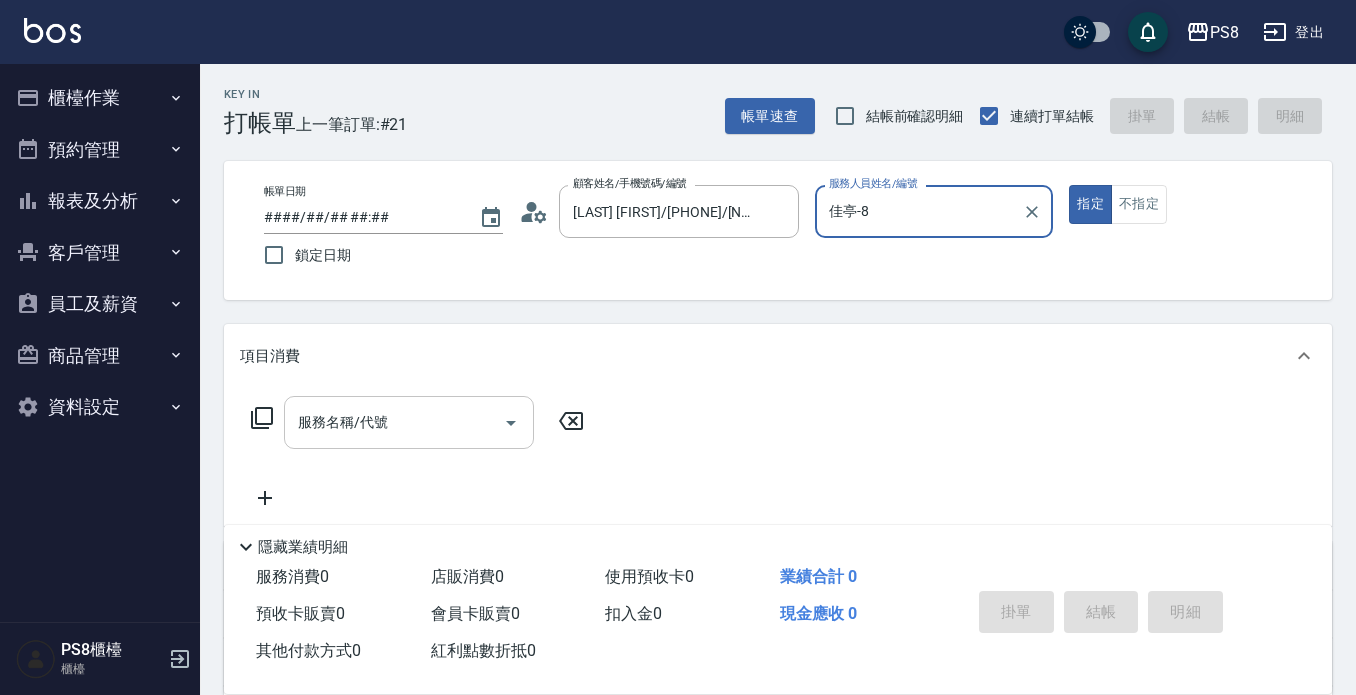 click on "服務名稱/代號" at bounding box center [394, 422] 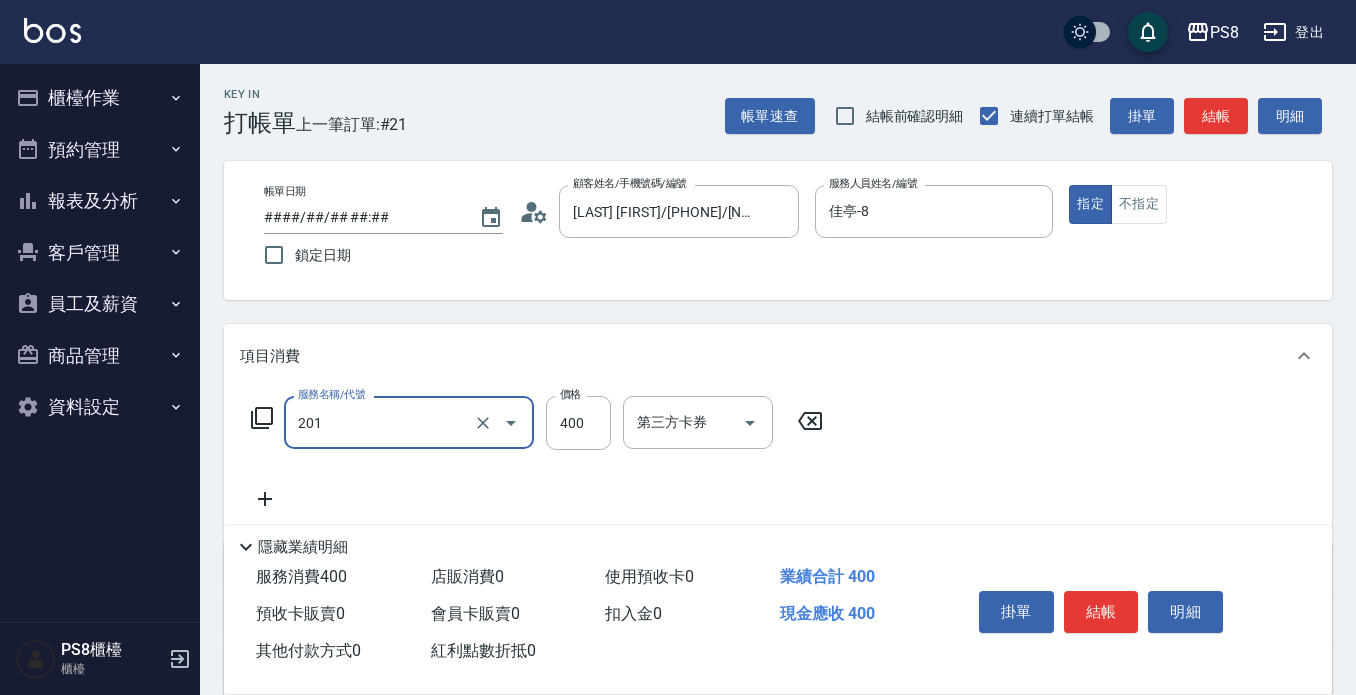 type on "洗剪400(201)" 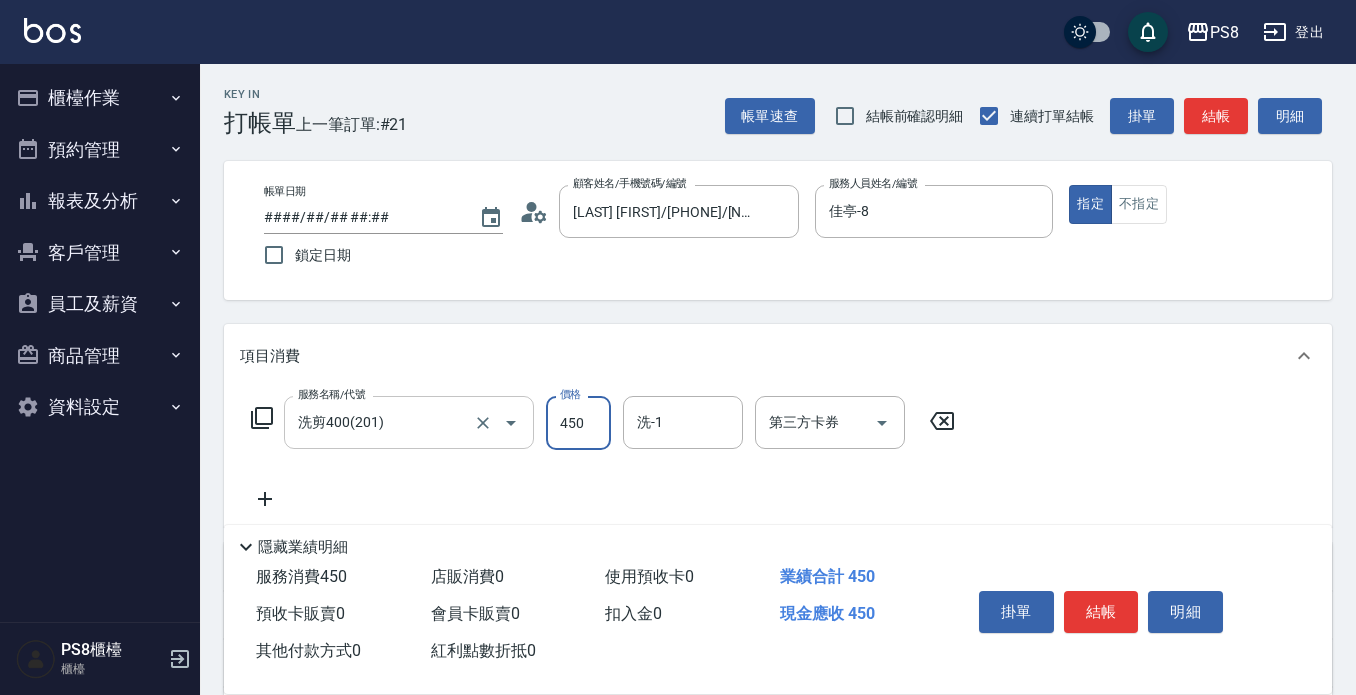 type on "450" 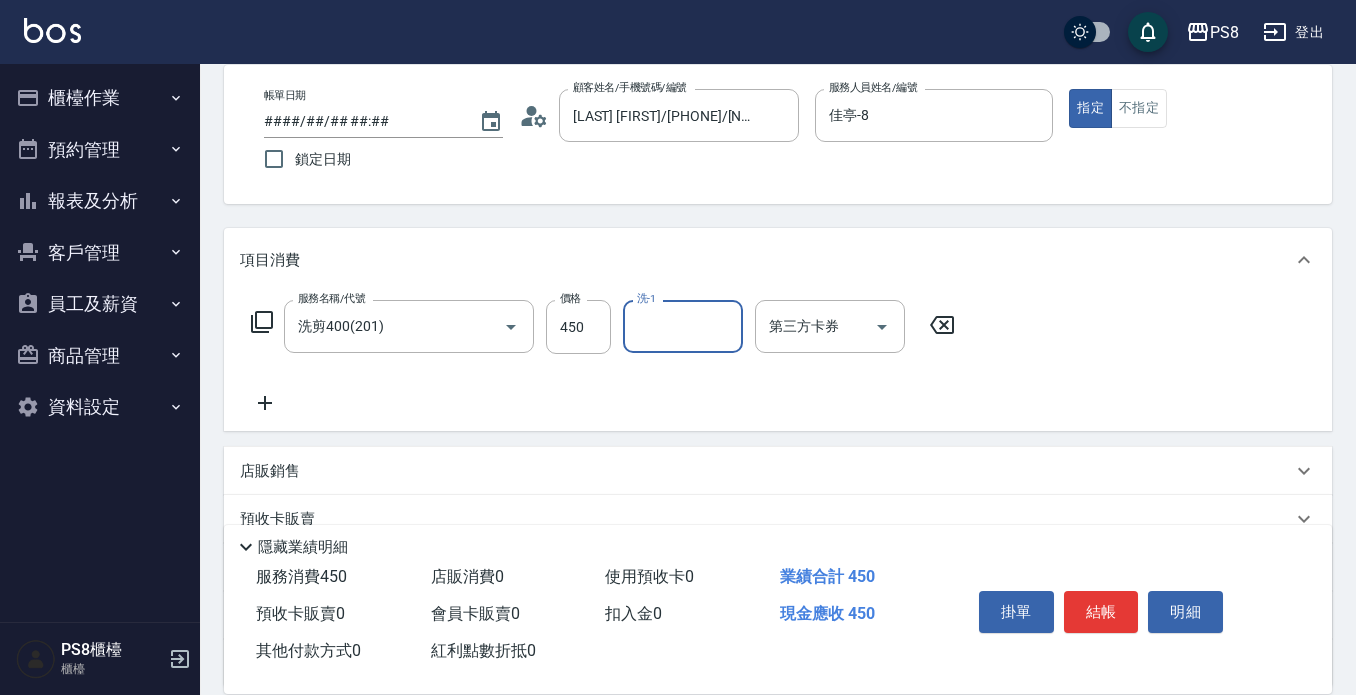 scroll, scrollTop: 200, scrollLeft: 0, axis: vertical 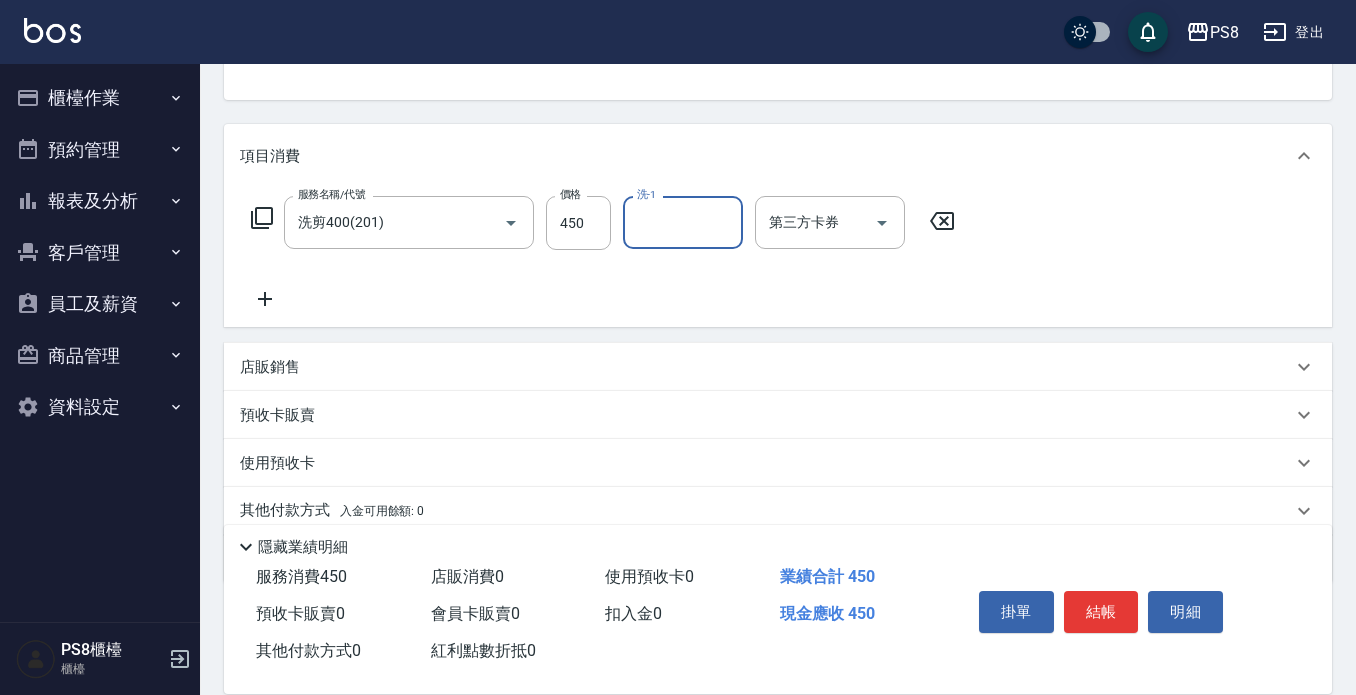 click on "店販銷售" at bounding box center (270, 367) 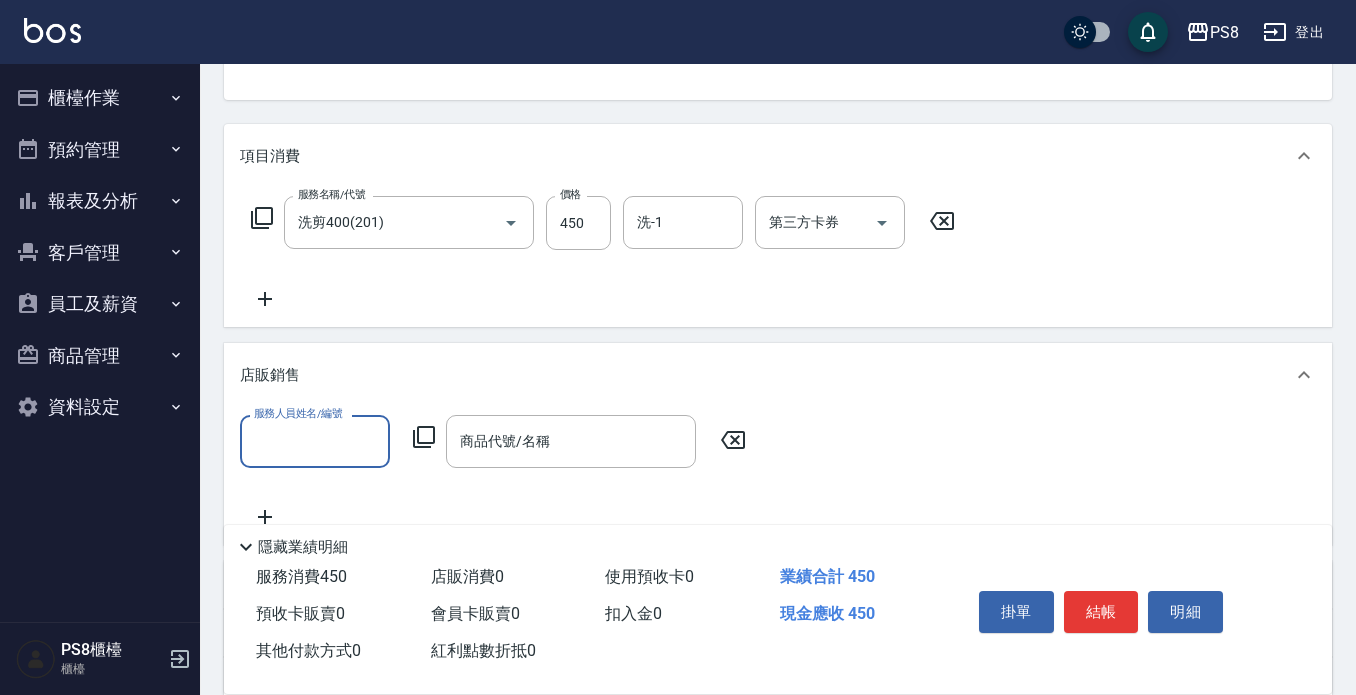 scroll, scrollTop: 0, scrollLeft: 0, axis: both 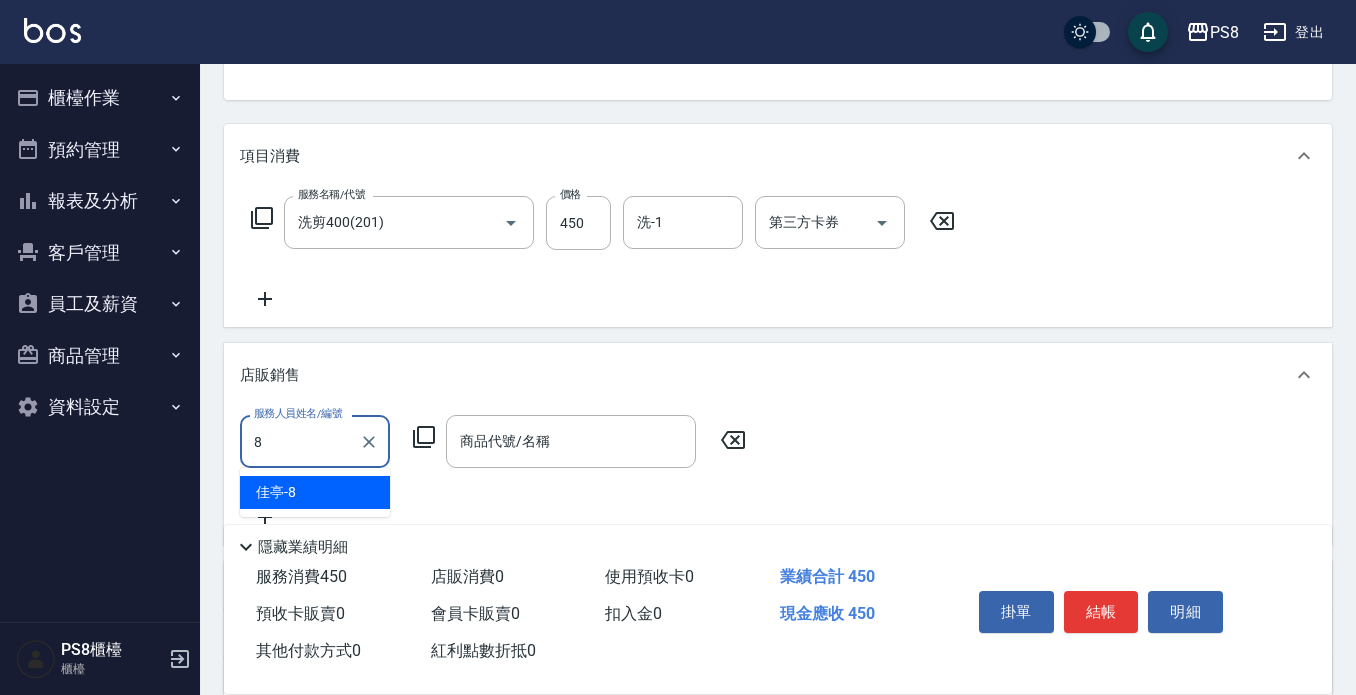 type on "[LAST]-8" 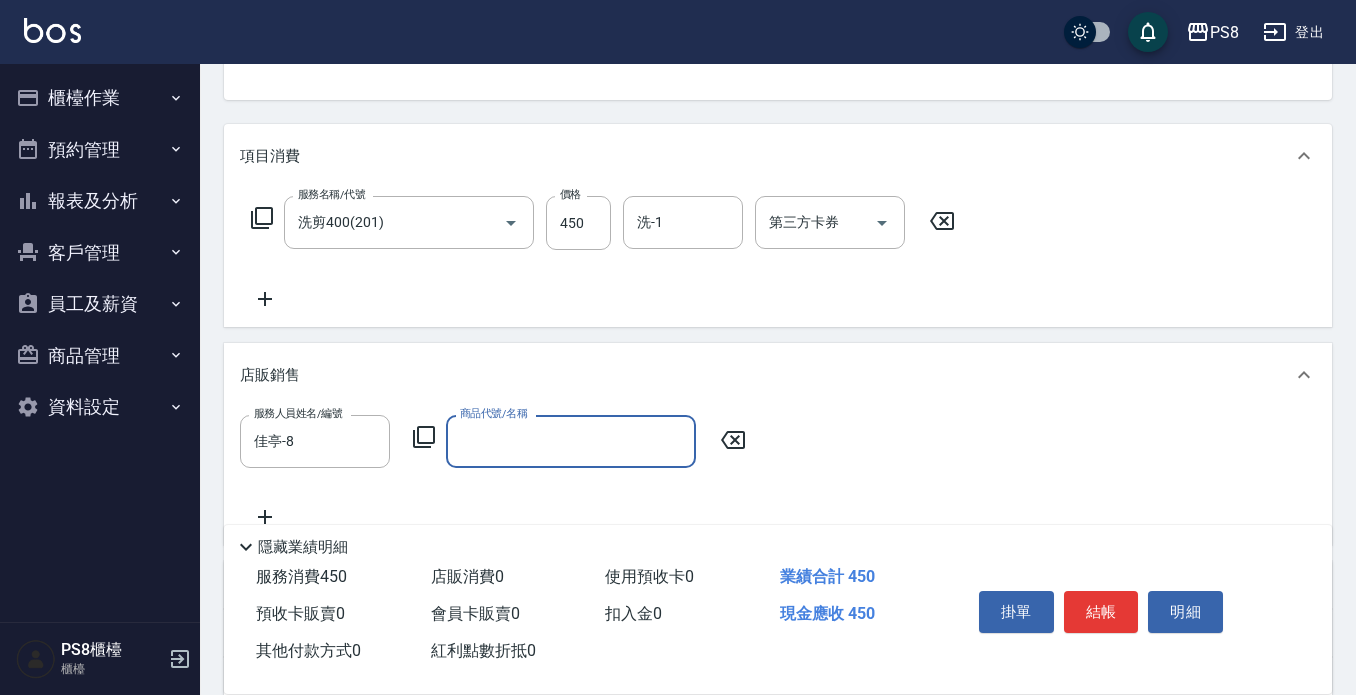 click on "商品代號/名稱" at bounding box center (571, 441) 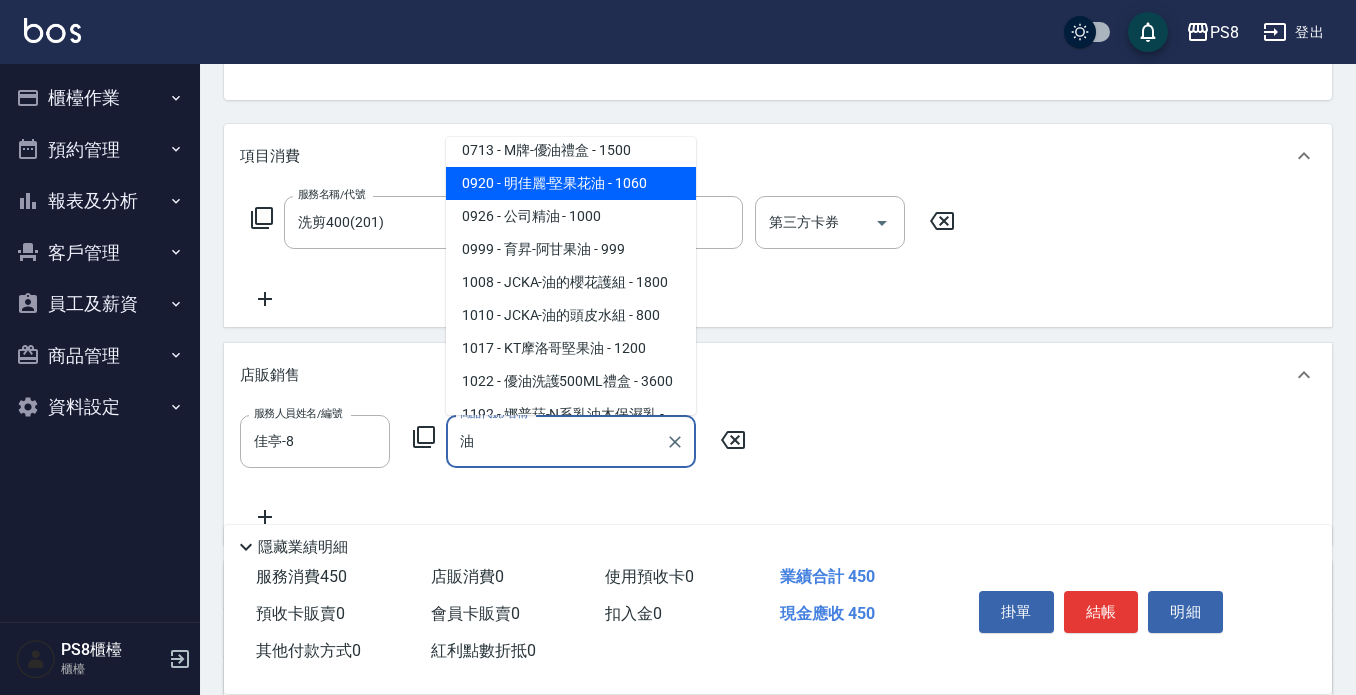scroll, scrollTop: 300, scrollLeft: 0, axis: vertical 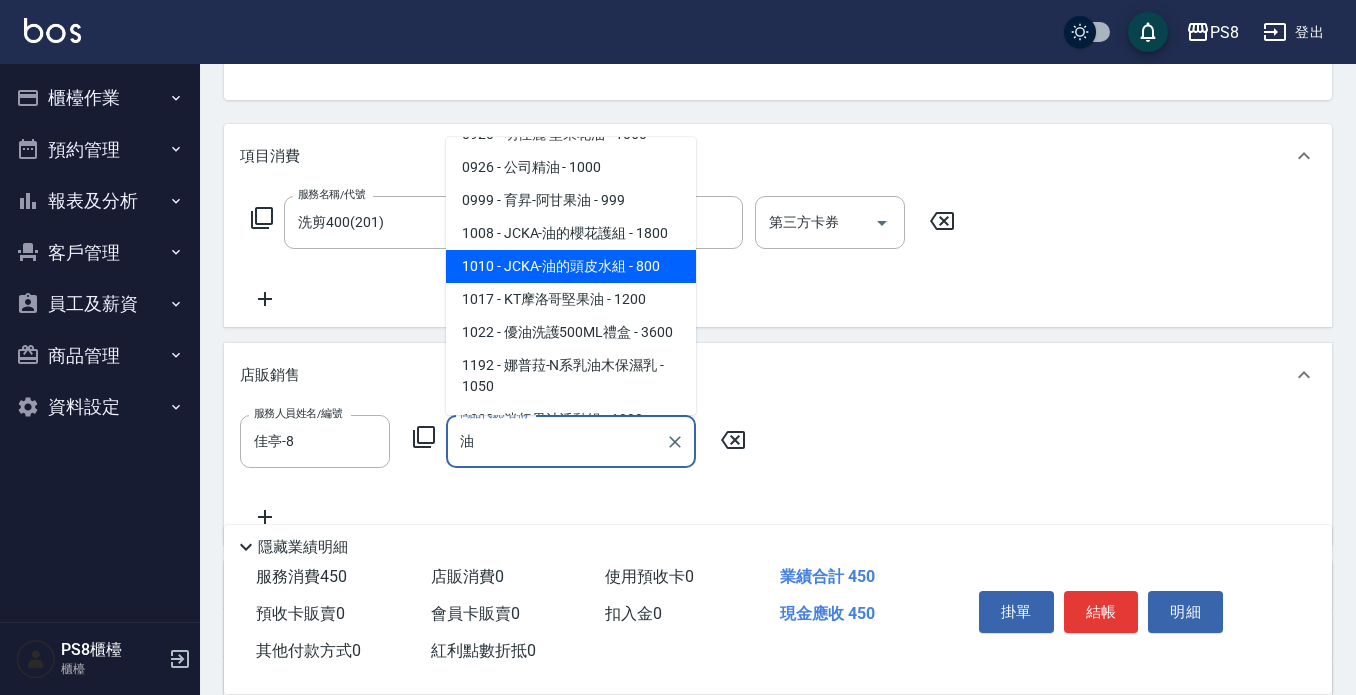 click on "1010 - JCKA-油的頭皮水組 - 800" at bounding box center (571, 266) 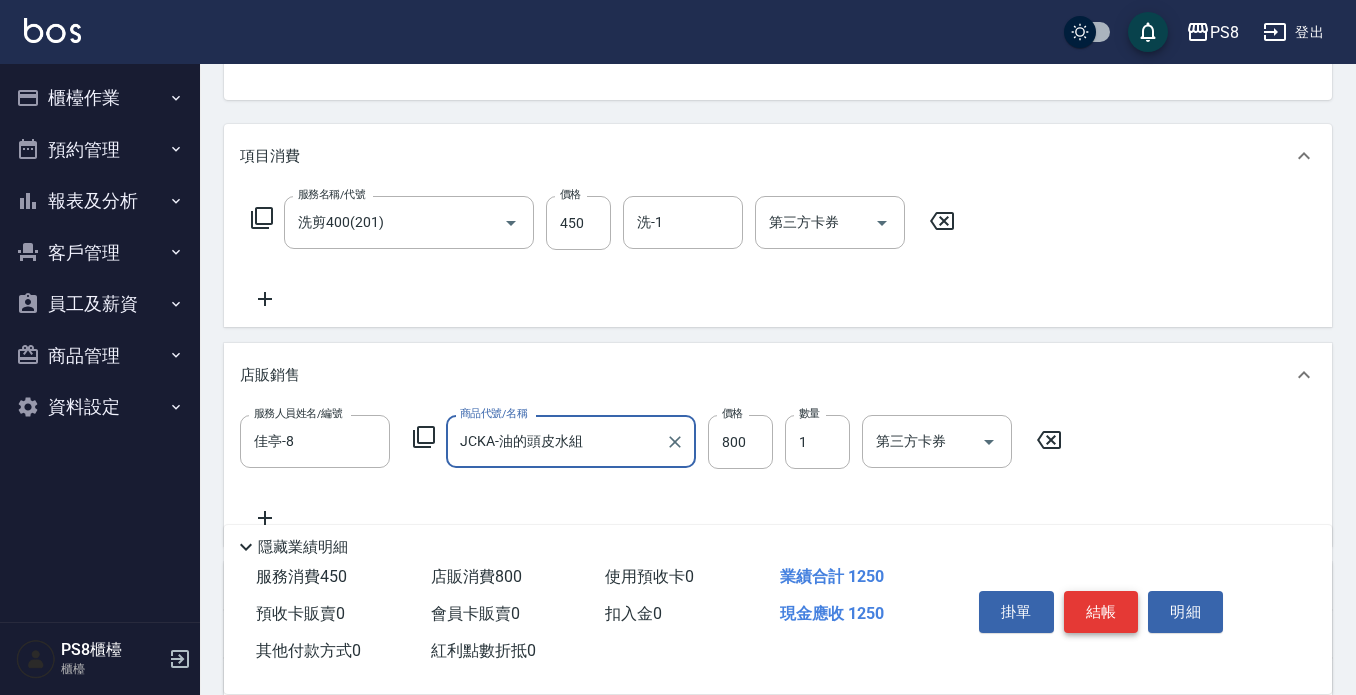 type on "JCKA-油的頭皮水組" 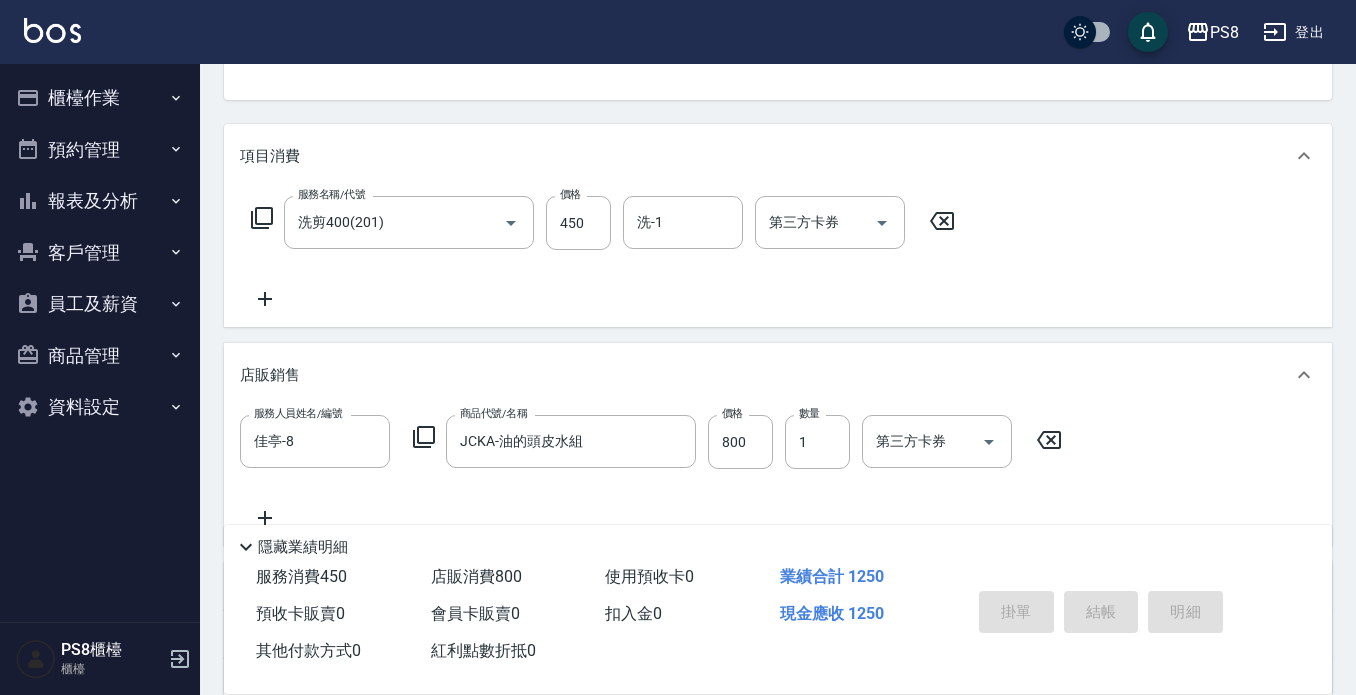 type on "2025/08/07 19:59" 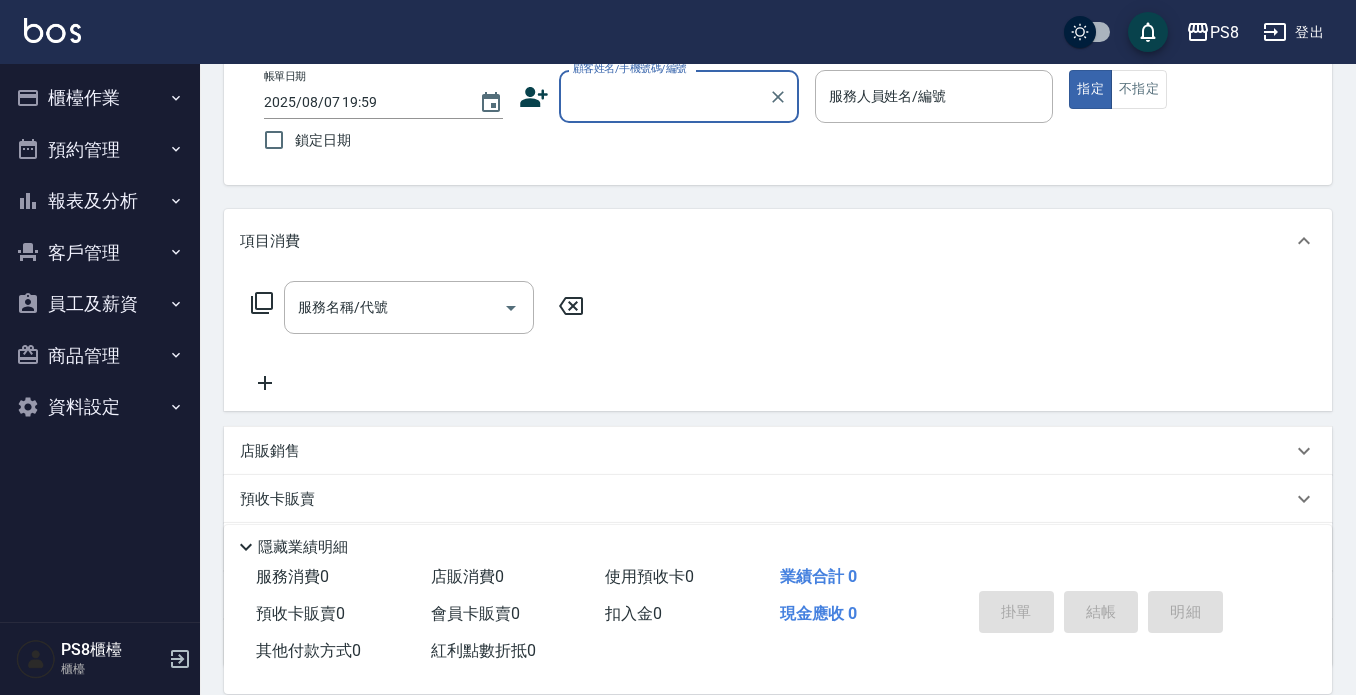 scroll, scrollTop: 0, scrollLeft: 0, axis: both 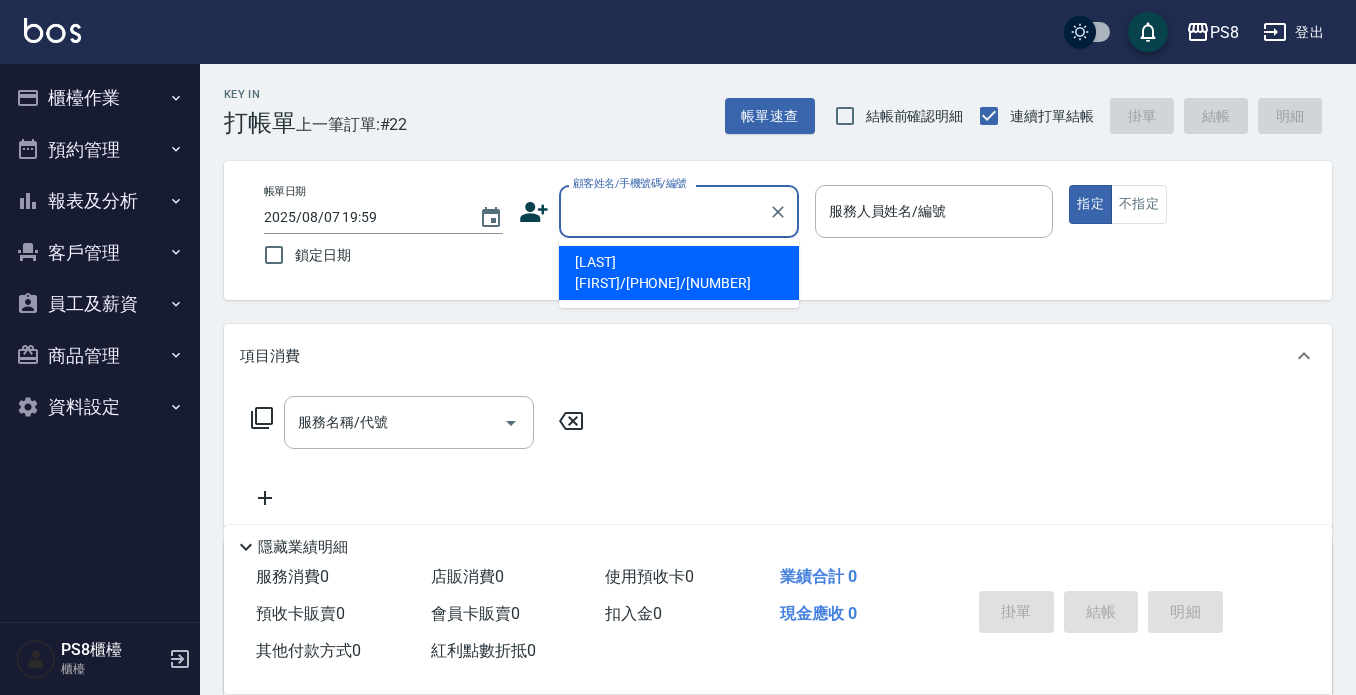 click on "顧客姓名/手機號碼/編號" at bounding box center (664, 211) 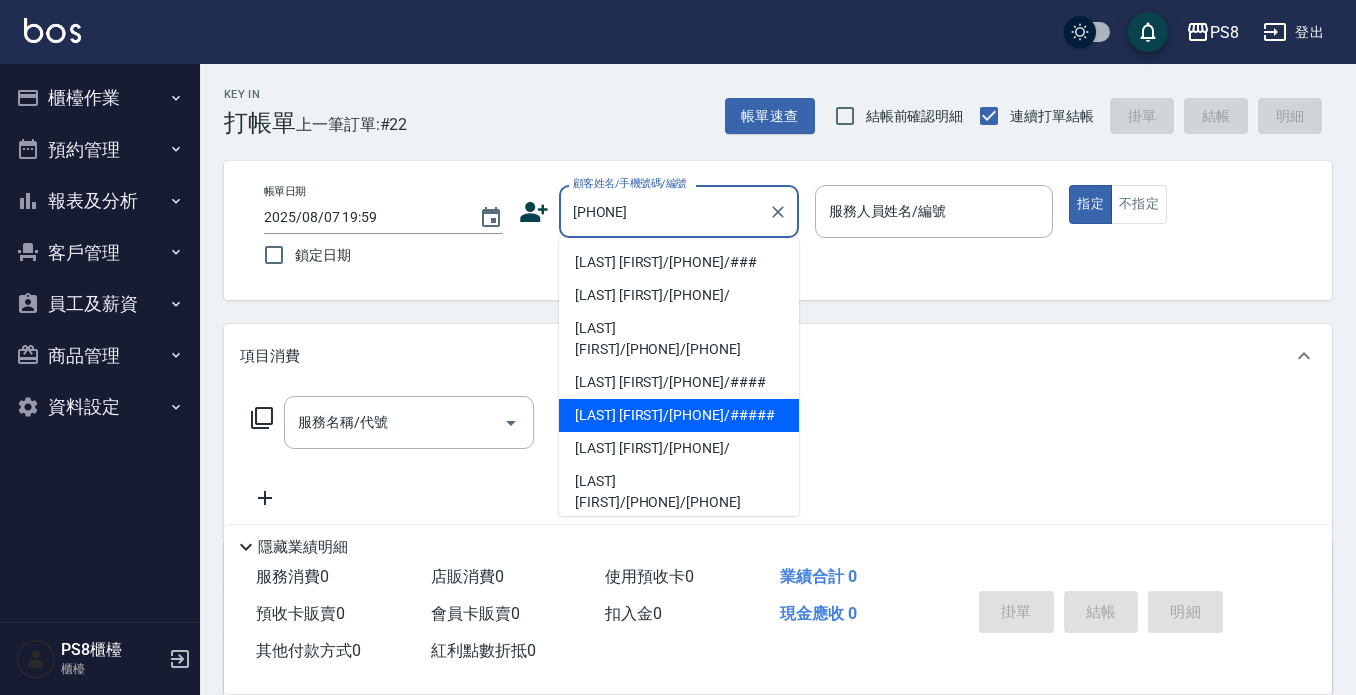 click on "[LAST]/[PHONE]/18536" at bounding box center [679, 415] 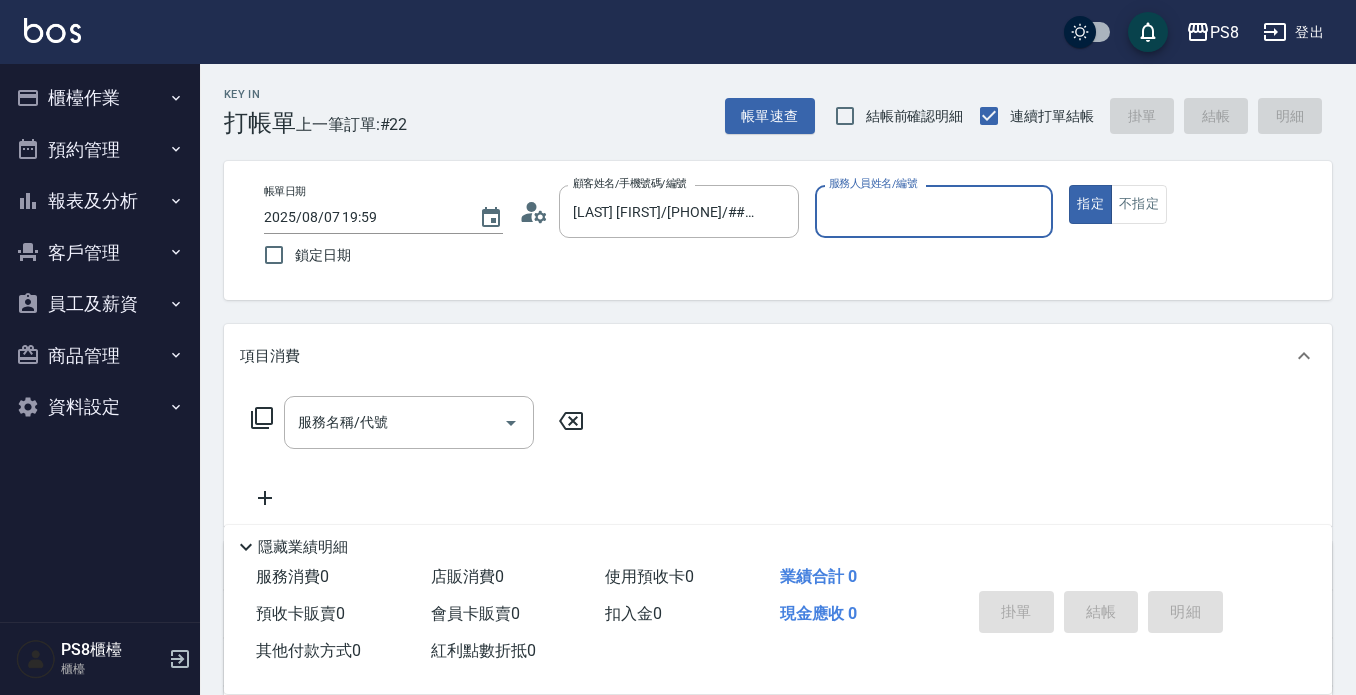 type on "[LAST]-8" 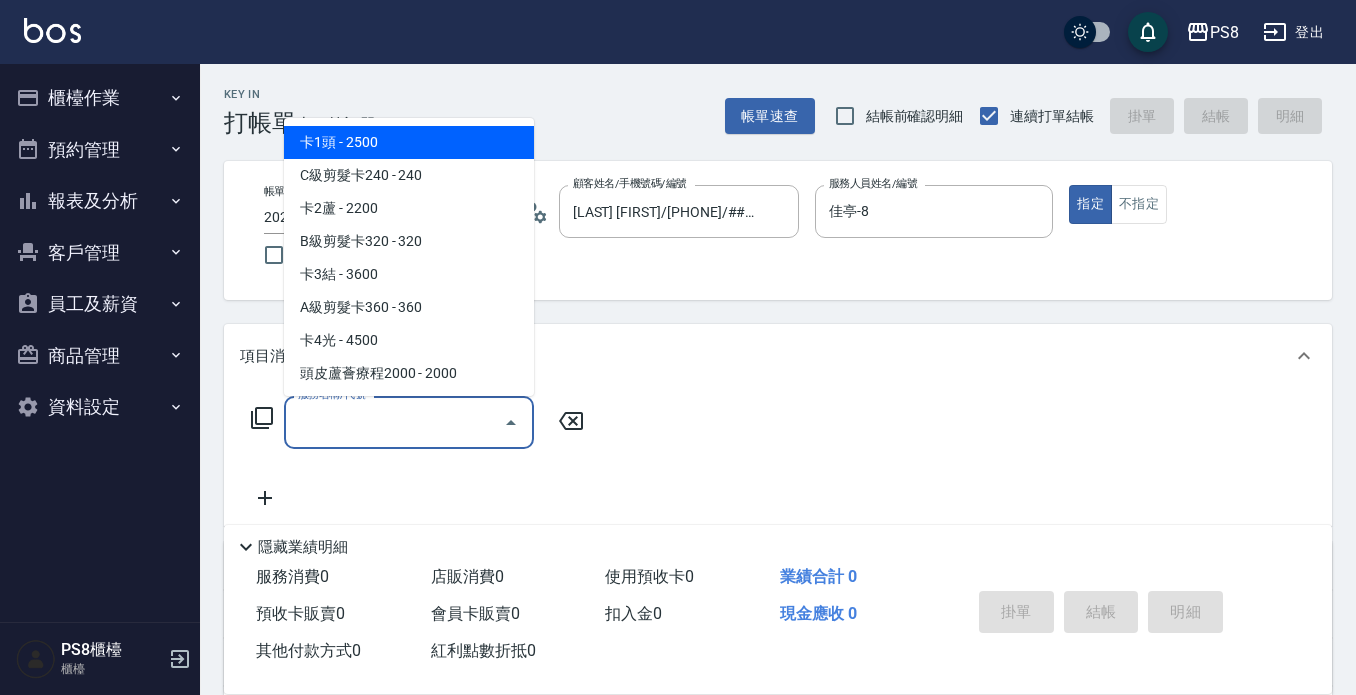 click on "服務名稱/代號" at bounding box center [394, 422] 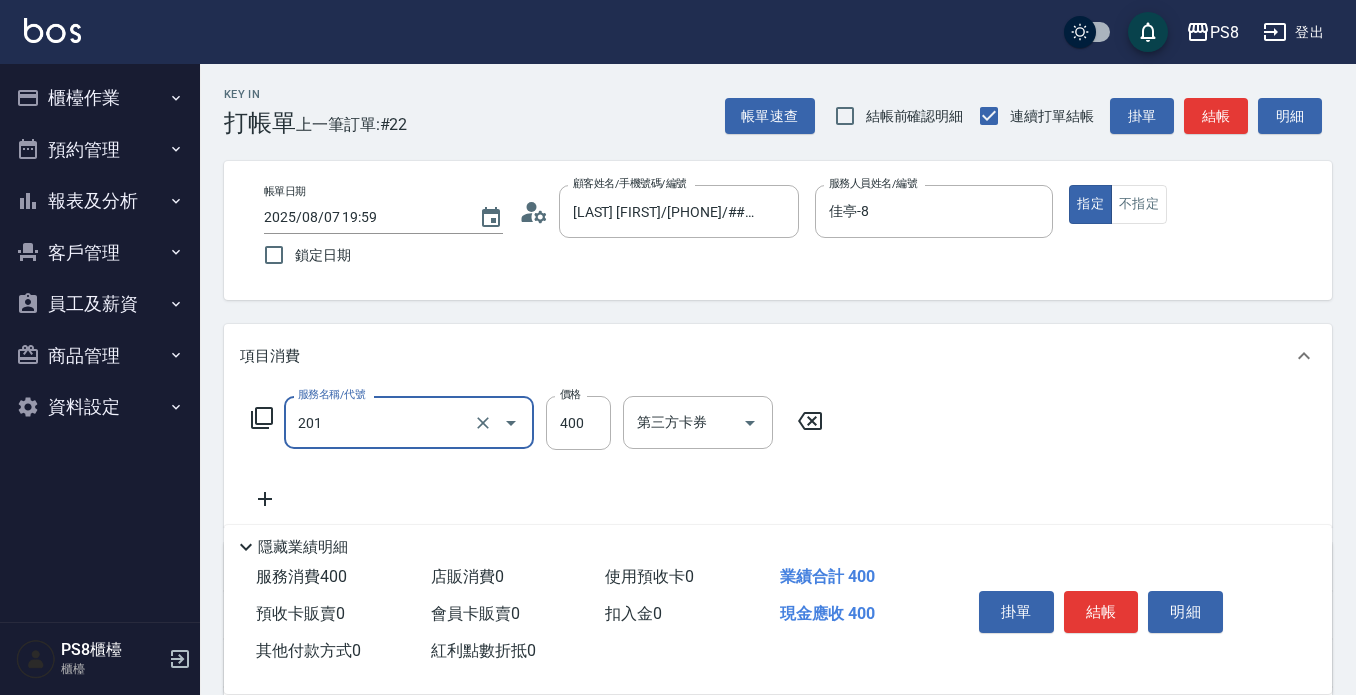 type on "洗剪400(201)" 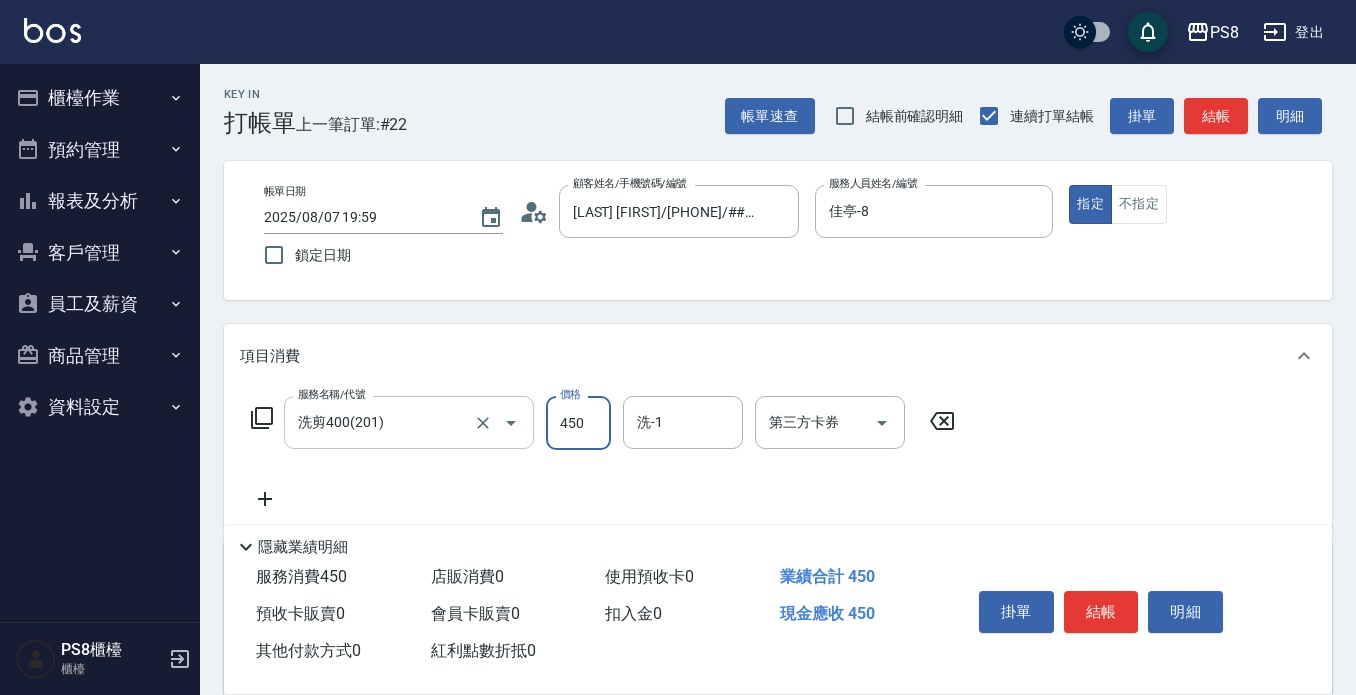 type on "450" 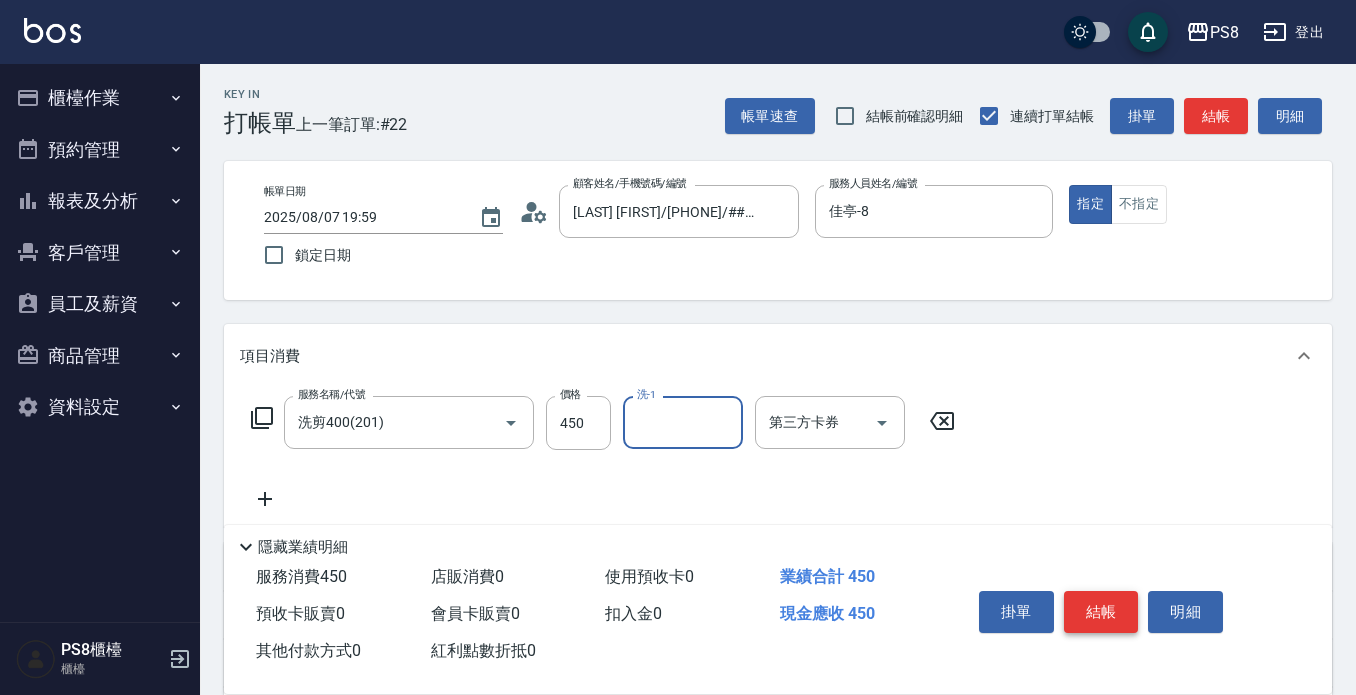 click on "結帳" at bounding box center (1101, 612) 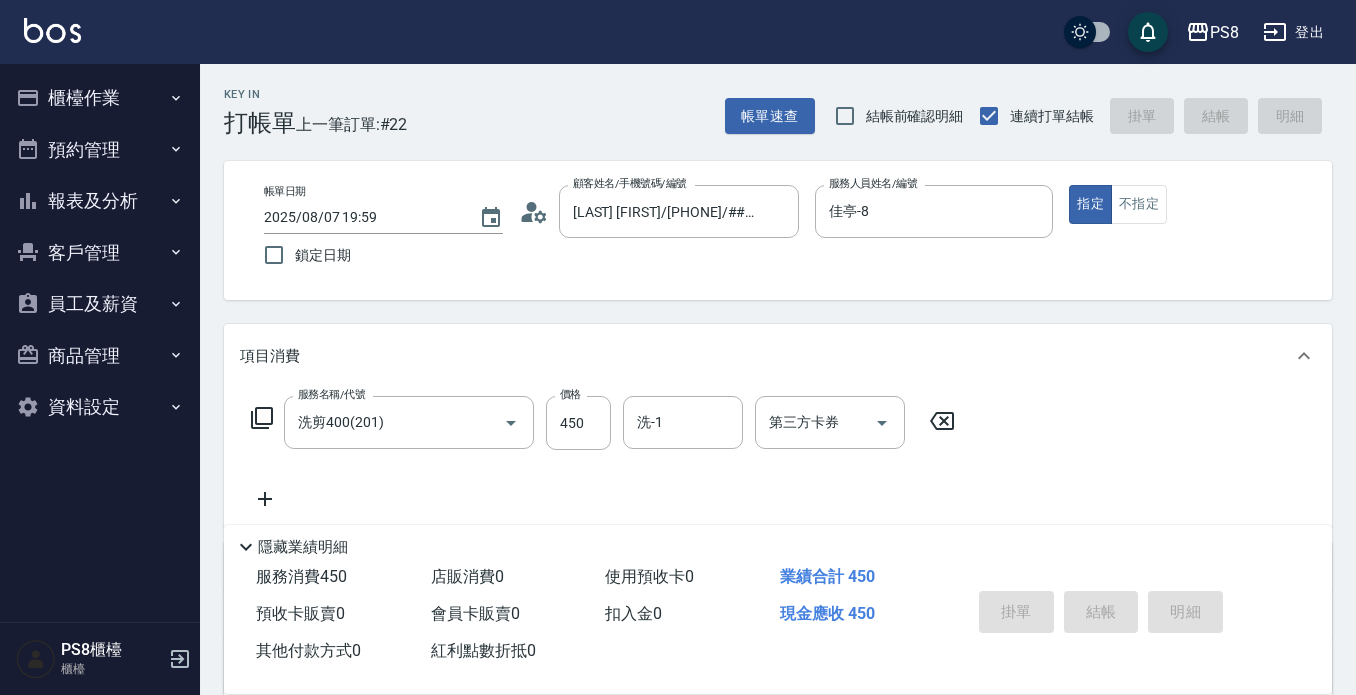 type 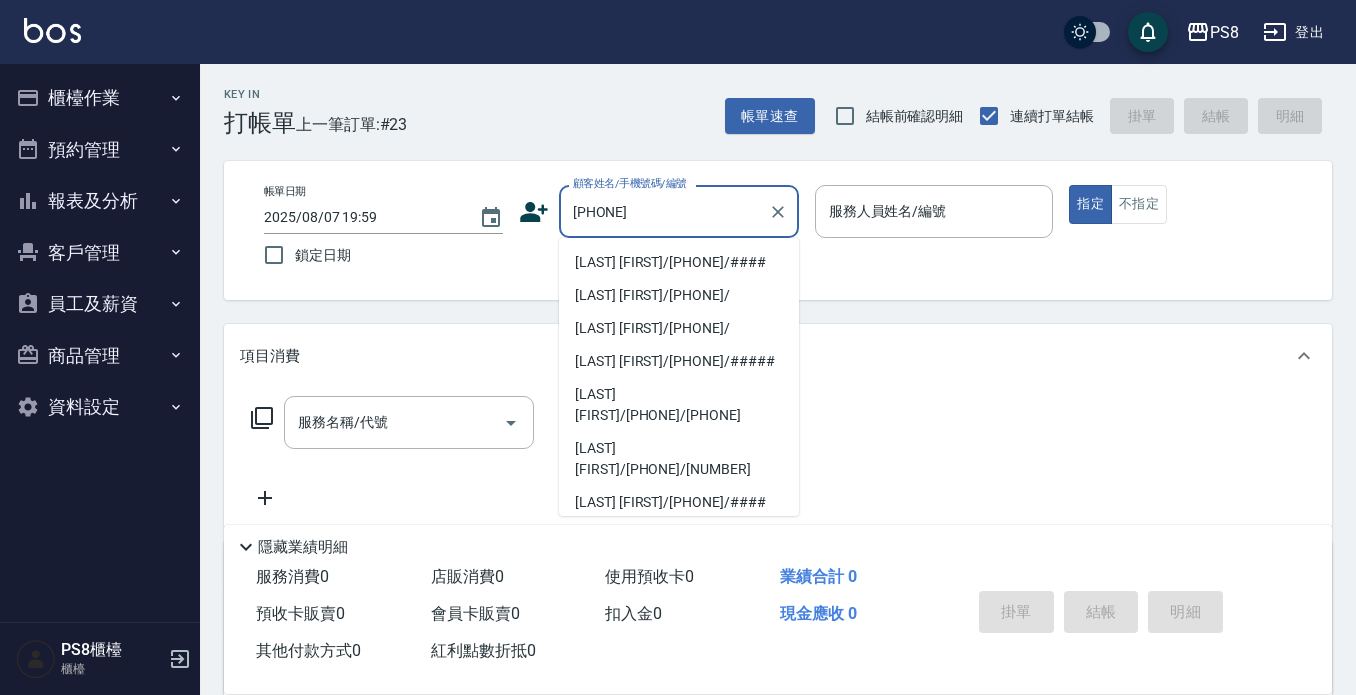 click on "[NAME]/[PHONE]/[NUMBER]" at bounding box center (679, 262) 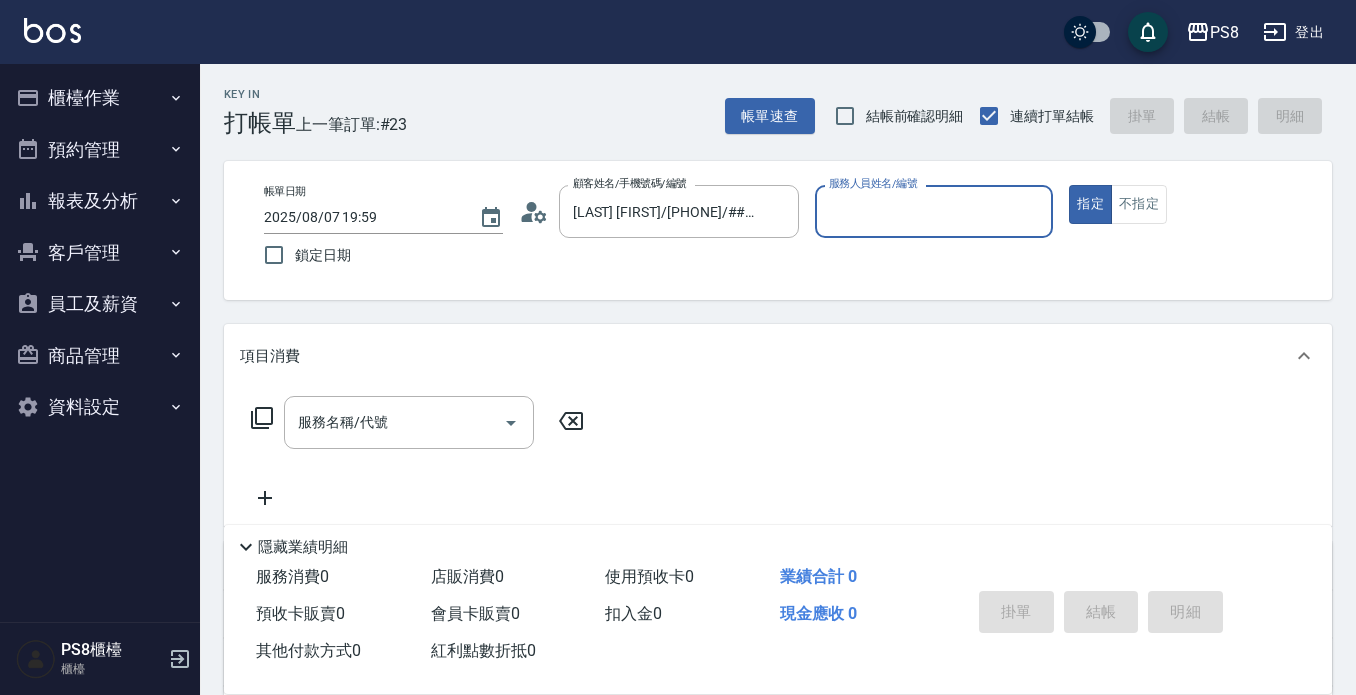 type on "[LAST]-8" 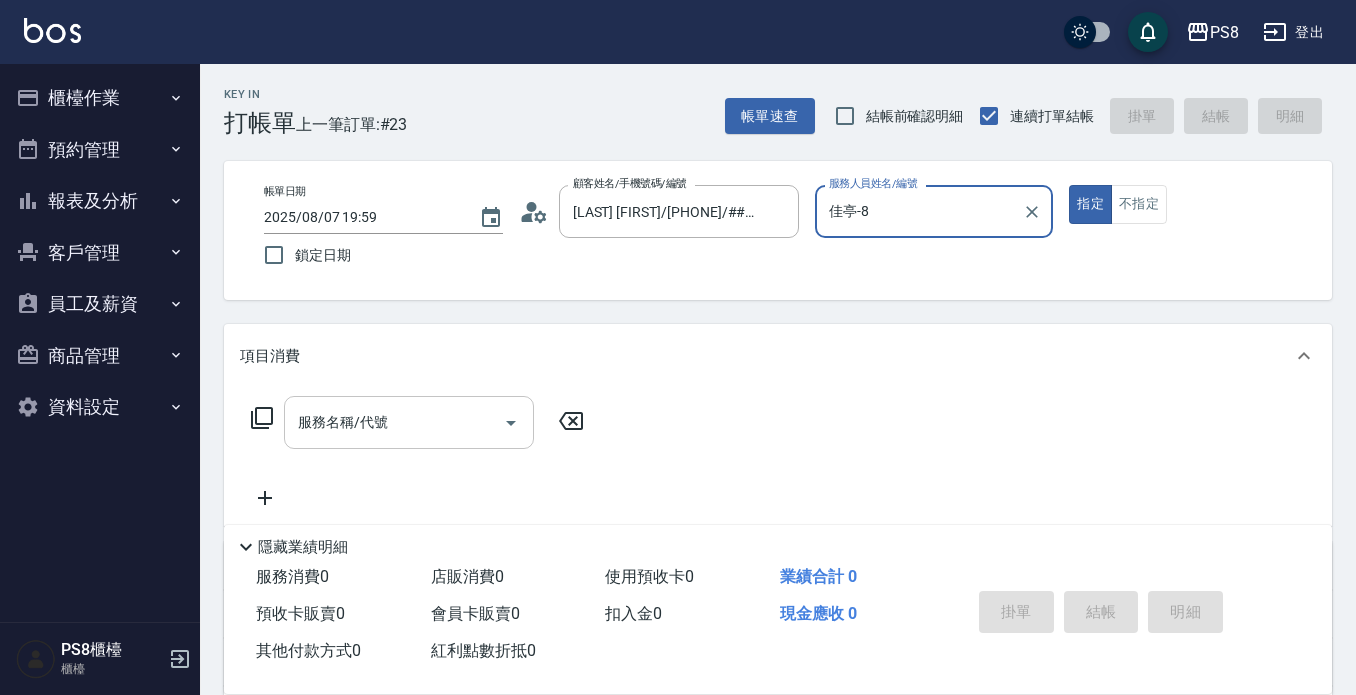 click on "服務名稱/代號" at bounding box center [394, 422] 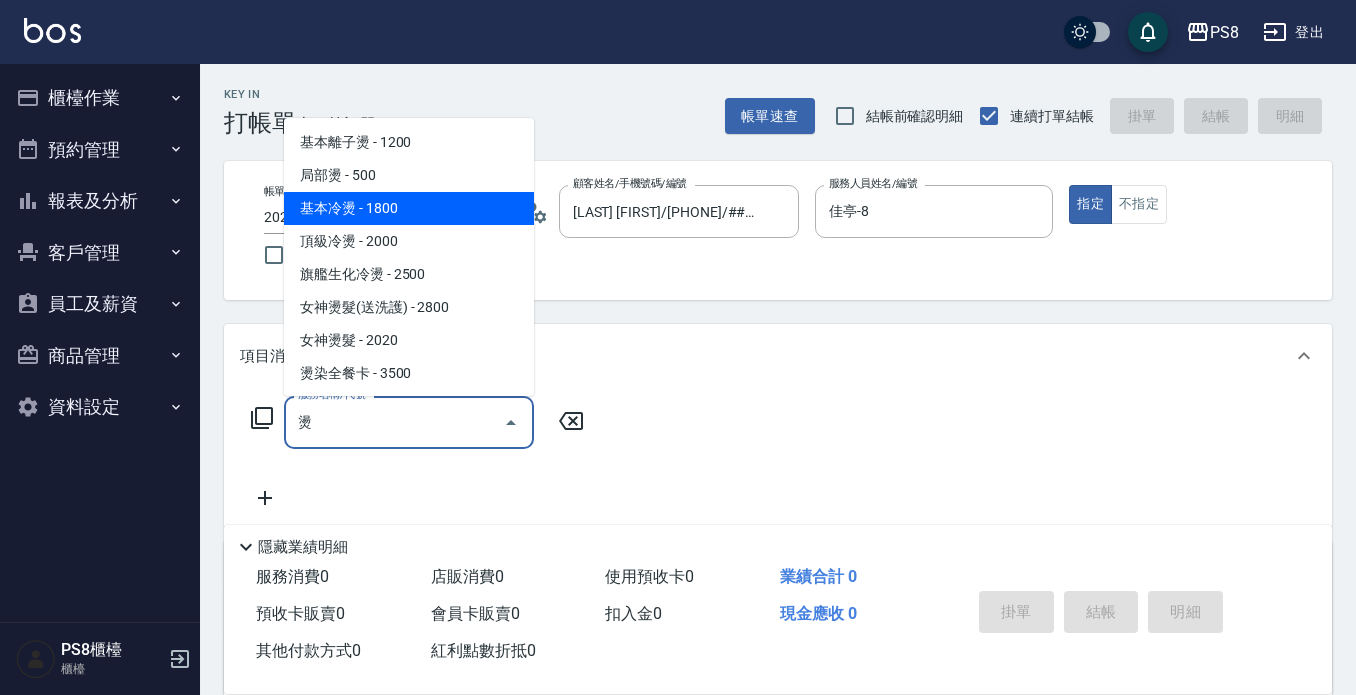 click on "基本冷燙 - 1800" at bounding box center (409, 208) 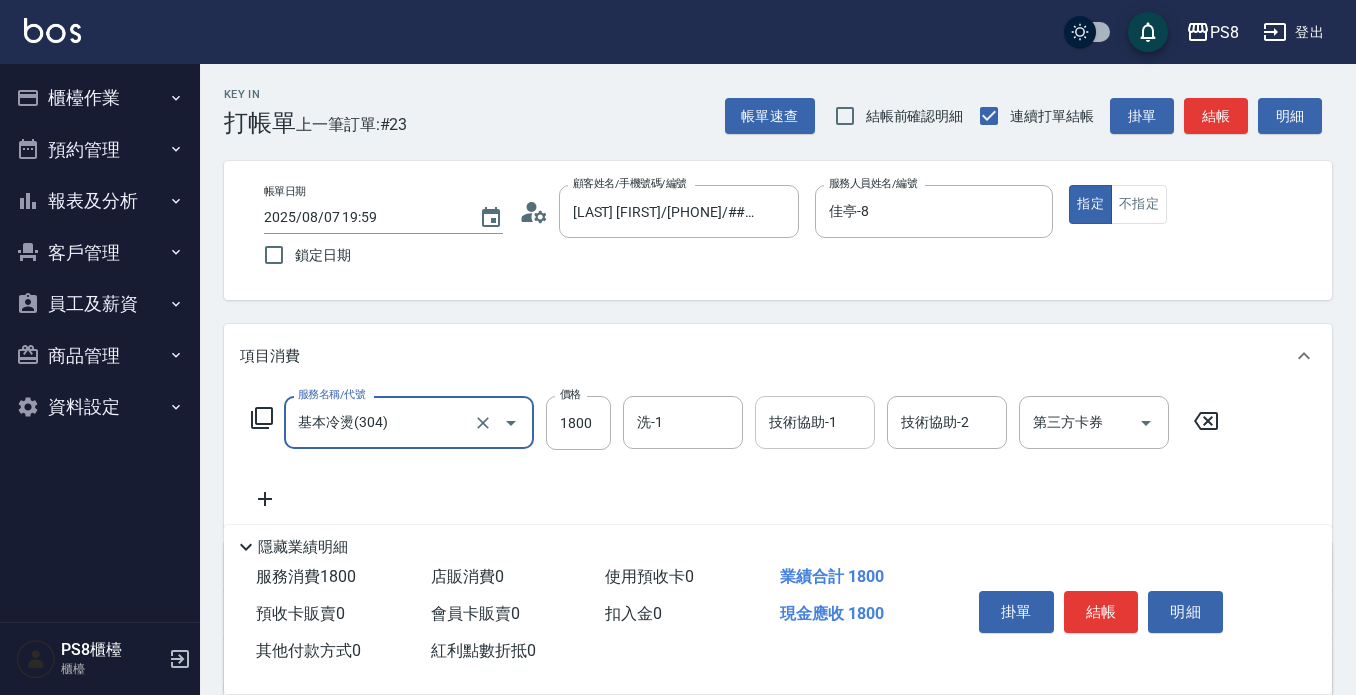 click on "技術協助-1" at bounding box center [815, 422] 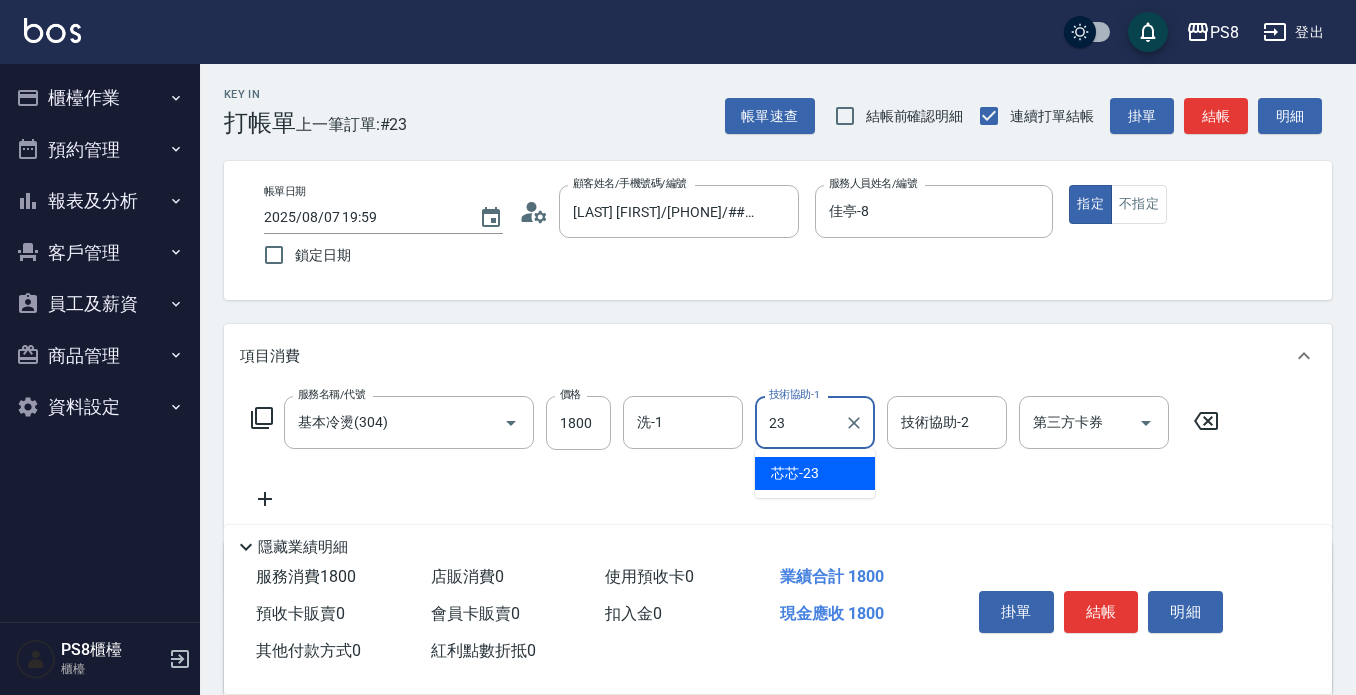 type on "芯芯-23" 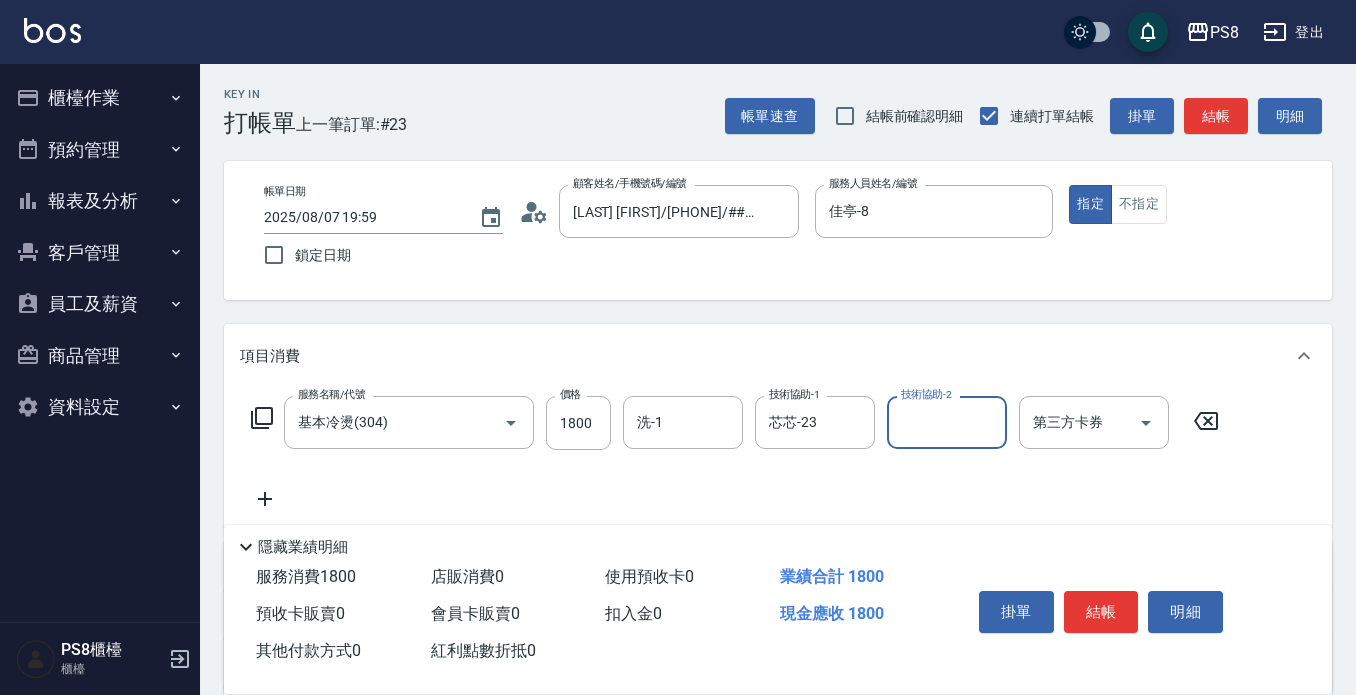 click on "結帳" at bounding box center [1101, 612] 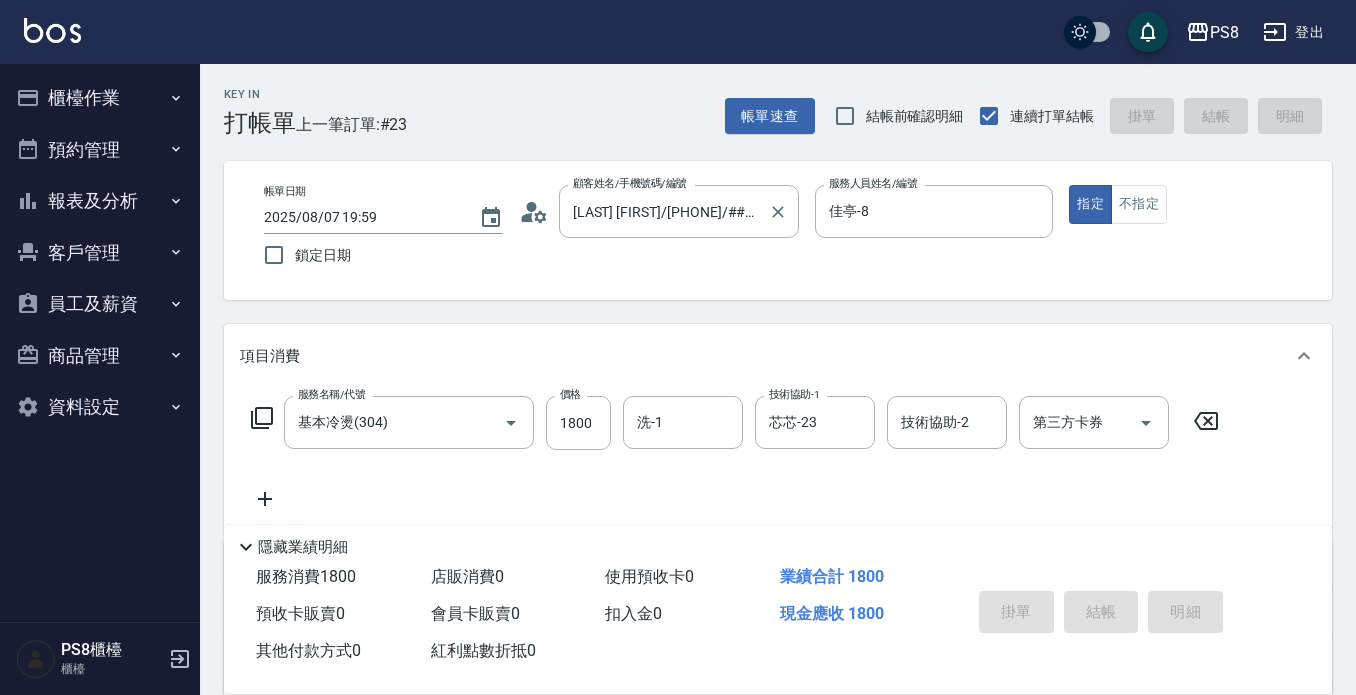 type on "2025/08/07 20:00" 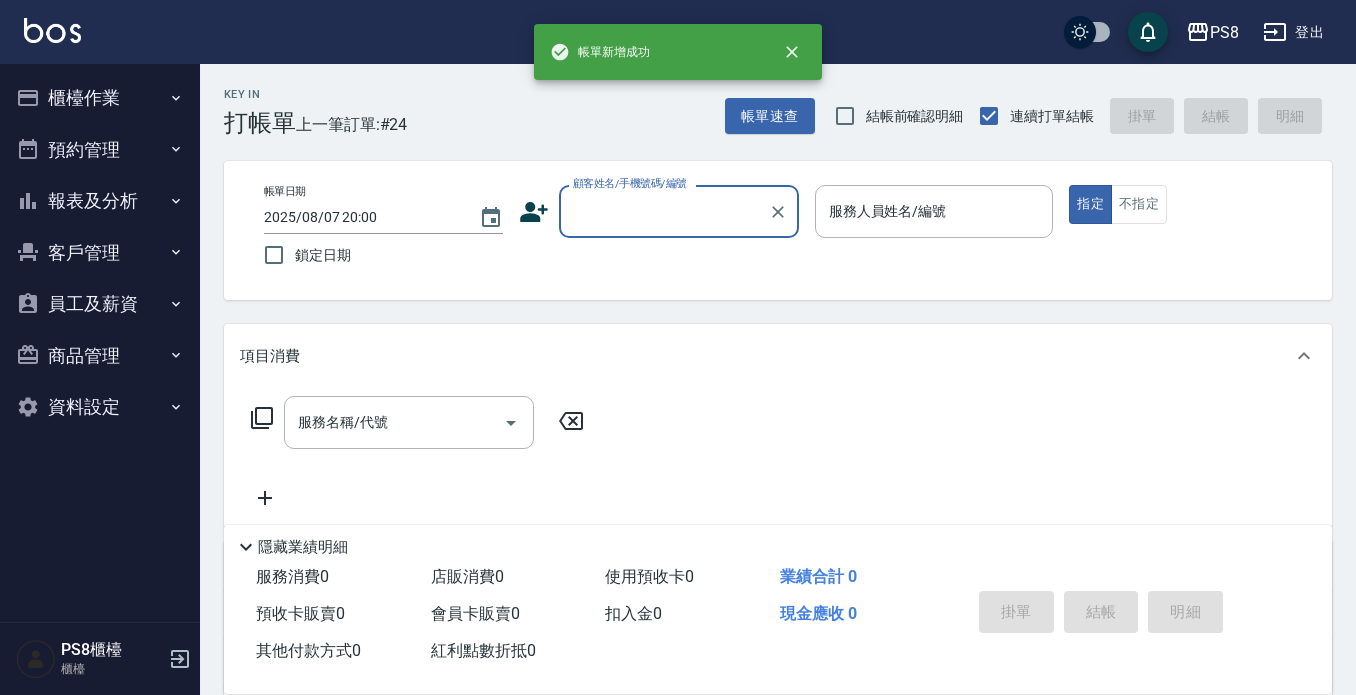 click on "顧客姓名/手機號碼/編號" at bounding box center [664, 211] 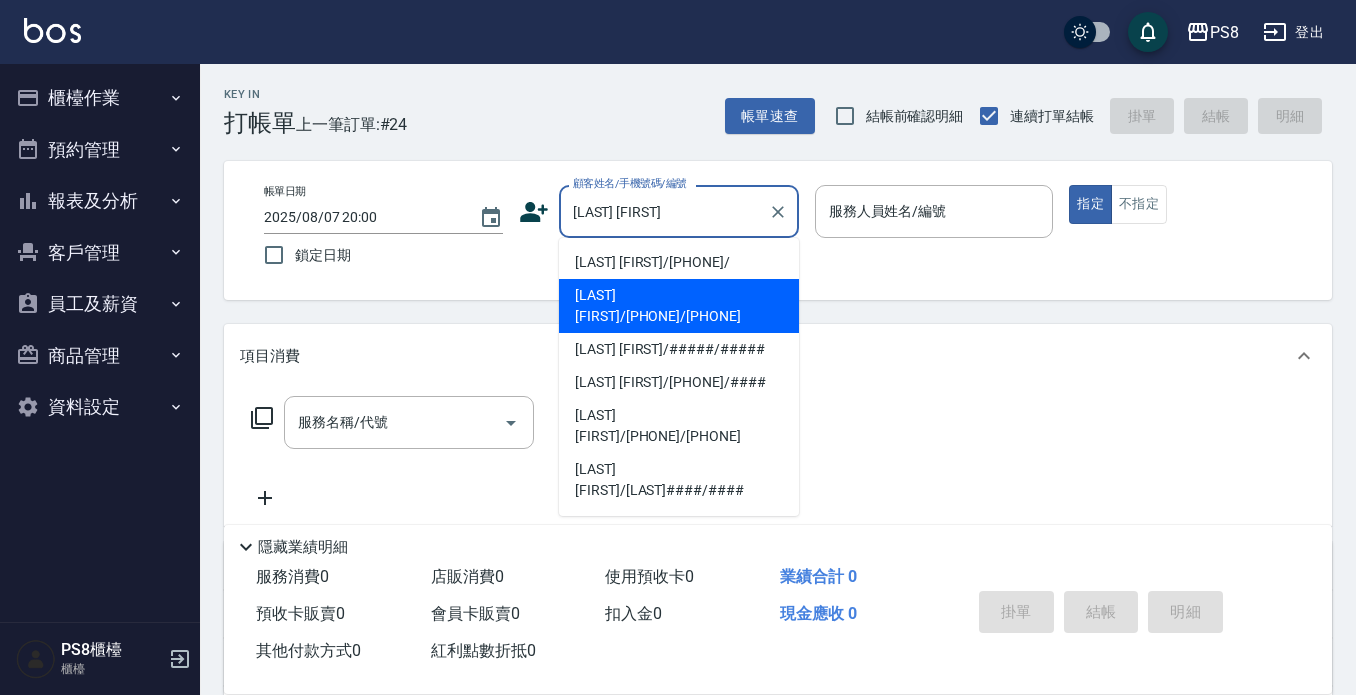 click on "吳淑珠/0970425478/0970425478" at bounding box center (679, 306) 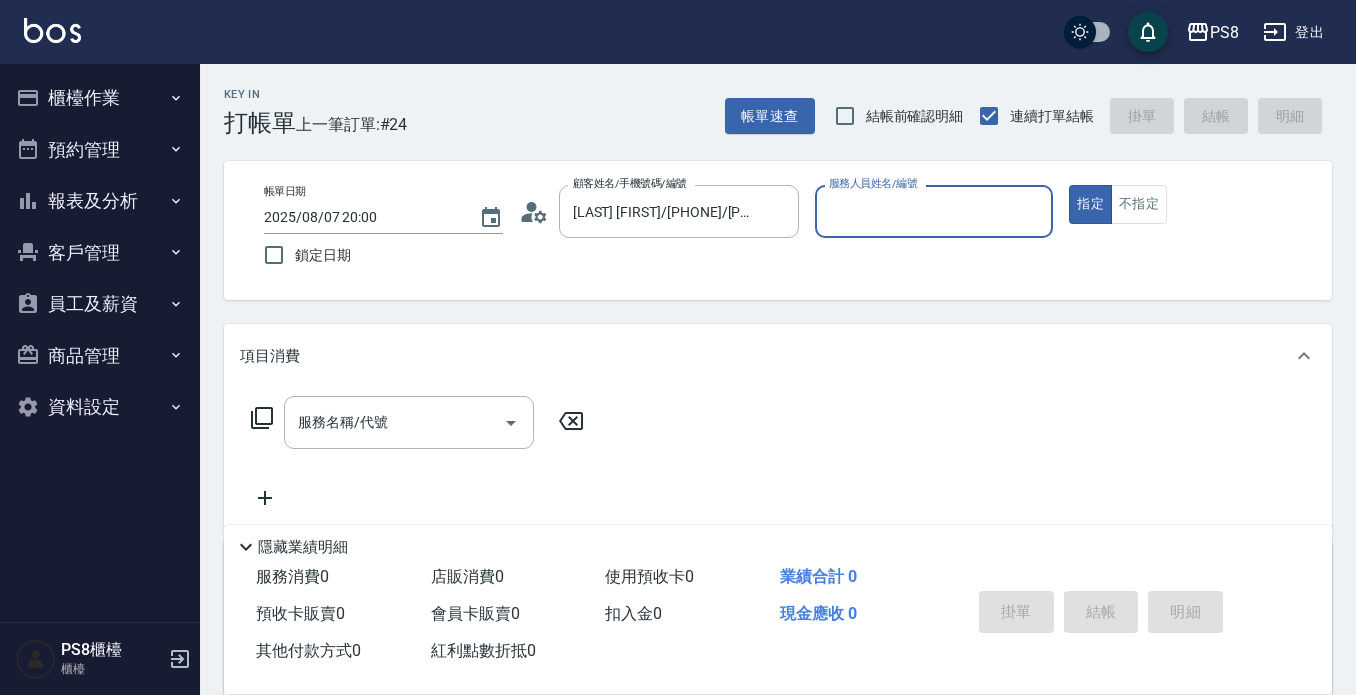 type on "[LAST]-8" 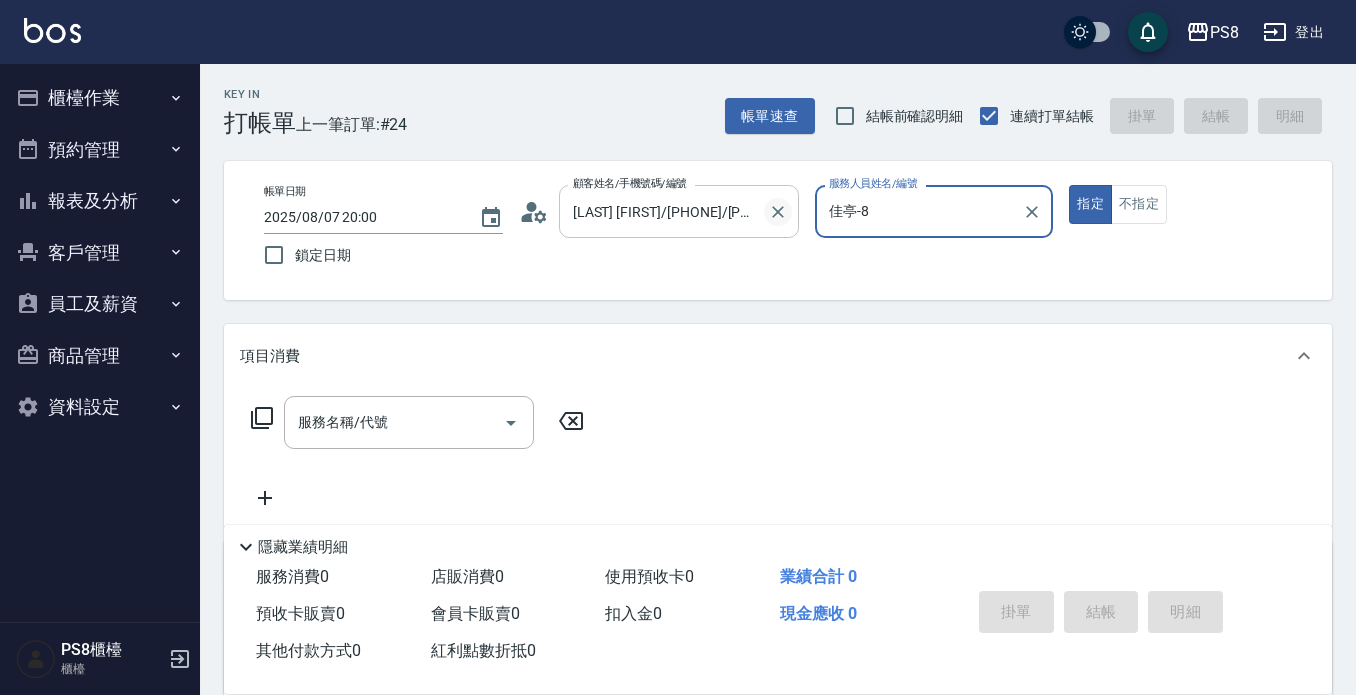 click 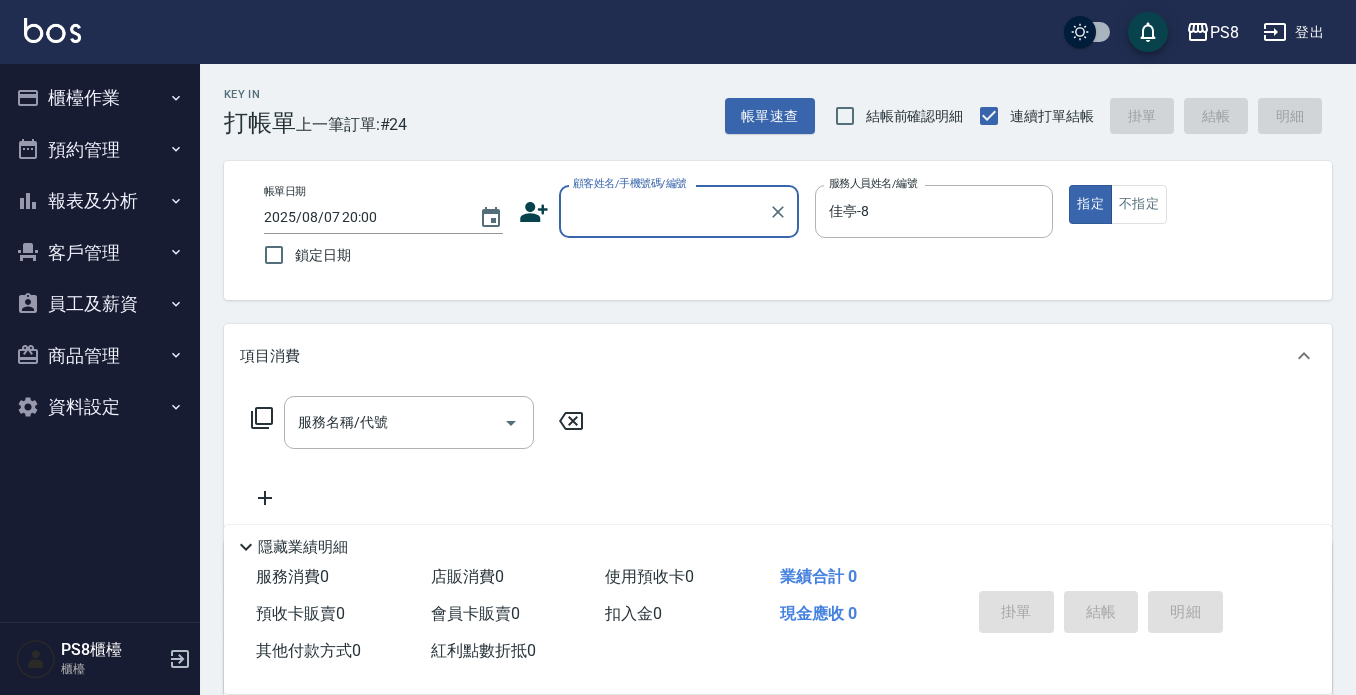 scroll, scrollTop: 0, scrollLeft: 0, axis: both 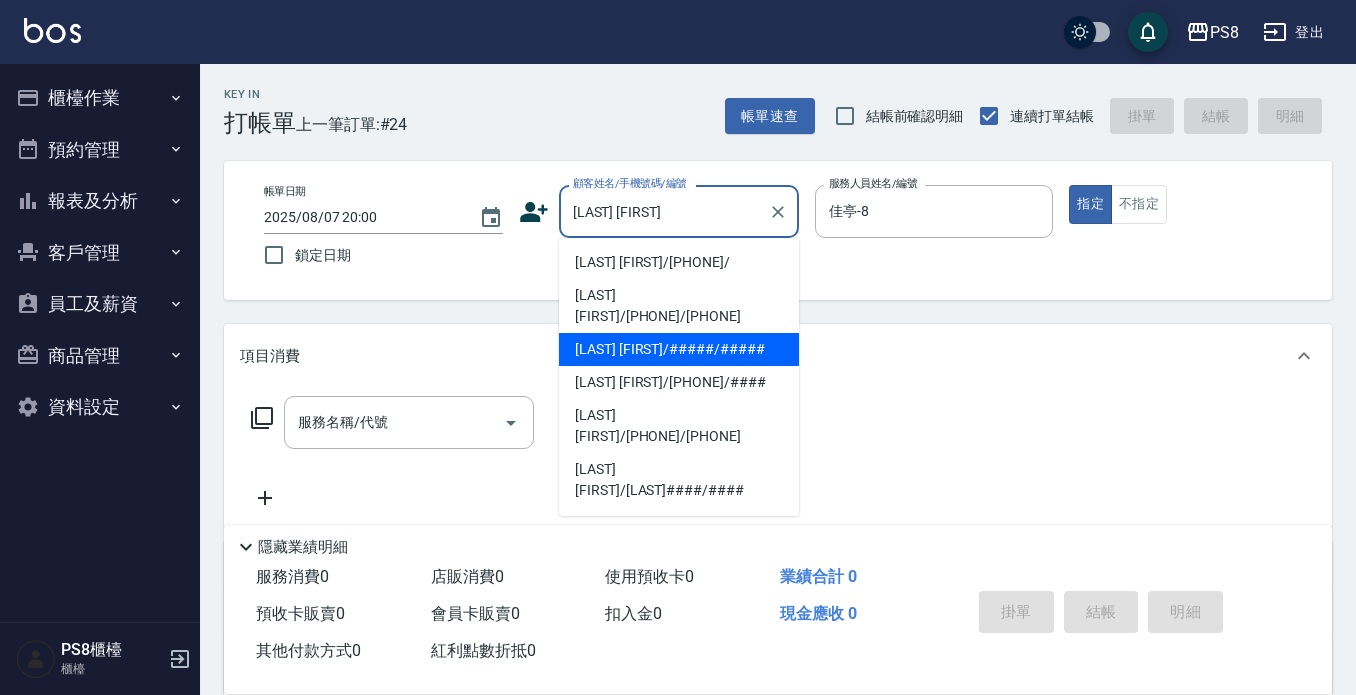 click on "[LAST]/580909/580909" at bounding box center [679, 349] 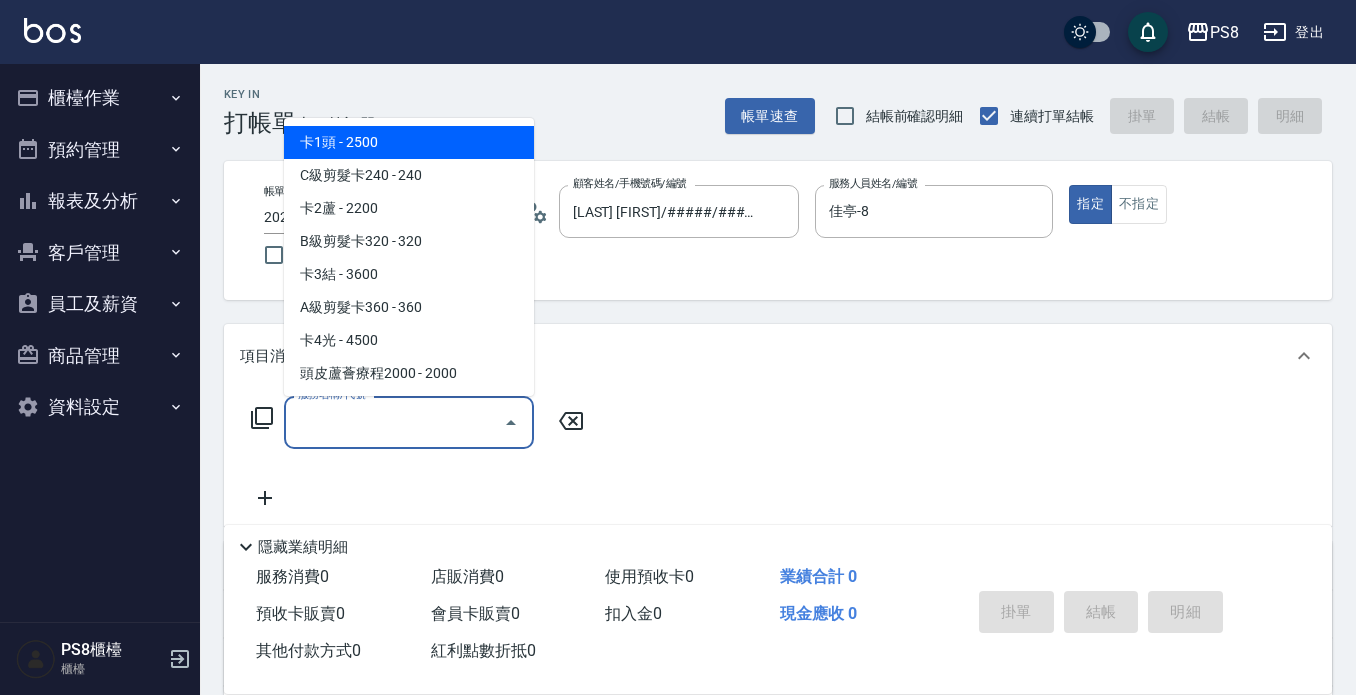 click on "服務名稱/代號" at bounding box center [394, 422] 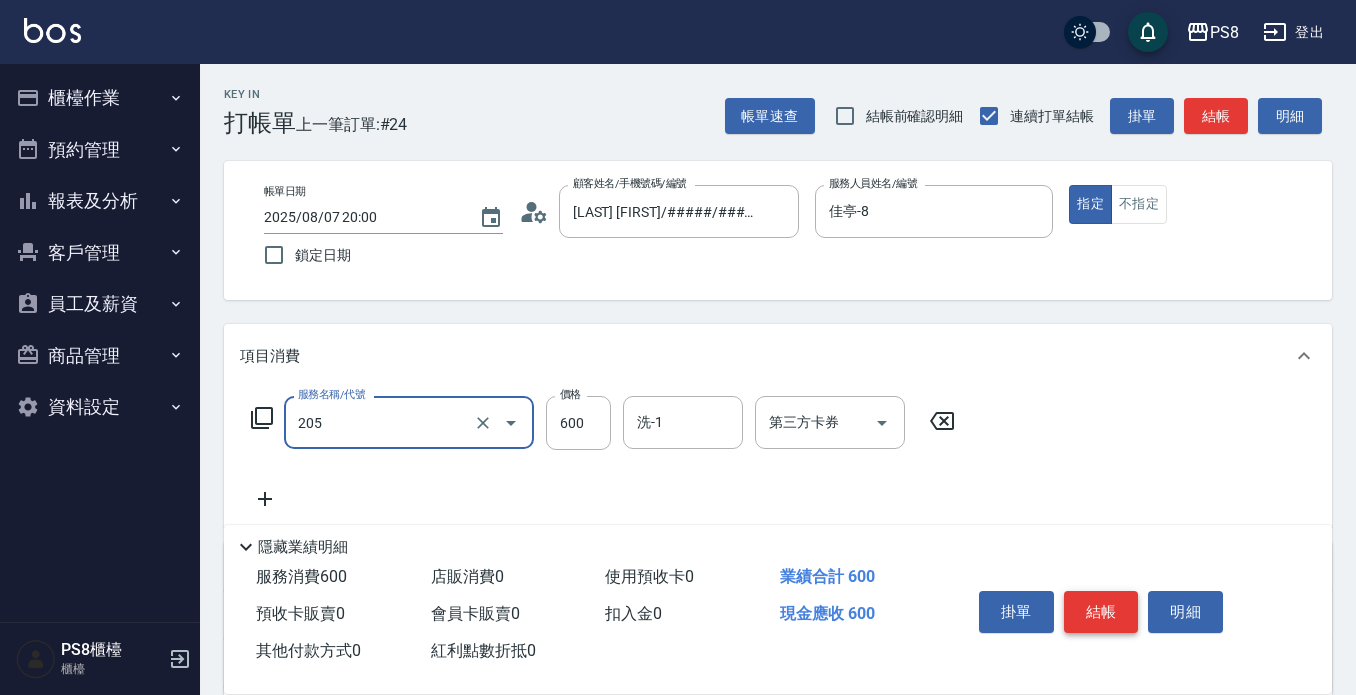 type on "A級洗剪600(205)" 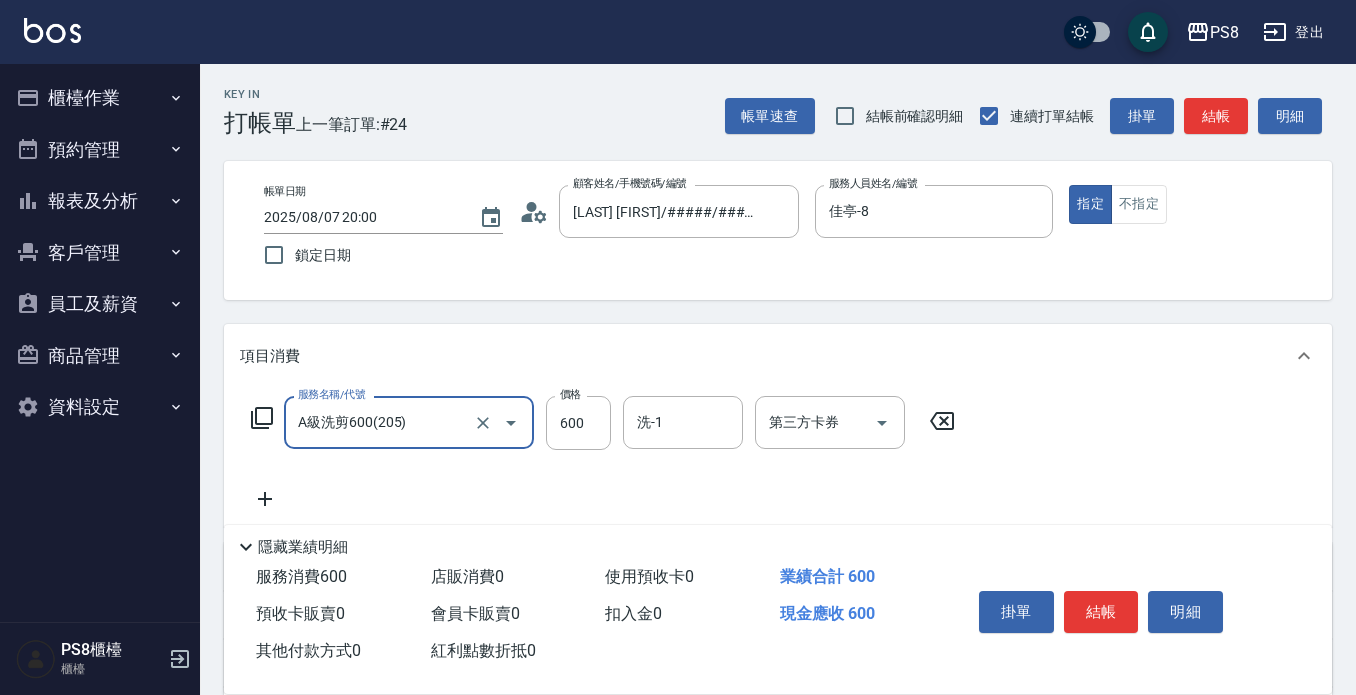 click on "結帳" at bounding box center (1101, 612) 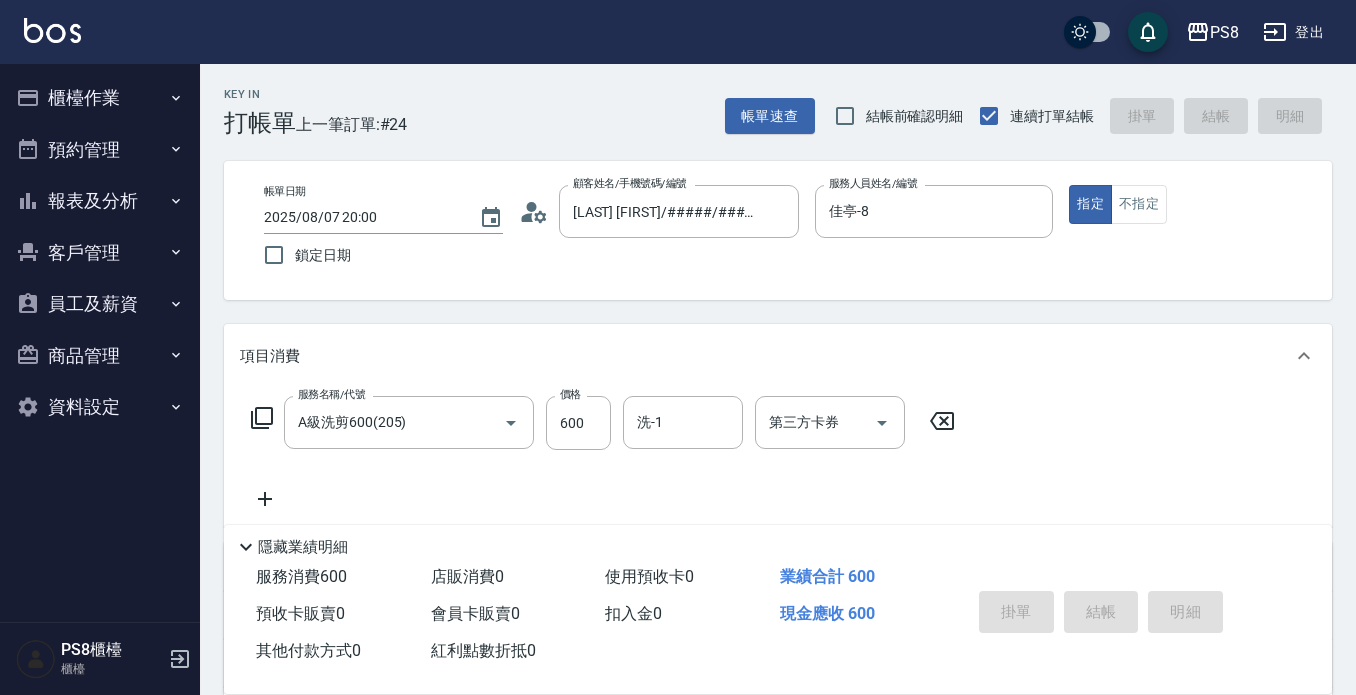 type 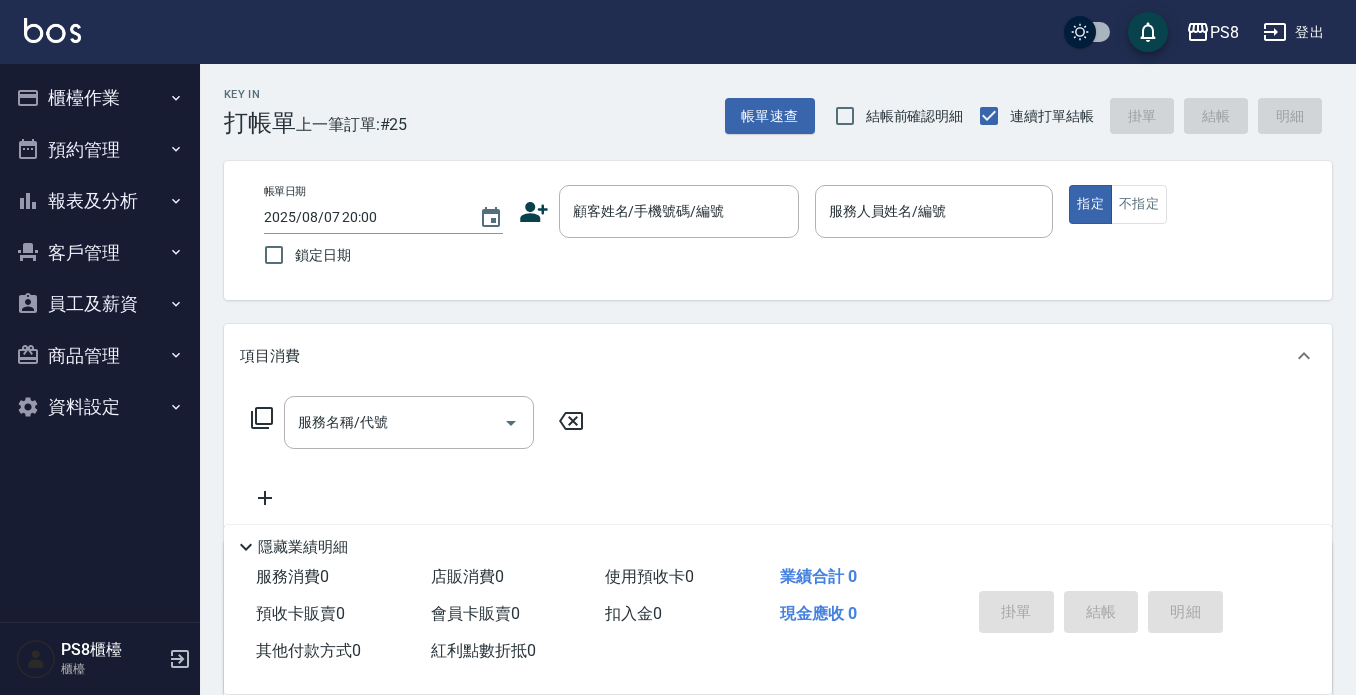 drag, startPoint x: 95, startPoint y: 66, endPoint x: 92, endPoint y: 80, distance: 14.3178215 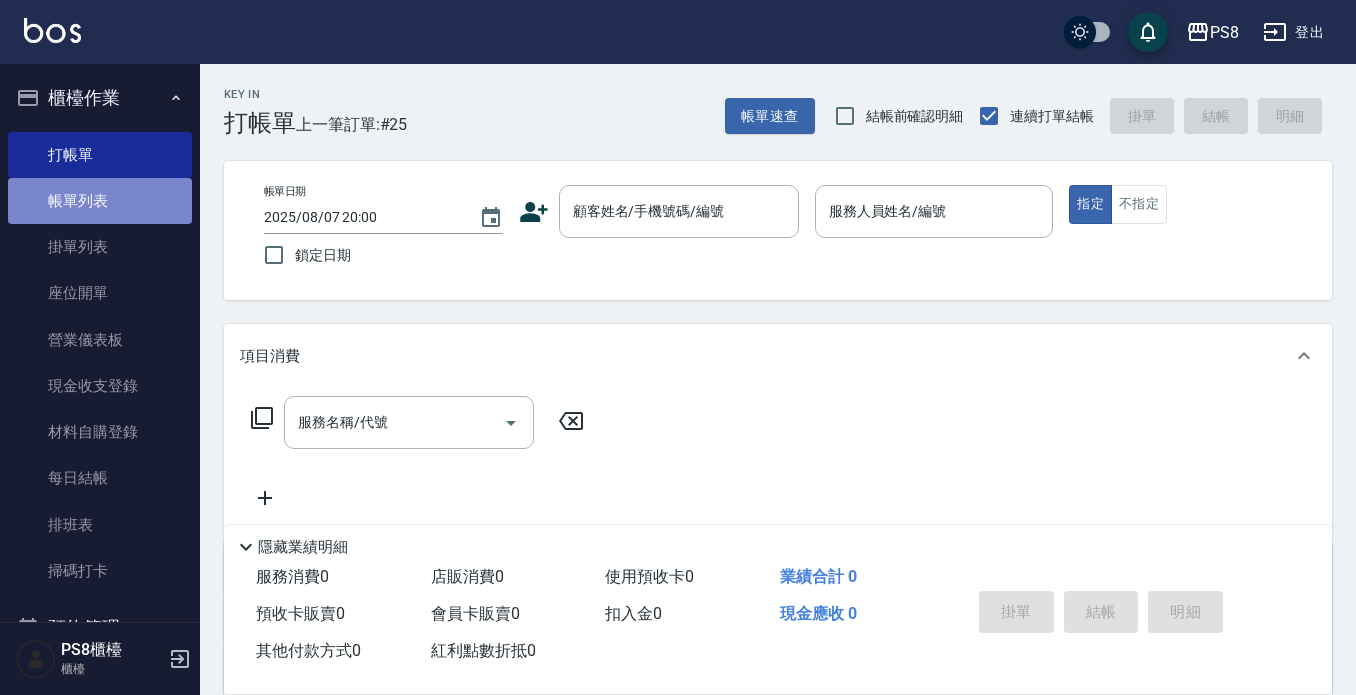 click on "帳單列表" at bounding box center (100, 201) 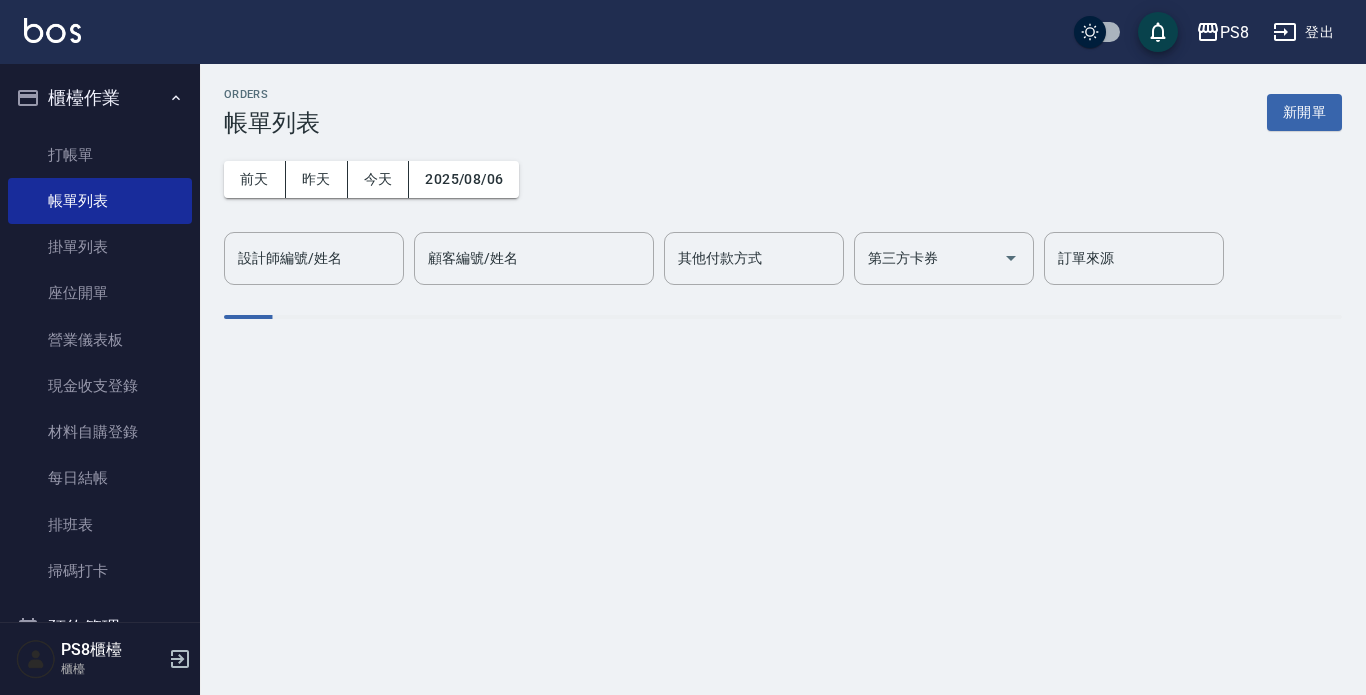 click on "設計師編號/姓名" at bounding box center (314, 258) 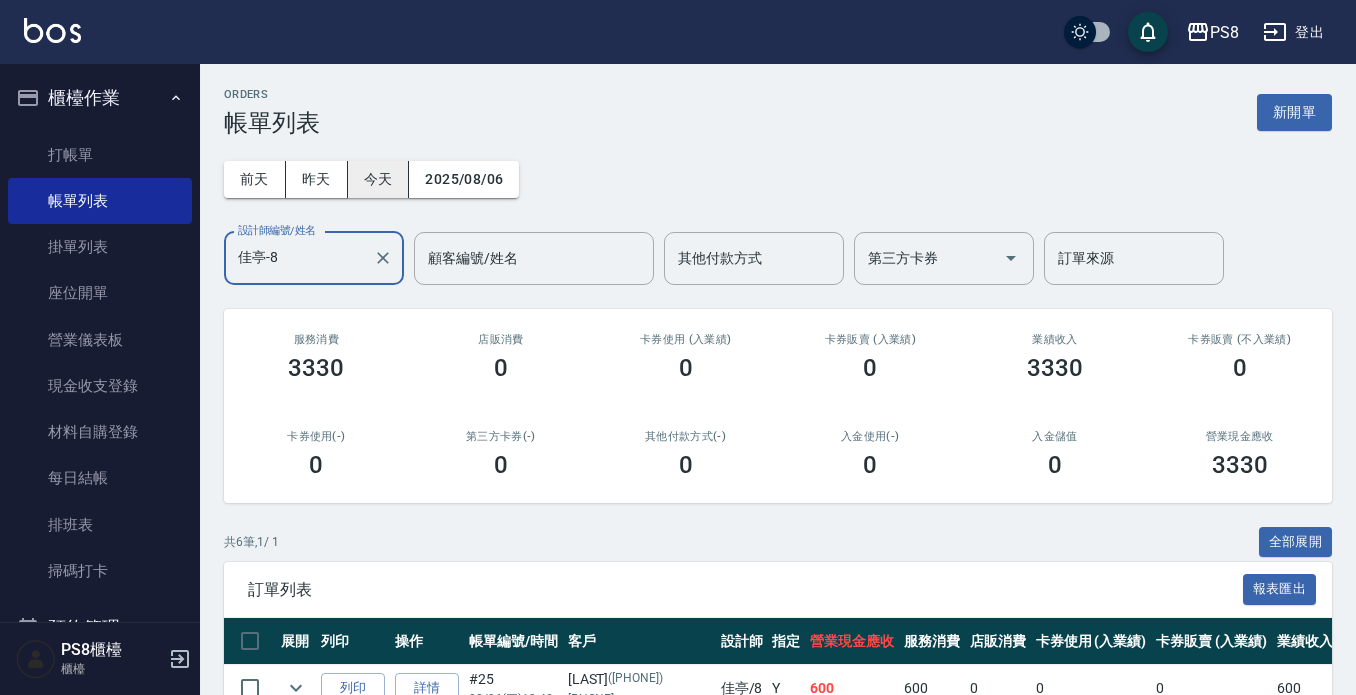 type on "[LAST]-8" 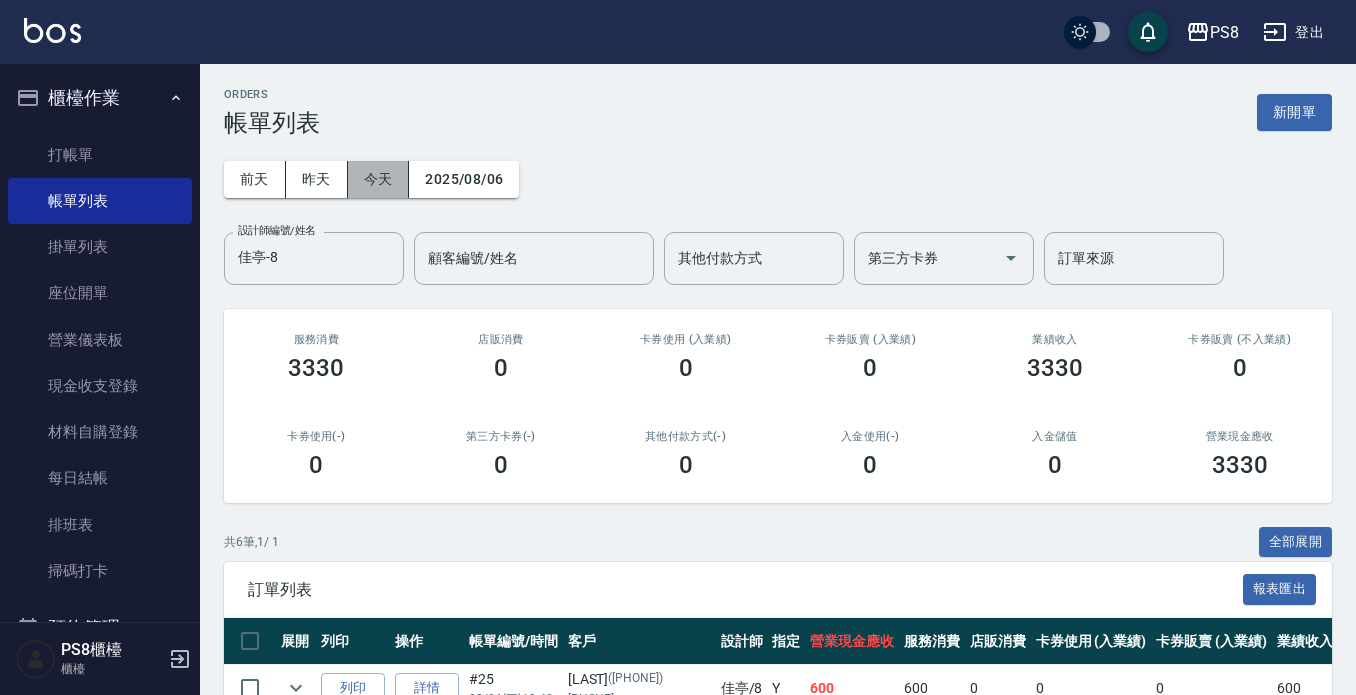 click on "今天" at bounding box center (379, 179) 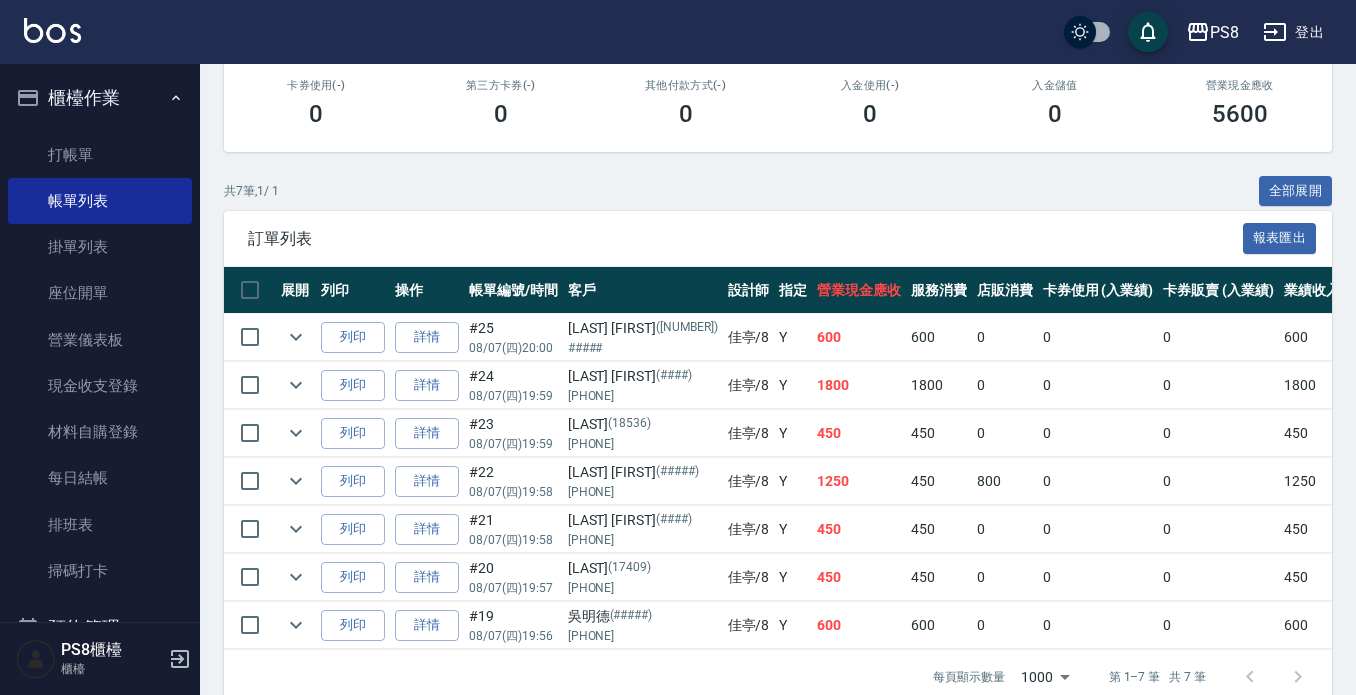 scroll, scrollTop: 400, scrollLeft: 0, axis: vertical 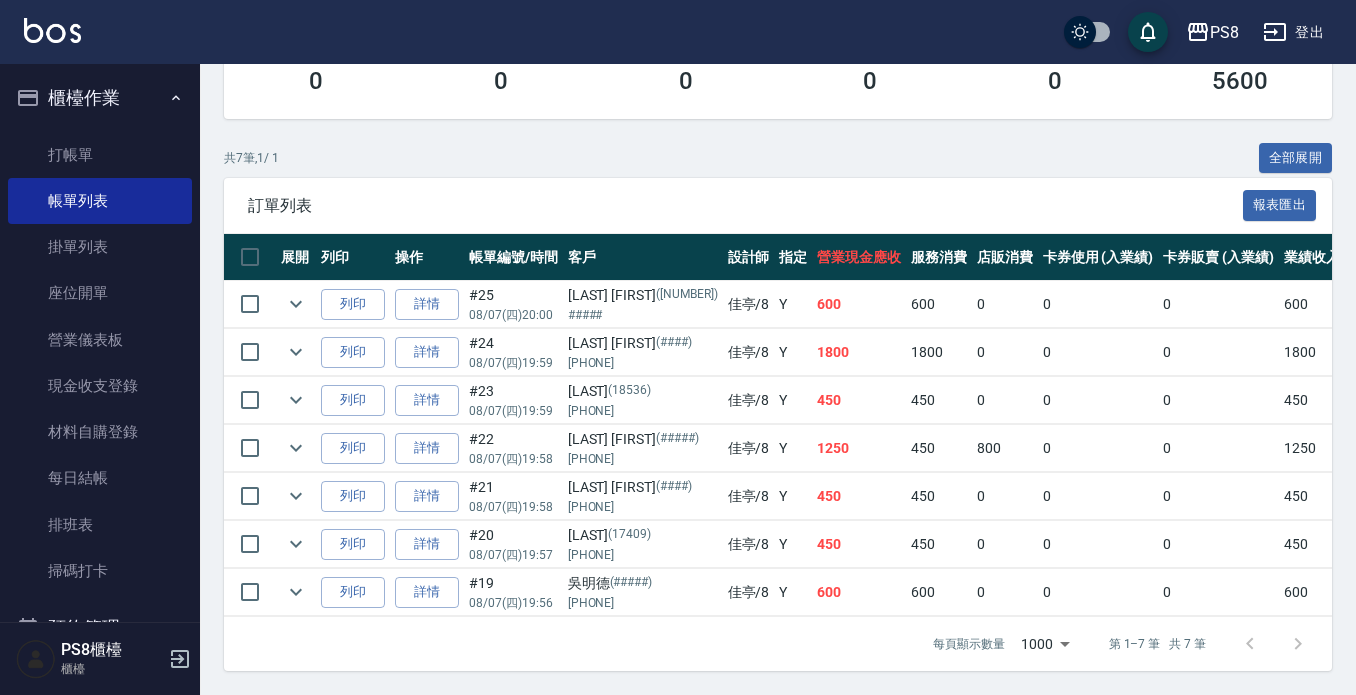 click at bounding box center [52, 30] 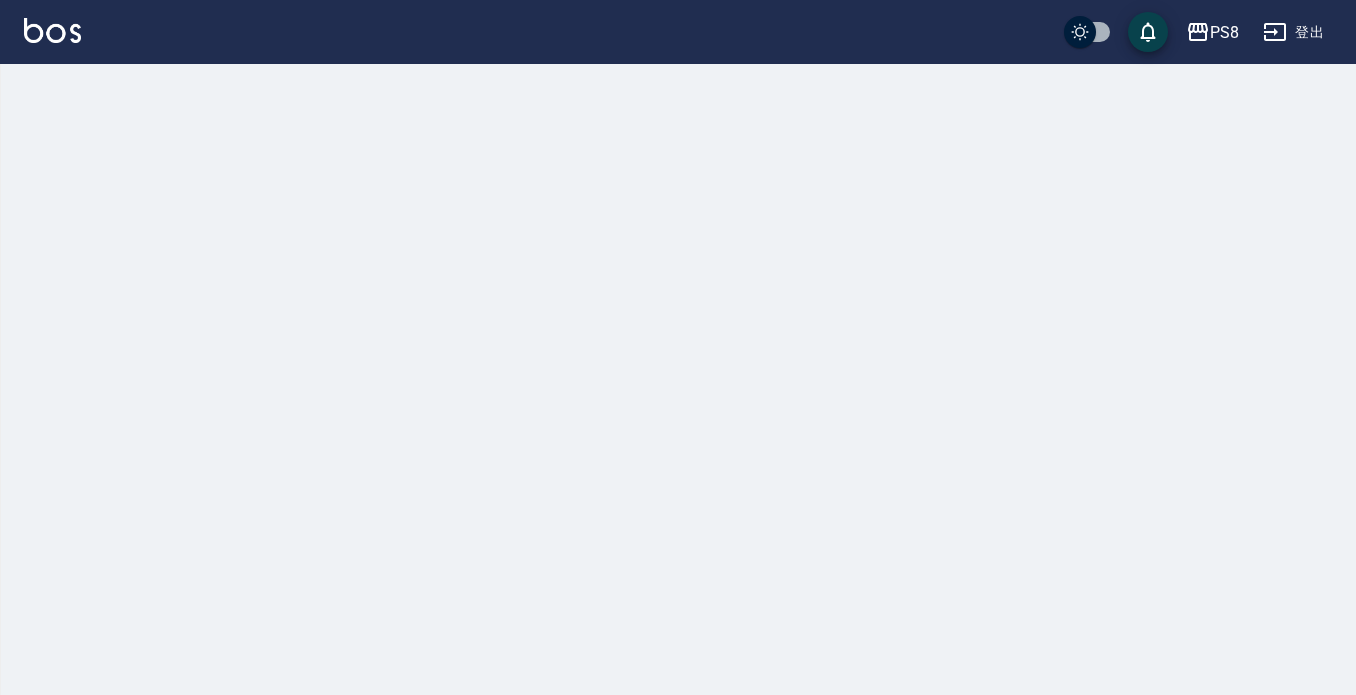 scroll, scrollTop: 0, scrollLeft: 0, axis: both 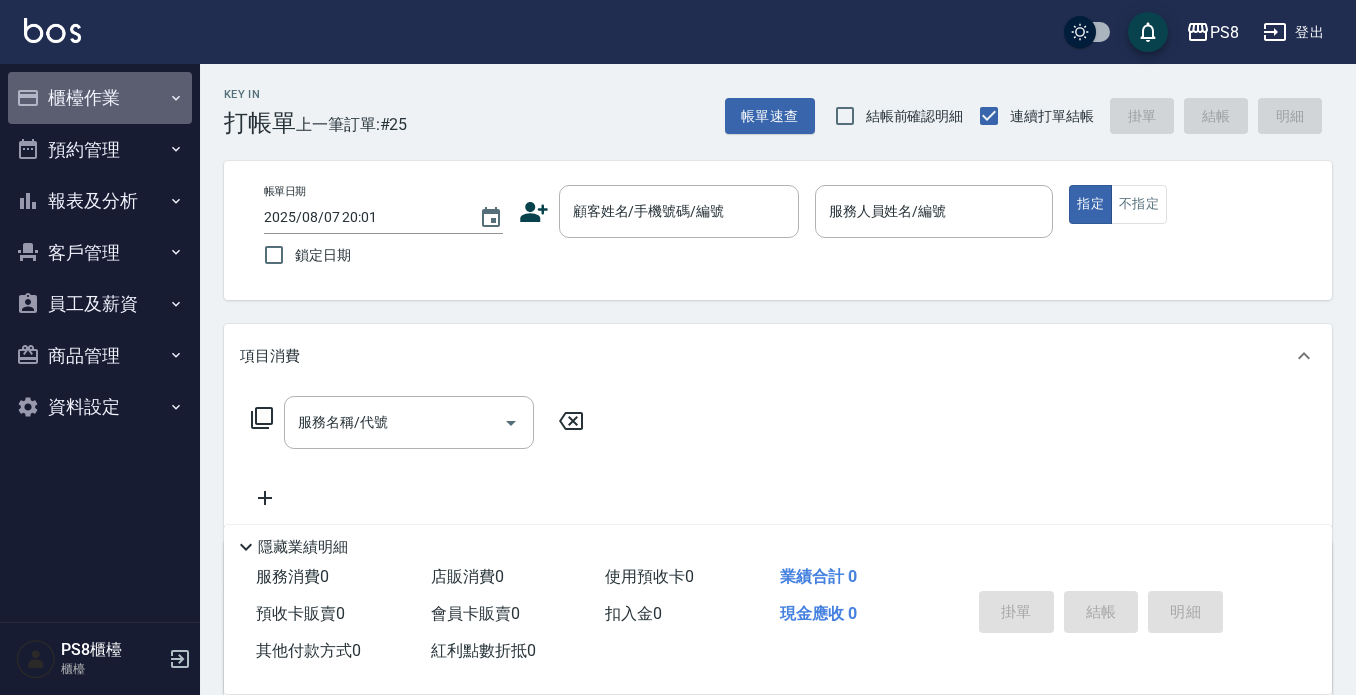 drag, startPoint x: 158, startPoint y: 79, endPoint x: 158, endPoint y: 109, distance: 30 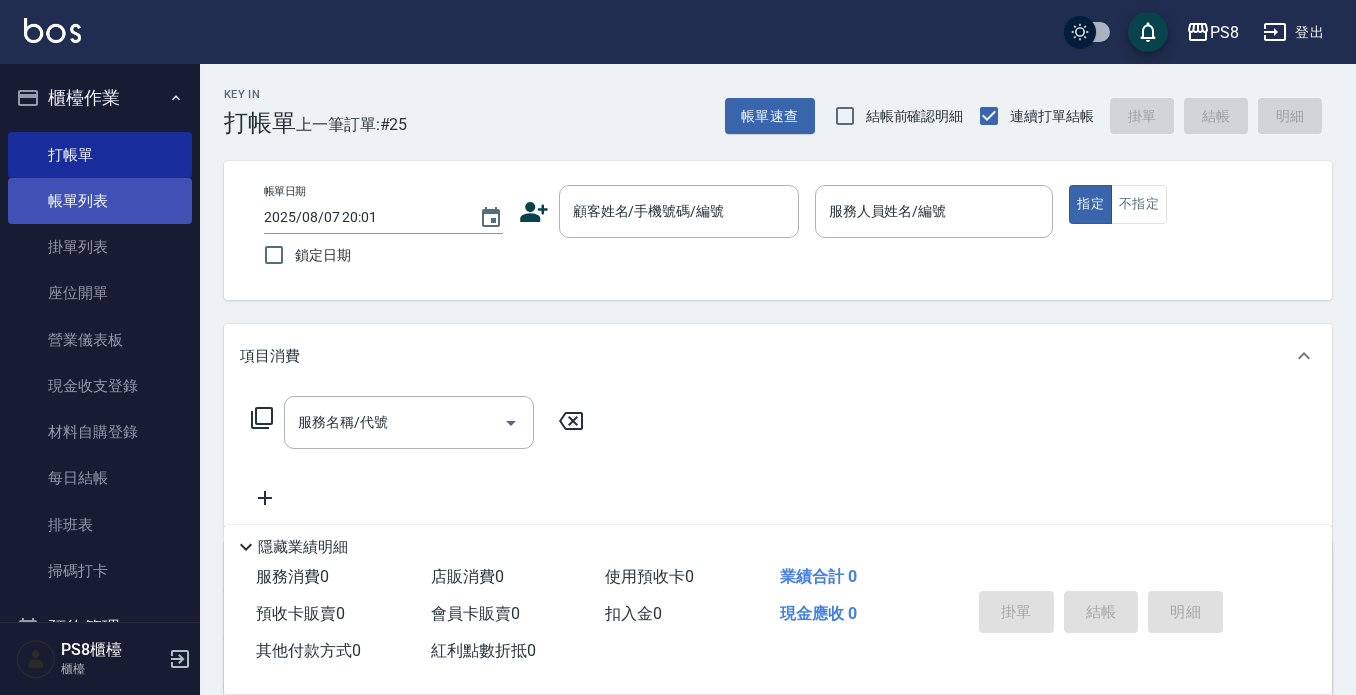 click on "帳單列表" at bounding box center (100, 201) 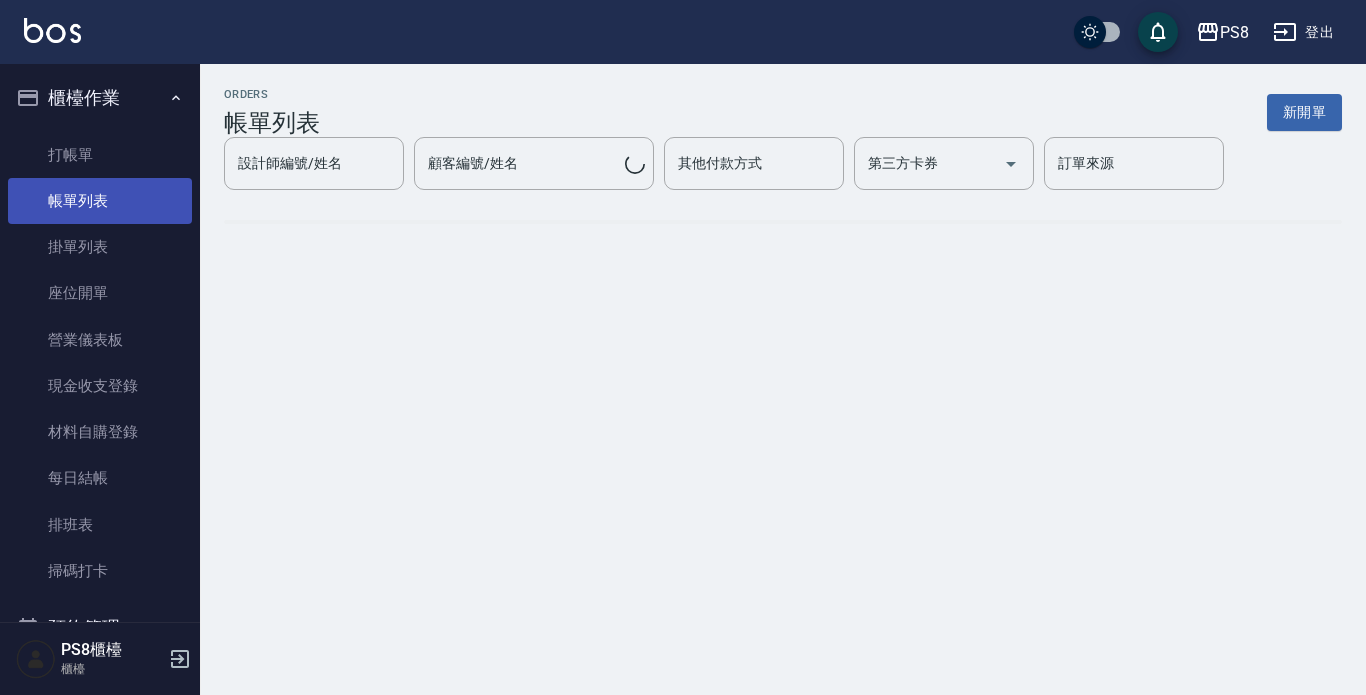 click on "帳單列表" at bounding box center [100, 201] 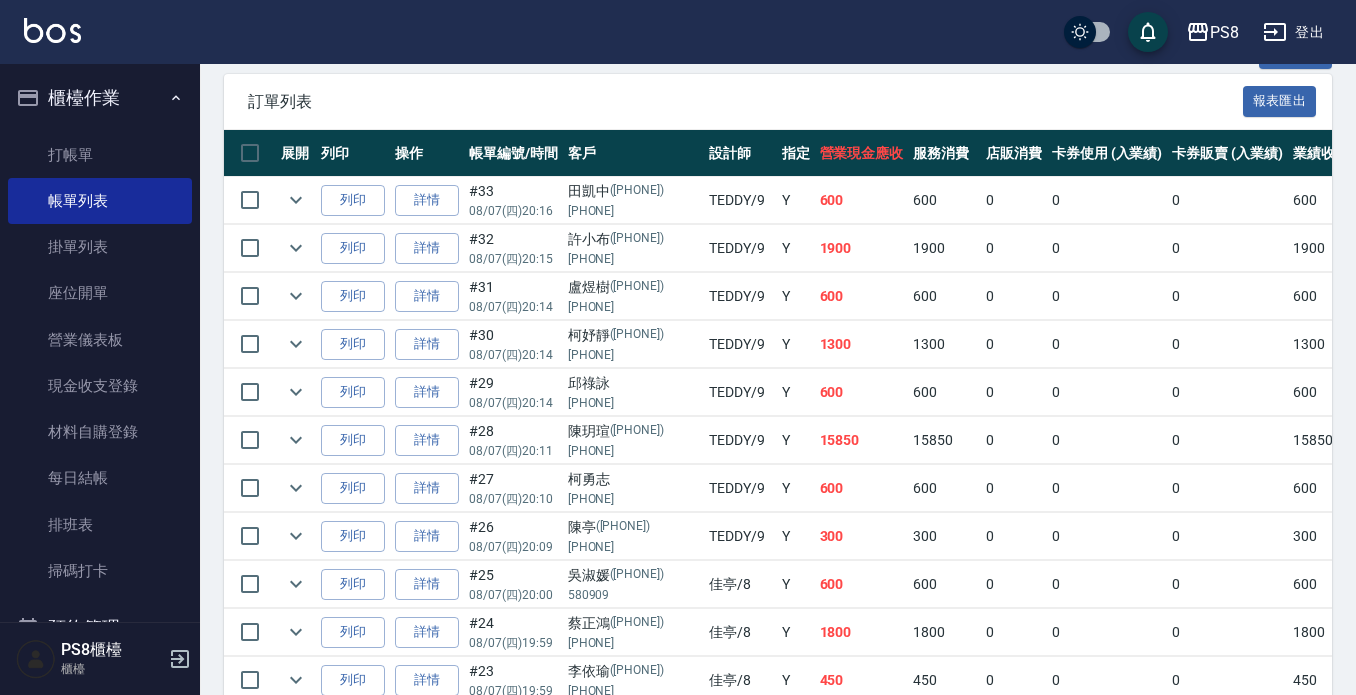 scroll, scrollTop: 500, scrollLeft: 0, axis: vertical 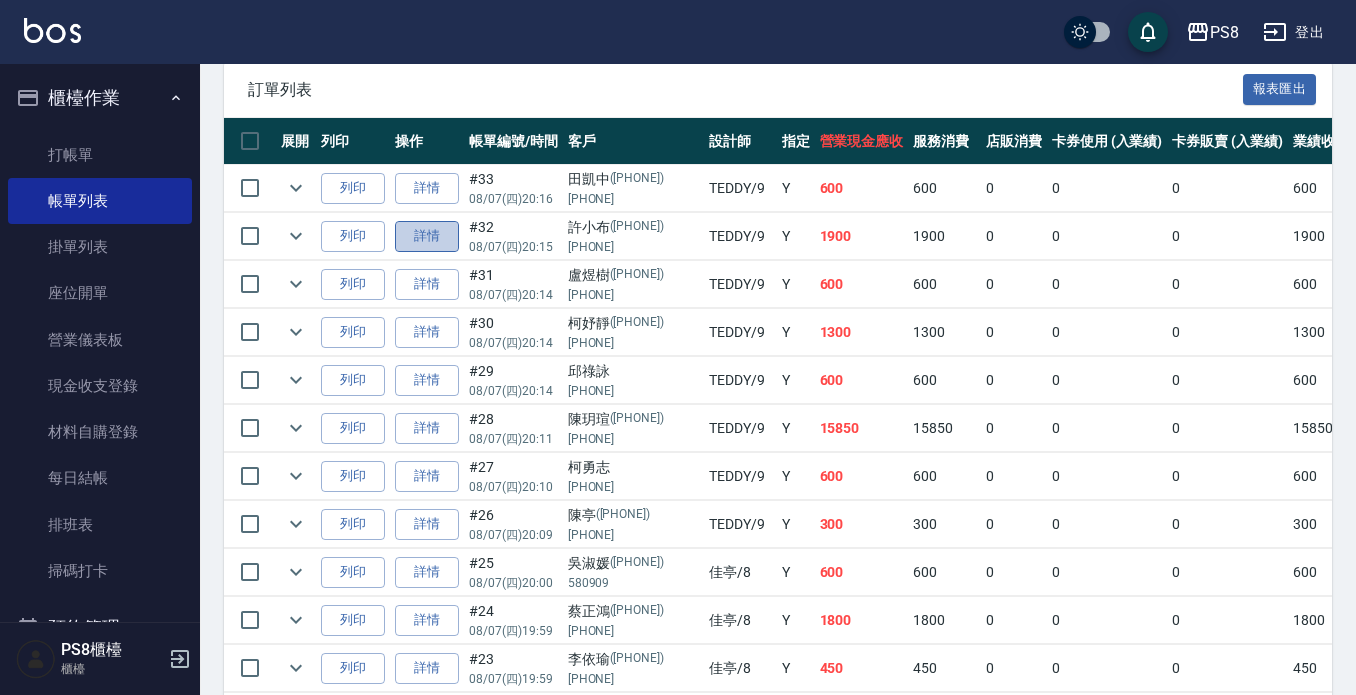 click on "詳情" at bounding box center [427, 236] 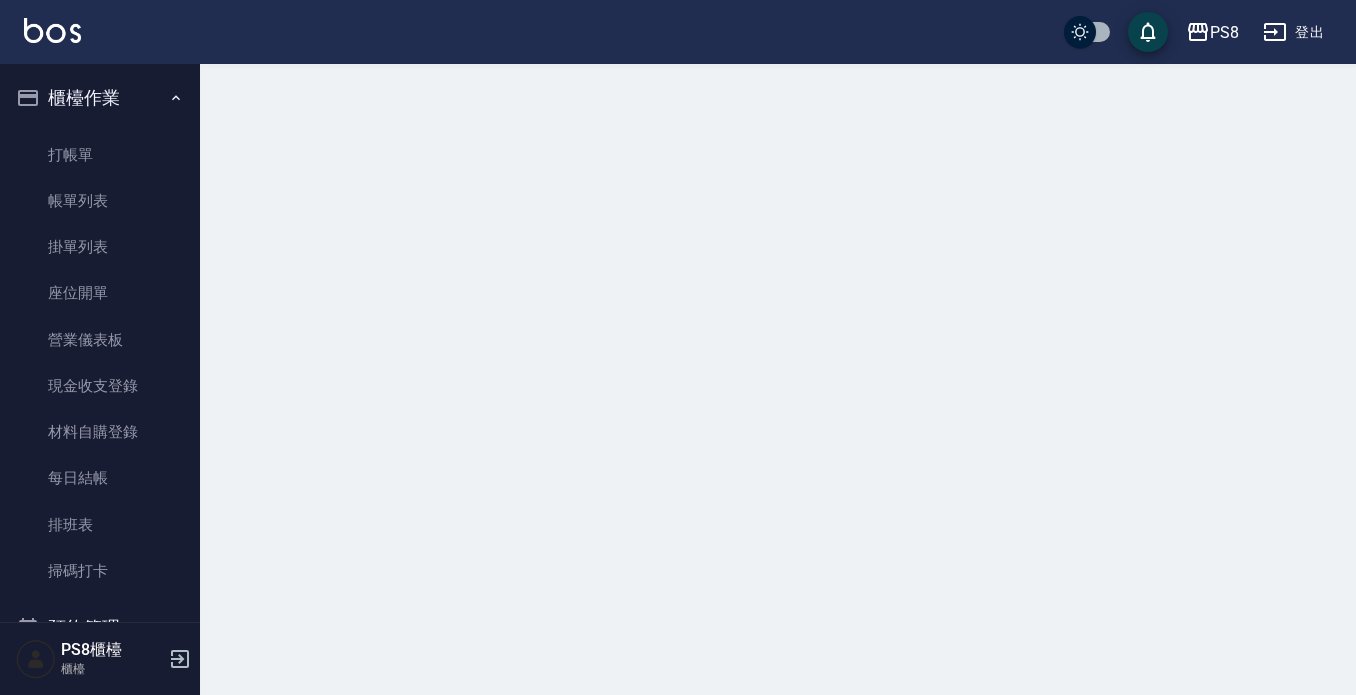 scroll, scrollTop: 0, scrollLeft: 0, axis: both 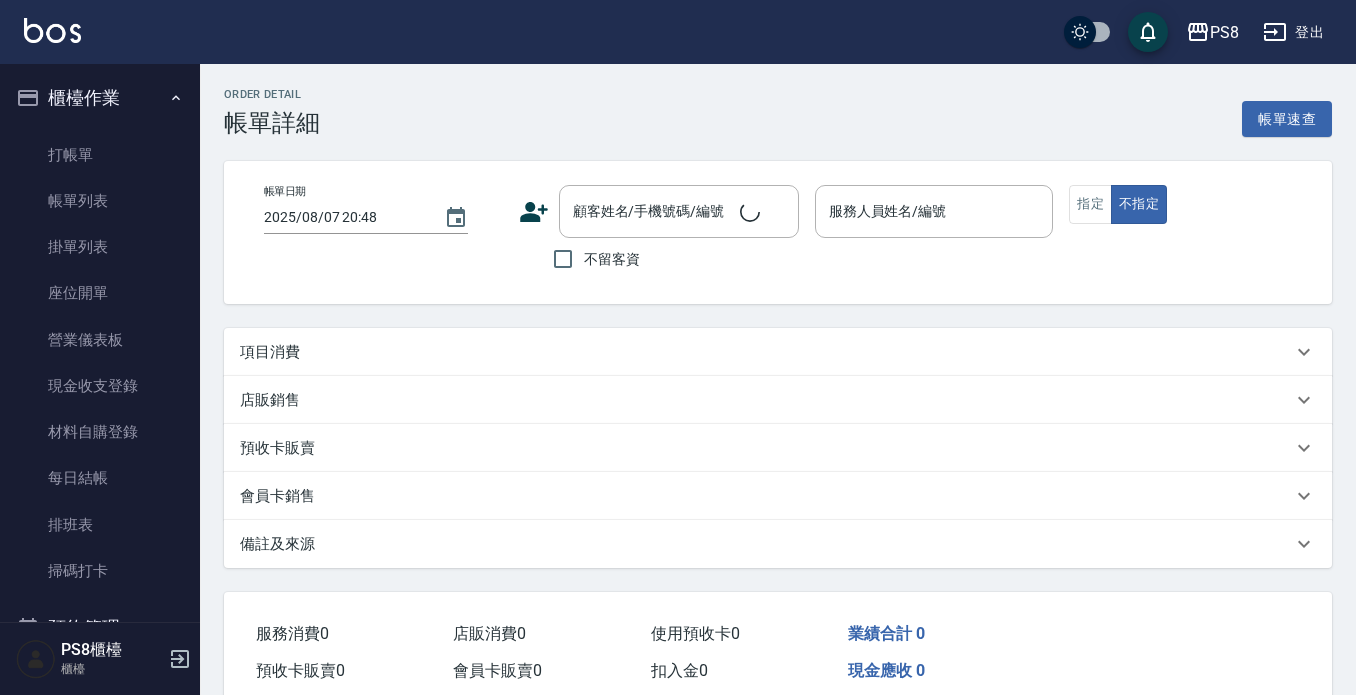 type on "2025/08/07 20:15" 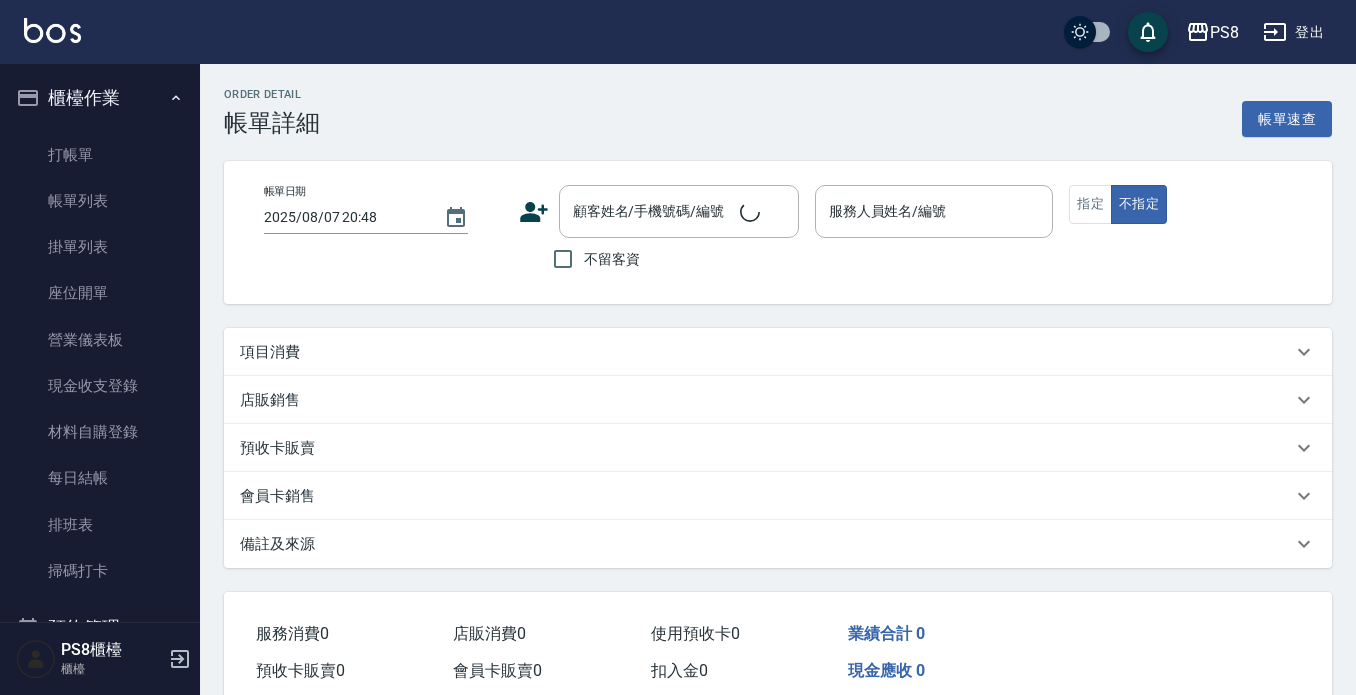 type on "TEDDY-9" 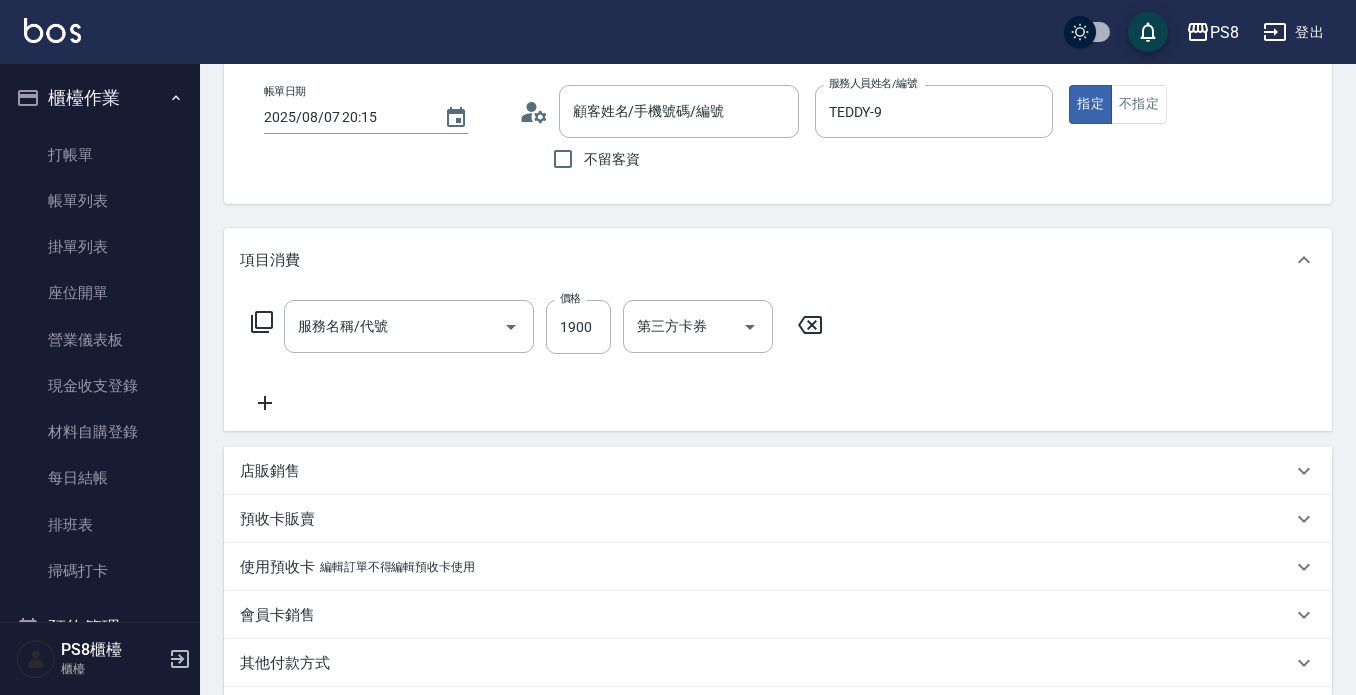 type on "[NAME]/[PHONE]/[PHONE]" 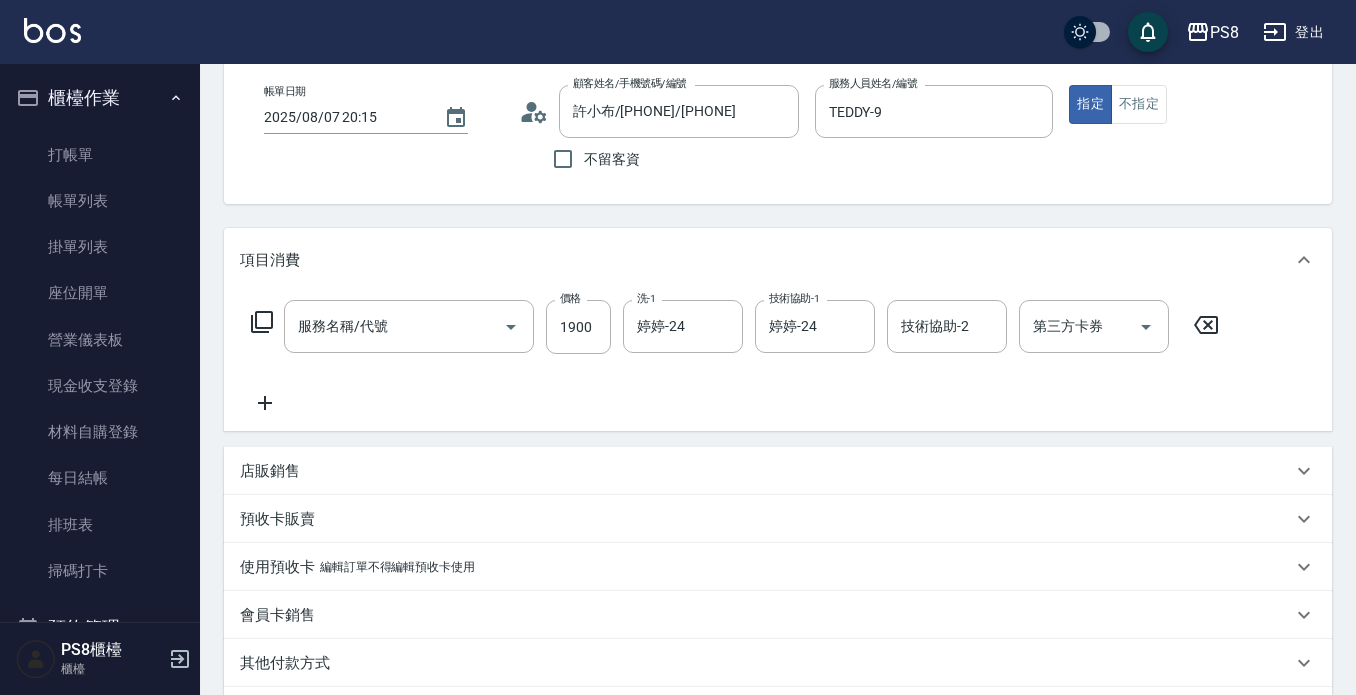 type on "基本離子燙(302)" 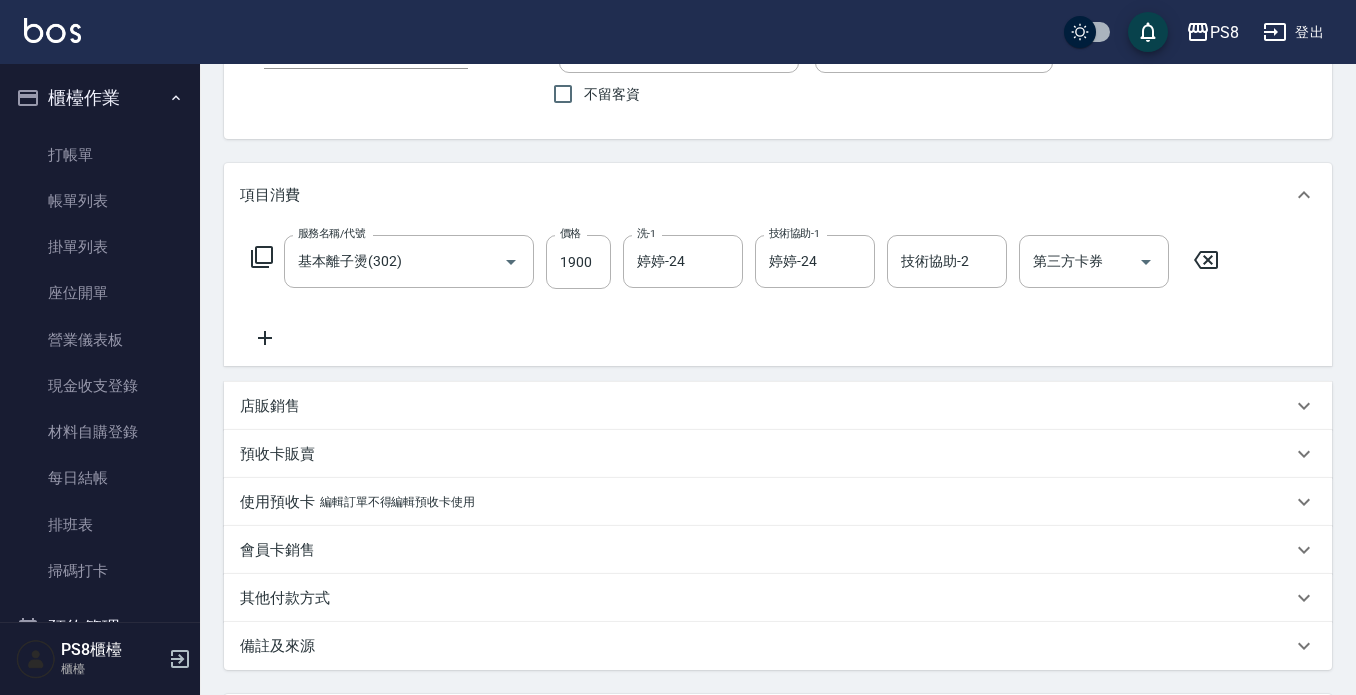 scroll, scrollTop: 200, scrollLeft: 0, axis: vertical 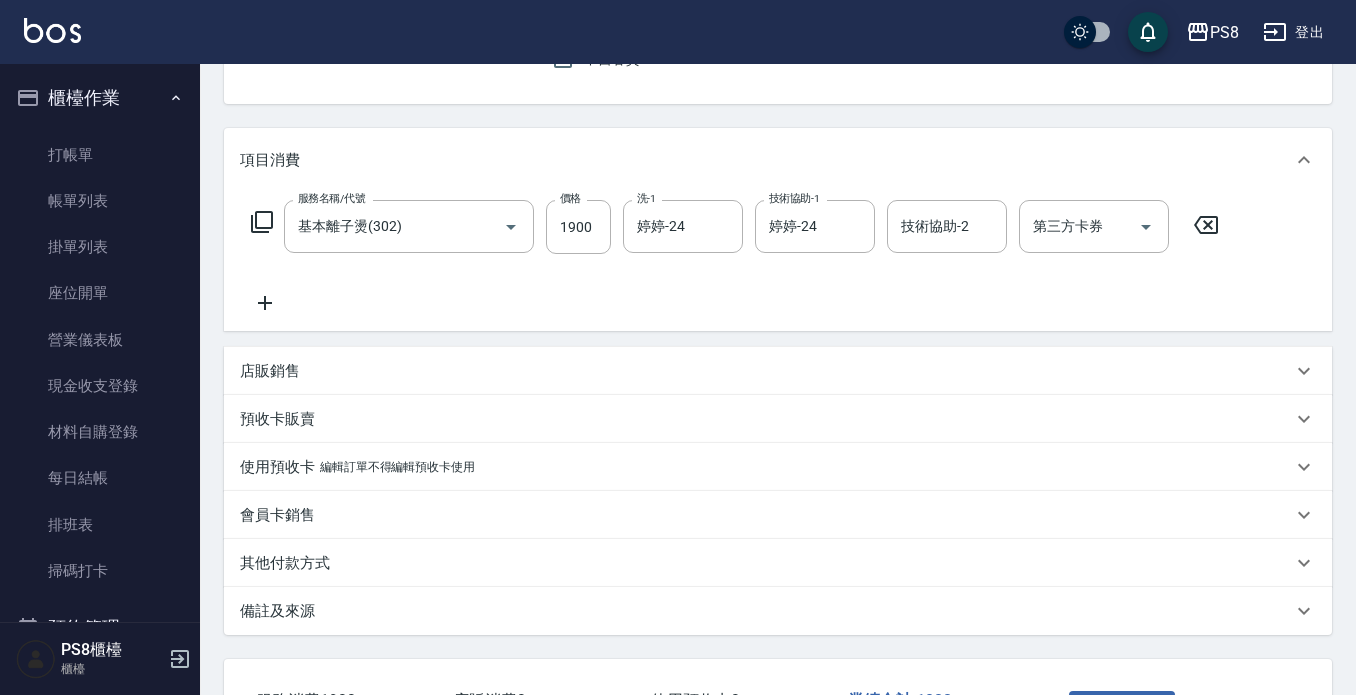 click on "其他付款方式" at bounding box center [778, 563] 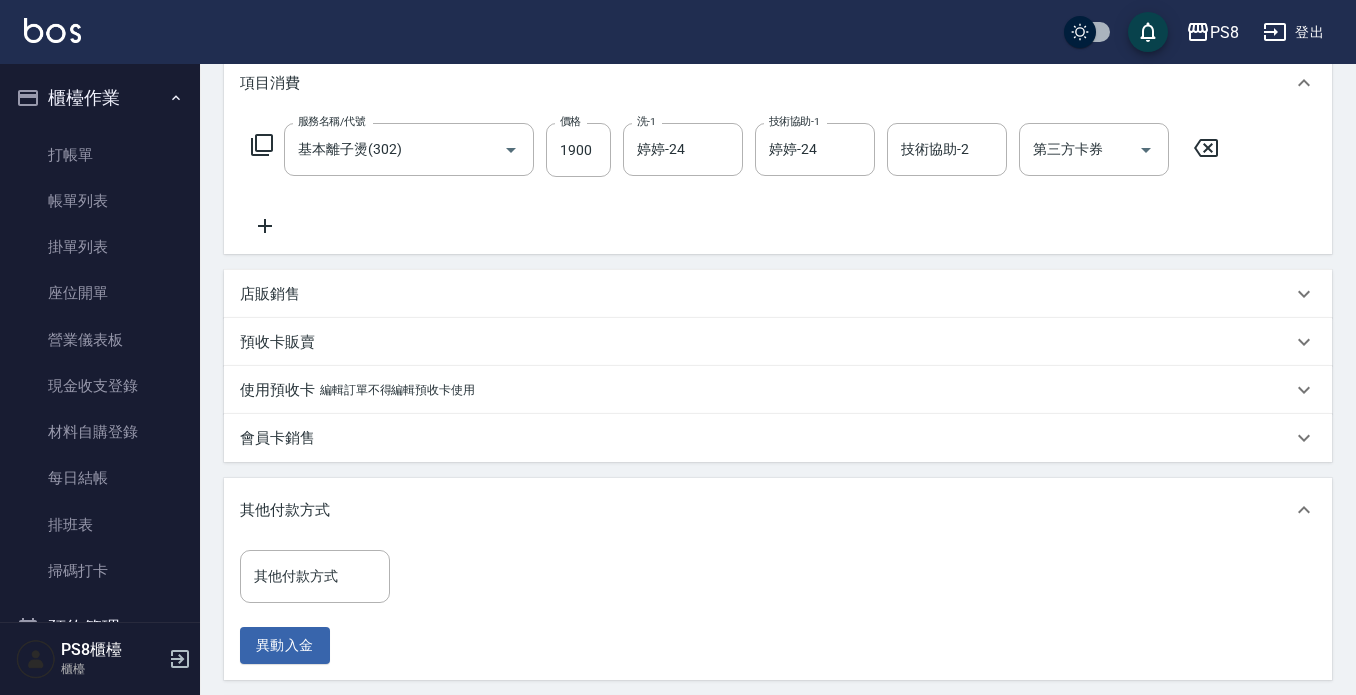 scroll, scrollTop: 300, scrollLeft: 0, axis: vertical 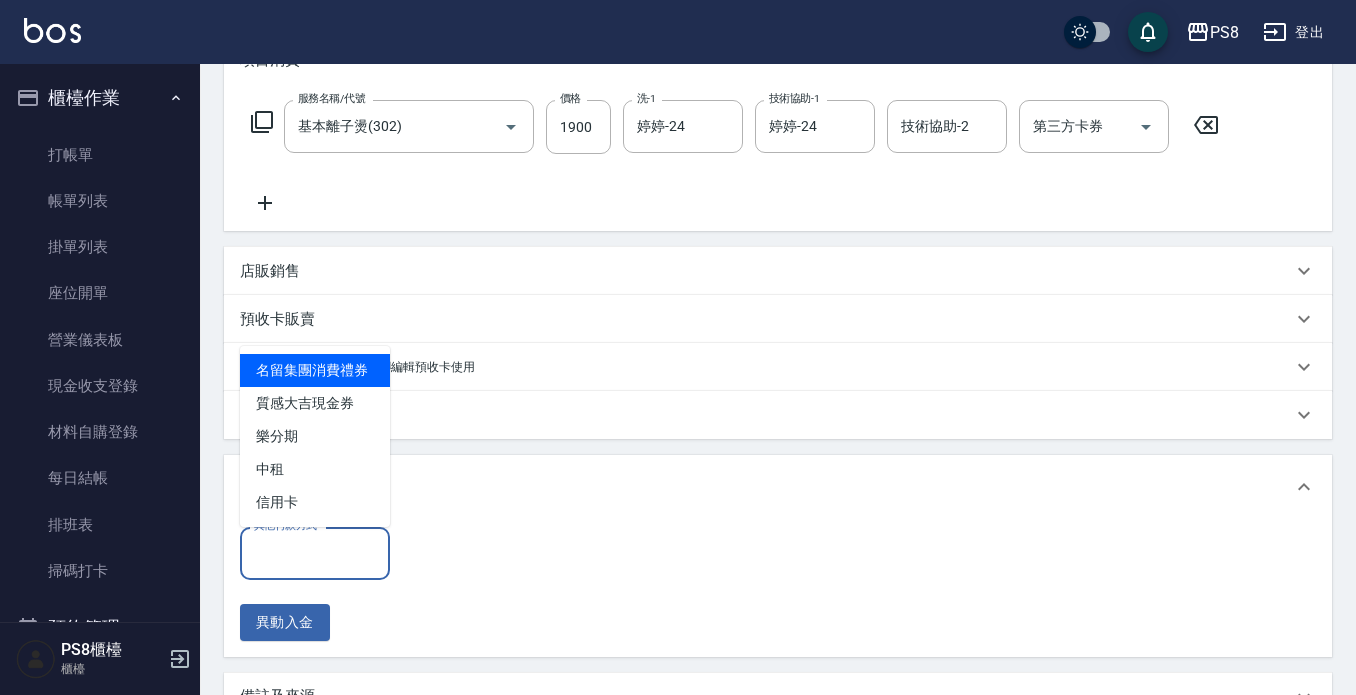 click on "其他付款方式 其他付款方式" at bounding box center [315, 553] 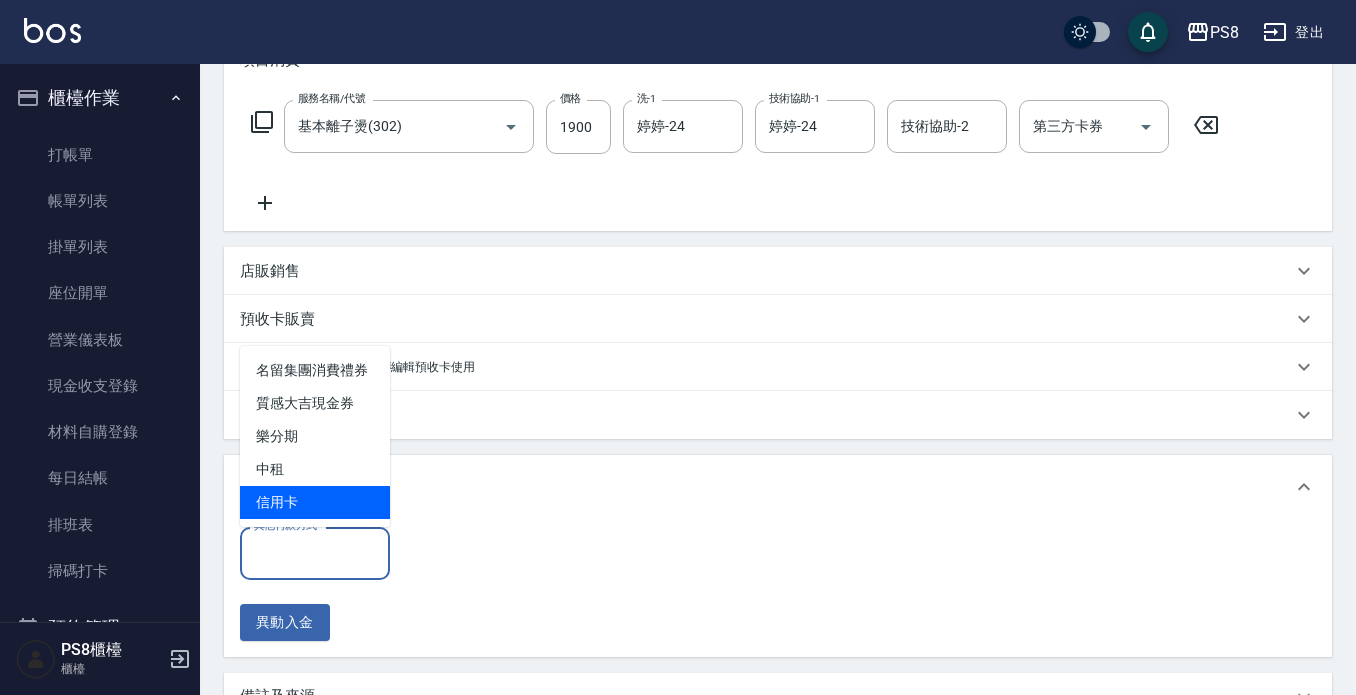 click on "信用卡" at bounding box center [315, 502] 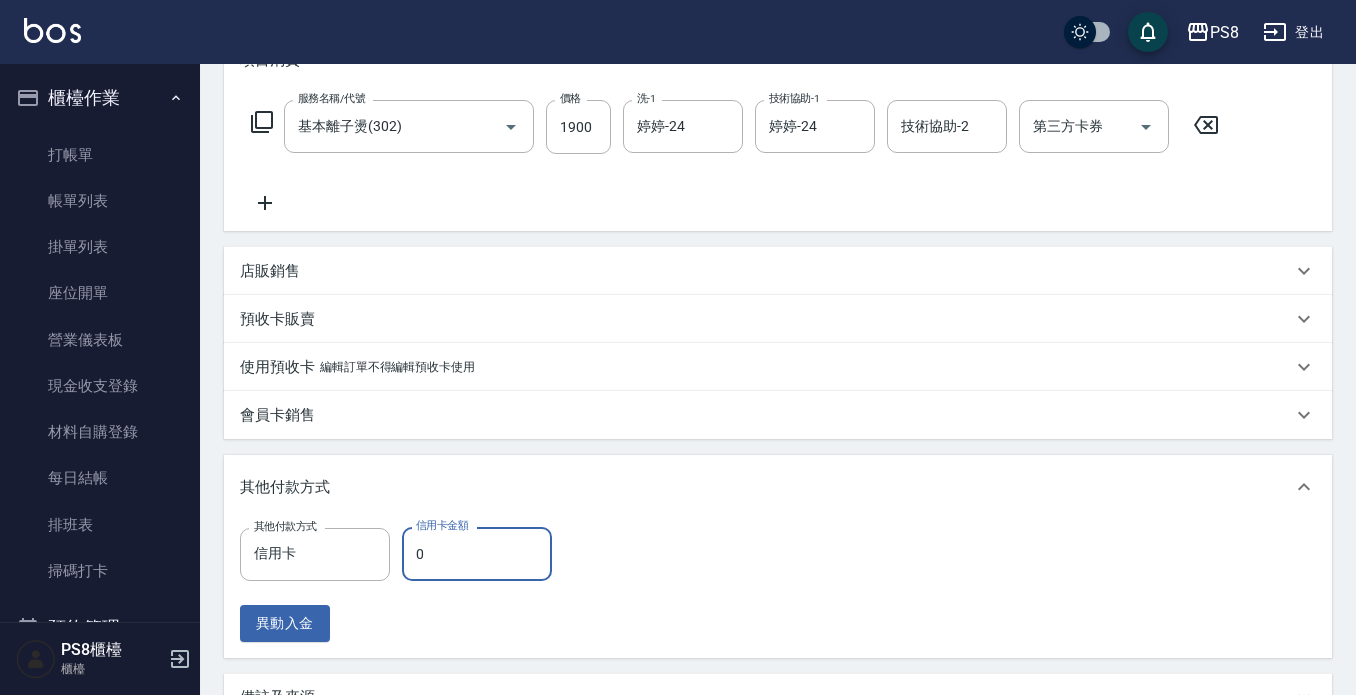 click on "0" at bounding box center (477, 554) 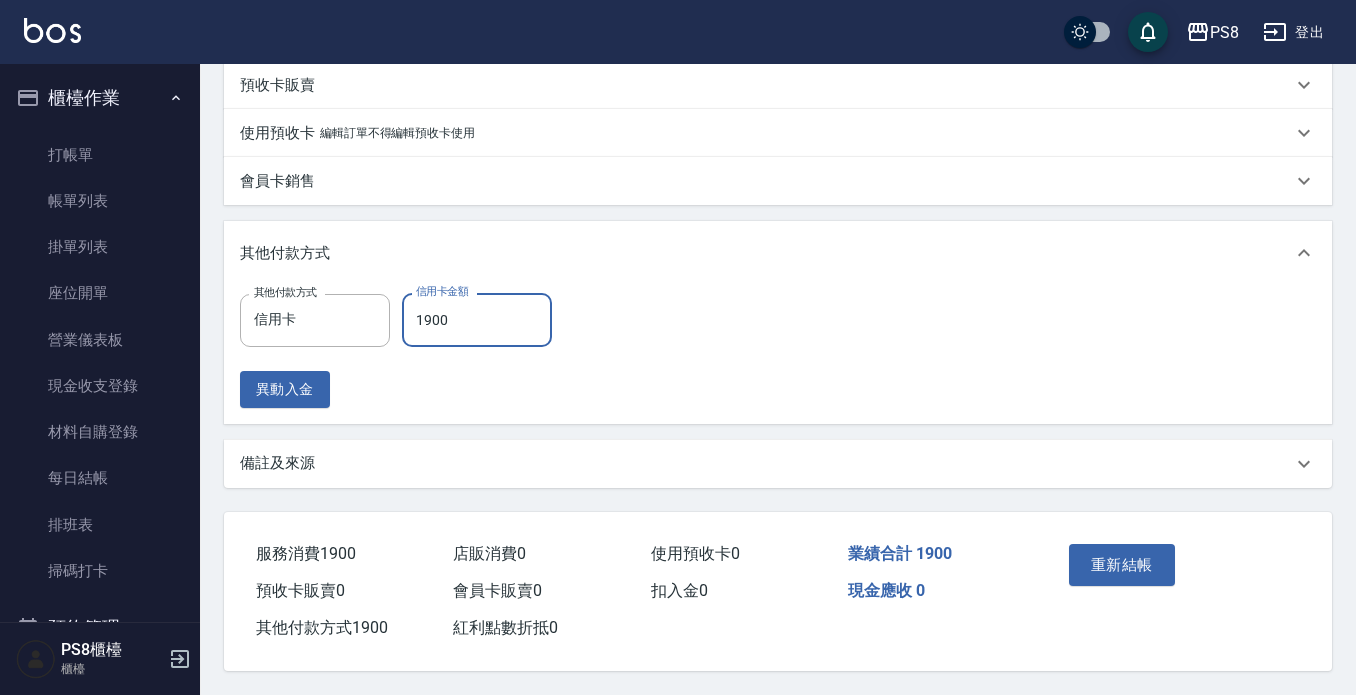 scroll, scrollTop: 543, scrollLeft: 0, axis: vertical 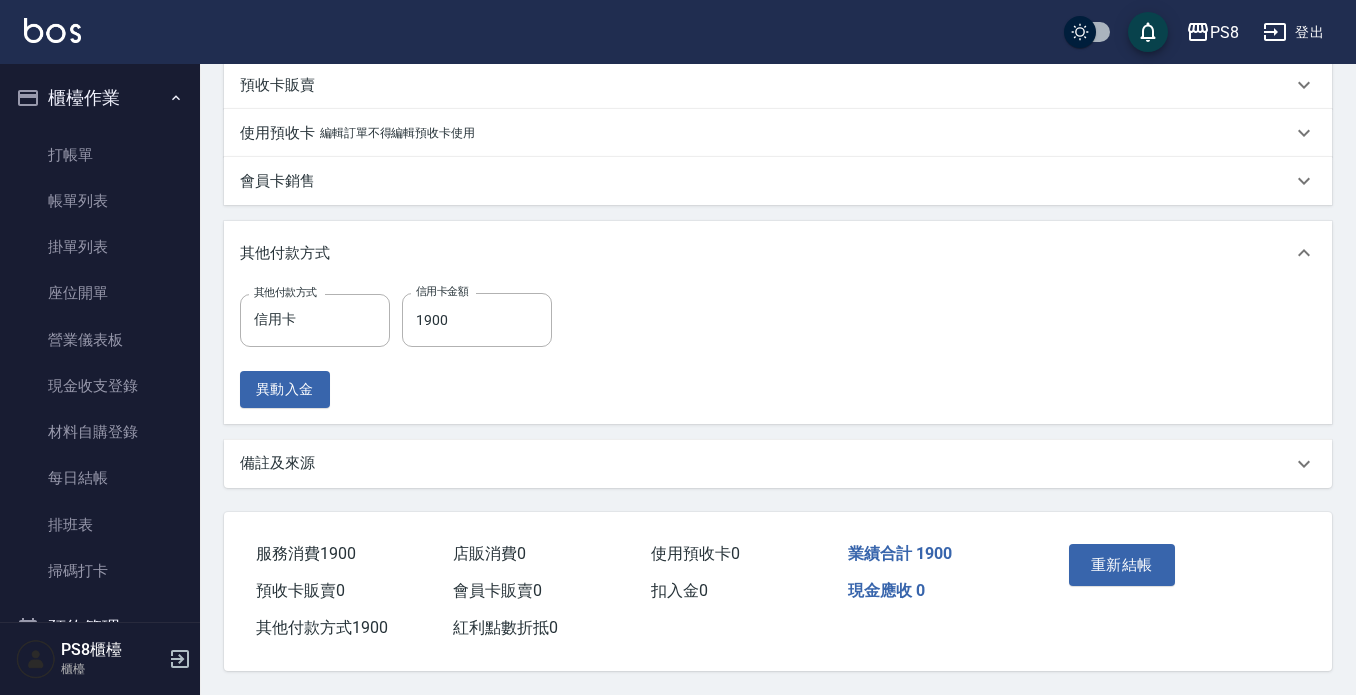 click on "重新結帳" at bounding box center (1117, 579) 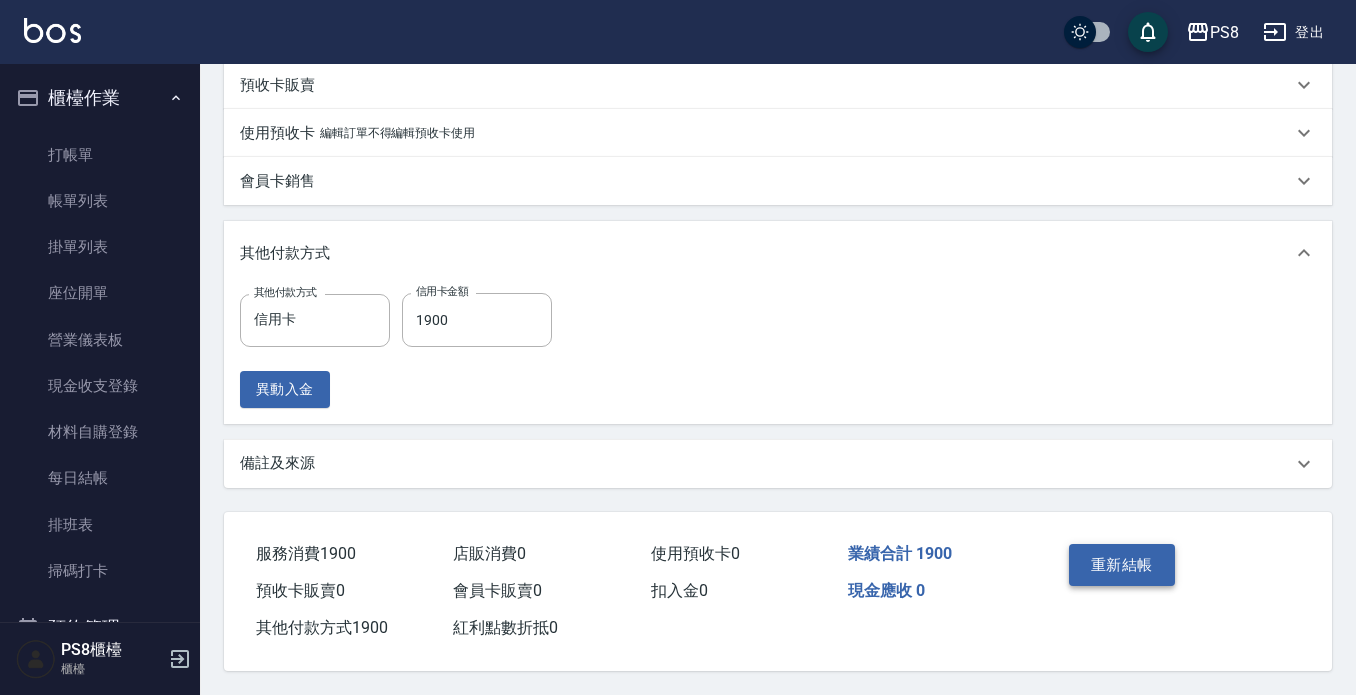 click on "重新結帳" at bounding box center [1122, 565] 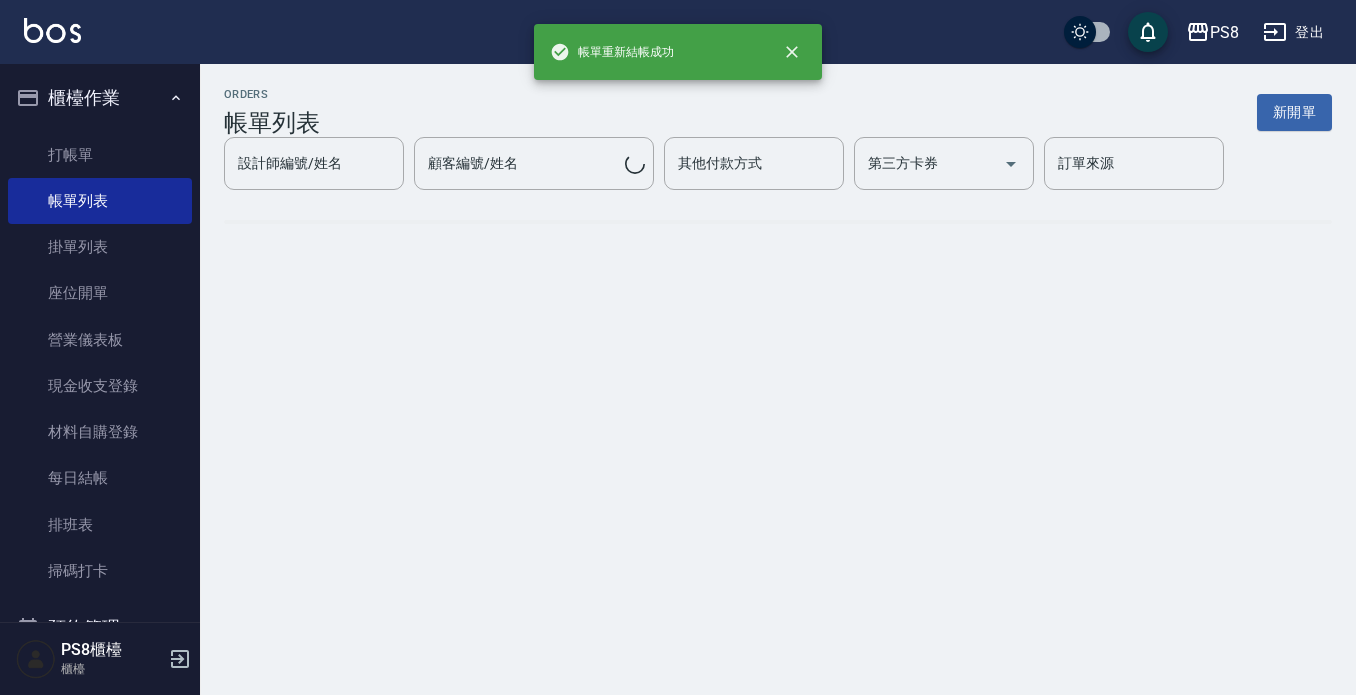 scroll, scrollTop: 0, scrollLeft: 0, axis: both 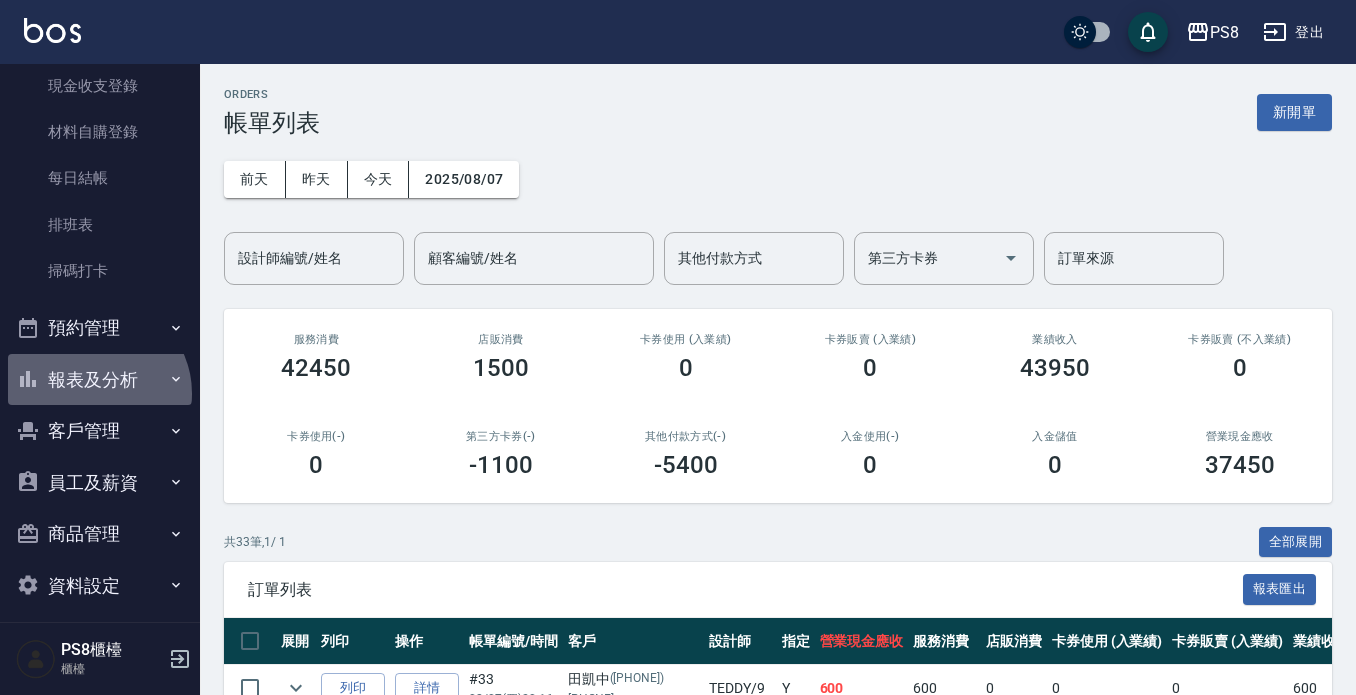 click on "報表及分析" at bounding box center [100, 380] 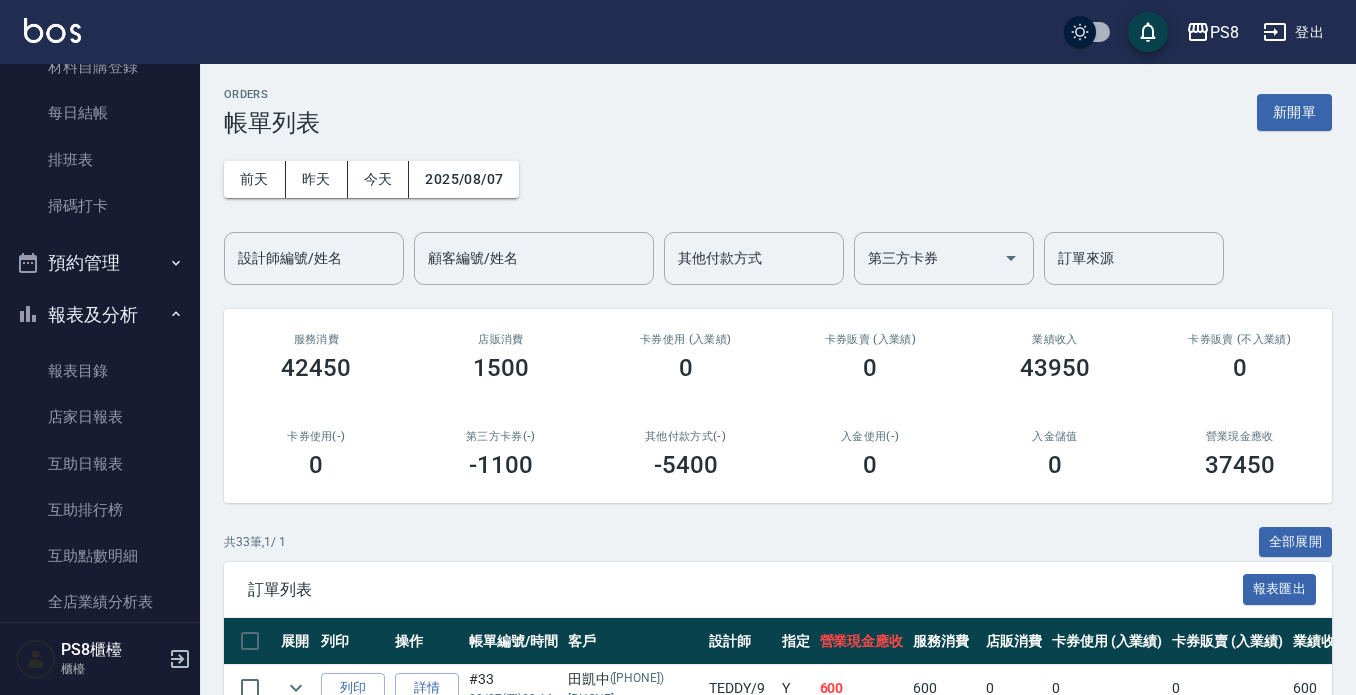 scroll, scrollTop: 400, scrollLeft: 0, axis: vertical 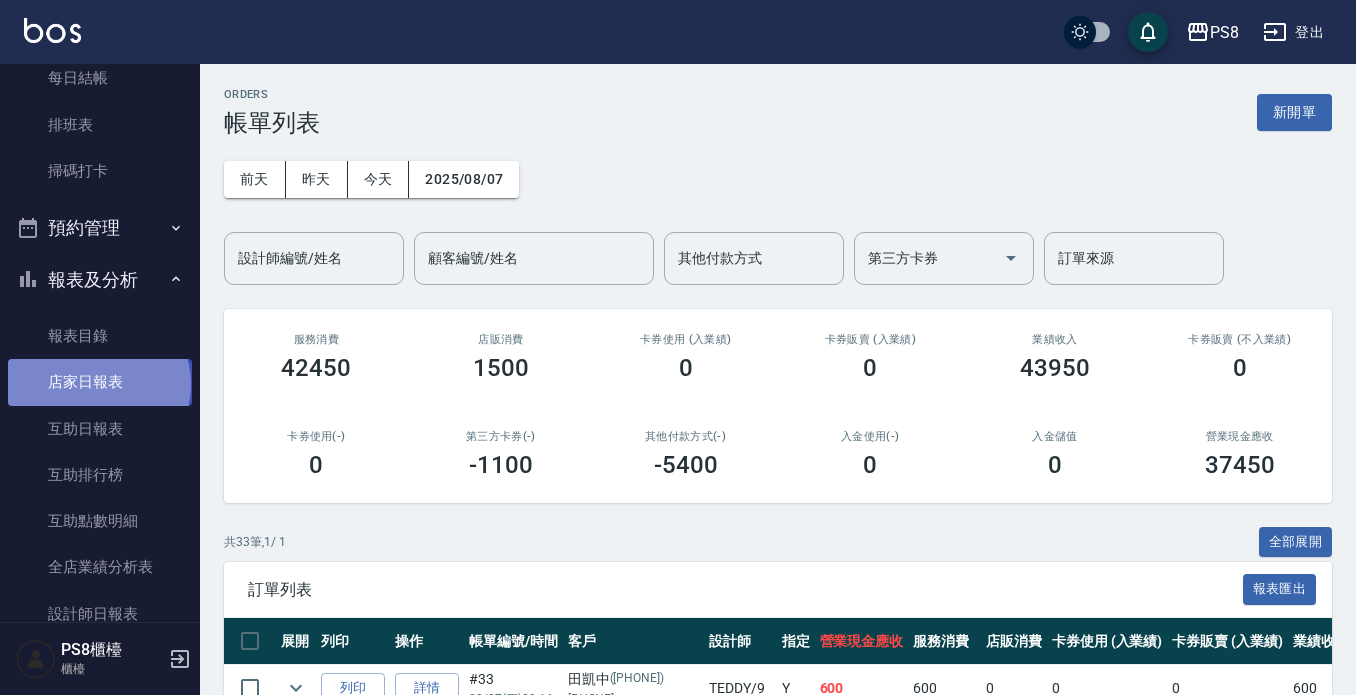 click on "店家日報表" at bounding box center (100, 382) 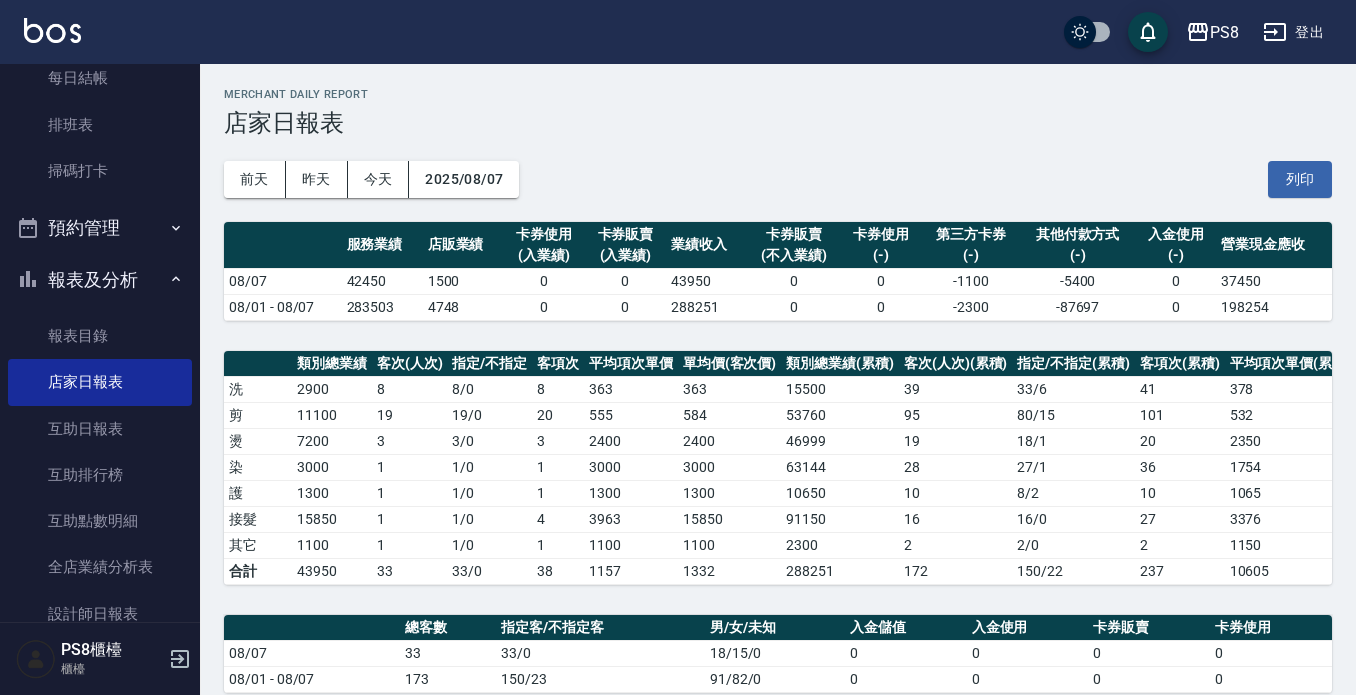 scroll, scrollTop: 884, scrollLeft: 0, axis: vertical 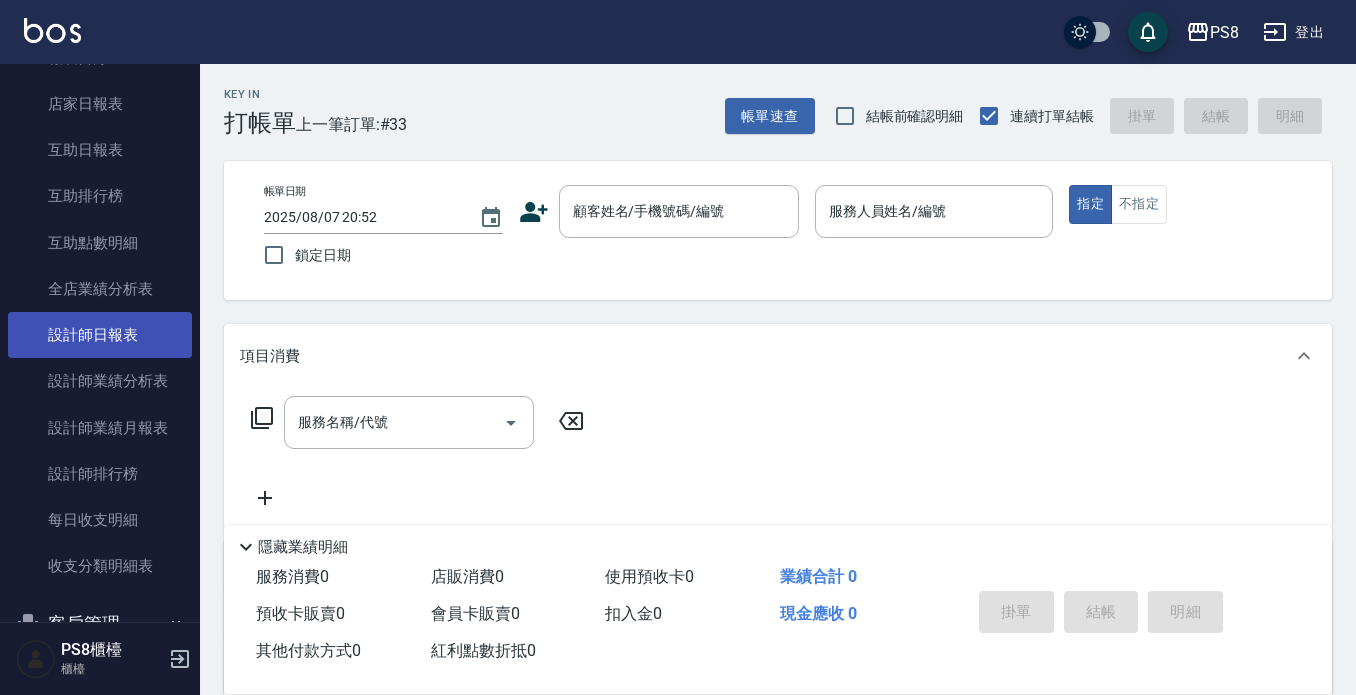 click on "設計師日報表" at bounding box center (100, 335) 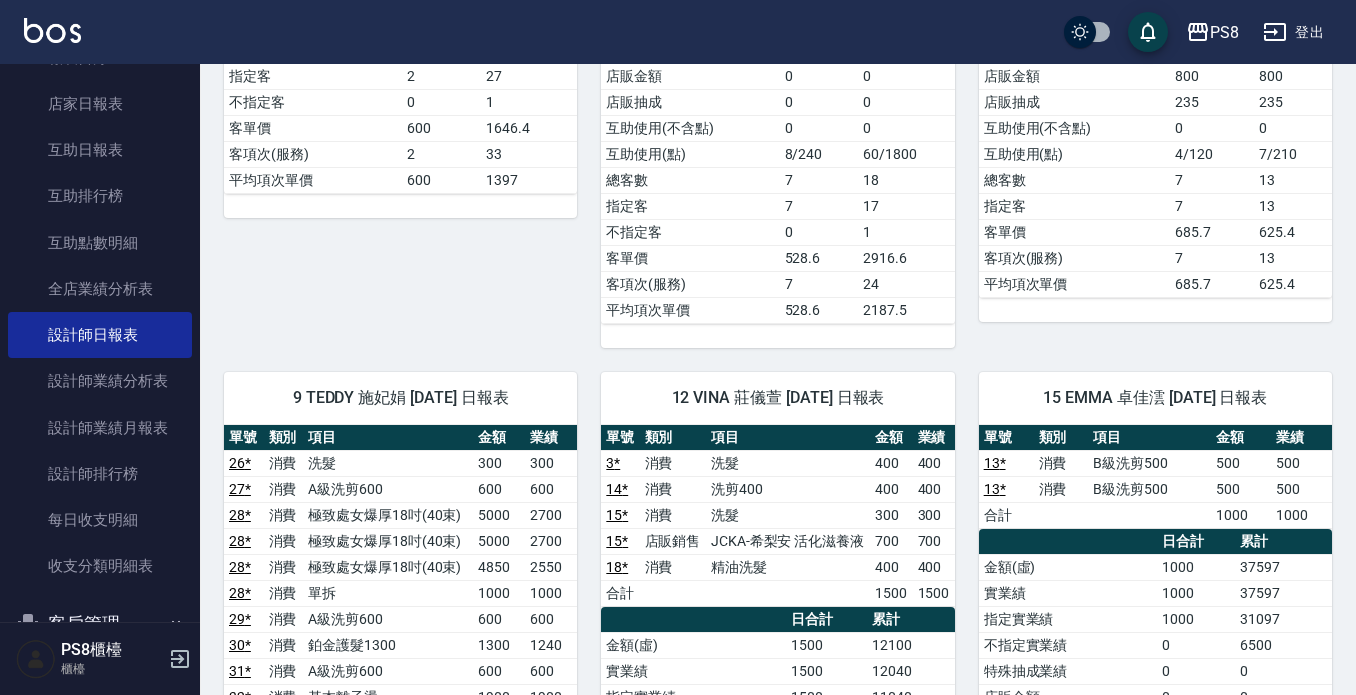 scroll, scrollTop: 900, scrollLeft: 0, axis: vertical 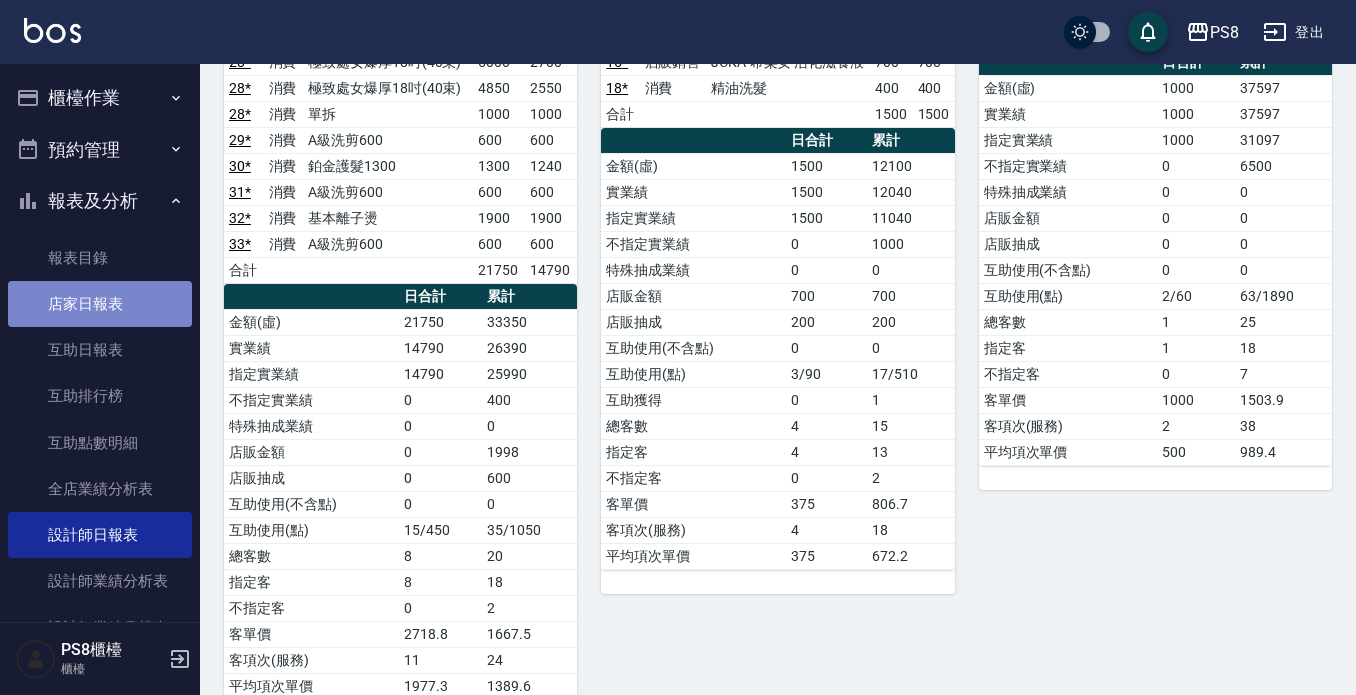 click on "店家日報表" at bounding box center (100, 304) 